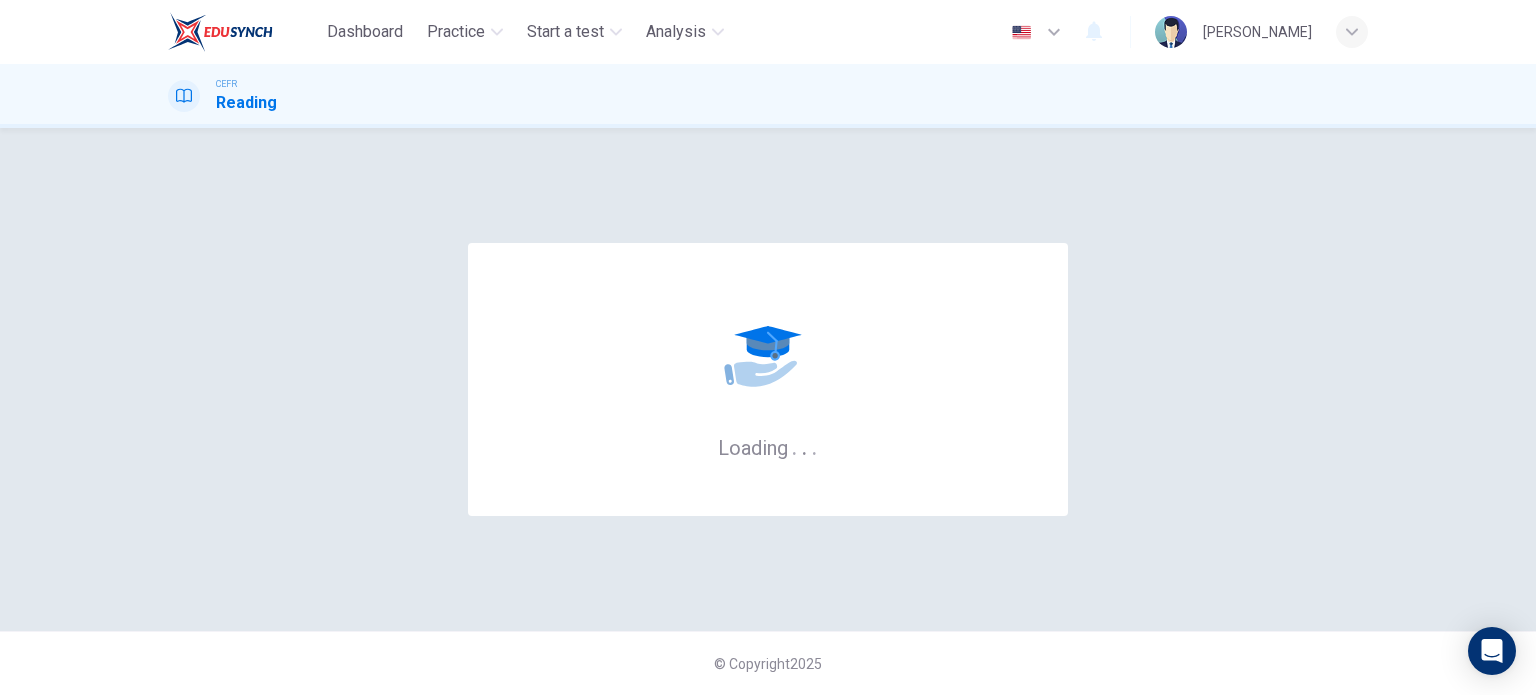 scroll, scrollTop: 0, scrollLeft: 0, axis: both 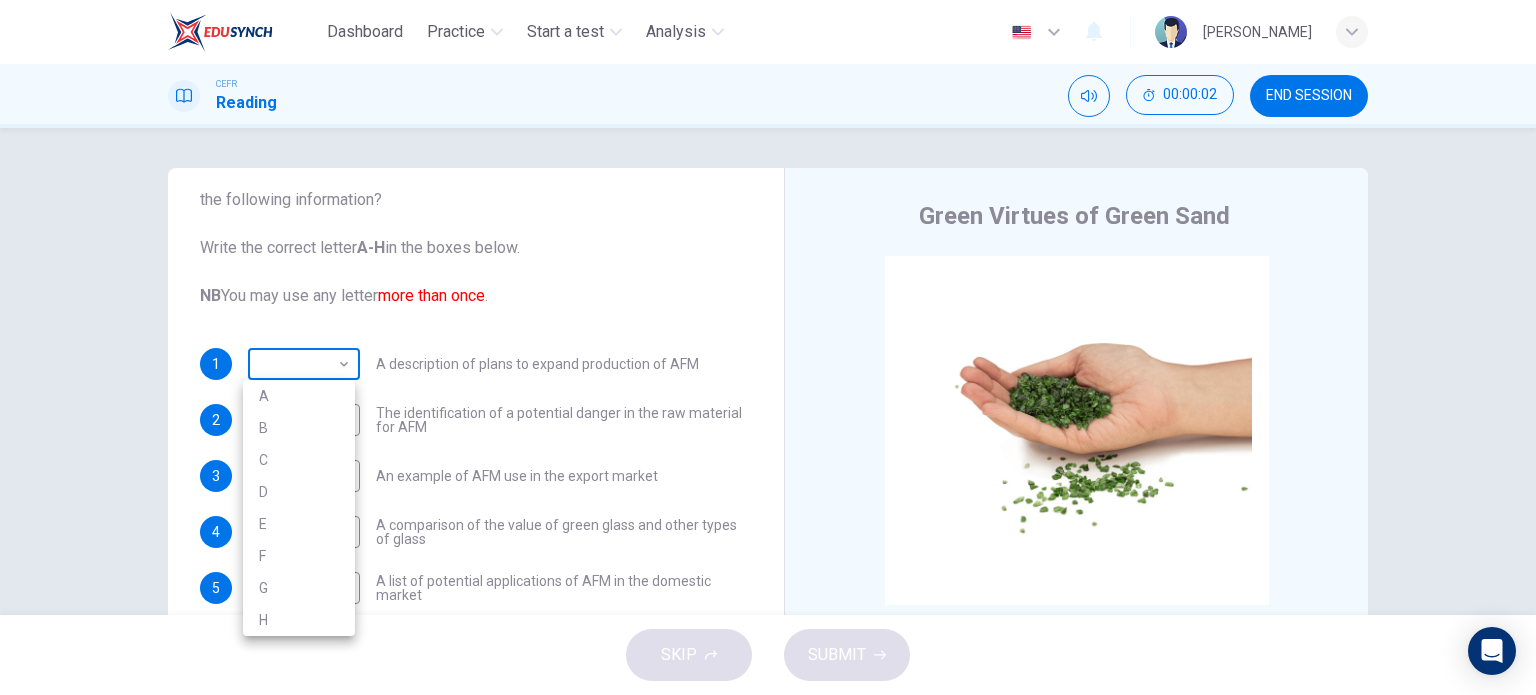 click on "Dashboard Practice Start a test Analysis English en ​ NUUR ALYSSA BINTI KHIR AKYARIFF CEFR Reading 00:00:02 END SESSION Questions 1 - 10 The Reading Passage has 8 paragraphs labelled  A-H . Which paragraph contains the following information?
Write the correct letter  A-H  in the boxes below.
NB  You may use any letter  more than once . 1 ​ ​ A description of plans to expand production of AFM 2 ​ ​ The identification of a potential danger in the raw material for AFM 3 ​ ​ An example of AFM use in the export market 4 ​ ​ A comparison of the value of green glass and other types of glass 5 ​ ​ A list of potential applications of AFM in the domestic market 6 ​ ​ The conclusions drawn from laboratory checks on the process of AFM production 7 ​ ​ The identification of current funding for the production of green sand 8 ​ ​ An explanation of the chosen brand name for crushed green glass 9 ​ ​ A description of plans for exporting AFM 10 ​ ​ Green Virtues of Green Sand A B C" at bounding box center [768, 347] 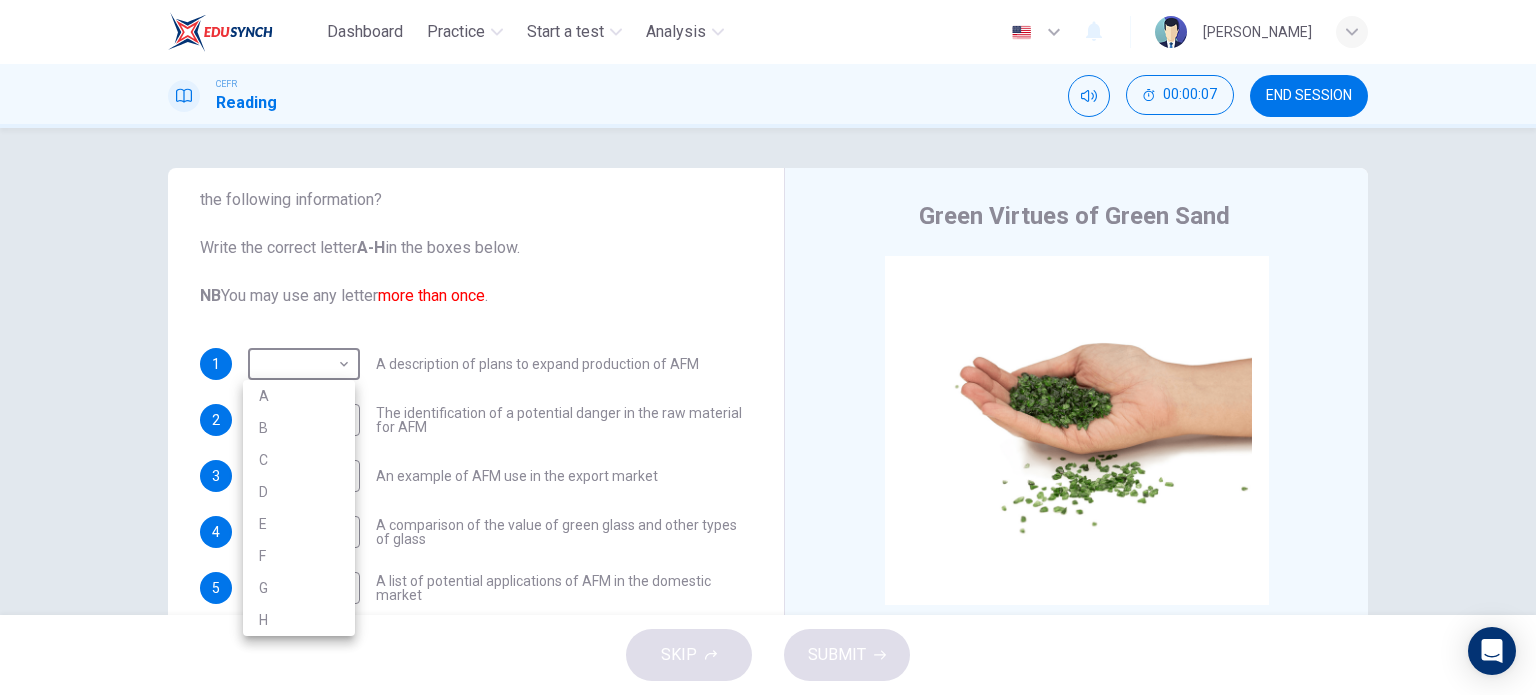 drag, startPoint x: 1359, startPoint y: 367, endPoint x: 1357, endPoint y: 379, distance: 12.165525 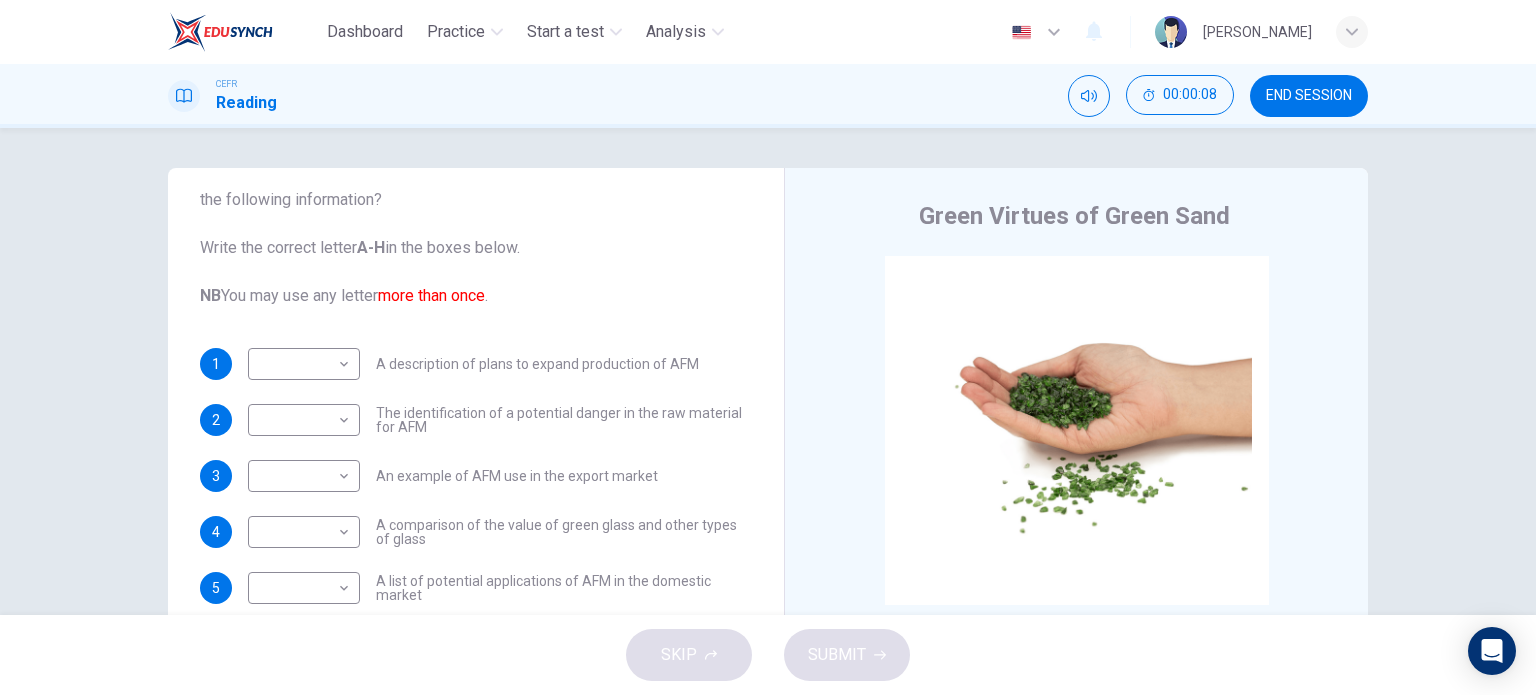 drag, startPoint x: 1354, startPoint y: 379, endPoint x: 1349, endPoint y: 408, distance: 29.427877 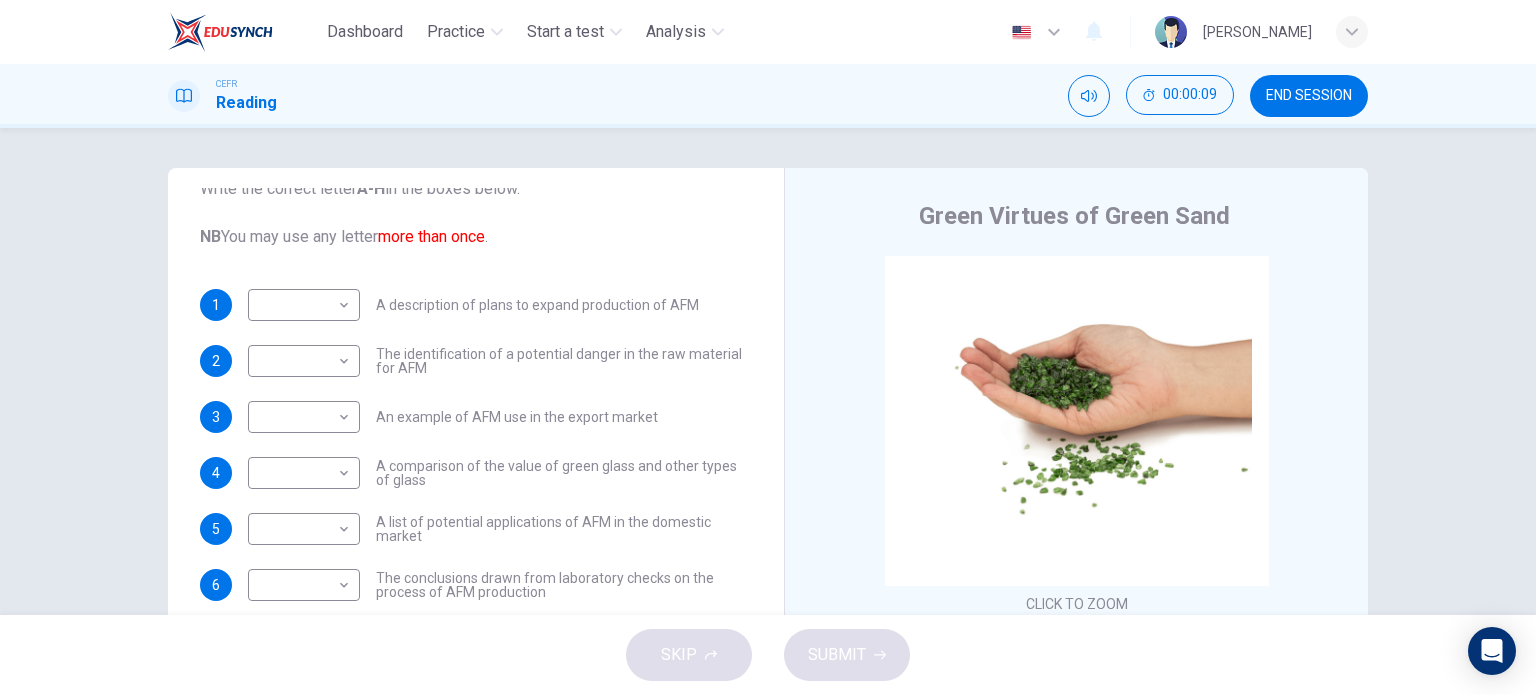 scroll, scrollTop: 160, scrollLeft: 0, axis: vertical 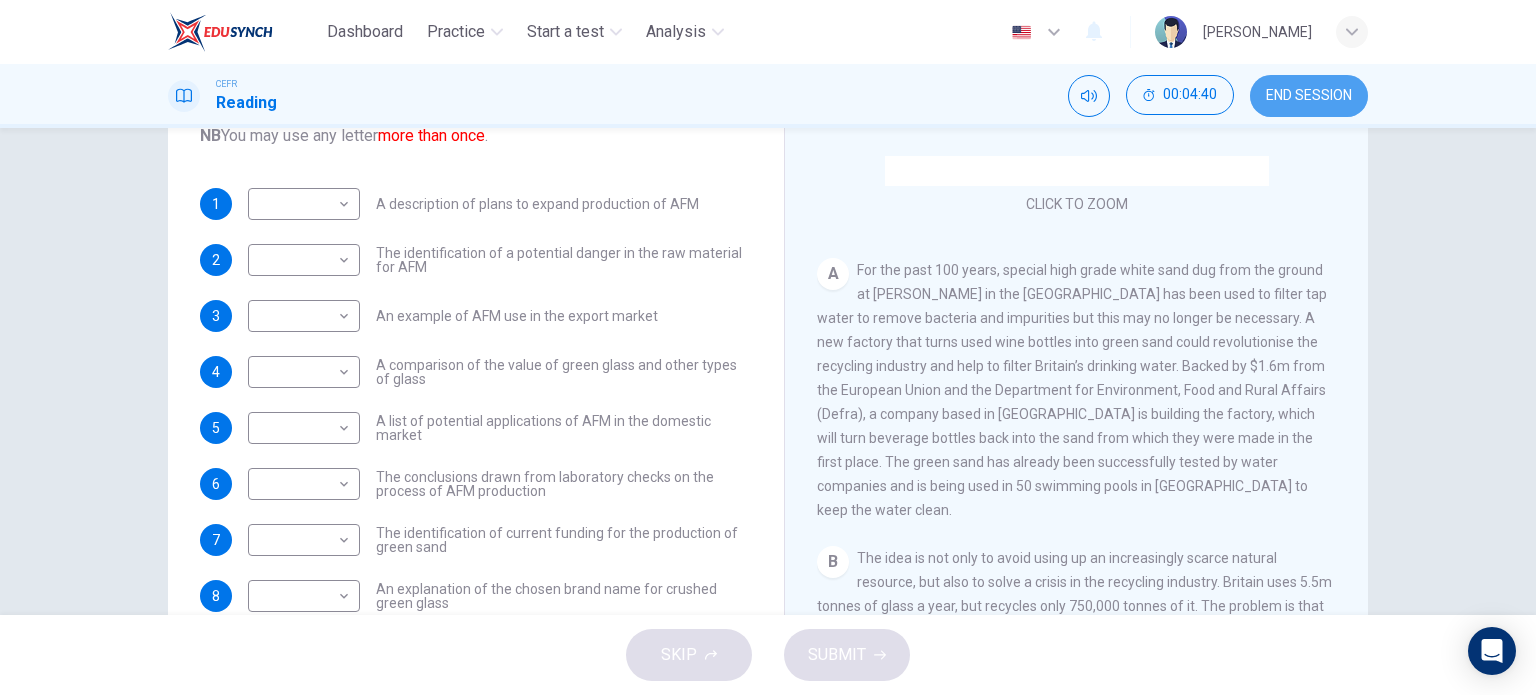click on "END SESSION" at bounding box center [1309, 96] 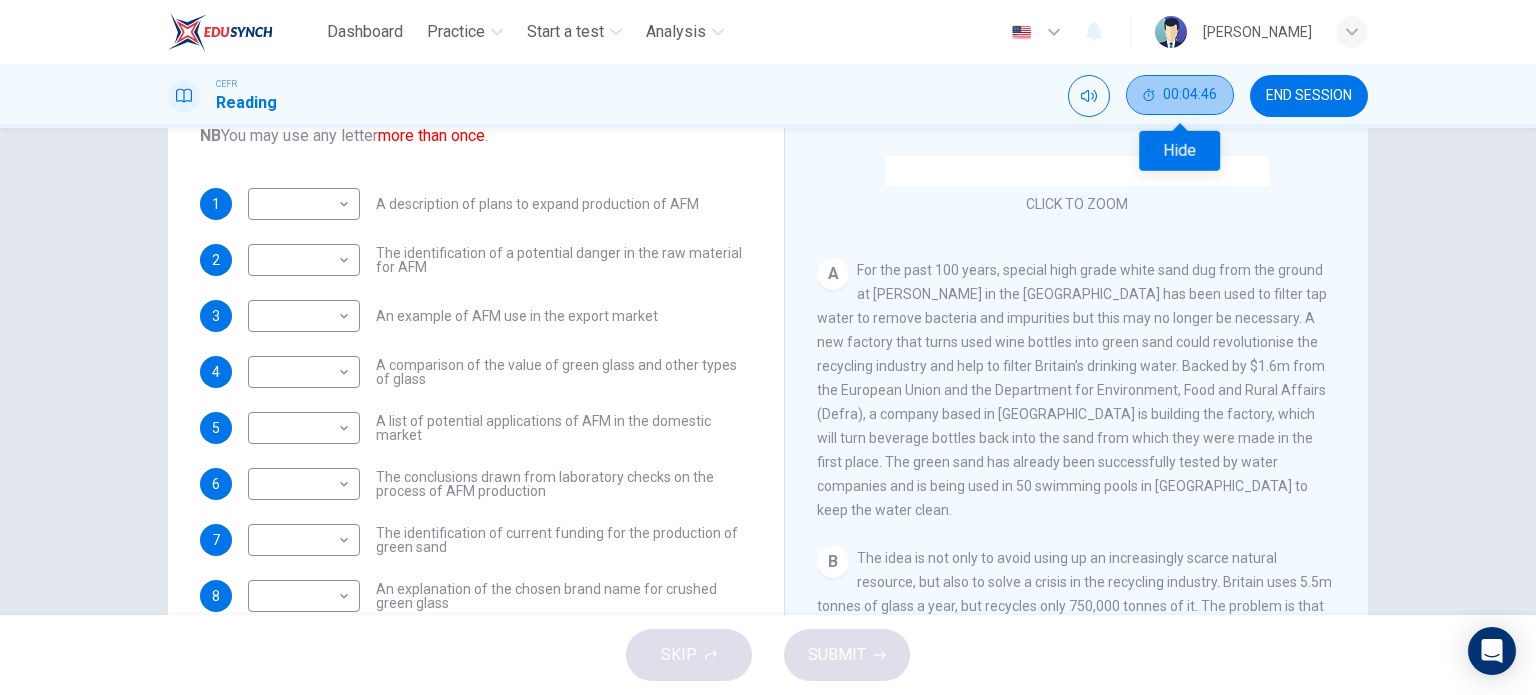 click on "00:04:46" at bounding box center (1180, 95) 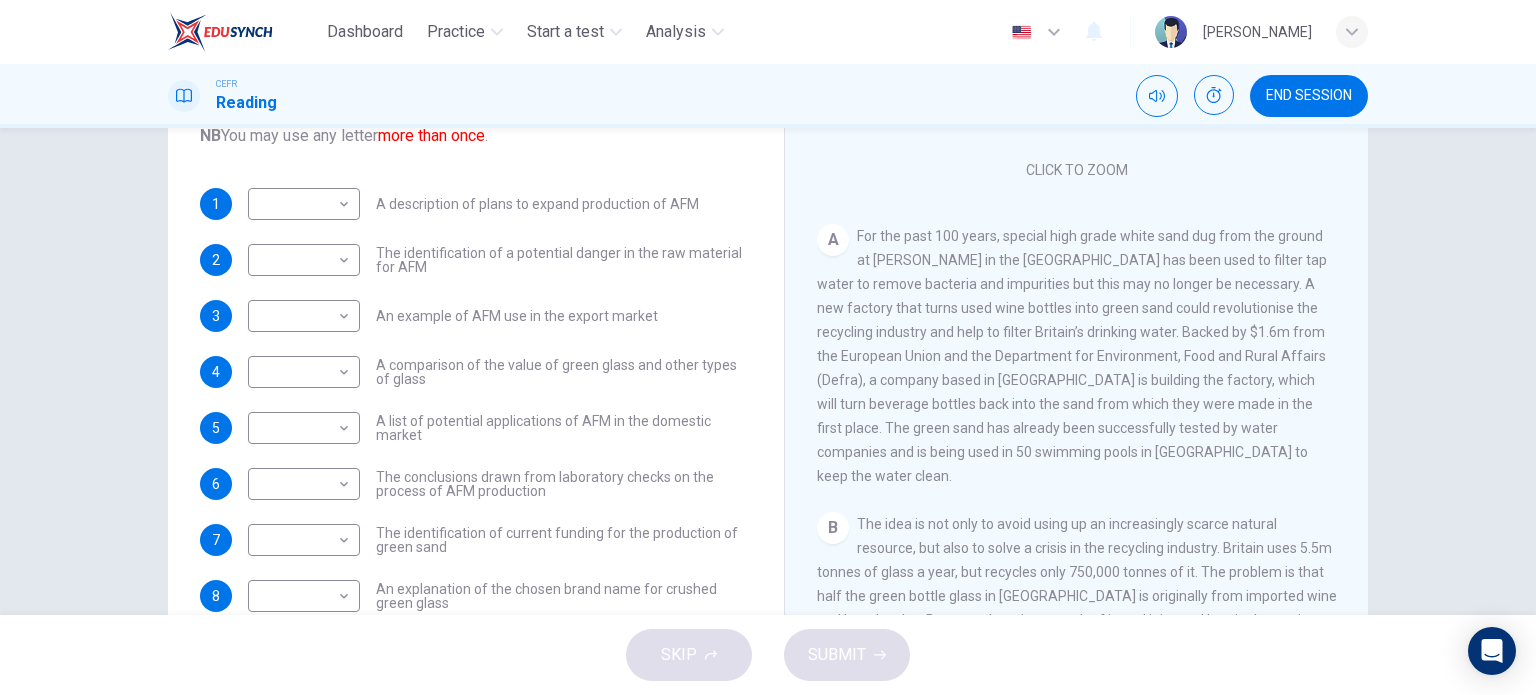scroll, scrollTop: 319, scrollLeft: 0, axis: vertical 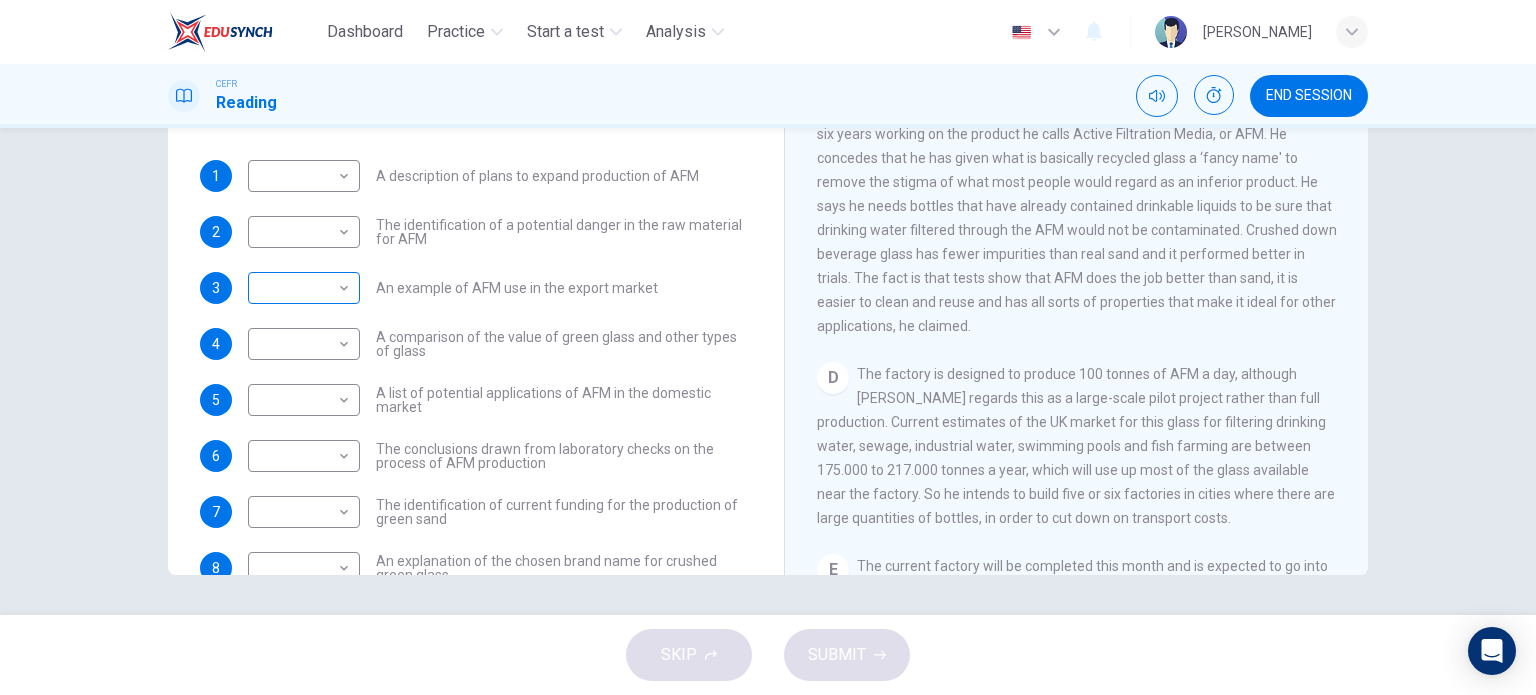 click on "Dashboard Practice Start a test Analysis English en ​ NUUR ALYSSA BINTI KHIR AKYARIFF CEFR Reading END SESSION Questions 1 - 10 The Reading Passage has 8 paragraphs labelled  A-H . Which paragraph contains the following information?
Write the correct letter  A-H  in the boxes below.
NB  You may use any letter  more than once . 1 ​ ​ A description of plans to expand production of AFM 2 ​ ​ The identification of a potential danger in the raw material for AFM 3 ​ ​ An example of AFM use in the export market 4 ​ ​ A comparison of the value of green glass and other types of glass 5 ​ ​ A list of potential applications of AFM in the domestic market 6 ​ ​ The conclusions drawn from laboratory checks on the process of AFM production 7 ​ ​ The identification of current funding for the production of green sand 8 ​ ​ An explanation of the chosen brand name for crushed green glass 9 ​ ​ A description of plans for exporting AFM 10 ​ ​ Green Virtues of Green Sand CLICK TO ZOOM A" at bounding box center [768, 347] 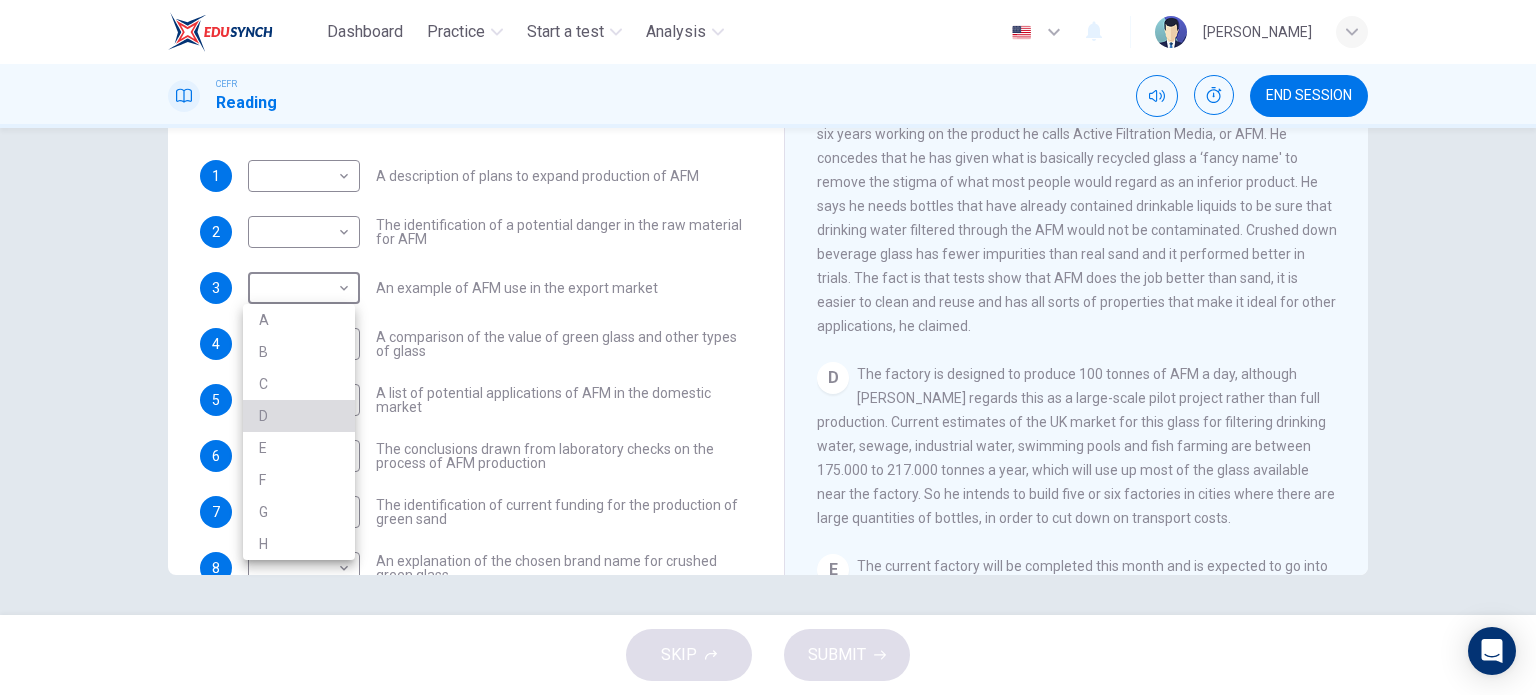 click on "D" at bounding box center (299, 416) 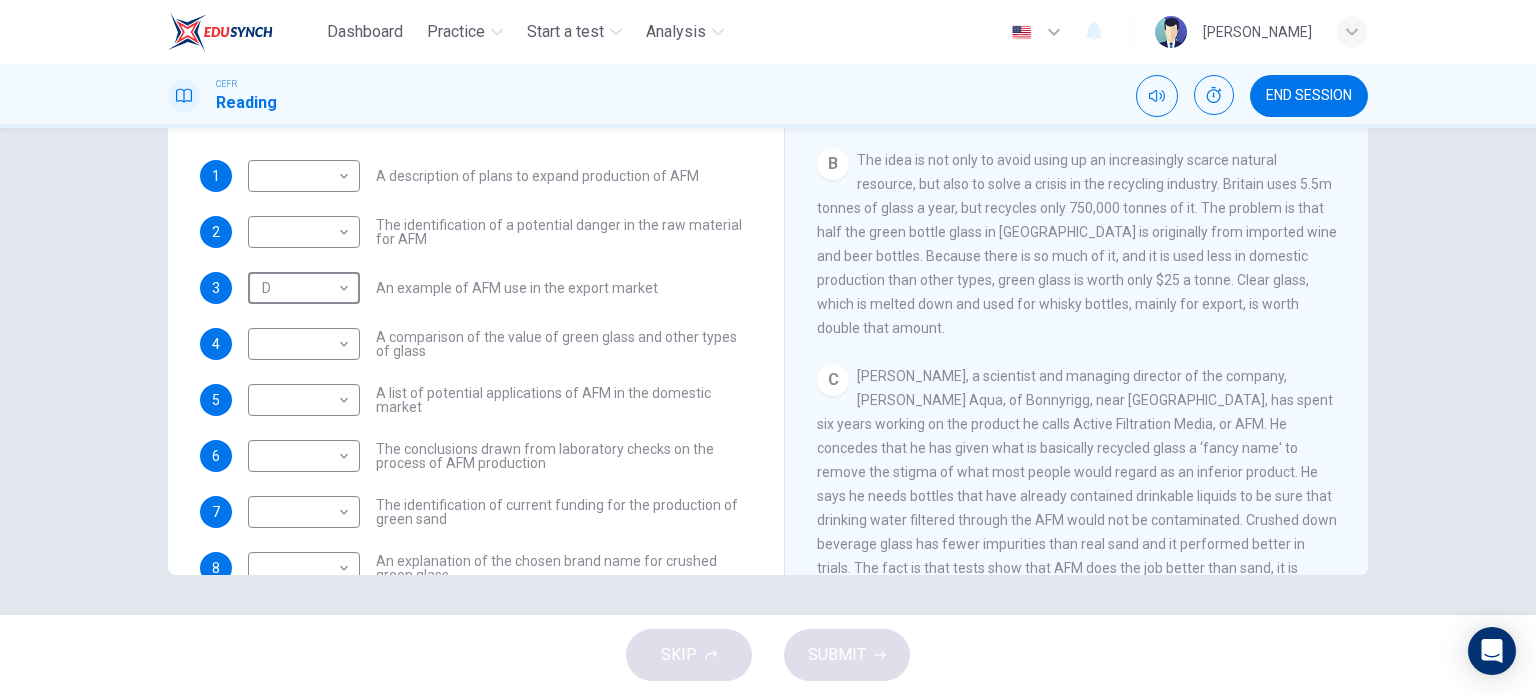 scroll, scrollTop: 519, scrollLeft: 0, axis: vertical 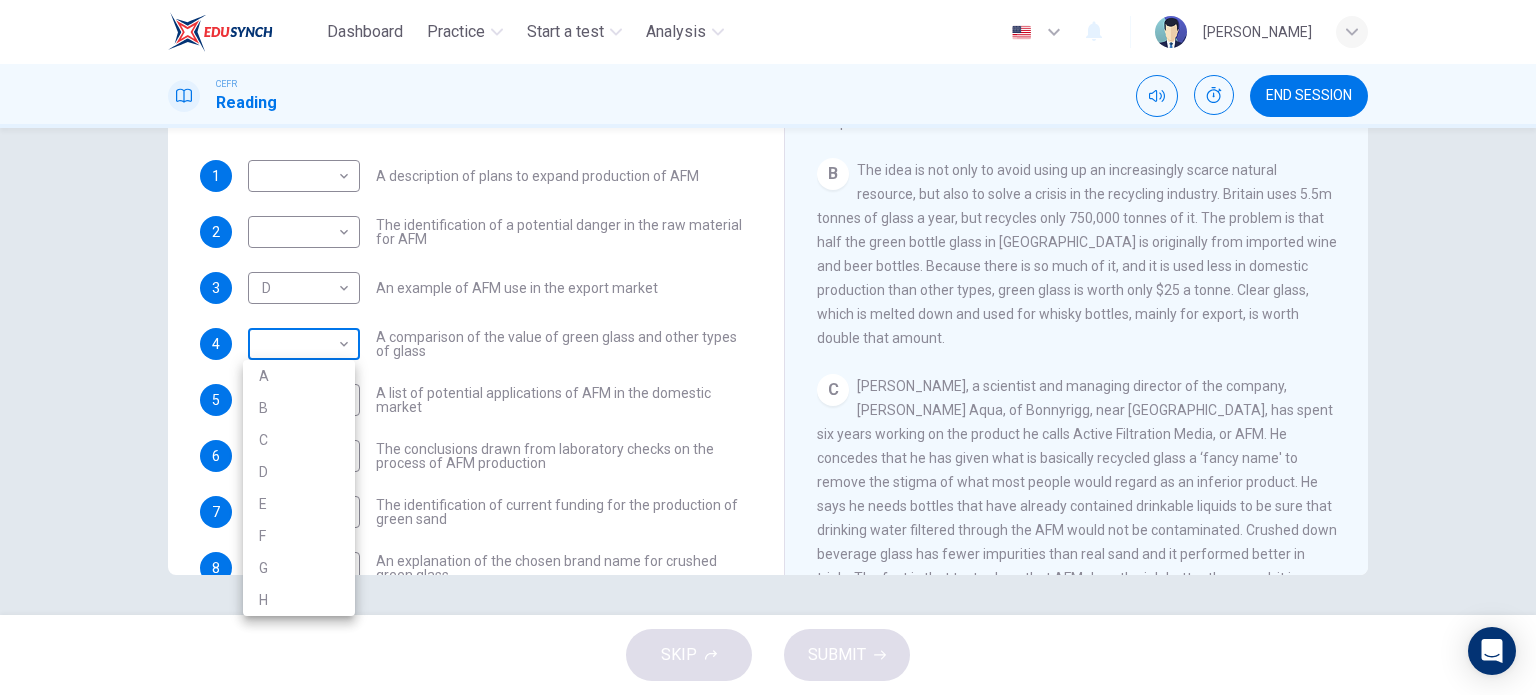 click on "Dashboard Practice Start a test Analysis English en ​ NUUR ALYSSA BINTI KHIR AKYARIFF CEFR Reading END SESSION Questions 1 - 10 The Reading Passage has 8 paragraphs labelled  A-H . Which paragraph contains the following information?
Write the correct letter  A-H  in the boxes below.
NB  You may use any letter  more than once . 1 ​ ​ A description of plans to expand production of AFM 2 ​ ​ The identification of a potential danger in the raw material for AFM 3 D D ​ An example of AFM use in the export market 4 ​ ​ A comparison of the value of green glass and other types of glass 5 ​ ​ A list of potential applications of AFM in the domestic market 6 ​ ​ The conclusions drawn from laboratory checks on the process of AFM production 7 ​ ​ The identification of current funding for the production of green sand 8 ​ ​ An explanation of the chosen brand name for crushed green glass 9 ​ ​ A description of plans for exporting AFM 10 ​ ​ Green Virtues of Green Sand CLICK TO ZOOM A" at bounding box center (768, 347) 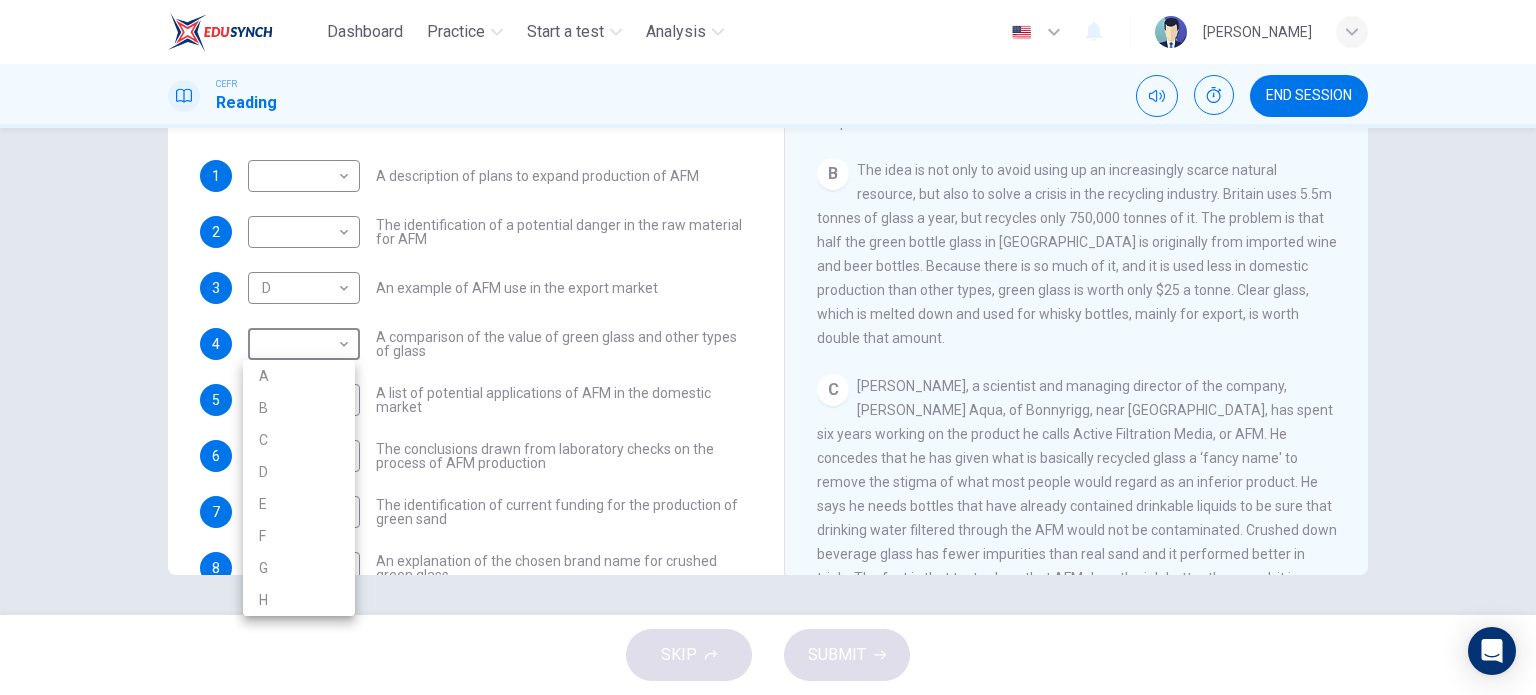 click on "B" at bounding box center [299, 408] 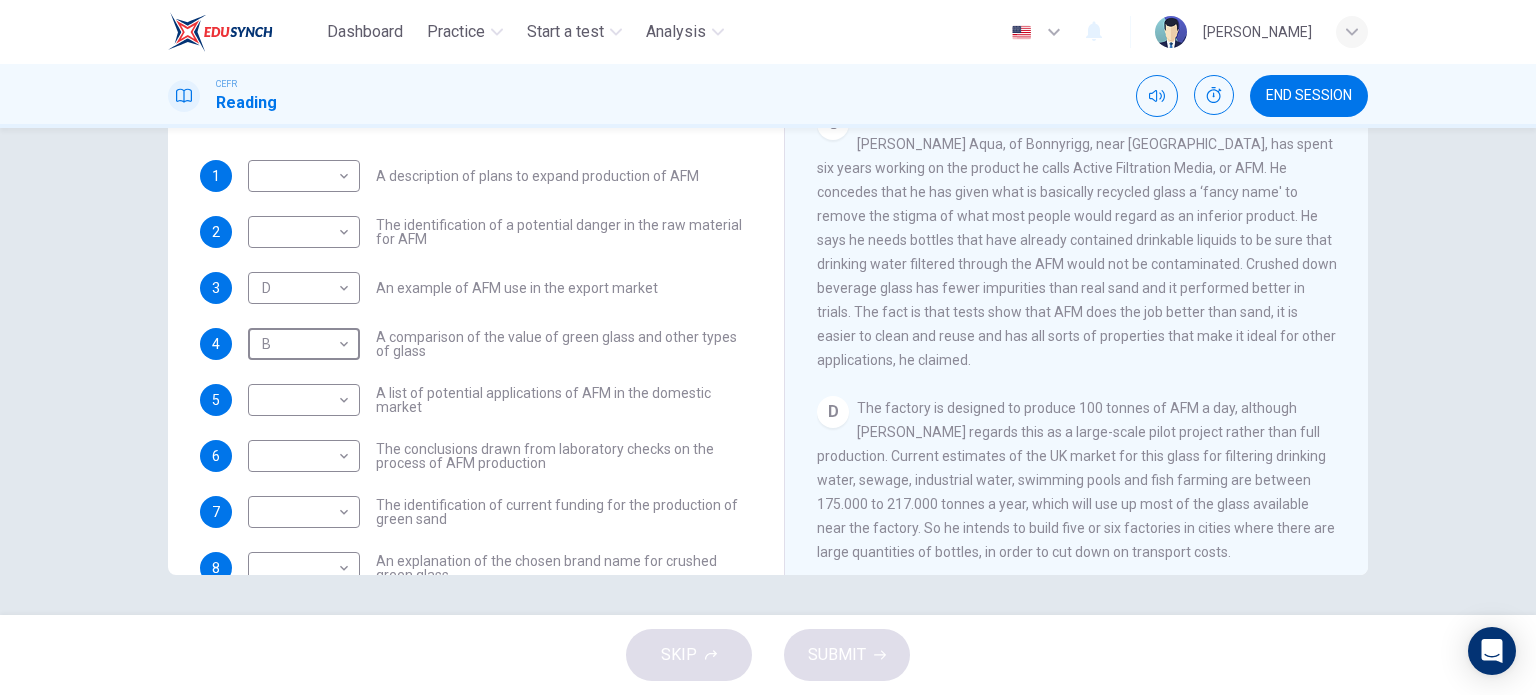 scroll, scrollTop: 819, scrollLeft: 0, axis: vertical 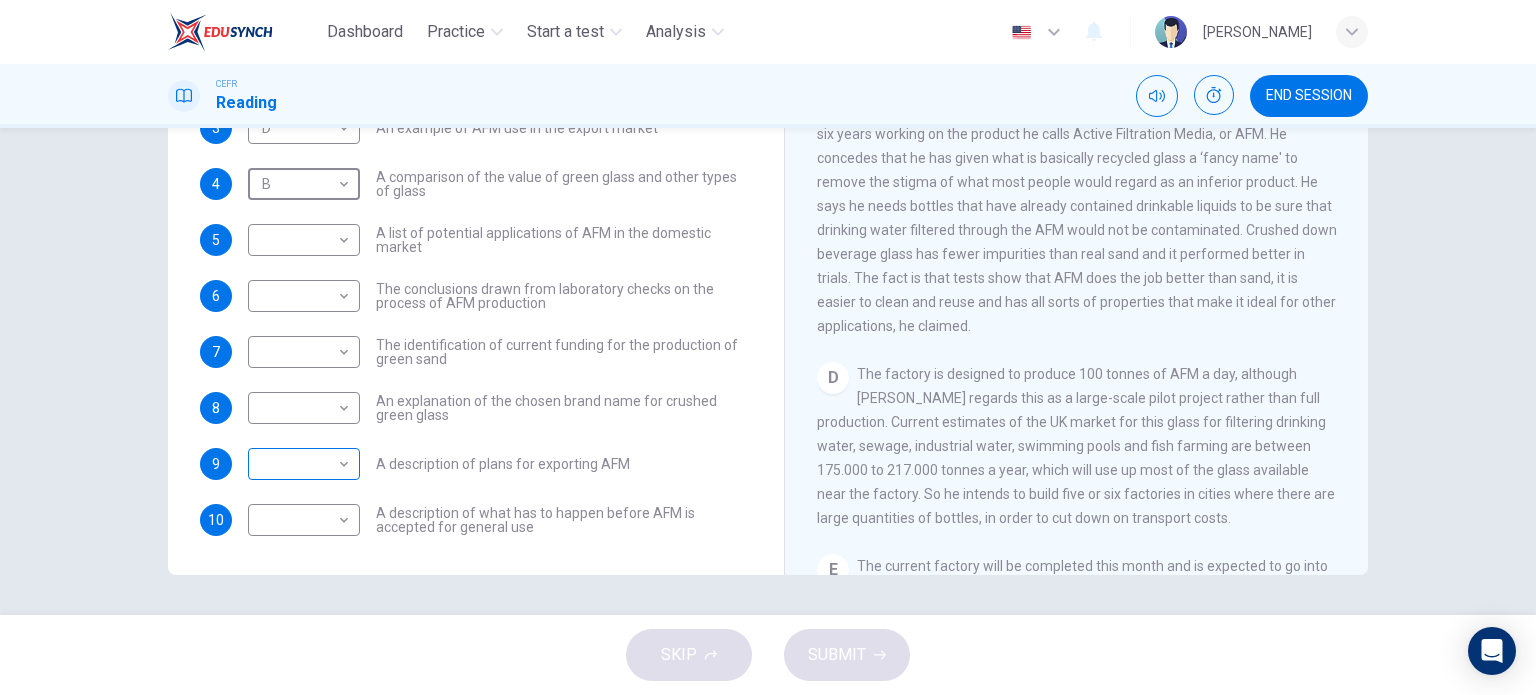 click on "Dashboard Practice Start a test Analysis English en ​ NUUR ALYSSA BINTI KHIR AKYARIFF CEFR Reading END SESSION Questions 1 - 10 The Reading Passage has 8 paragraphs labelled  A-H . Which paragraph contains the following information?
Write the correct letter  A-H  in the boxes below.
NB  You may use any letter  more than once . 1 ​ ​ A description of plans to expand production of AFM 2 ​ ​ The identification of a potential danger in the raw material for AFM 3 D D ​ An example of AFM use in the export market 4 B B ​ A comparison of the value of green glass and other types of glass 5 ​ ​ A list of potential applications of AFM in the domestic market 6 ​ ​ The conclusions drawn from laboratory checks on the process of AFM production 7 ​ ​ The identification of current funding for the production of green sand 8 ​ ​ An explanation of the chosen brand name for crushed green glass 9 ​ ​ A description of plans for exporting AFM 10 ​ ​ Green Virtues of Green Sand CLICK TO ZOOM A" at bounding box center (768, 347) 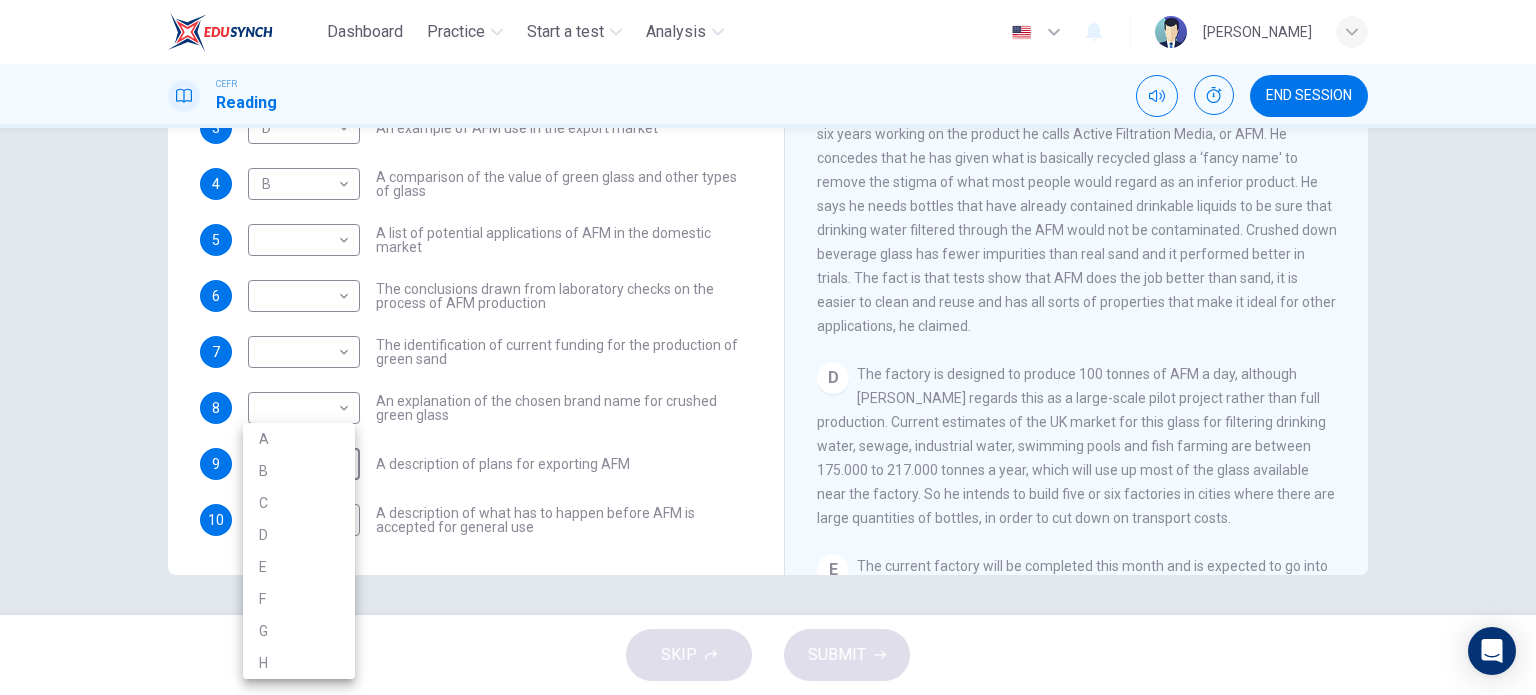 click on "D" at bounding box center [299, 535] 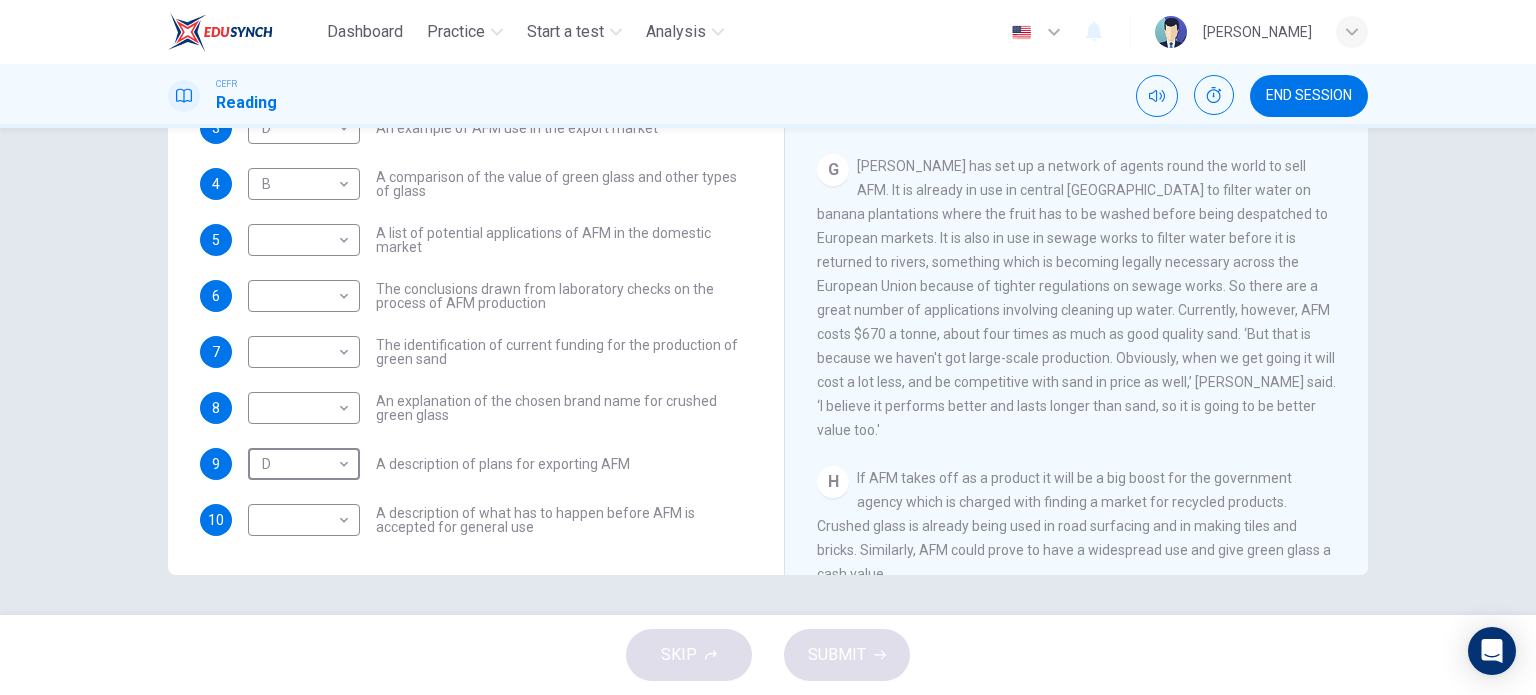 scroll, scrollTop: 1667, scrollLeft: 0, axis: vertical 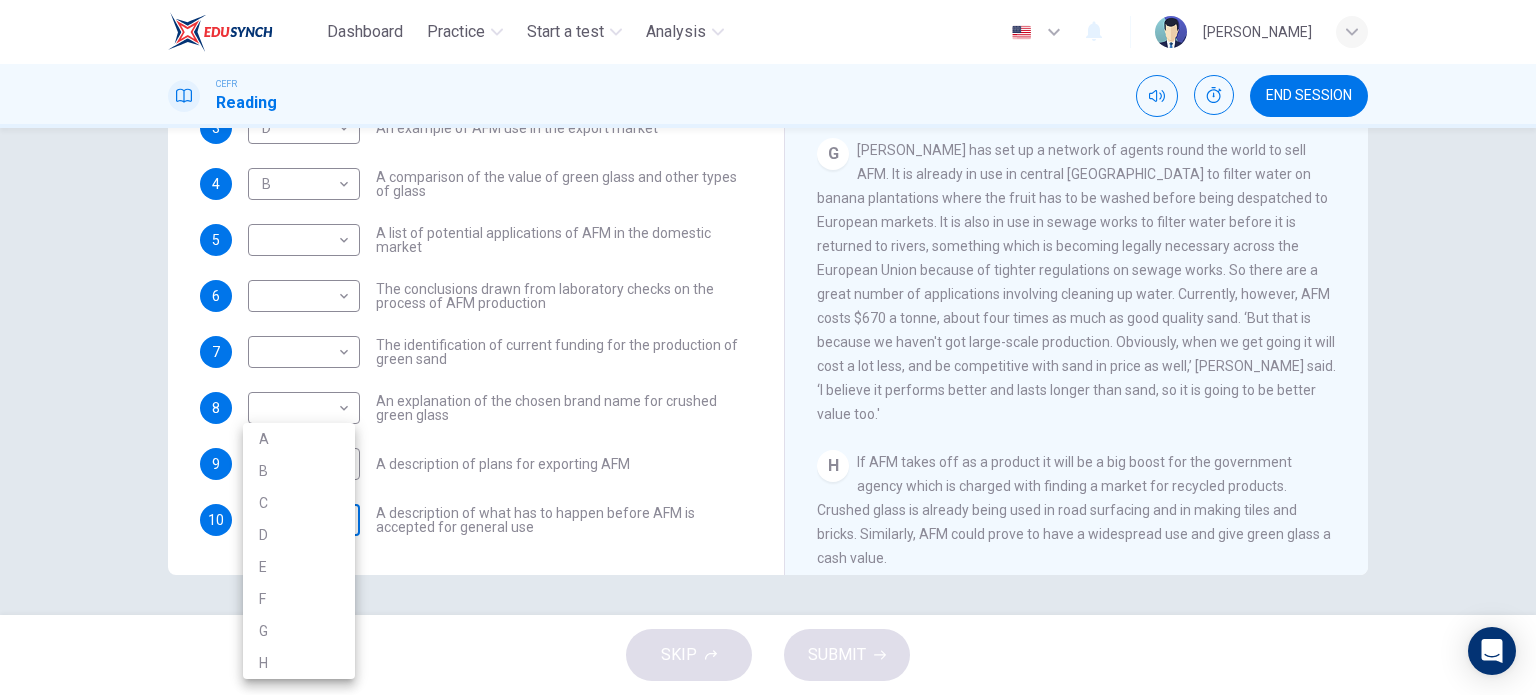 click on "Dashboard Practice Start a test Analysis English en ​ NUUR ALYSSA BINTI KHIR AKYARIFF CEFR Reading END SESSION Questions 1 - 10 The Reading Passage has 8 paragraphs labelled  A-H . Which paragraph contains the following information?
Write the correct letter  A-H  in the boxes below.
NB  You may use any letter  more than once . 1 ​ ​ A description of plans to expand production of AFM 2 ​ ​ The identification of a potential danger in the raw material for AFM 3 D D ​ An example of AFM use in the export market 4 B B ​ A comparison of the value of green glass and other types of glass 5 ​ ​ A list of potential applications of AFM in the domestic market 6 ​ ​ The conclusions drawn from laboratory checks on the process of AFM production 7 ​ ​ The identification of current funding for the production of green sand 8 ​ ​ An explanation of the chosen brand name for crushed green glass 9 D D ​ A description of plans for exporting AFM 10 ​ ​ Green Virtues of Green Sand CLICK TO ZOOM A" at bounding box center (768, 347) 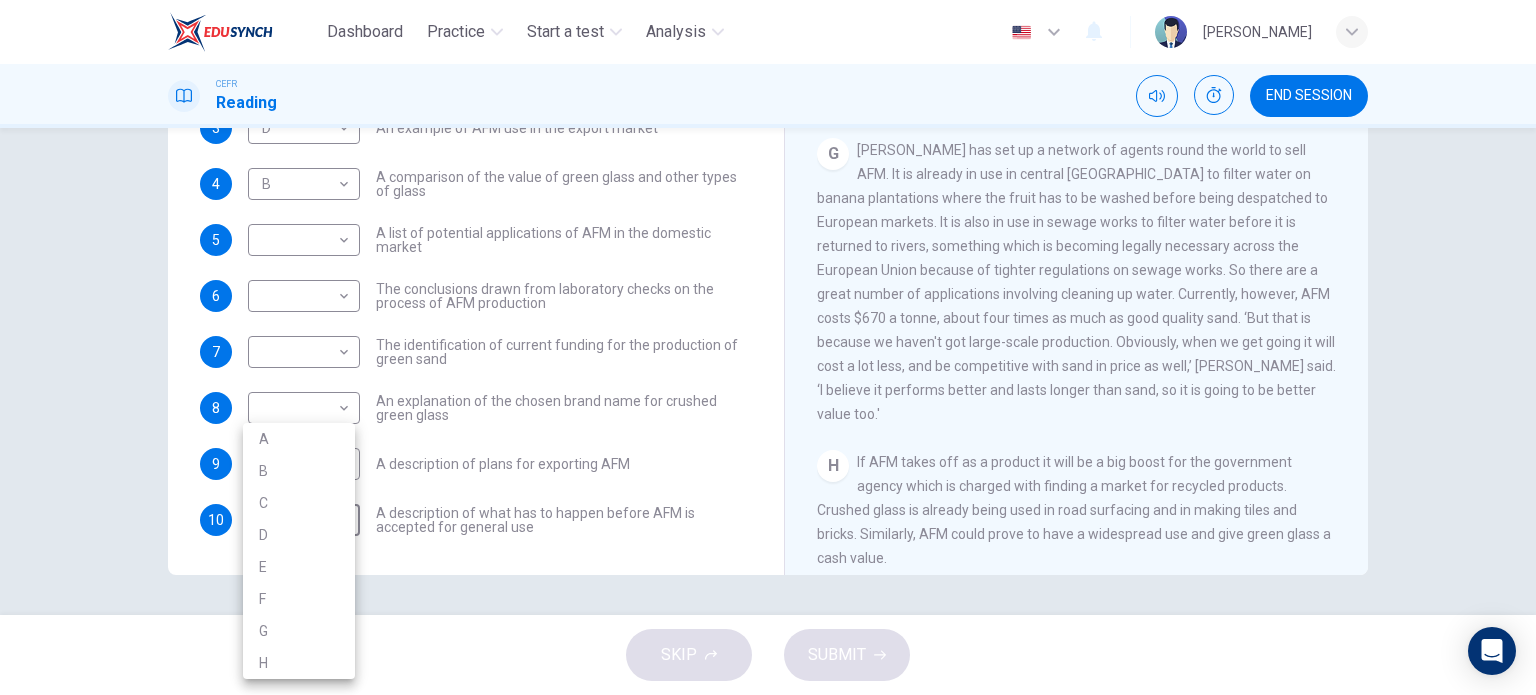 click on "G" at bounding box center [299, 631] 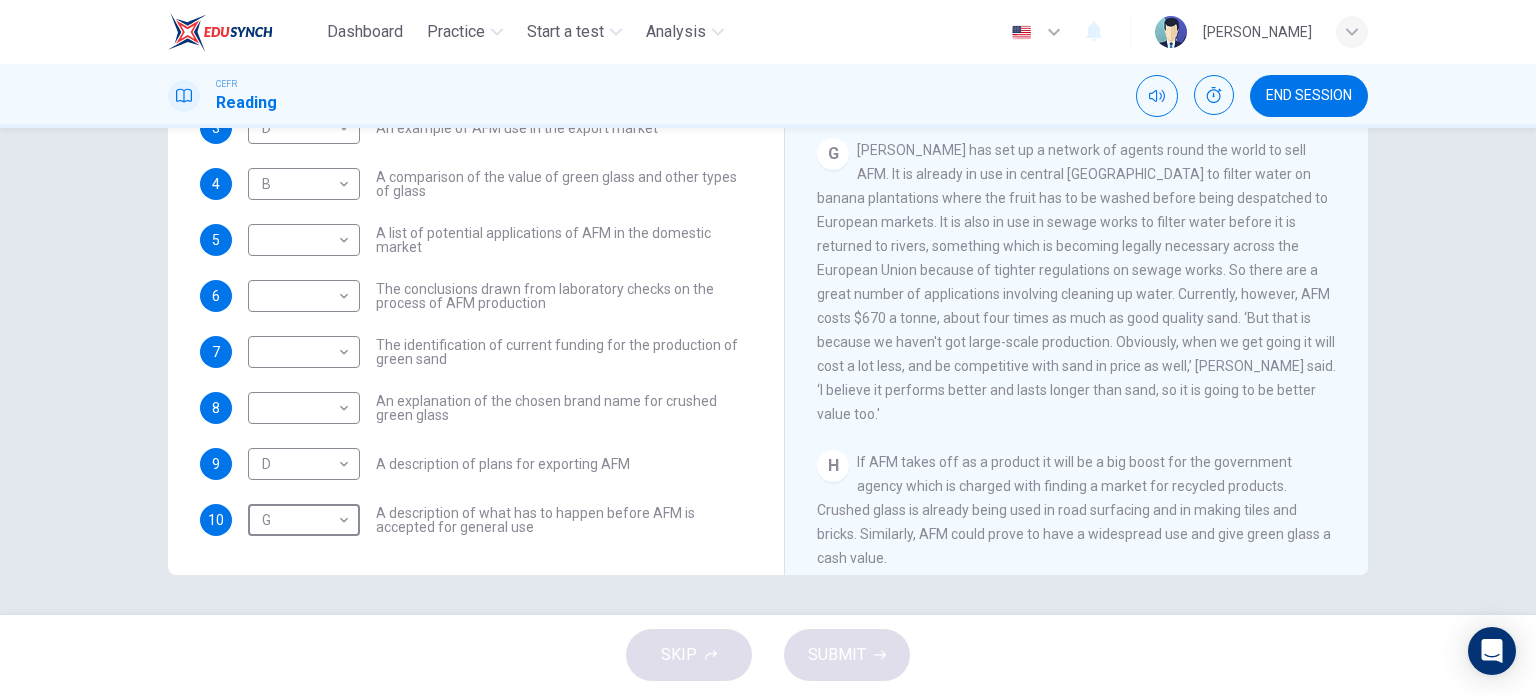 scroll, scrollTop: 60, scrollLeft: 0, axis: vertical 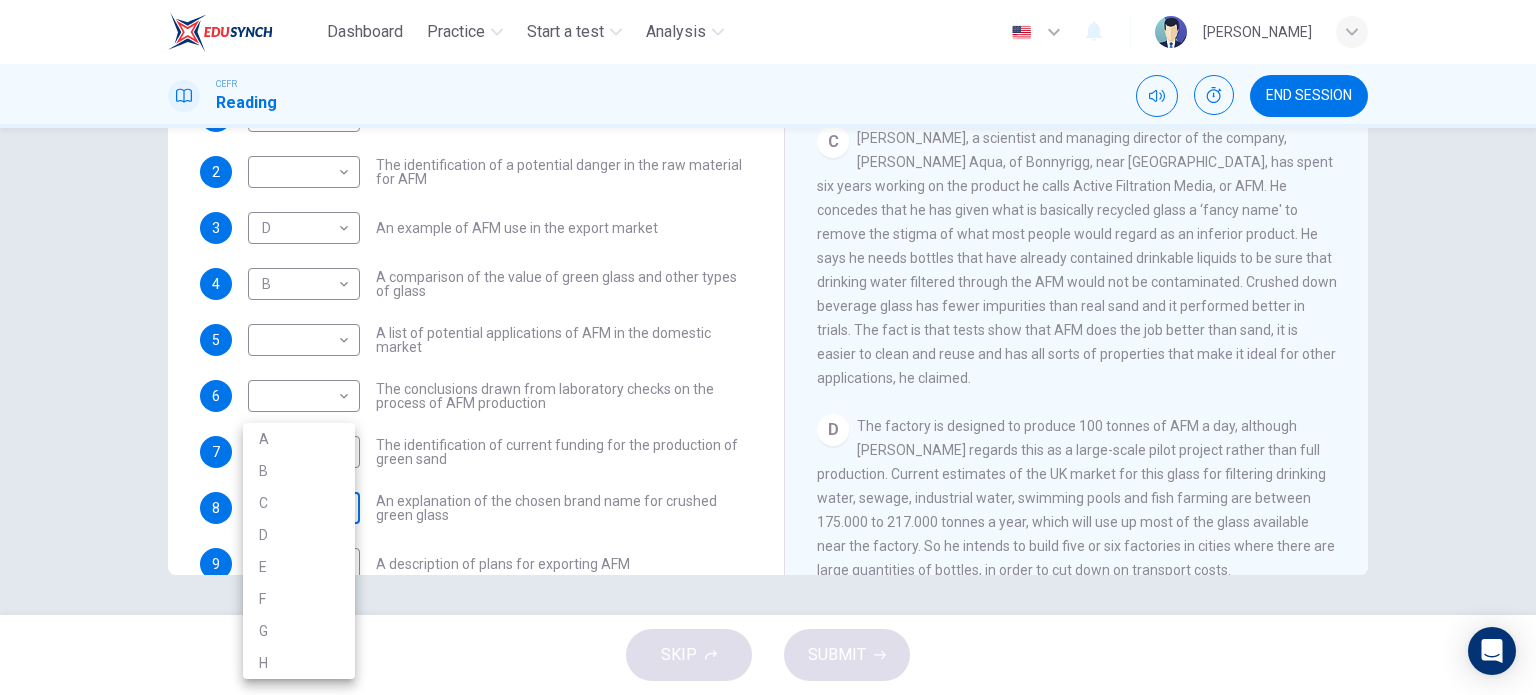 click on "Dashboard Practice Start a test Analysis English en ​ NUUR ALYSSA BINTI KHIR AKYARIFF CEFR Reading END SESSION Questions 1 - 10 The Reading Passage has 8 paragraphs labelled  A-H . Which paragraph contains the following information?
Write the correct letter  A-H  in the boxes below.
NB  You may use any letter  more than once . 1 ​ ​ A description of plans to expand production of AFM 2 ​ ​ The identification of a potential danger in the raw material for AFM 3 D D ​ An example of AFM use in the export market 4 B B ​ A comparison of the value of green glass and other types of glass 5 ​ ​ A list of potential applications of AFM in the domestic market 6 ​ ​ The conclusions drawn from laboratory checks on the process of AFM production 7 ​ ​ The identification of current funding for the production of green sand 8 ​ ​ An explanation of the chosen brand name for crushed green glass 9 D D ​ A description of plans for exporting AFM 10 G G ​ Green Virtues of Green Sand CLICK TO ZOOM A" at bounding box center [768, 347] 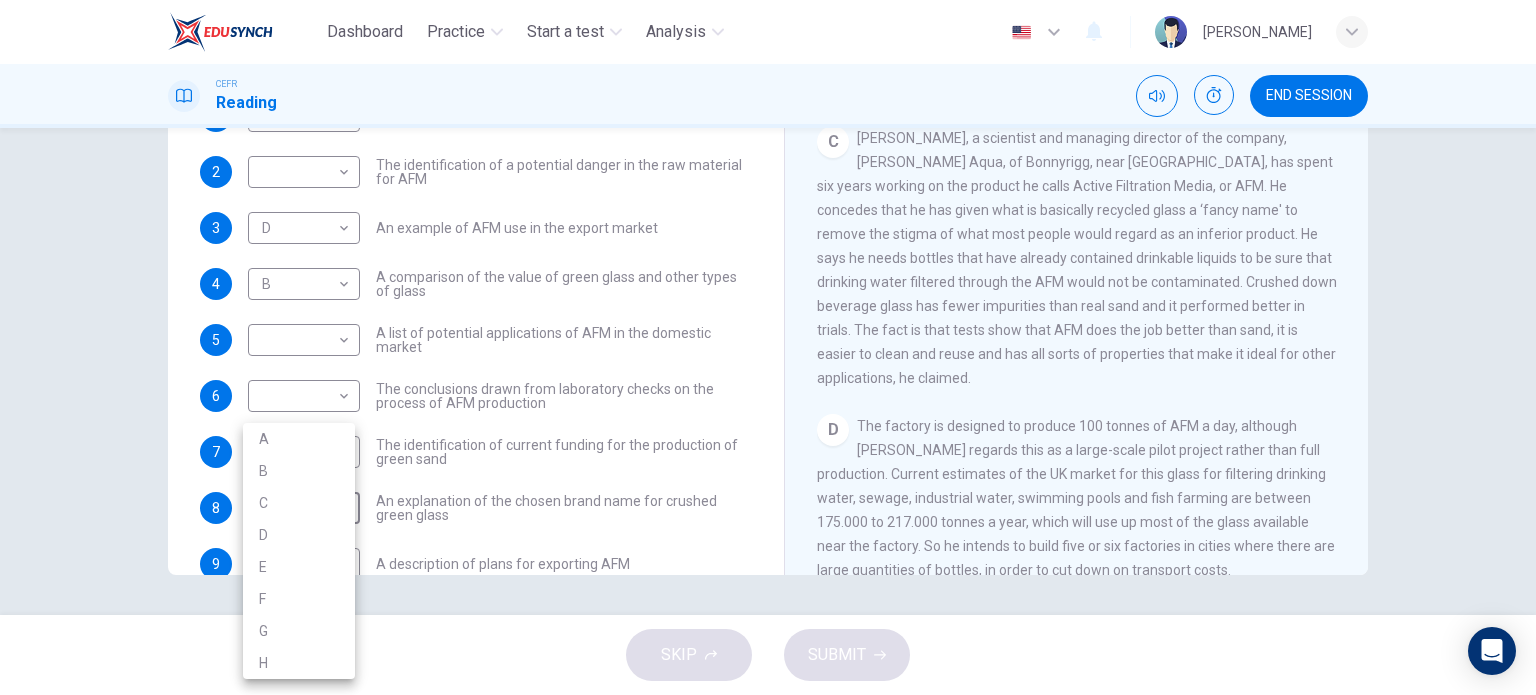 click on "C" at bounding box center [299, 503] 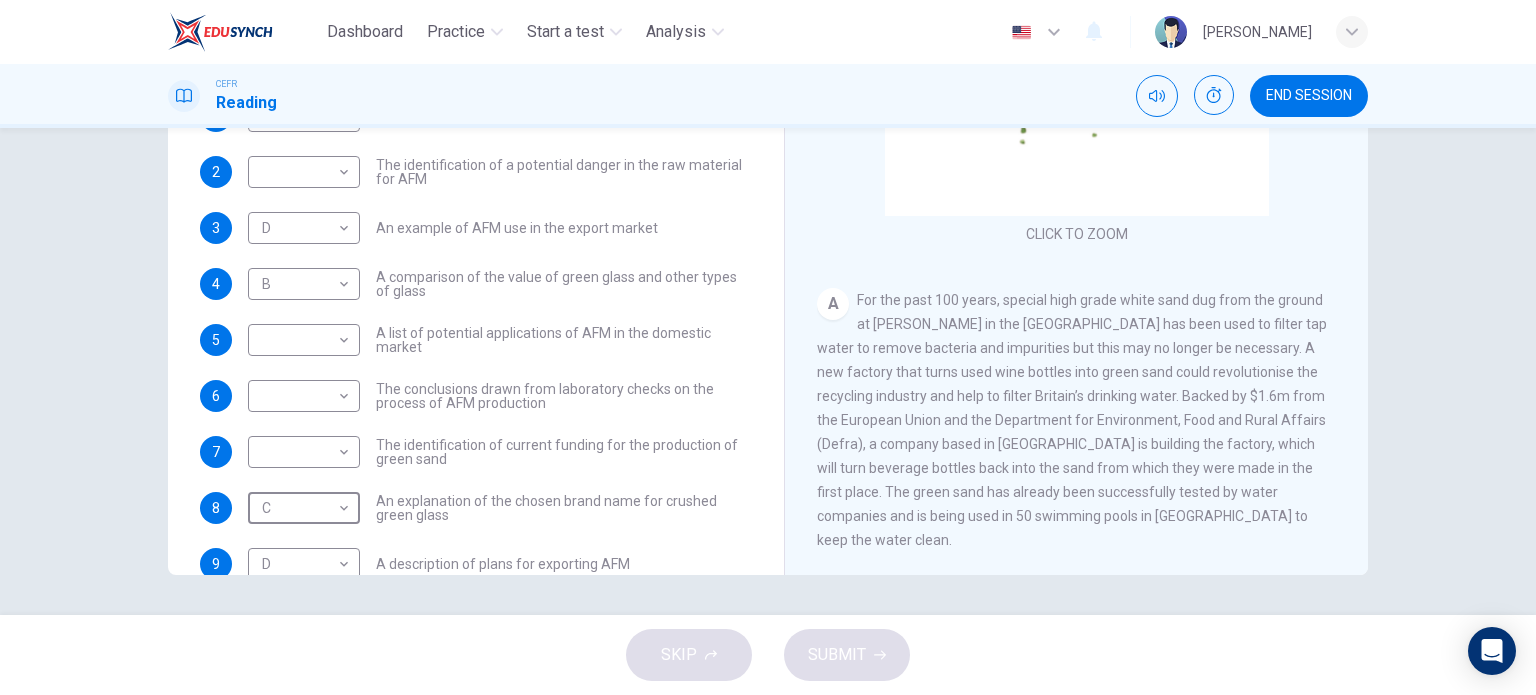 scroll, scrollTop: 67, scrollLeft: 0, axis: vertical 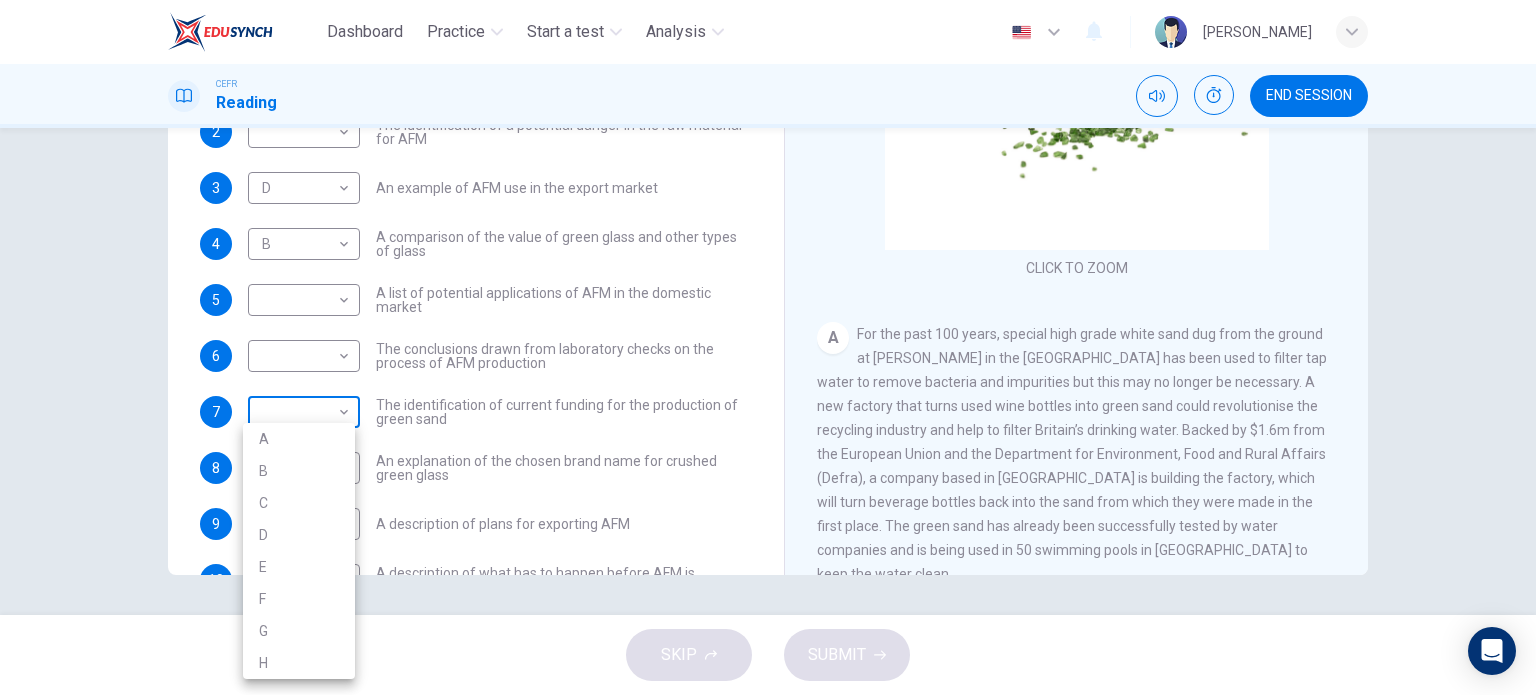 click on "Dashboard Practice Start a test Analysis English en ​ NUUR ALYSSA BINTI KHIR AKYARIFF CEFR Reading END SESSION Questions 1 - 10 The Reading Passage has 8 paragraphs labelled  A-H . Which paragraph contains the following information?
Write the correct letter  A-H  in the boxes below.
NB  You may use any letter  more than once . 1 ​ ​ A description of plans to expand production of AFM 2 ​ ​ The identification of a potential danger in the raw material for AFM 3 D D ​ An example of AFM use in the export market 4 B B ​ A comparison of the value of green glass and other types of glass 5 ​ ​ A list of potential applications of AFM in the domestic market 6 ​ ​ The conclusions drawn from laboratory checks on the process of AFM production 7 ​ ​ The identification of current funding for the production of green sand 8 C C ​ An explanation of the chosen brand name for crushed green glass 9 D D ​ A description of plans for exporting AFM 10 G G ​ Green Virtues of Green Sand CLICK TO ZOOM A" at bounding box center (768, 347) 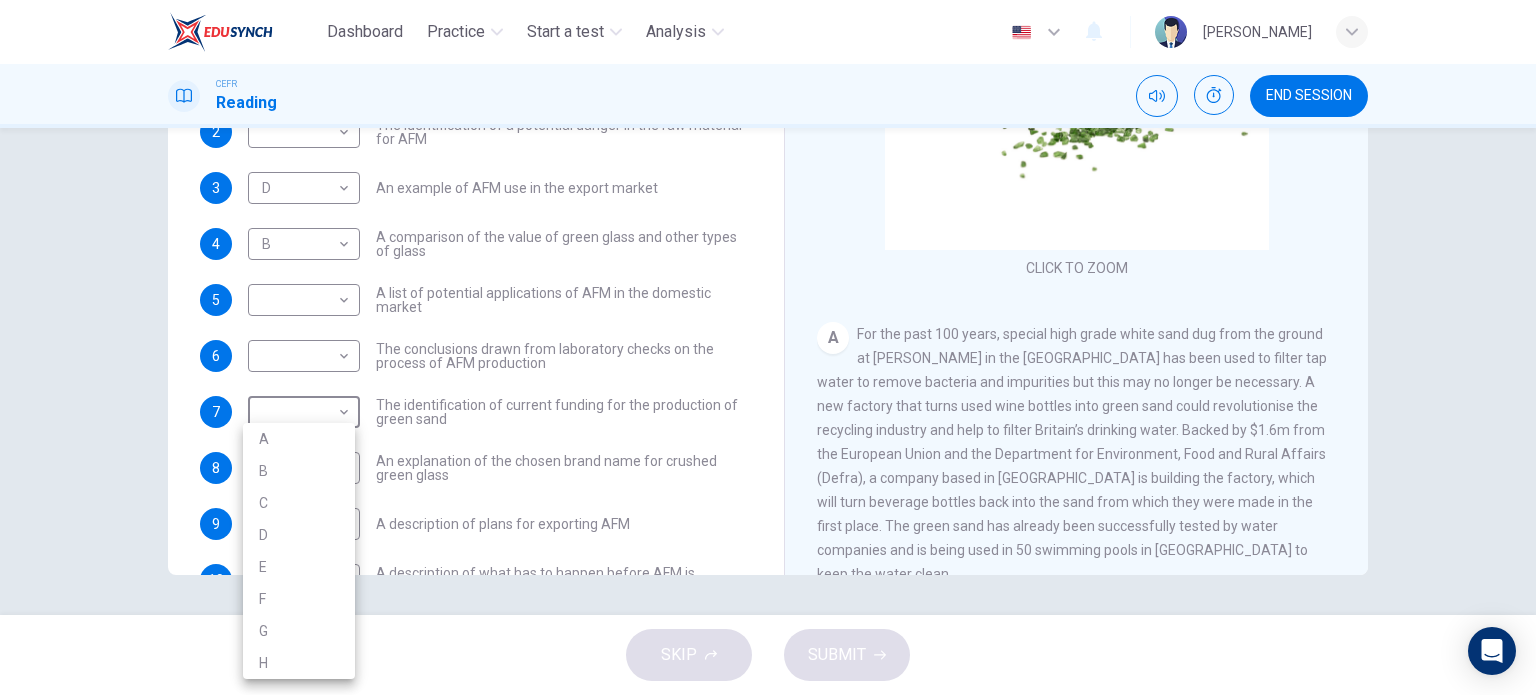 click on "A" at bounding box center (299, 439) 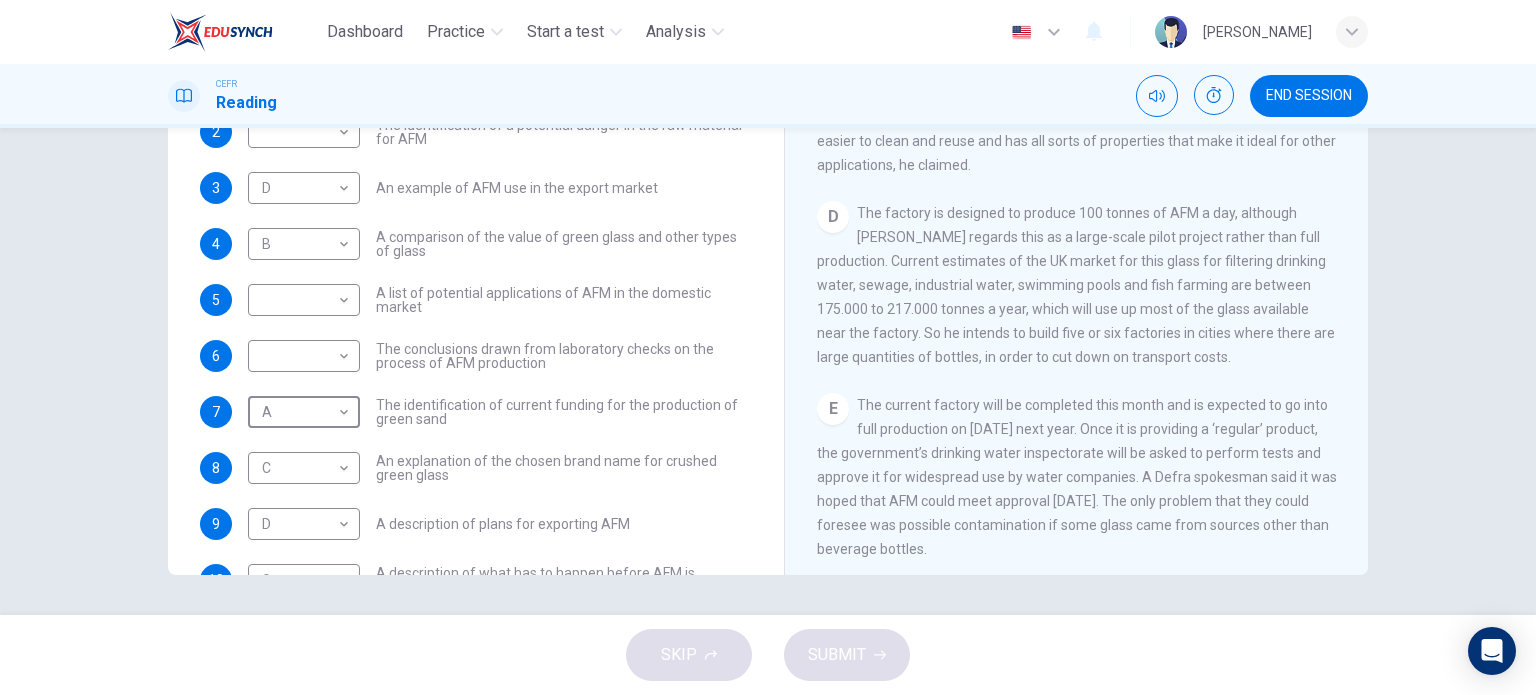 scroll, scrollTop: 1067, scrollLeft: 0, axis: vertical 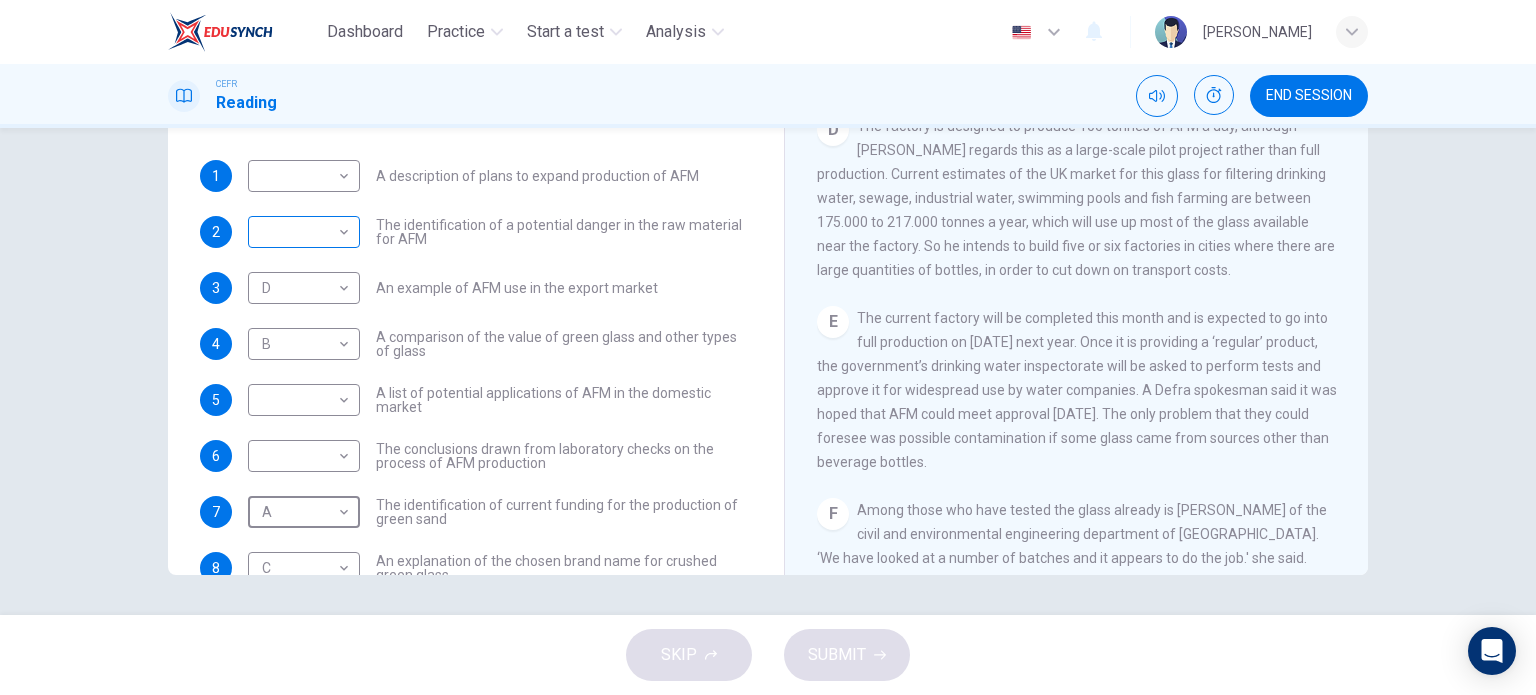 click on "Dashboard Practice Start a test Analysis English en ​ NUUR ALYSSA BINTI KHIR AKYARIFF CEFR Reading END SESSION Questions 1 - 10 The Reading Passage has 8 paragraphs labelled  A-H . Which paragraph contains the following information?
Write the correct letter  A-H  in the boxes below.
NB  You may use any letter  more than once . 1 ​ ​ A description of plans to expand production of AFM 2 ​ ​ The identification of a potential danger in the raw material for AFM 3 D D ​ An example of AFM use in the export market 4 B B ​ A comparison of the value of green glass and other types of glass 5 ​ ​ A list of potential applications of AFM in the domestic market 6 ​ ​ The conclusions drawn from laboratory checks on the process of AFM production 7 A A ​ The identification of current funding for the production of green sand 8 C C ​ An explanation of the chosen brand name for crushed green glass 9 D D ​ A description of plans for exporting AFM 10 G G ​ Green Virtues of Green Sand CLICK TO ZOOM A" at bounding box center [768, 347] 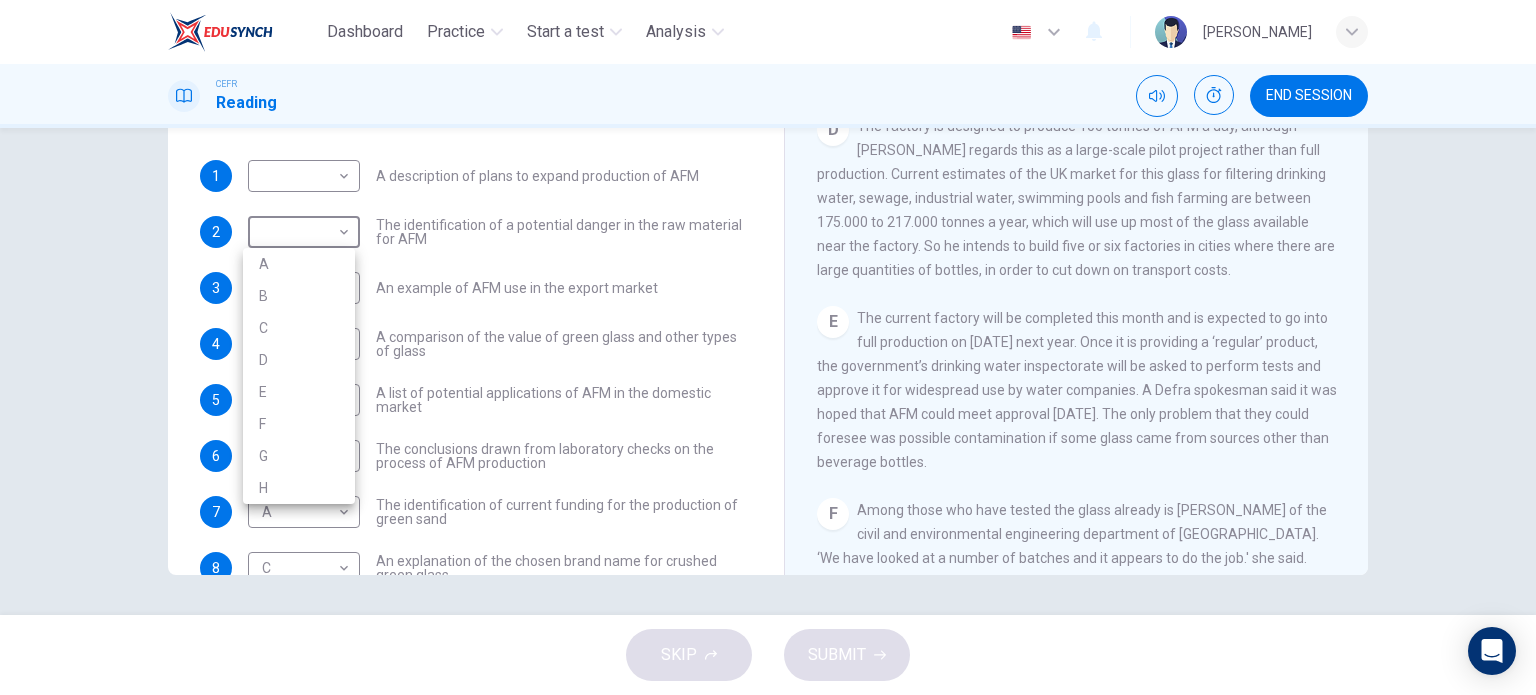 click on "E" at bounding box center (299, 392) 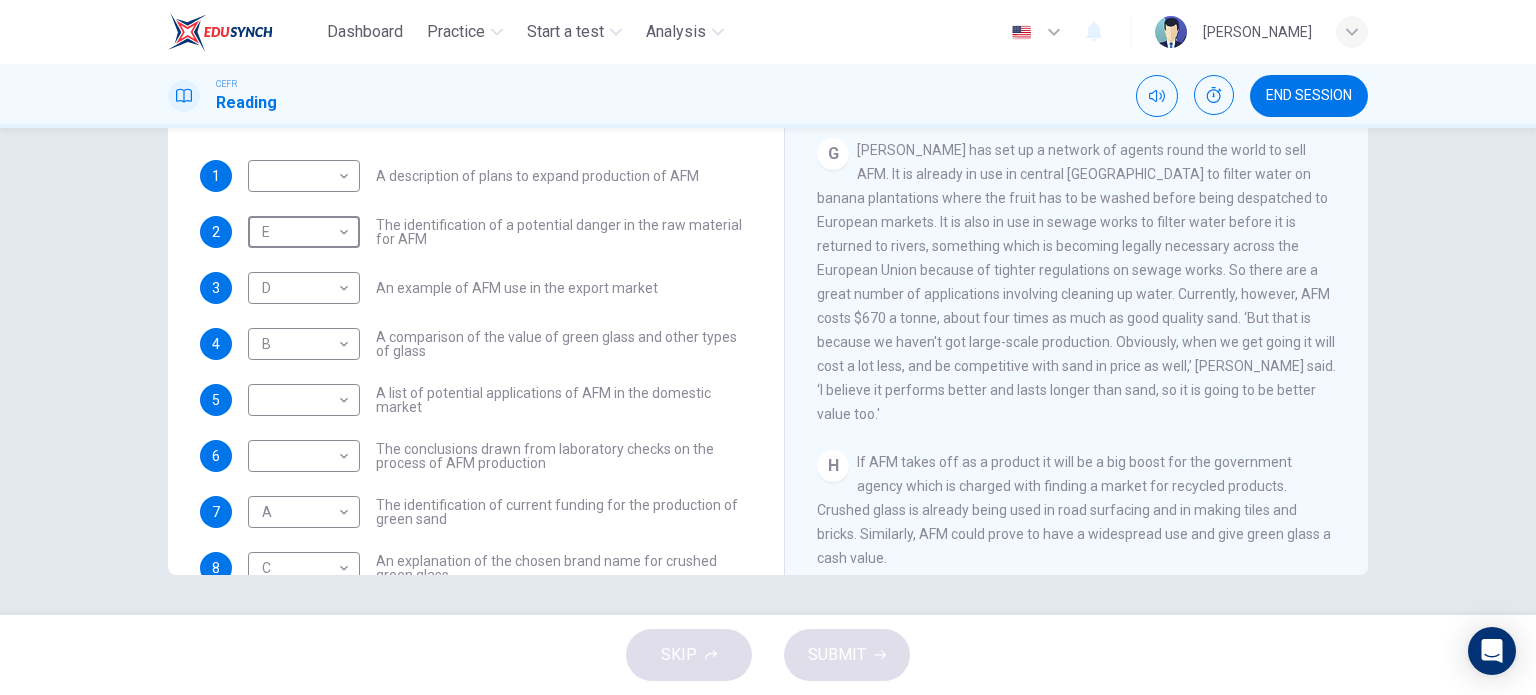 scroll, scrollTop: 1567, scrollLeft: 0, axis: vertical 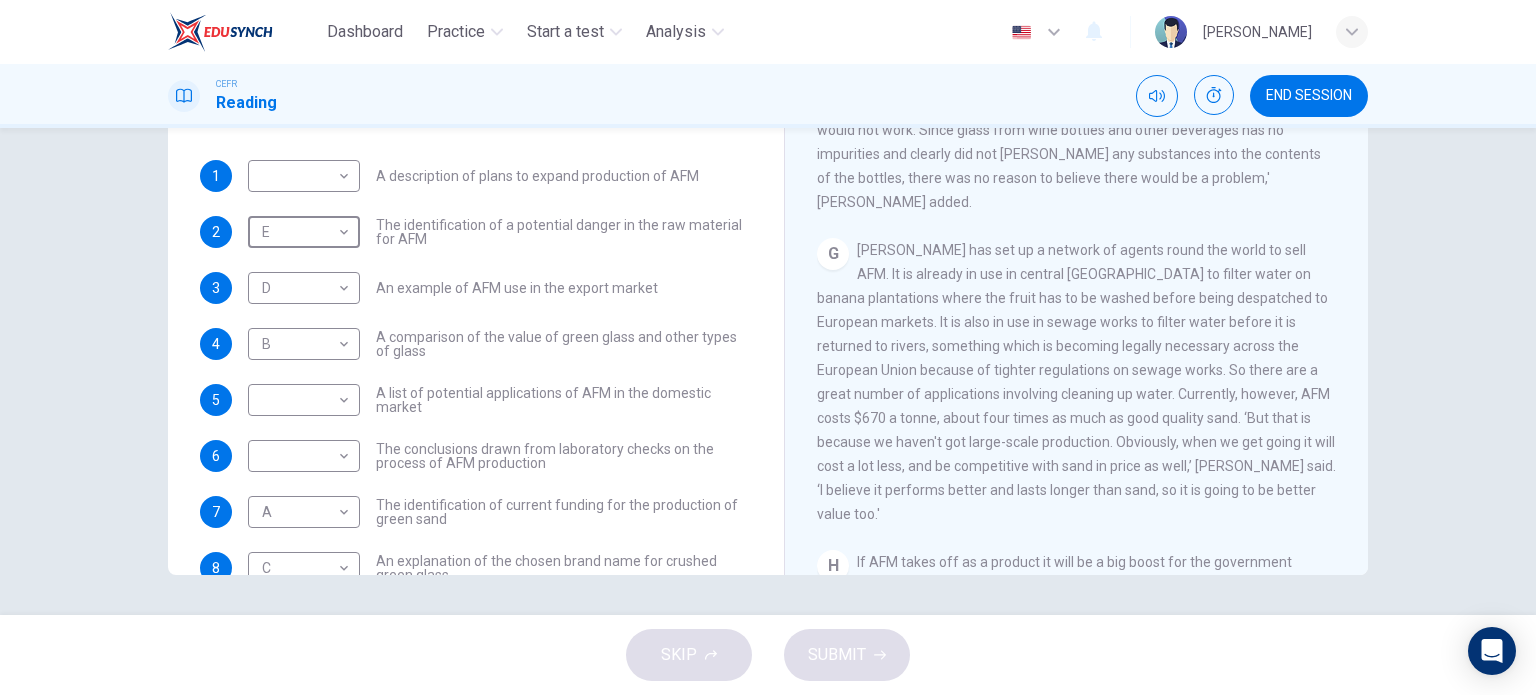 click on "1" at bounding box center [216, 176] 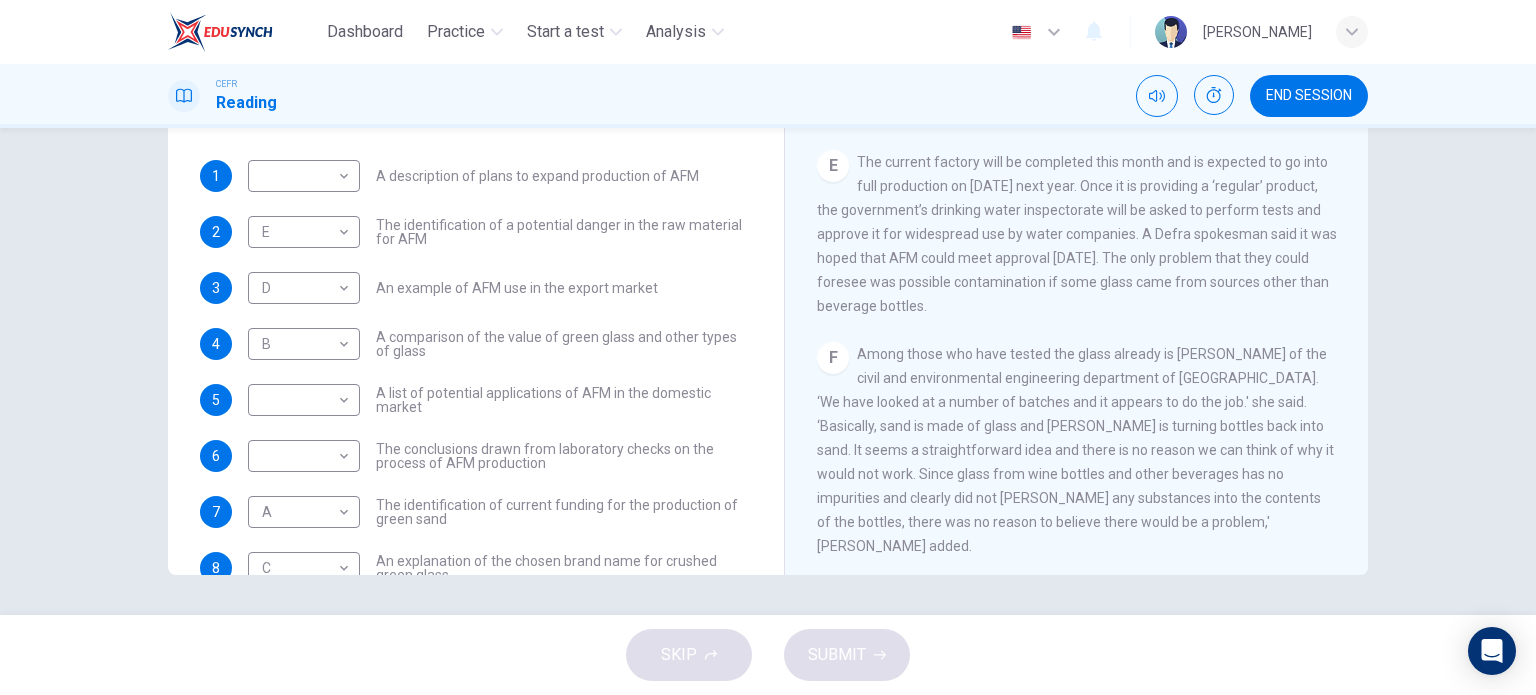 scroll, scrollTop: 1267, scrollLeft: 0, axis: vertical 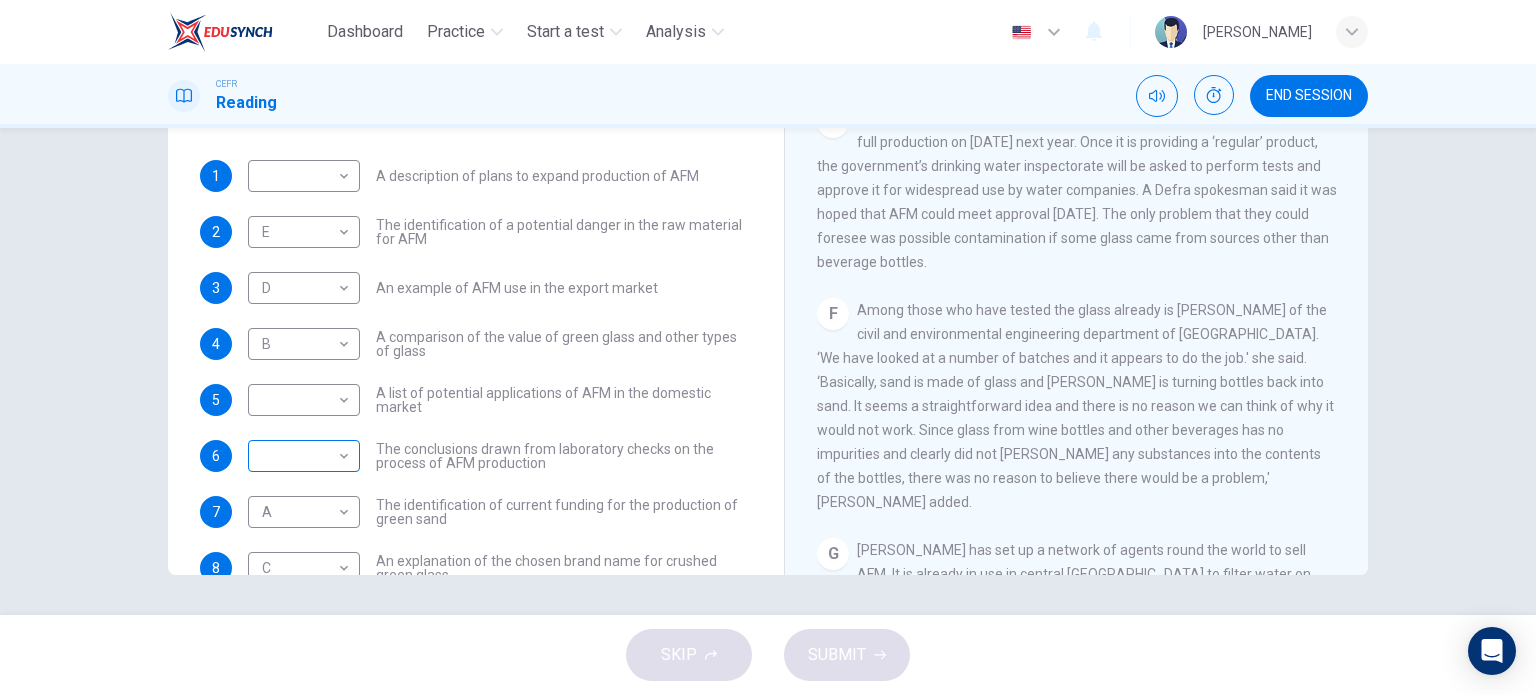 click on "Dashboard Practice Start a test Analysis English en ​ NUUR ALYSSA BINTI KHIR AKYARIFF CEFR Reading END SESSION Questions 1 - 10 The Reading Passage has 8 paragraphs labelled  A-H . Which paragraph contains the following information?
Write the correct letter  A-H  in the boxes below.
NB  You may use any letter  more than once . 1 ​ ​ A description of plans to expand production of AFM 2 E E ​ The identification of a potential danger in the raw material for AFM 3 D D ​ An example of AFM use in the export market 4 B B ​ A comparison of the value of green glass and other types of glass 5 ​ ​ A list of potential applications of AFM in the domestic market 6 ​ ​ The conclusions drawn from laboratory checks on the process of AFM production 7 A A ​ The identification of current funding for the production of green sand 8 C C ​ An explanation of the chosen brand name for crushed green glass 9 D D ​ A description of plans for exporting AFM 10 G G ​ Green Virtues of Green Sand CLICK TO ZOOM A" at bounding box center (768, 347) 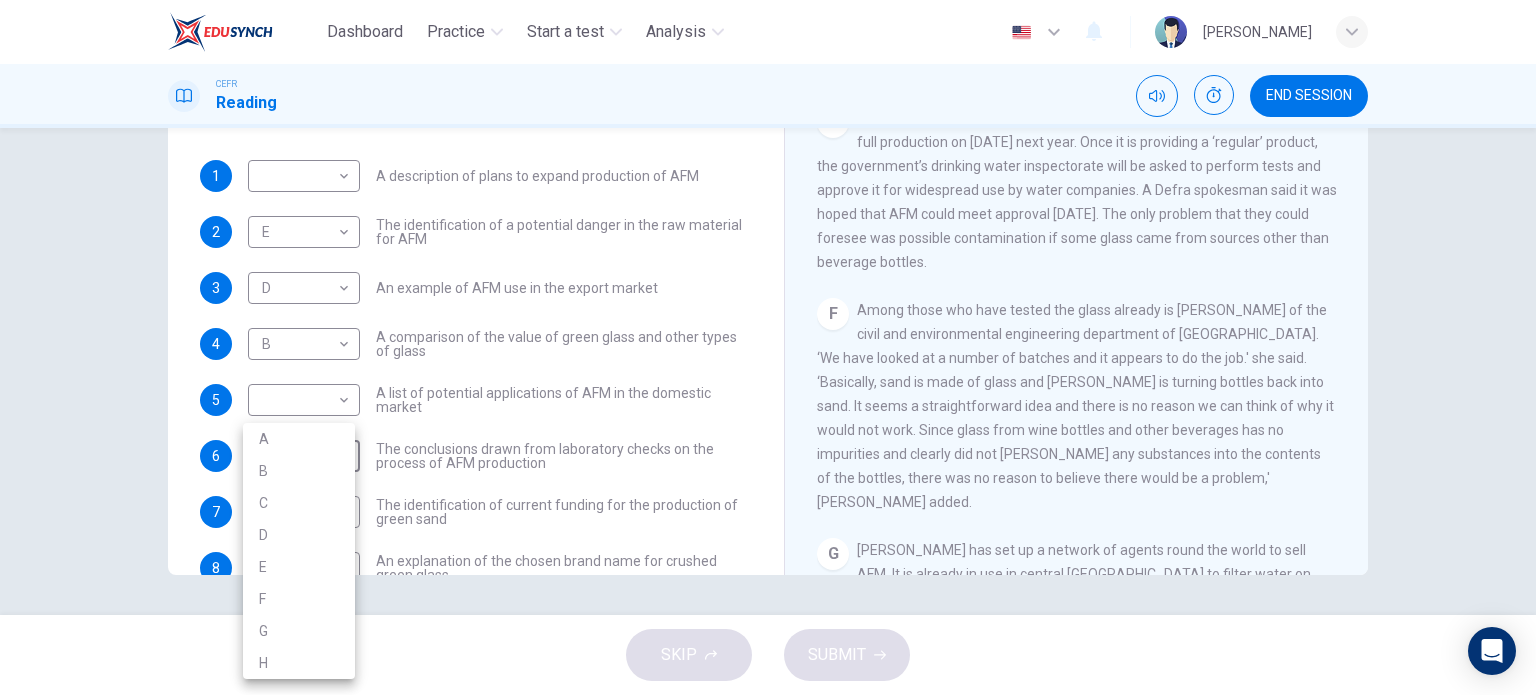 click on "F" at bounding box center (299, 599) 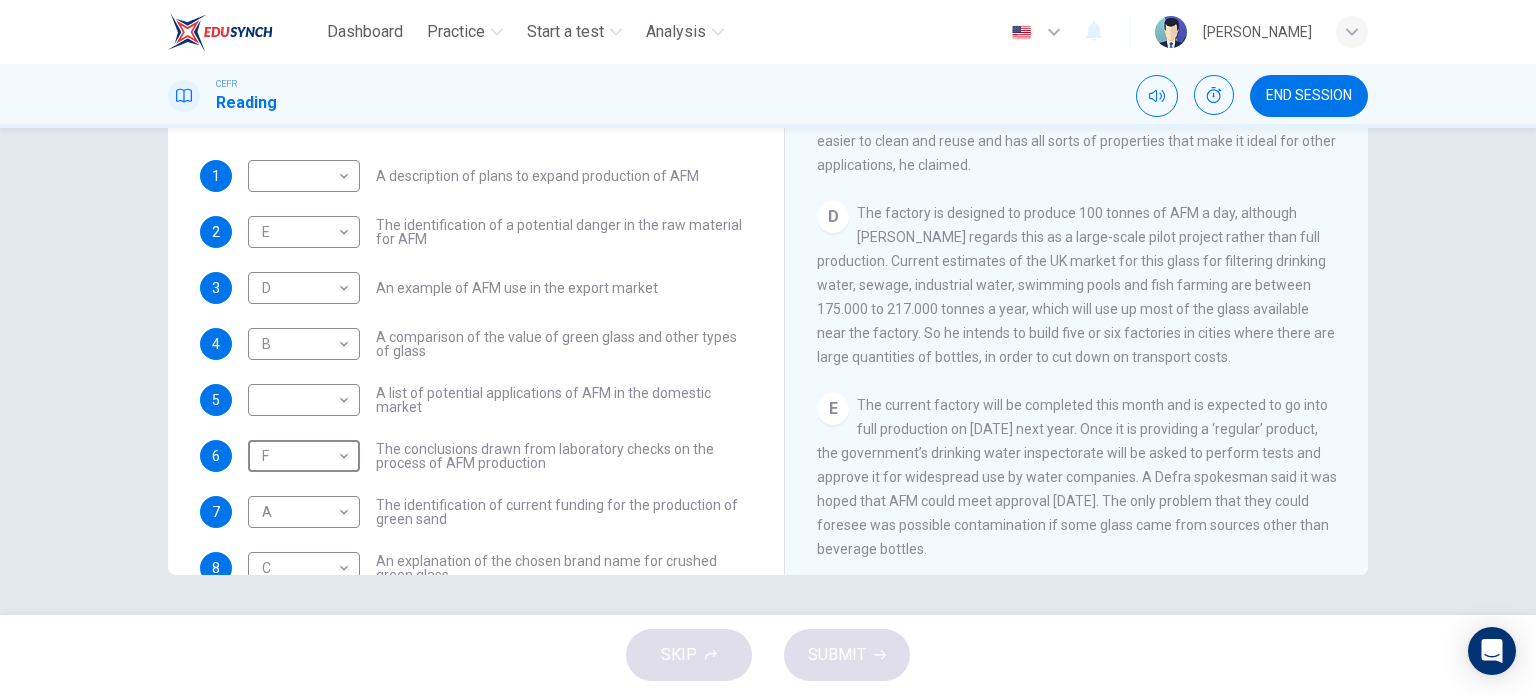 scroll, scrollTop: 967, scrollLeft: 0, axis: vertical 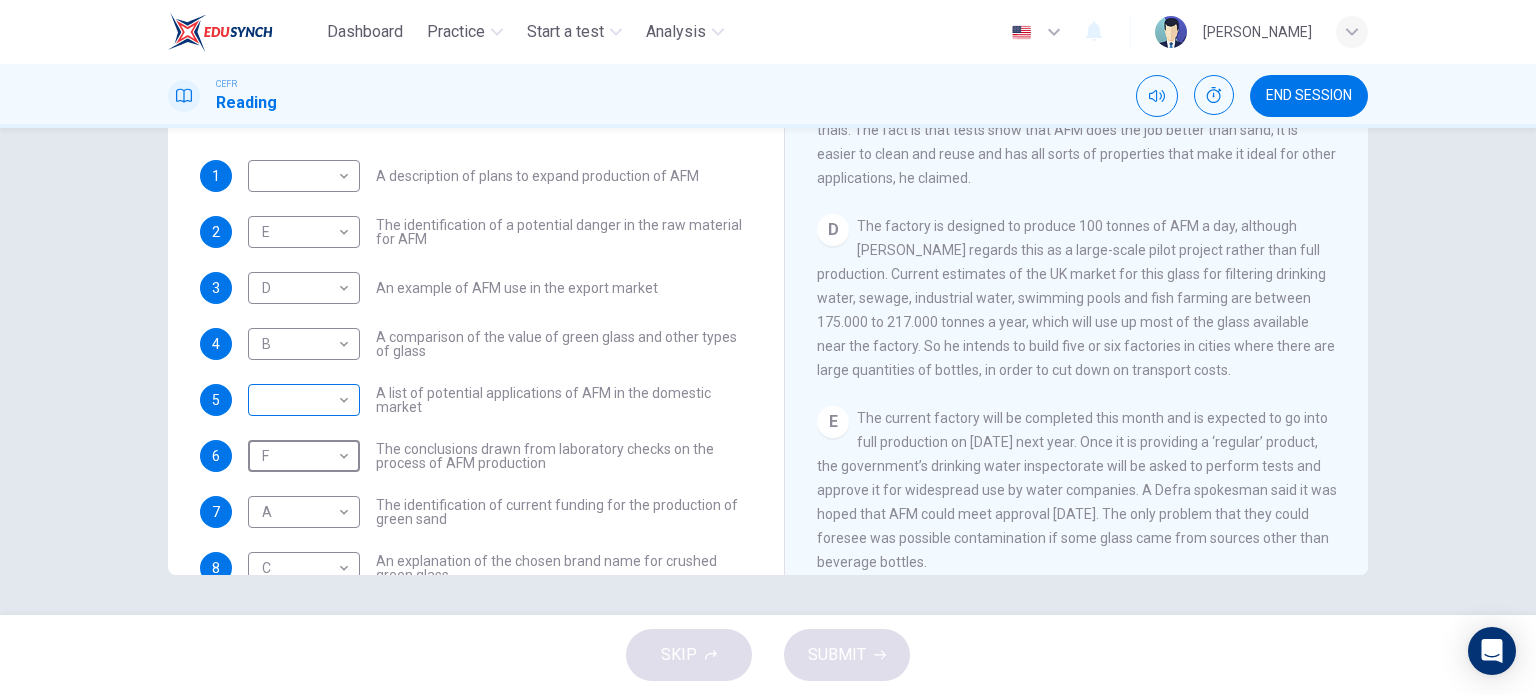 click on "Dashboard Practice Start a test Analysis English en ​ NUUR ALYSSA BINTI KHIR AKYARIFF CEFR Reading END SESSION Questions 1 - 10 The Reading Passage has 8 paragraphs labelled  A-H . Which paragraph contains the following information?
Write the correct letter  A-H  in the boxes below.
NB  You may use any letter  more than once . 1 ​ ​ A description of plans to expand production of AFM 2 E E ​ The identification of a potential danger in the raw material for AFM 3 D D ​ An example of AFM use in the export market 4 B B ​ A comparison of the value of green glass and other types of glass 5 ​ ​ A list of potential applications of AFM in the domestic market 6 F F ​ The conclusions drawn from laboratory checks on the process of AFM production 7 A A ​ The identification of current funding for the production of green sand 8 C C ​ An explanation of the chosen brand name for crushed green glass 9 D D ​ A description of plans for exporting AFM 10 G G ​ Green Virtues of Green Sand CLICK TO ZOOM A" at bounding box center (768, 347) 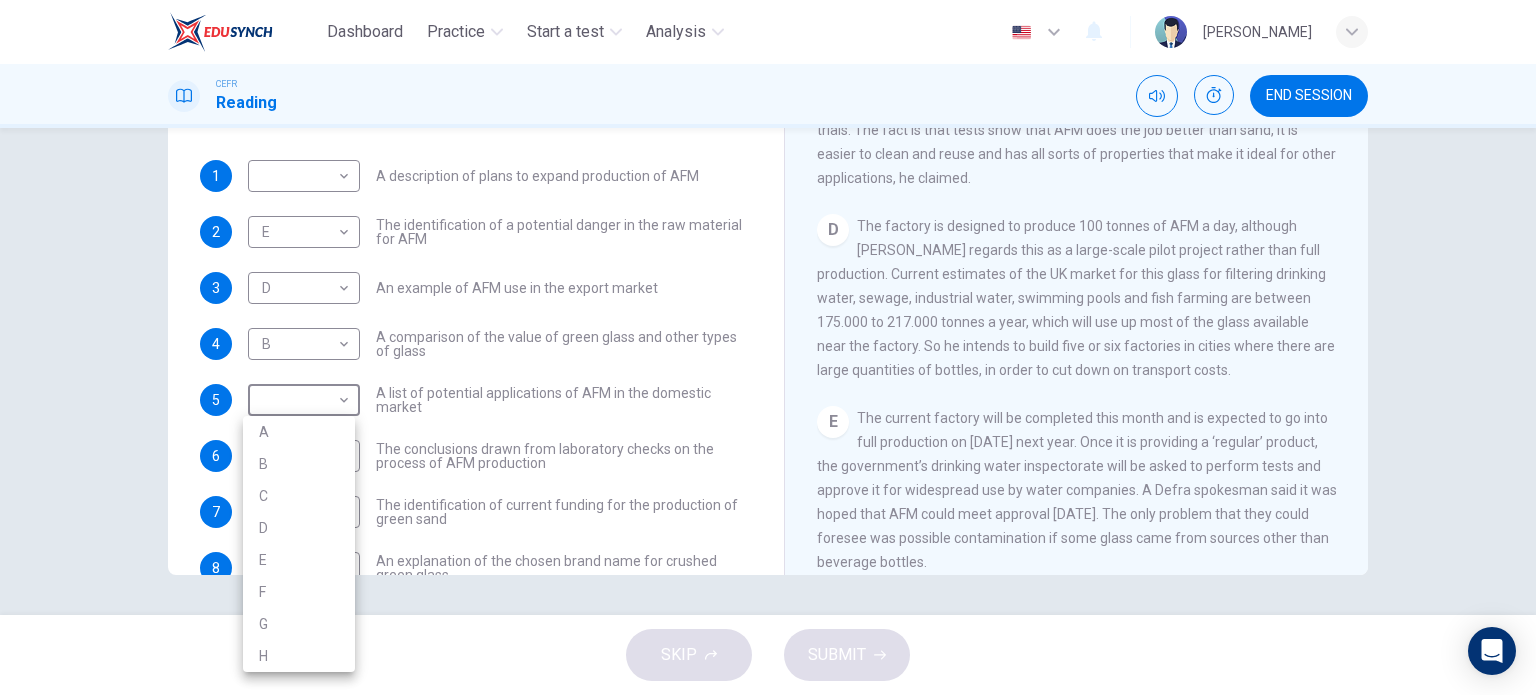 click on "D" at bounding box center (299, 528) 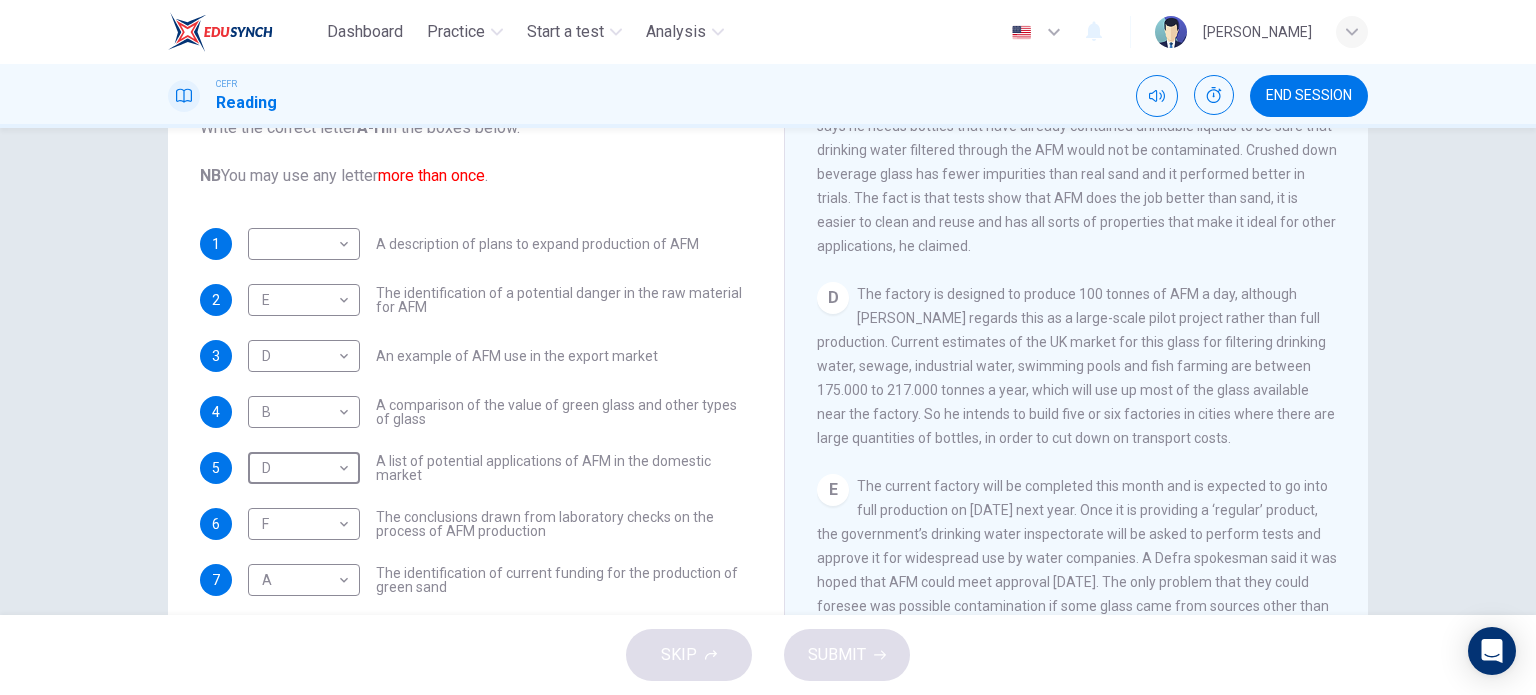 scroll, scrollTop: 188, scrollLeft: 0, axis: vertical 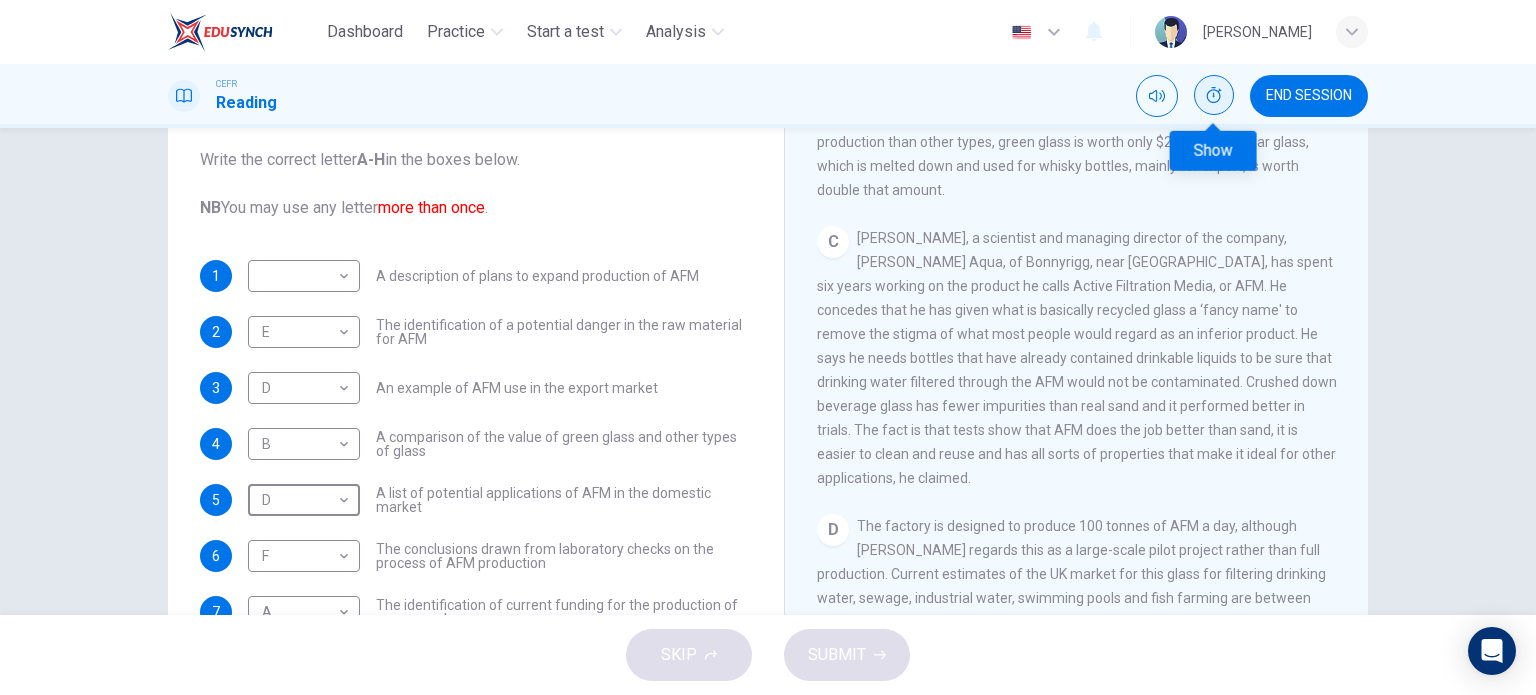 click at bounding box center [1214, 95] 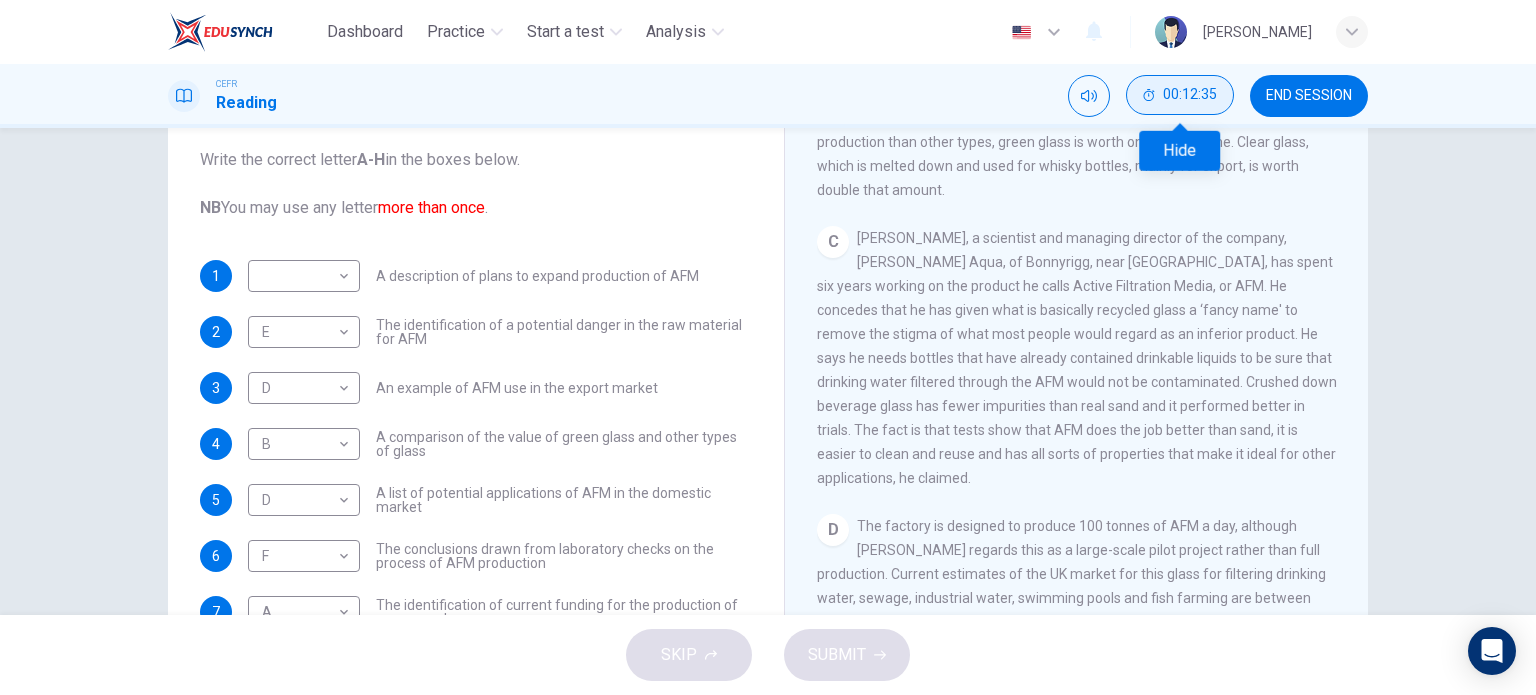 click on "00:12:35" at bounding box center [1190, 95] 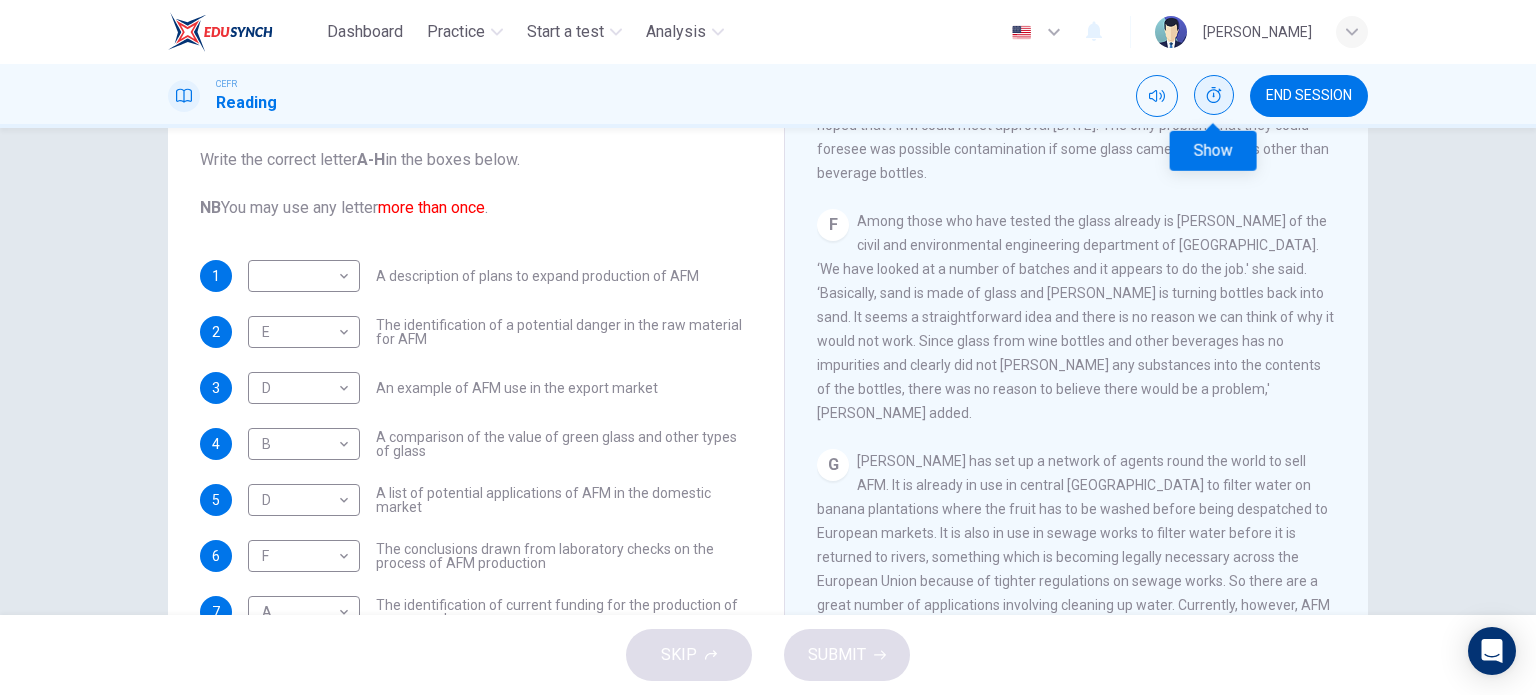 scroll, scrollTop: 1467, scrollLeft: 0, axis: vertical 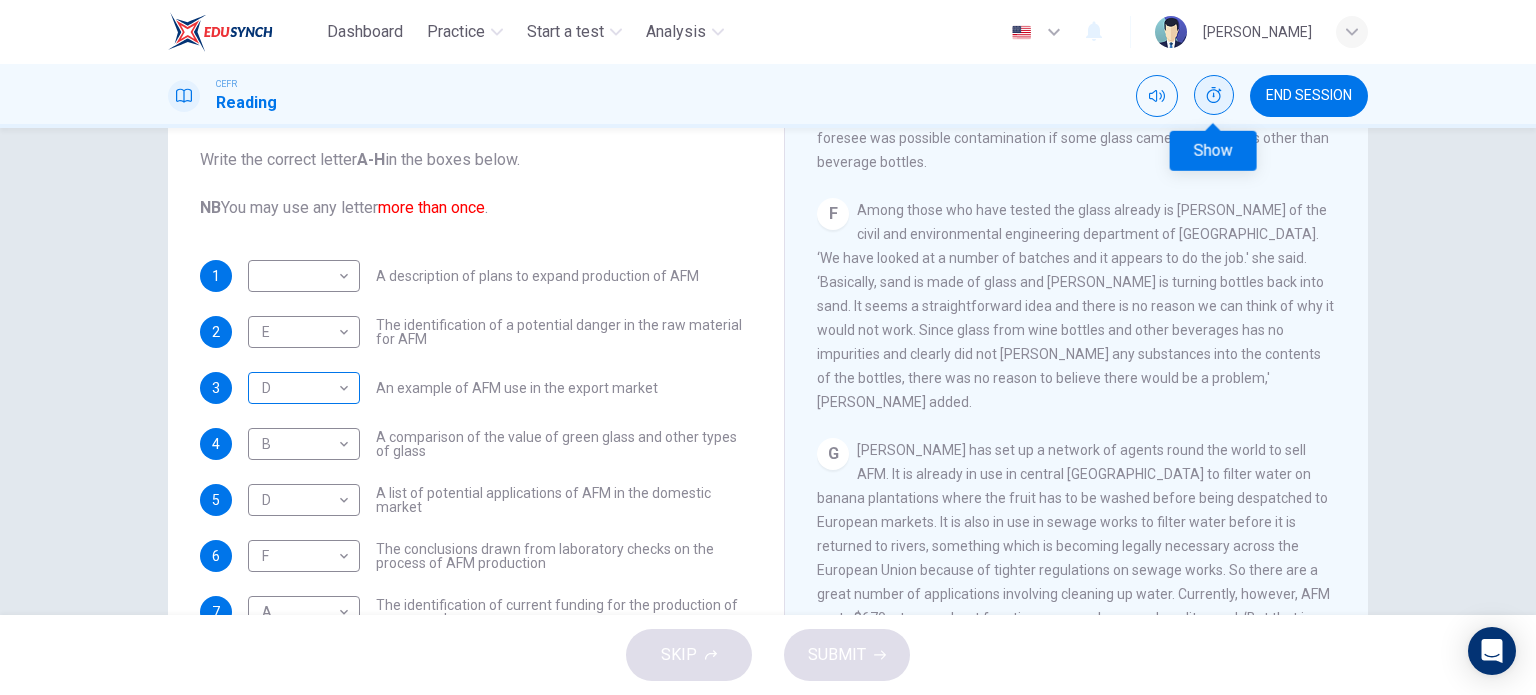 click on "Dashboard Practice Start a test Analysis English en ​ NUUR ALYSSA BINTI KHIR AKYARIFF CEFR Reading END SESSION Questions 1 - 10 The Reading Passage has 8 paragraphs labelled  A-H . Which paragraph contains the following information?
Write the correct letter  A-H  in the boxes below.
NB  You may use any letter  more than once . 1 ​ ​ A description of plans to expand production of AFM 2 E E ​ The identification of a potential danger in the raw material for AFM 3 D D ​ An example of AFM use in the export market 4 B B ​ A comparison of the value of green glass and other types of glass 5 D D ​ A list of potential applications of AFM in the domestic market 6 F F ​ The conclusions drawn from laboratory checks on the process of AFM production 7 A A ​ The identification of current funding for the production of green sand 8 C C ​ An explanation of the chosen brand name for crushed green glass 9 D D ​ A description of plans for exporting AFM 10 G G ​ Green Virtues of Green Sand CLICK TO ZOOM A" at bounding box center [768, 347] 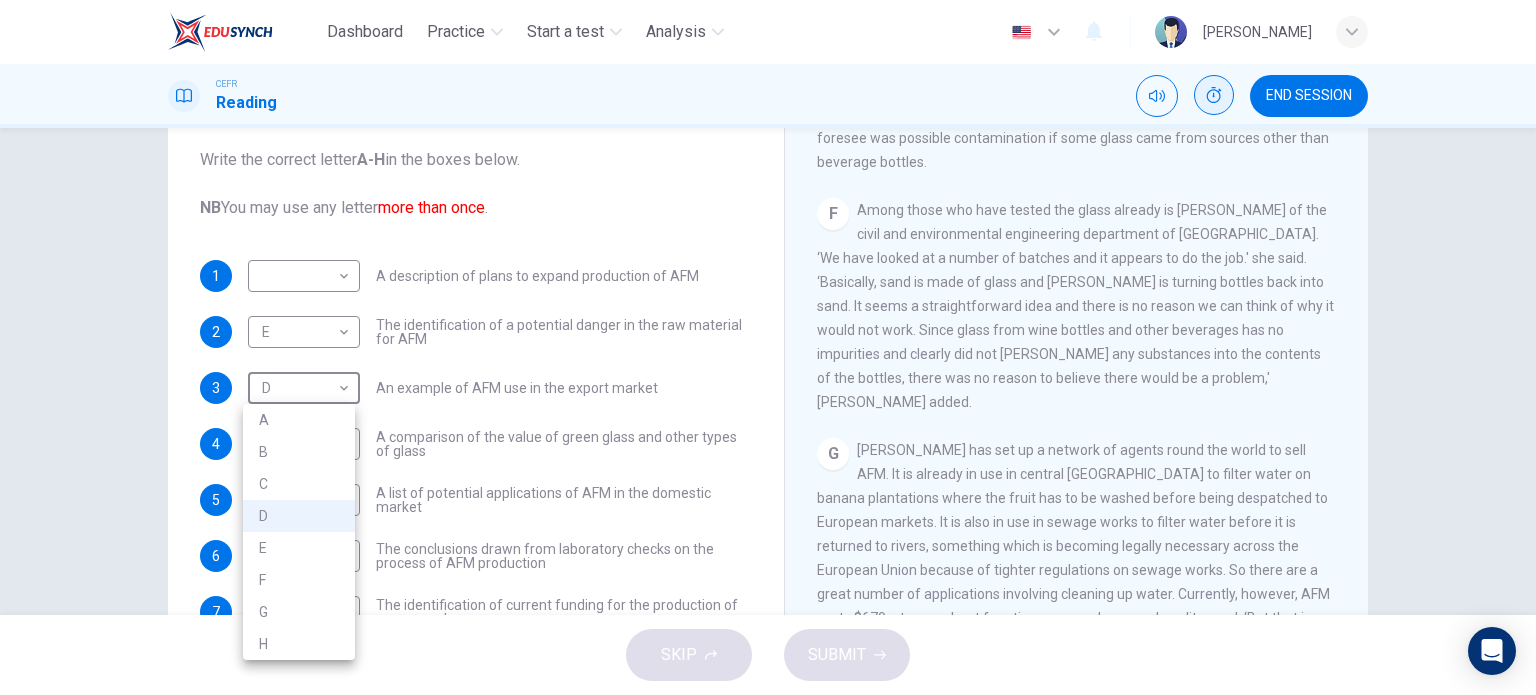 click on "G" at bounding box center (299, 612) 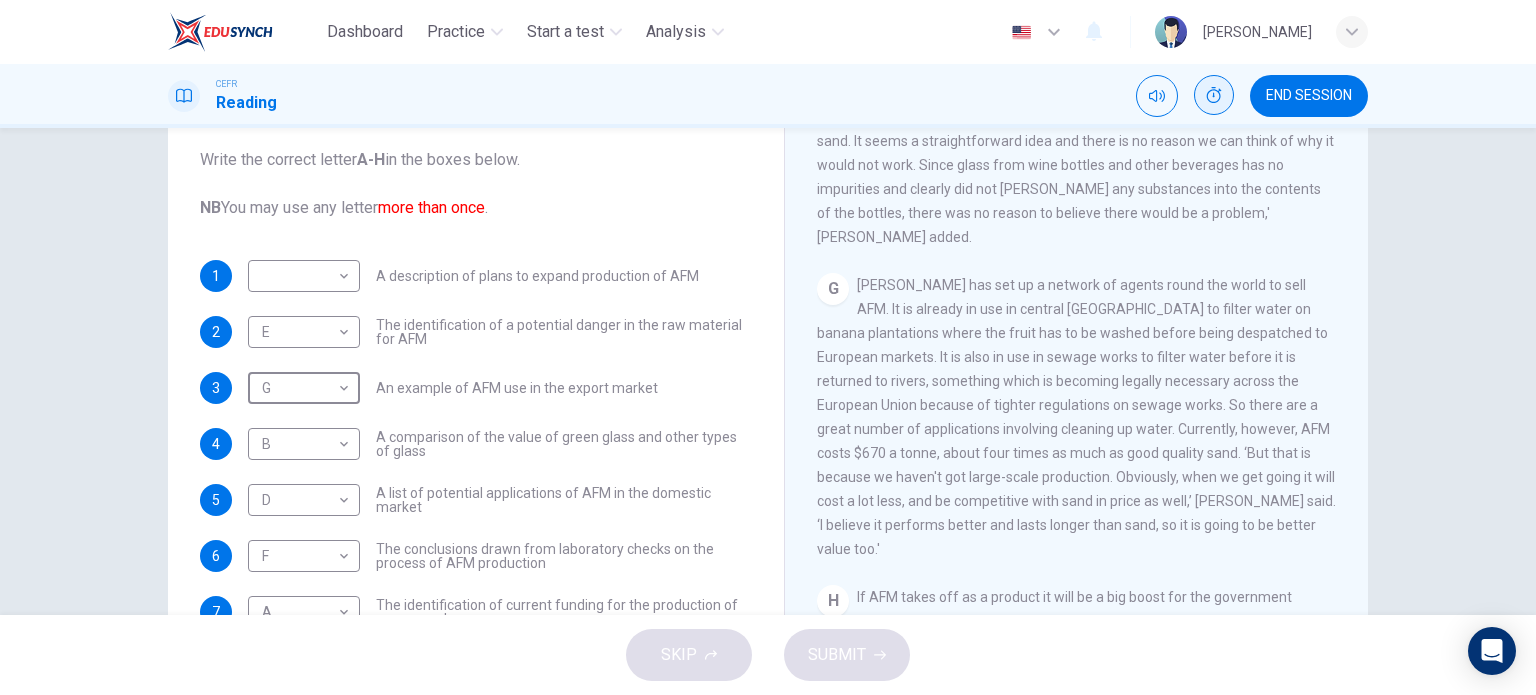 scroll, scrollTop: 1667, scrollLeft: 0, axis: vertical 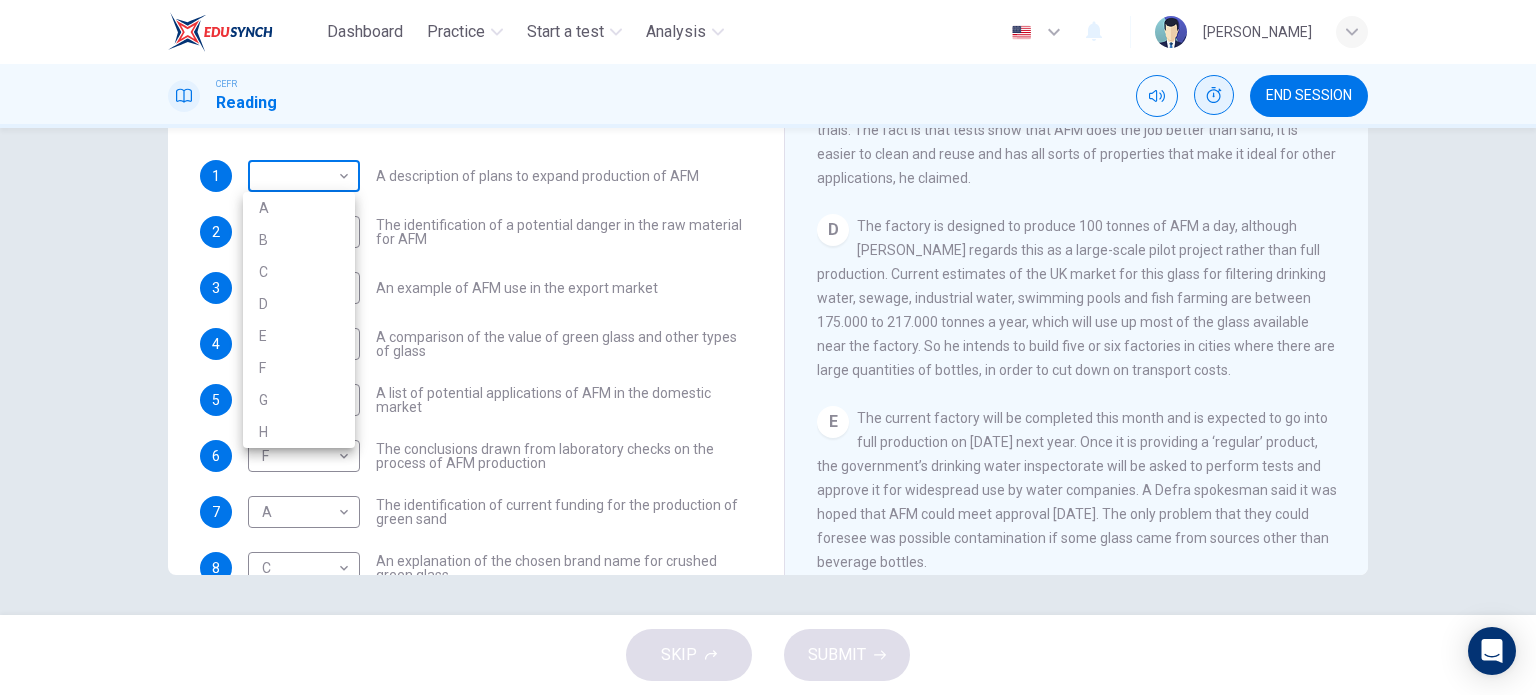 click on "Dashboard Practice Start a test Analysis English en ​ NUUR ALYSSA BINTI KHIR AKYARIFF CEFR Reading END SESSION Questions 1 - 10 The Reading Passage has 8 paragraphs labelled  A-H . Which paragraph contains the following information?
Write the correct letter  A-H  in the boxes below.
NB  You may use any letter  more than once . 1 ​ ​ A description of plans to expand production of AFM 2 E E ​ The identification of a potential danger in the raw material for AFM 3 G G ​ An example of AFM use in the export market 4 B B ​ A comparison of the value of green glass and other types of glass 5 D D ​ A list of potential applications of AFM in the domestic market 6 F F ​ The conclusions drawn from laboratory checks on the process of AFM production 7 A A ​ The identification of current funding for the production of green sand 8 C C ​ An explanation of the chosen brand name for crushed green glass 9 D D ​ A description of plans for exporting AFM 10 G G ​ Green Virtues of Green Sand CLICK TO ZOOM A" at bounding box center (768, 347) 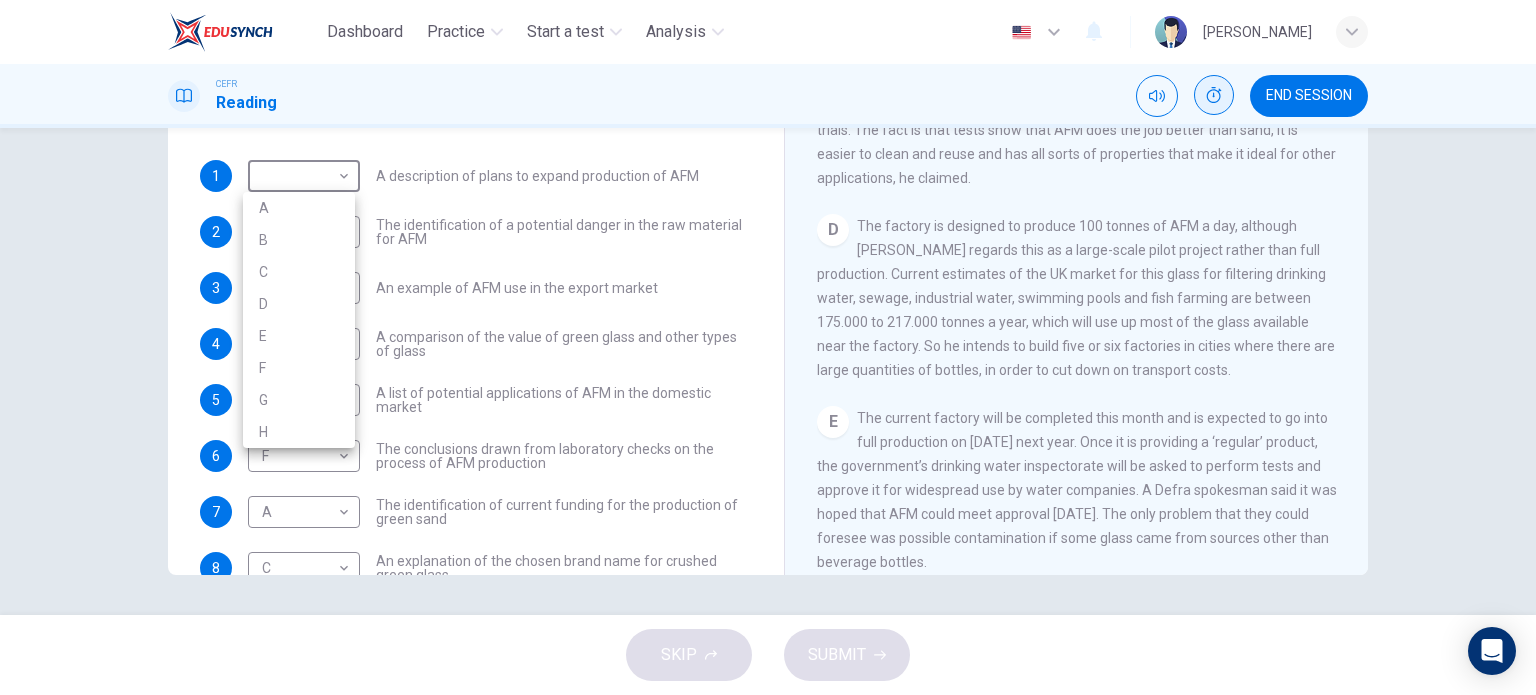 click on "D" at bounding box center (299, 304) 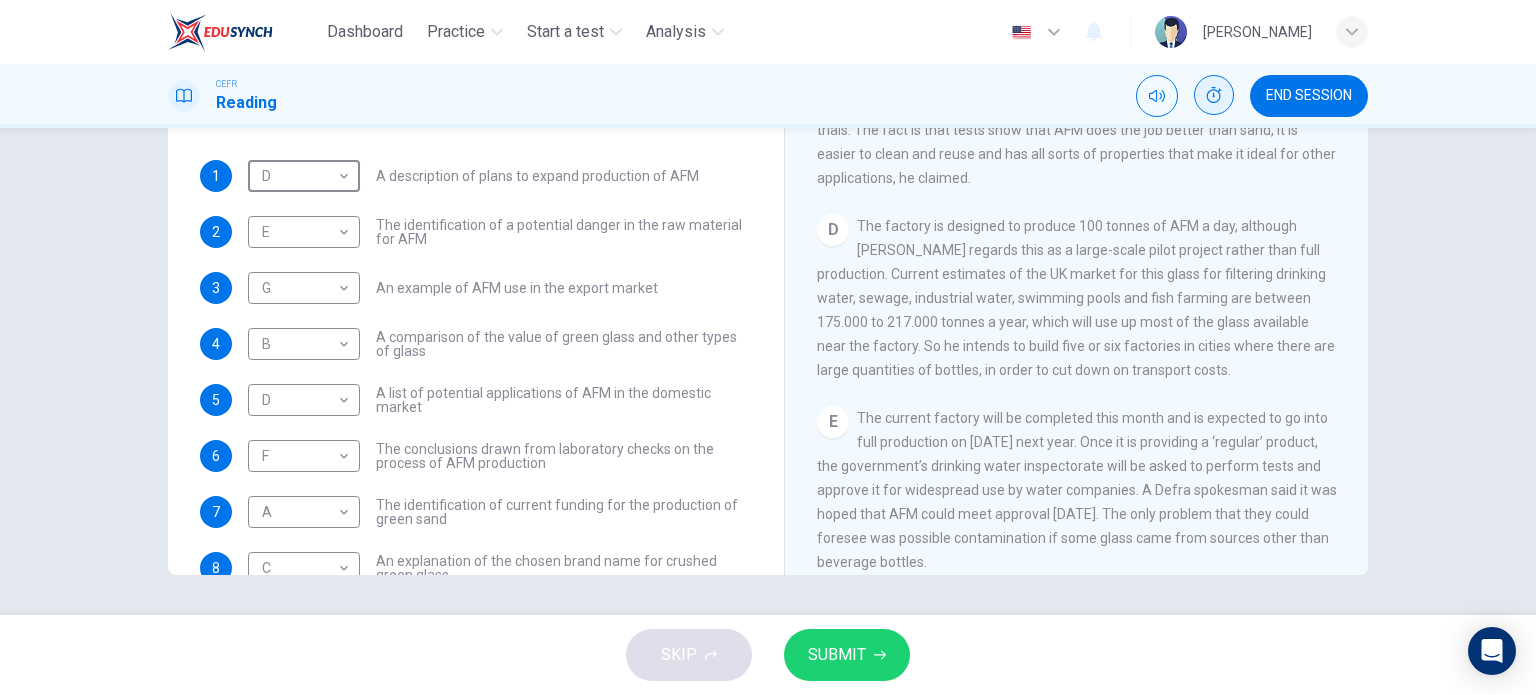 click on "SUBMIT" at bounding box center [837, 655] 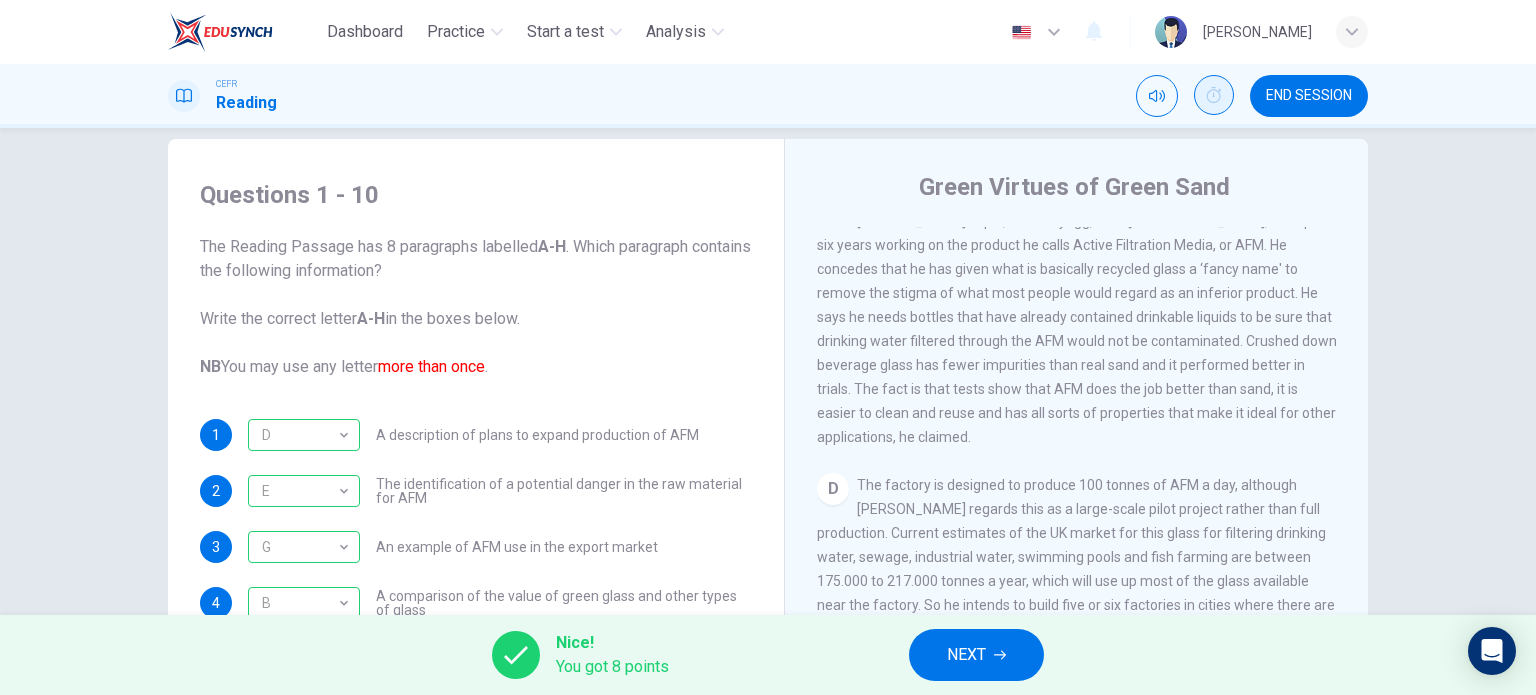 scroll, scrollTop: 0, scrollLeft: 0, axis: both 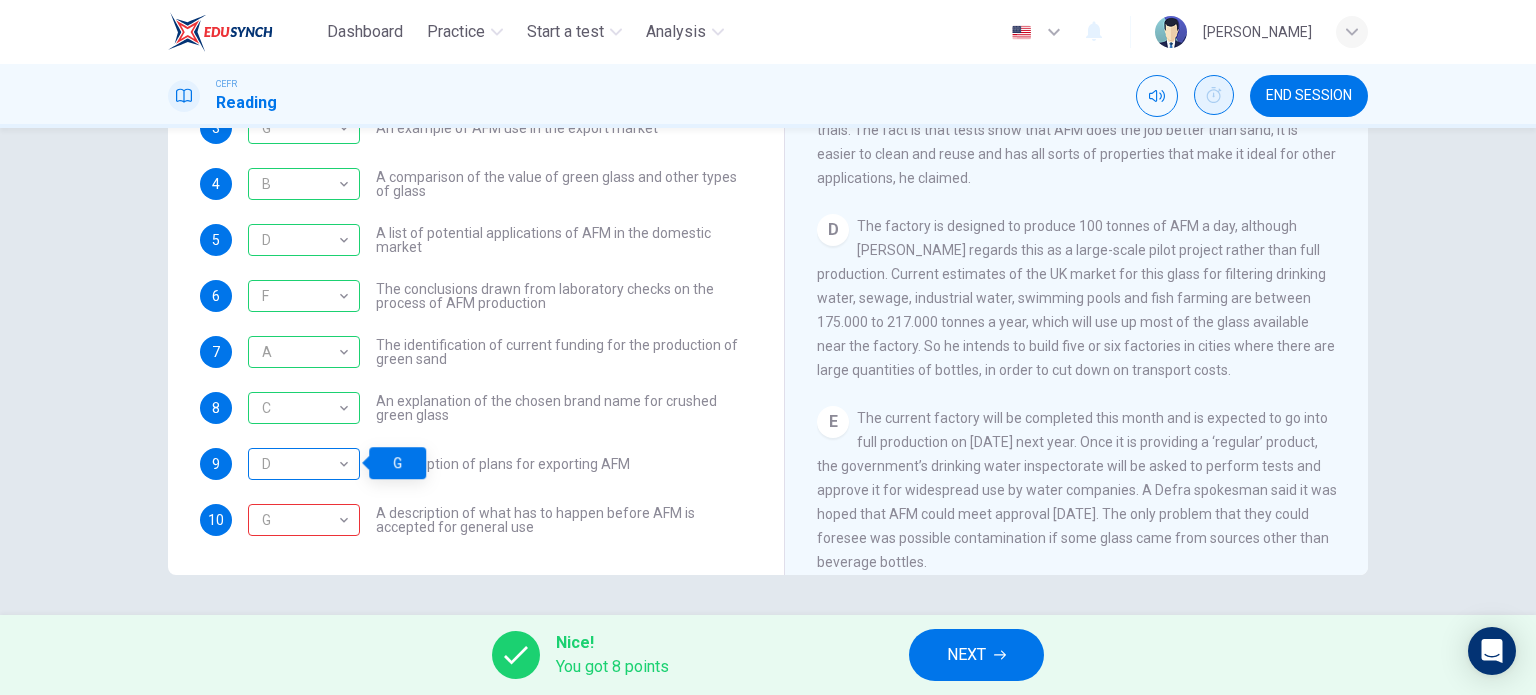 click on "D" at bounding box center [300, 464] 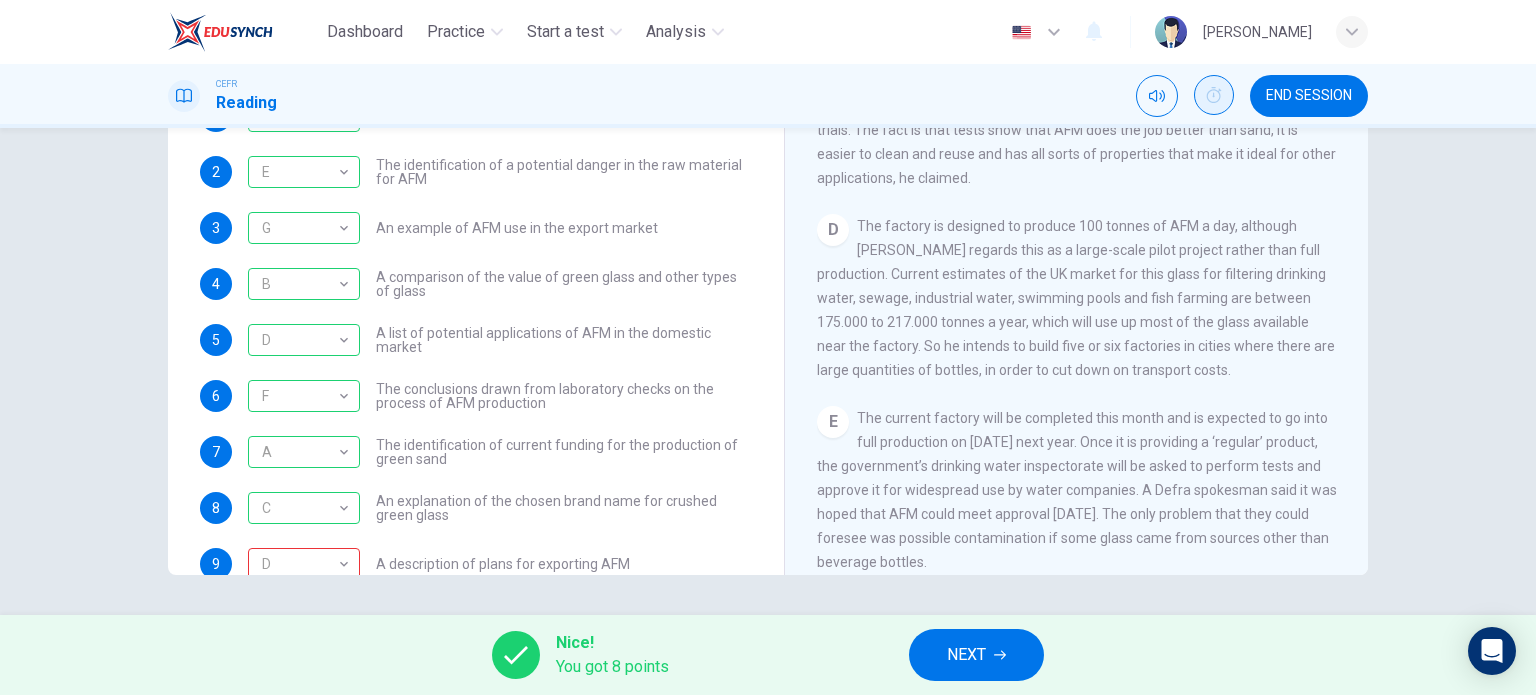 scroll, scrollTop: 0, scrollLeft: 0, axis: both 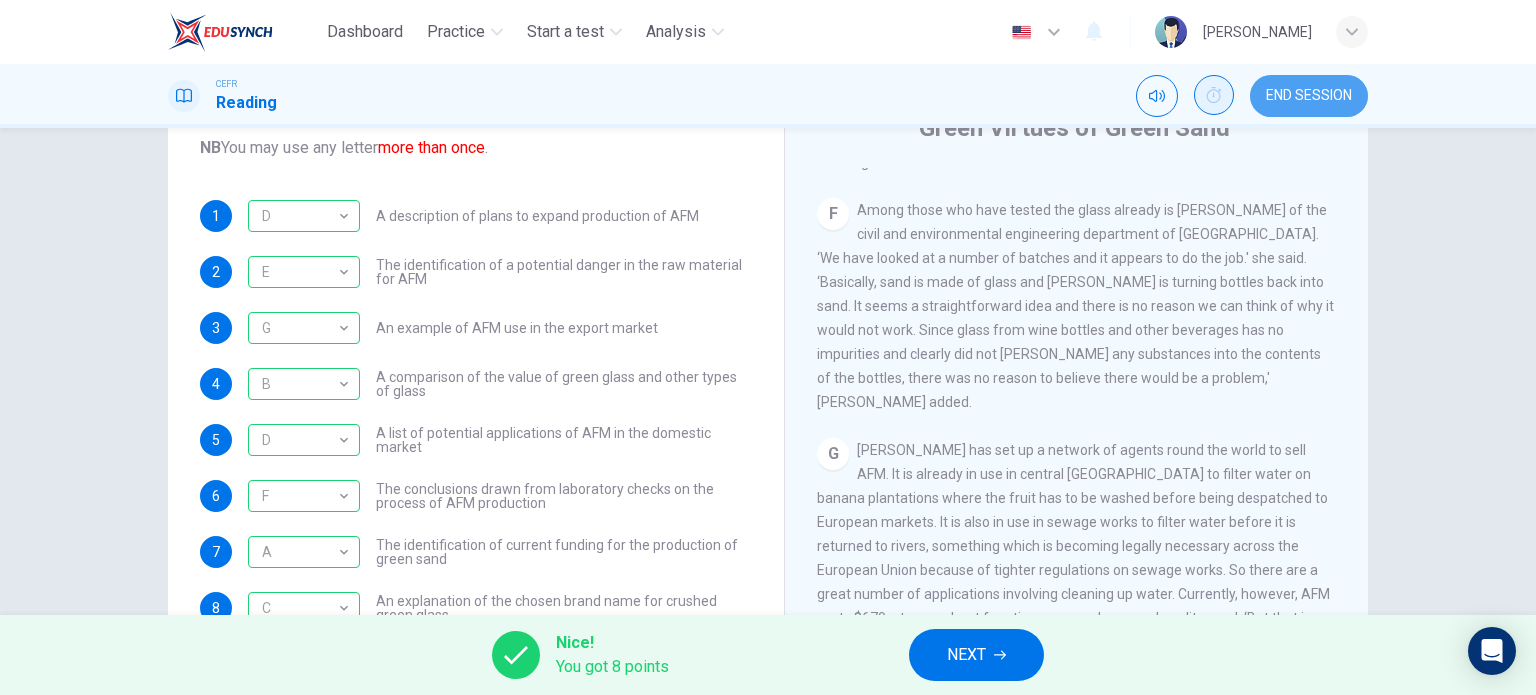 click on "END SESSION" at bounding box center [1309, 96] 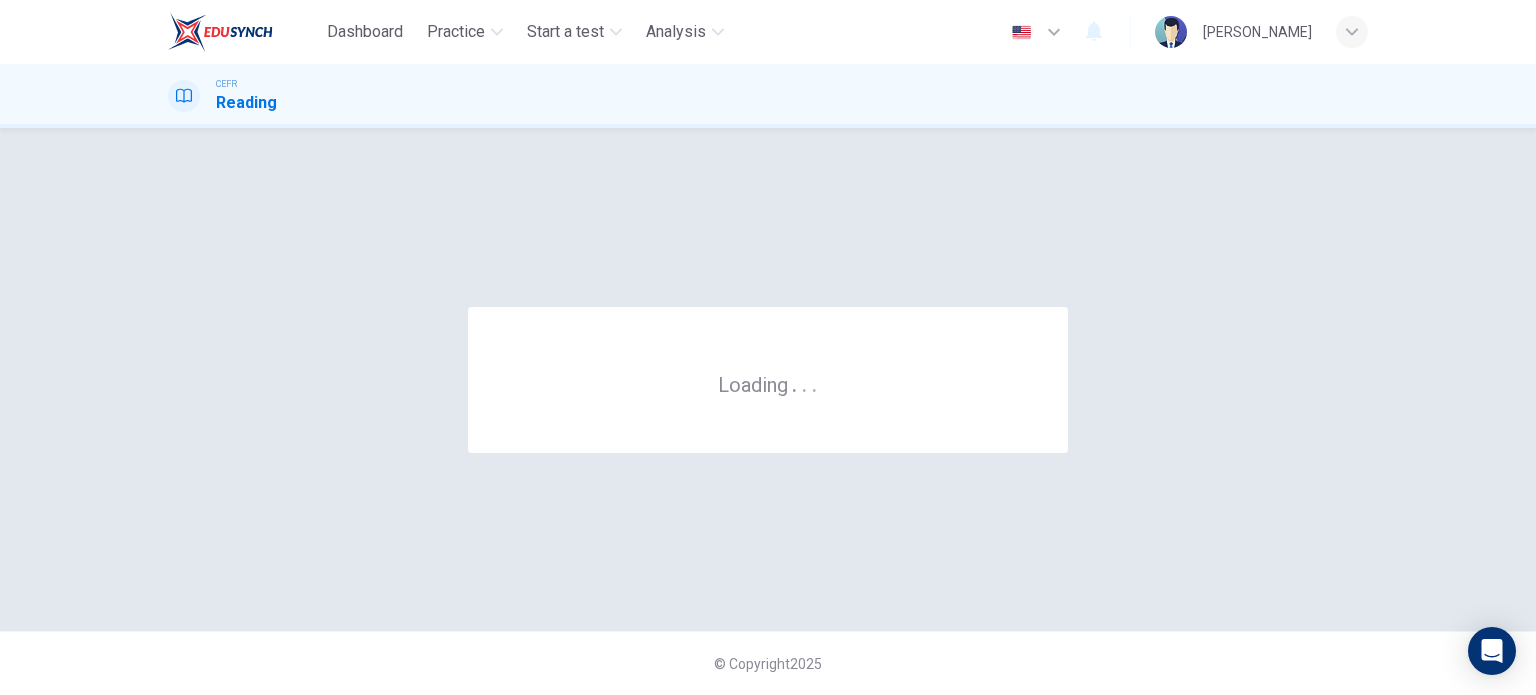 scroll, scrollTop: 0, scrollLeft: 0, axis: both 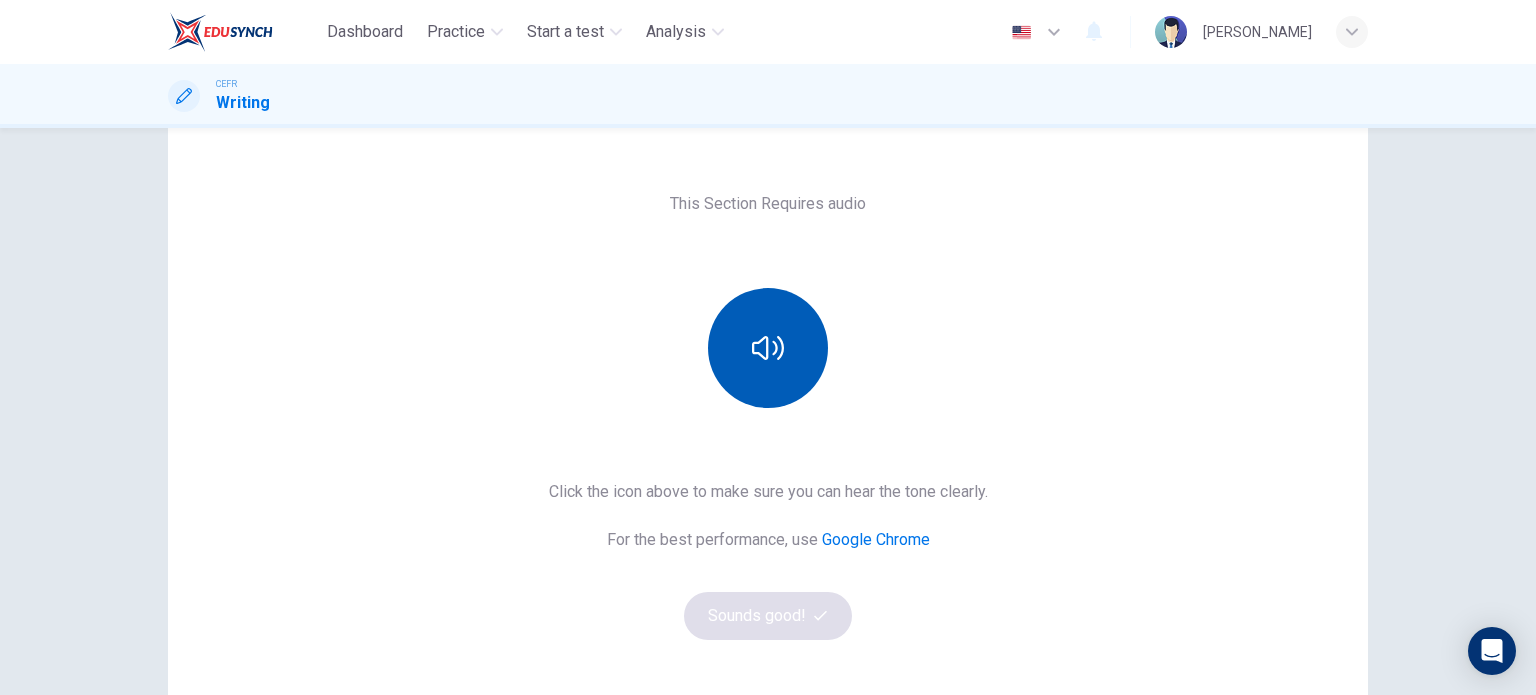 click 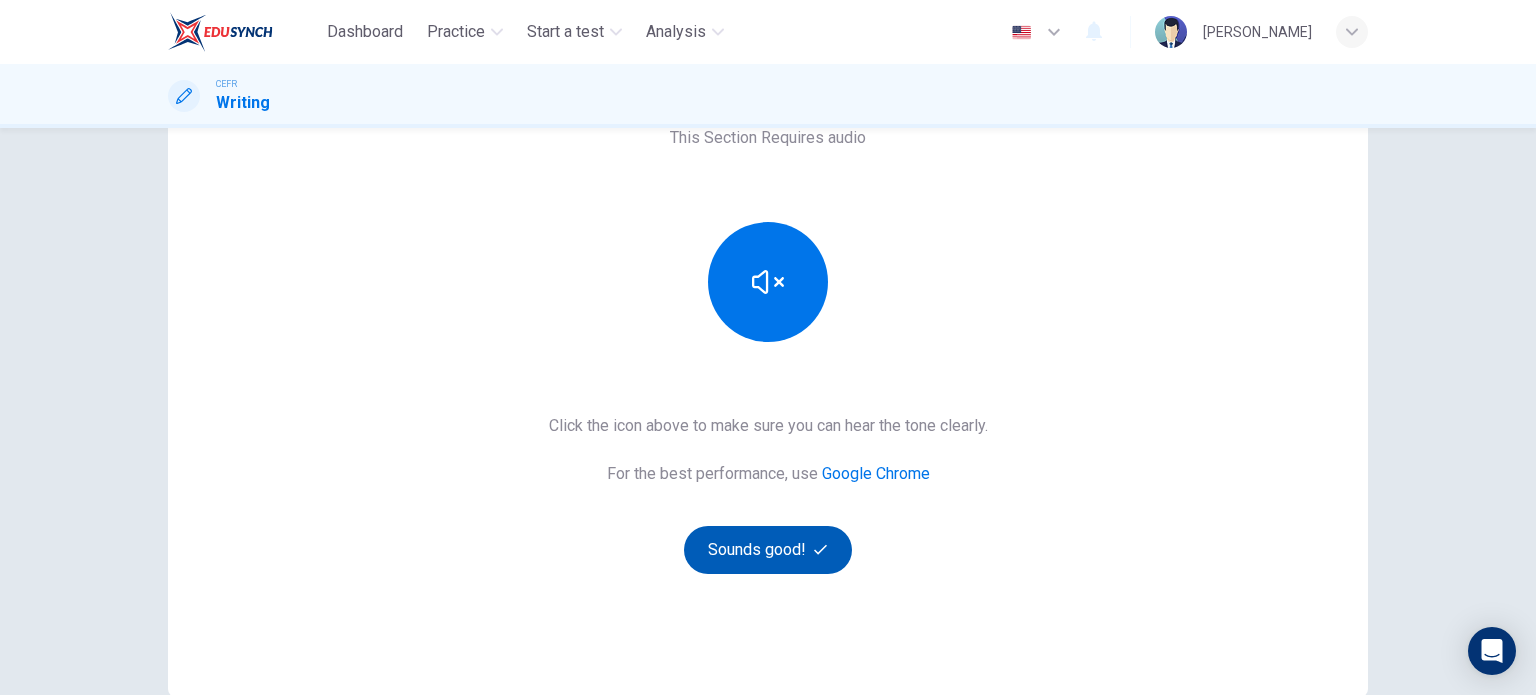 scroll, scrollTop: 200, scrollLeft: 0, axis: vertical 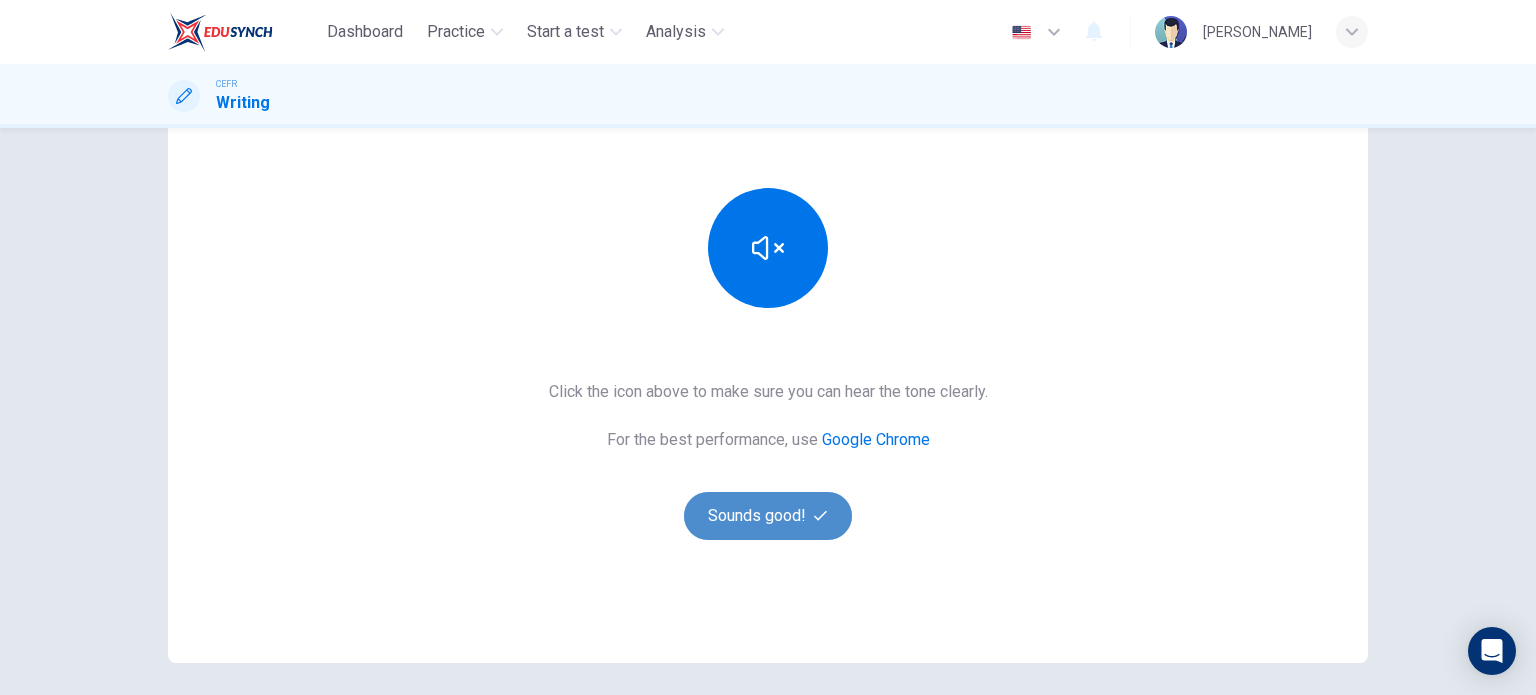 click on "Sounds good!" at bounding box center [768, 516] 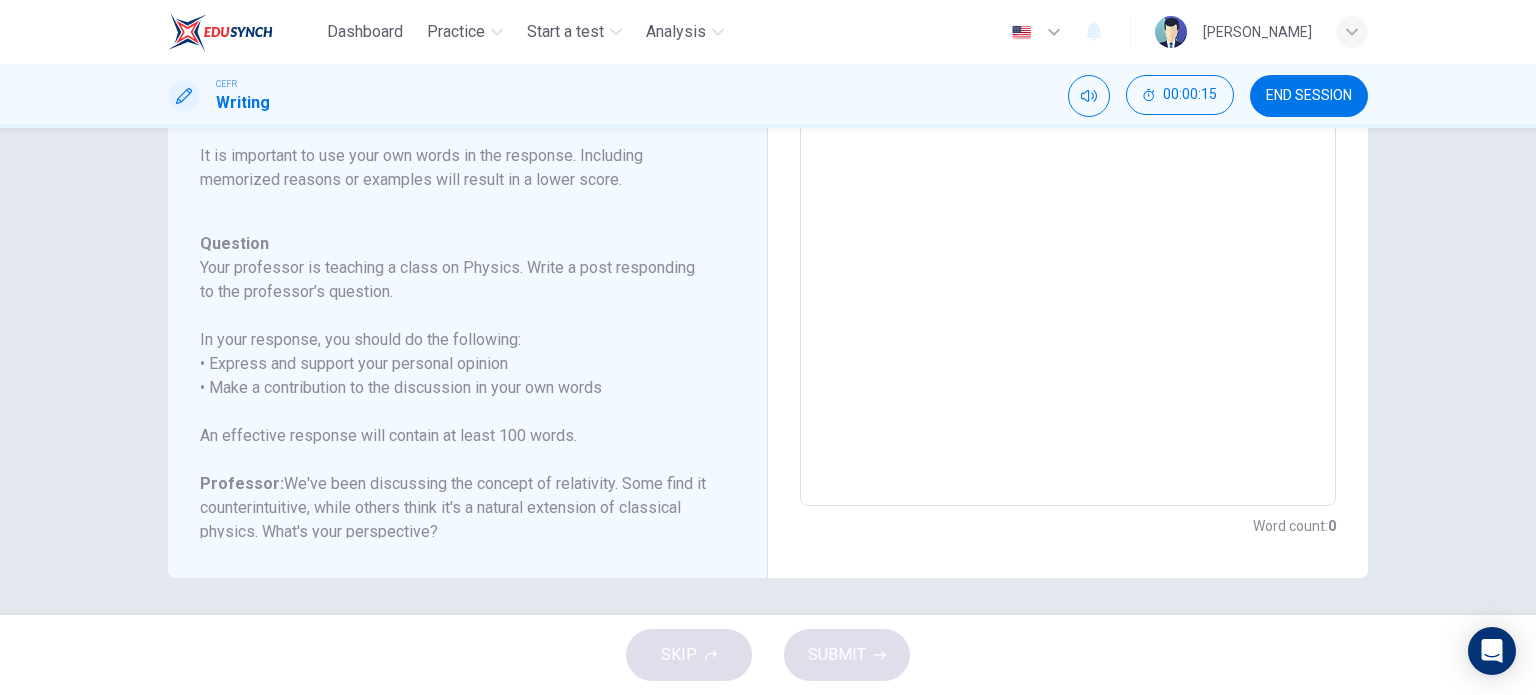 scroll, scrollTop: 403, scrollLeft: 0, axis: vertical 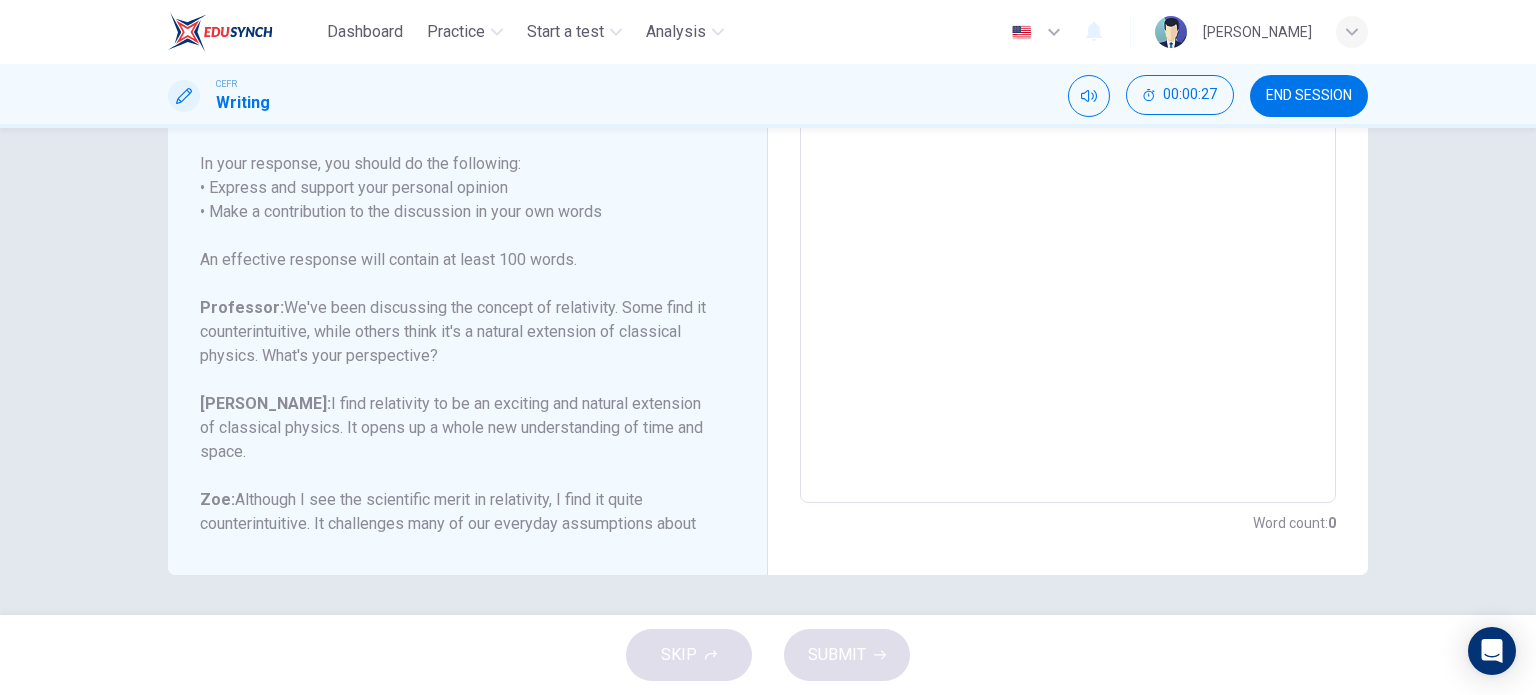 drag, startPoint x: 220, startPoint y: 329, endPoint x: 456, endPoint y: 332, distance: 236.01907 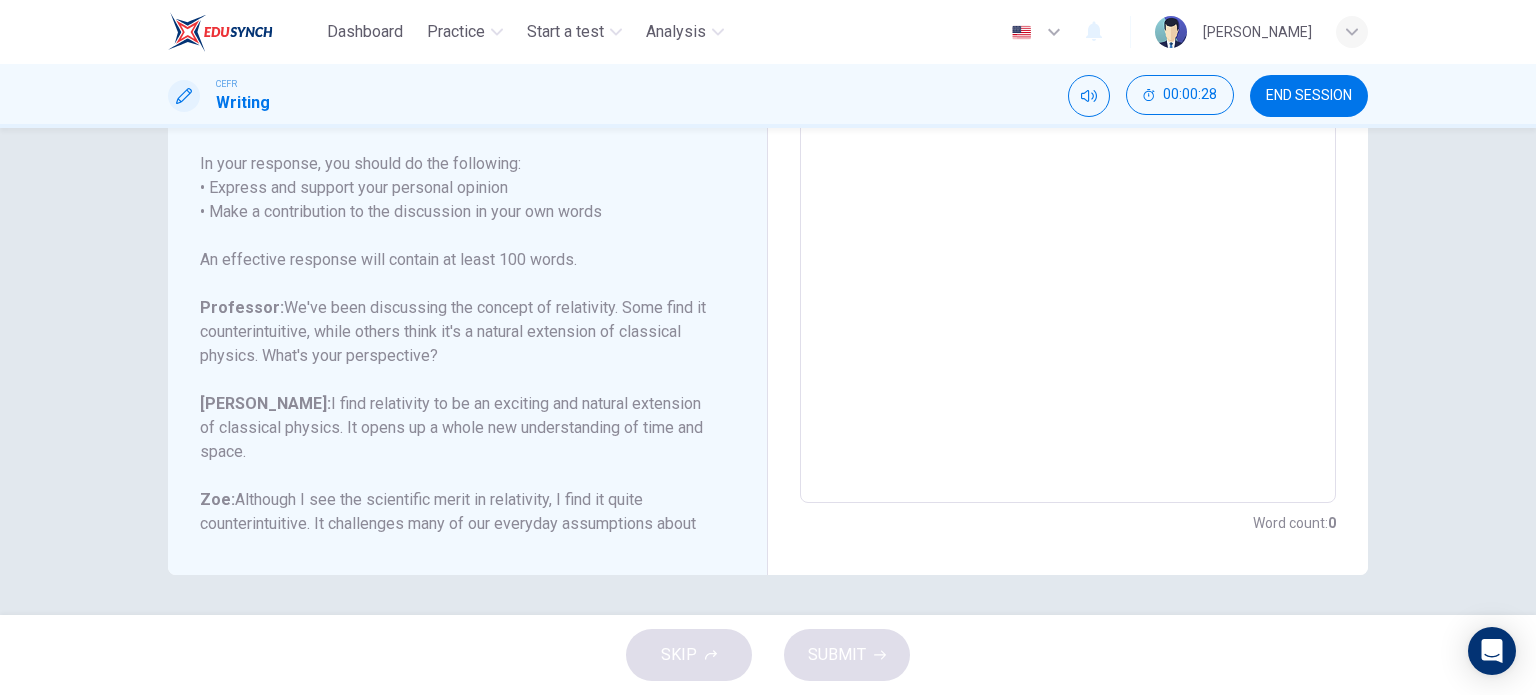 drag, startPoint x: 451, startPoint y: 331, endPoint x: 480, endPoint y: 378, distance: 55.226807 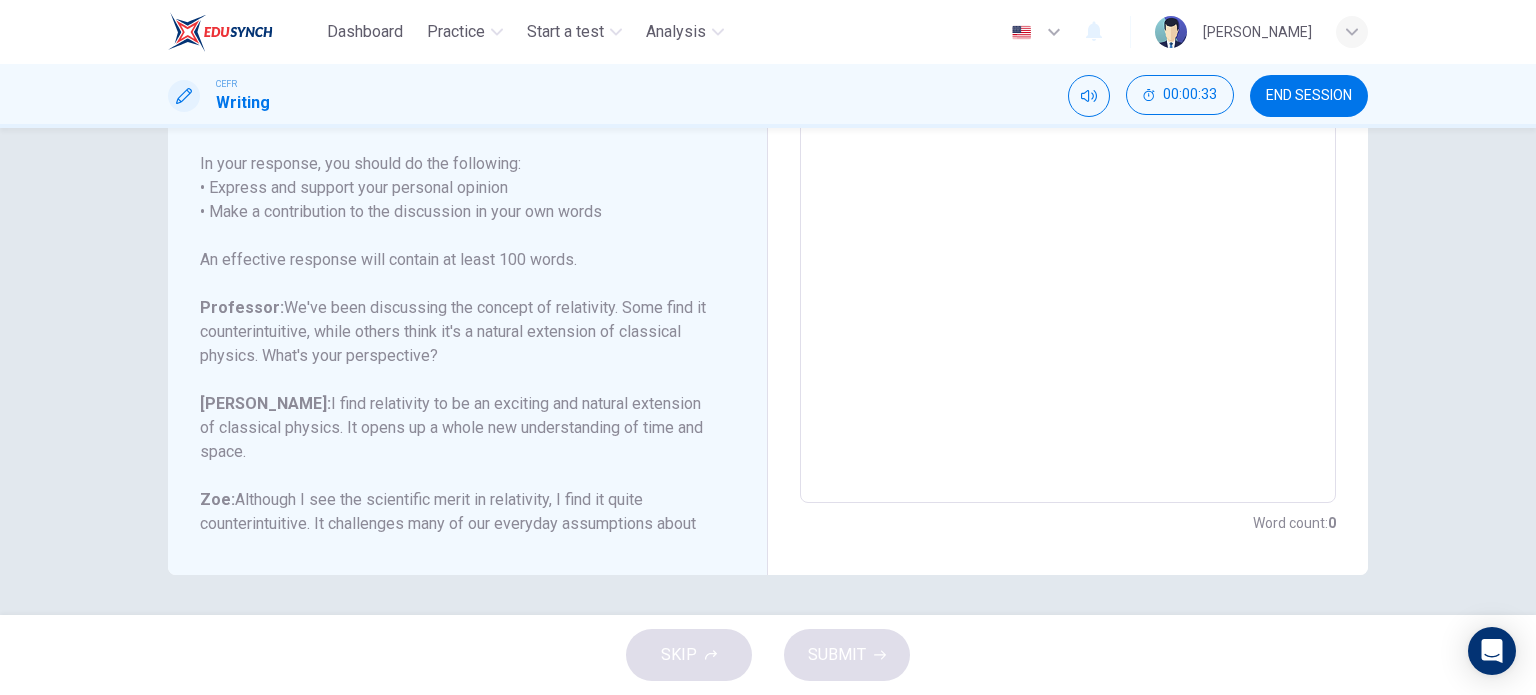 drag, startPoint x: 583, startPoint y: 469, endPoint x: 596, endPoint y: 511, distance: 43.965897 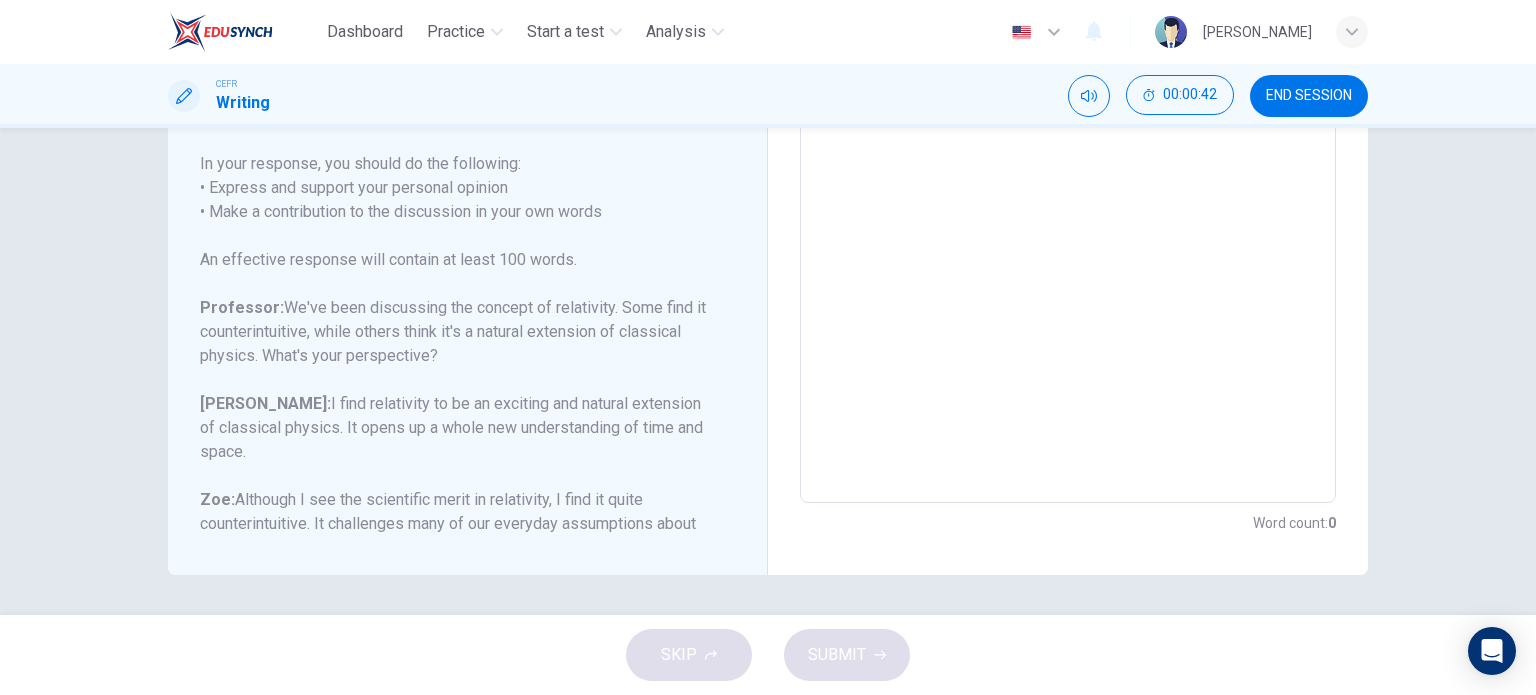 click at bounding box center [1068, 169] 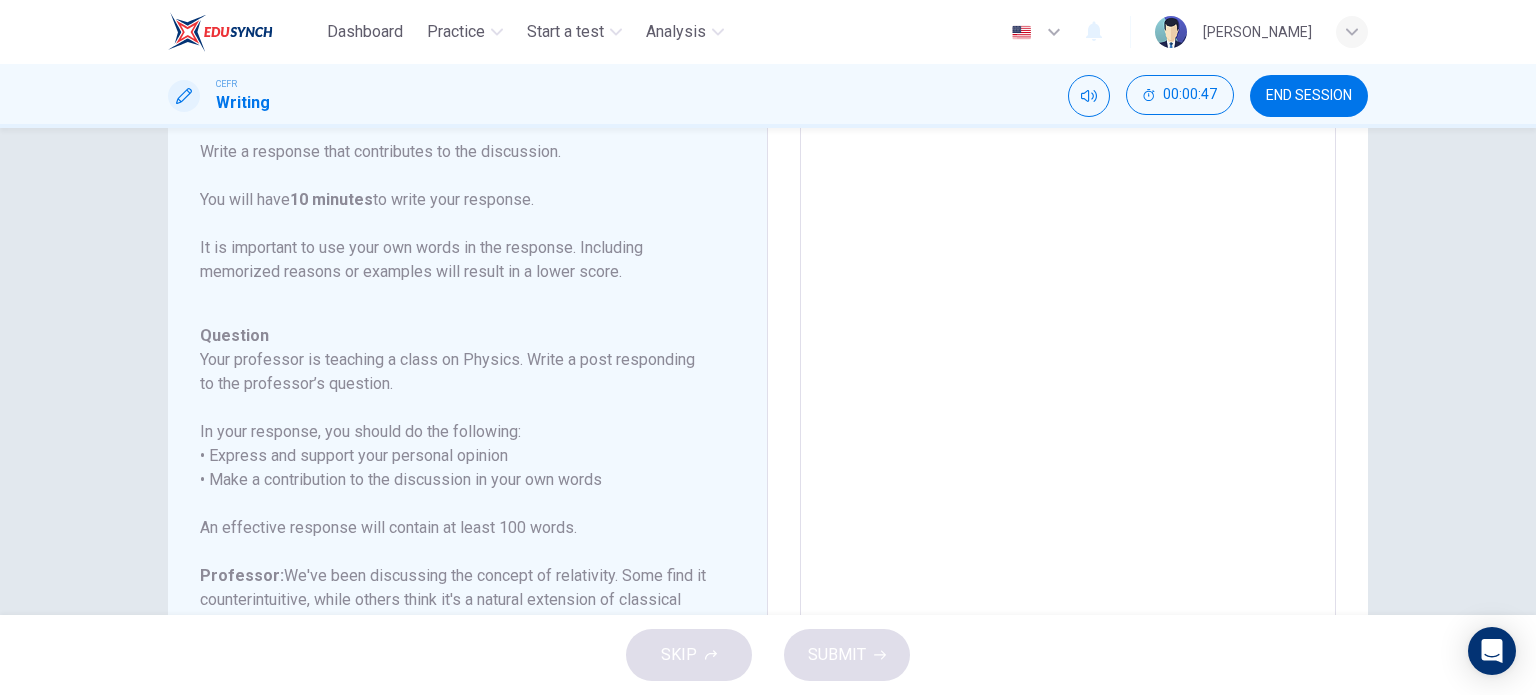 scroll, scrollTop: 403, scrollLeft: 0, axis: vertical 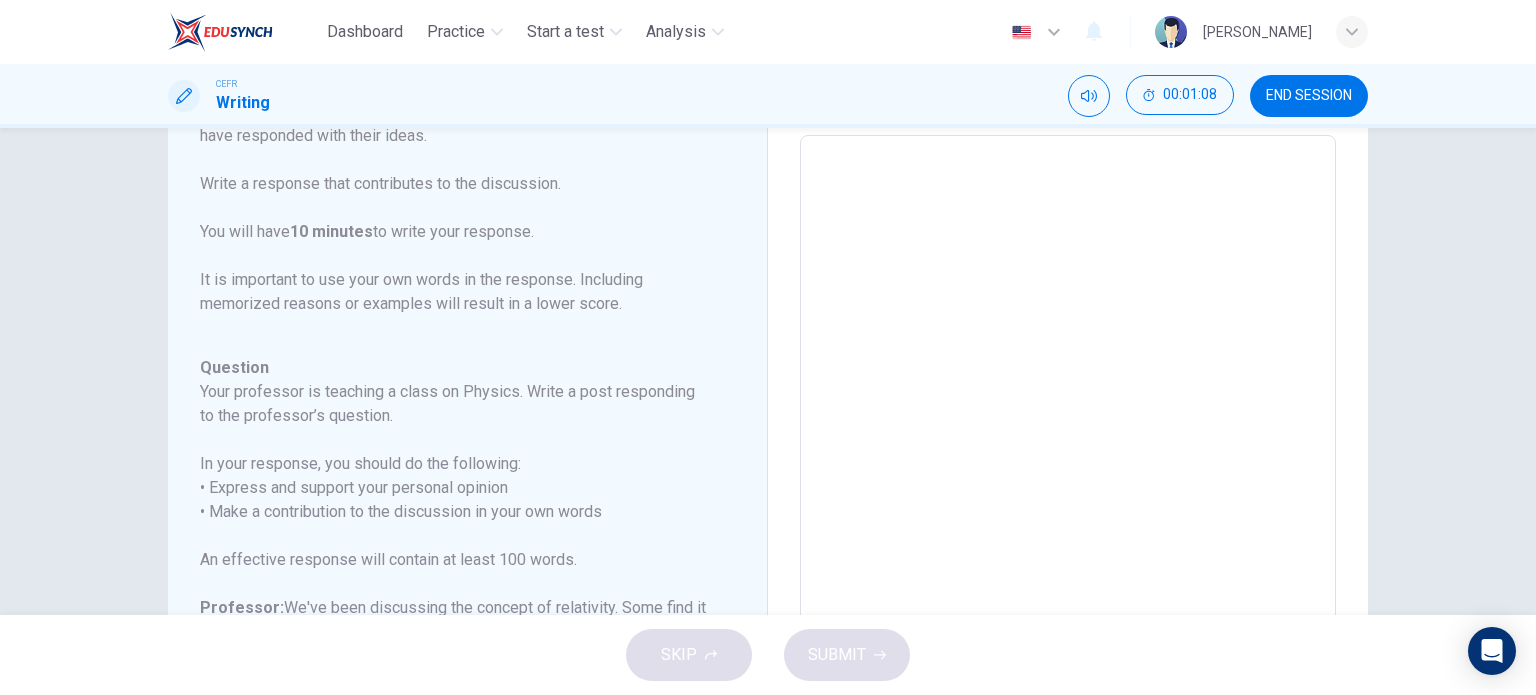 click at bounding box center [1068, 469] 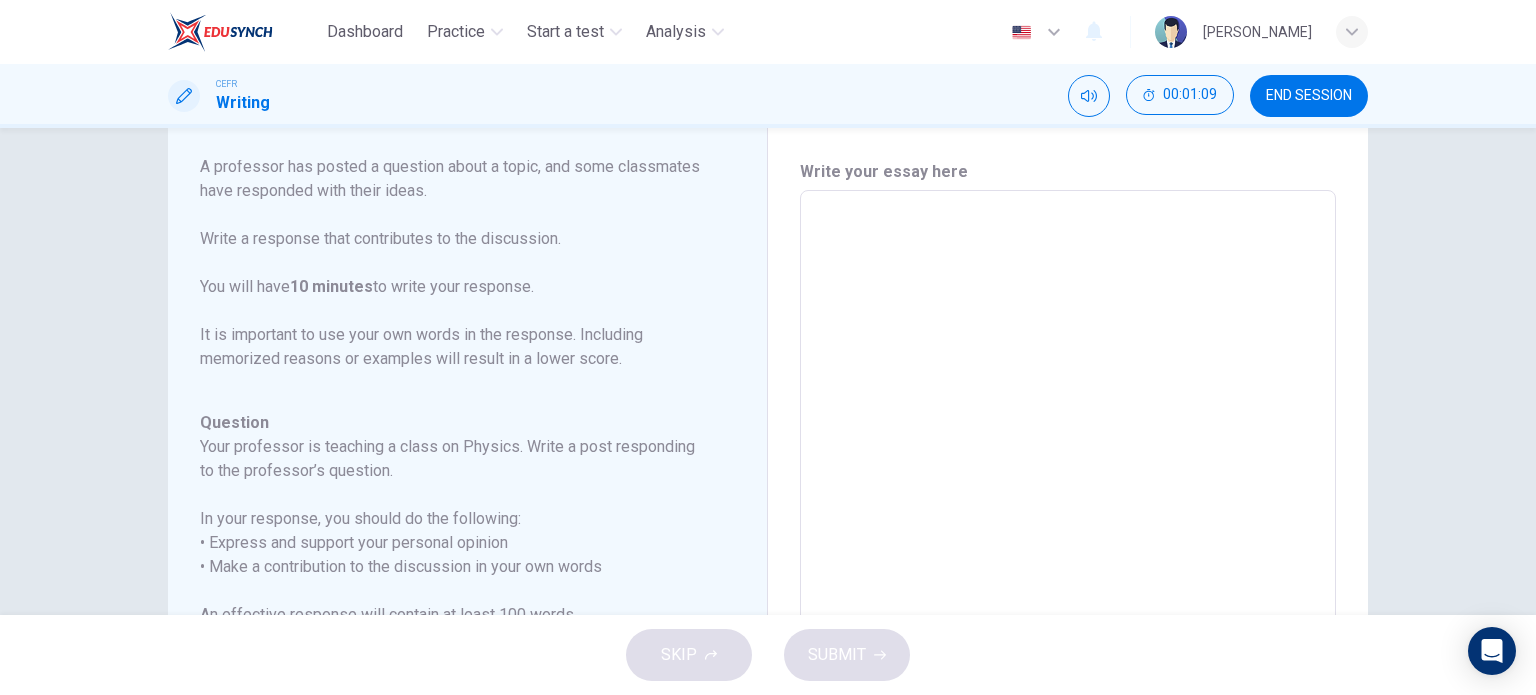 scroll, scrollTop: 0, scrollLeft: 0, axis: both 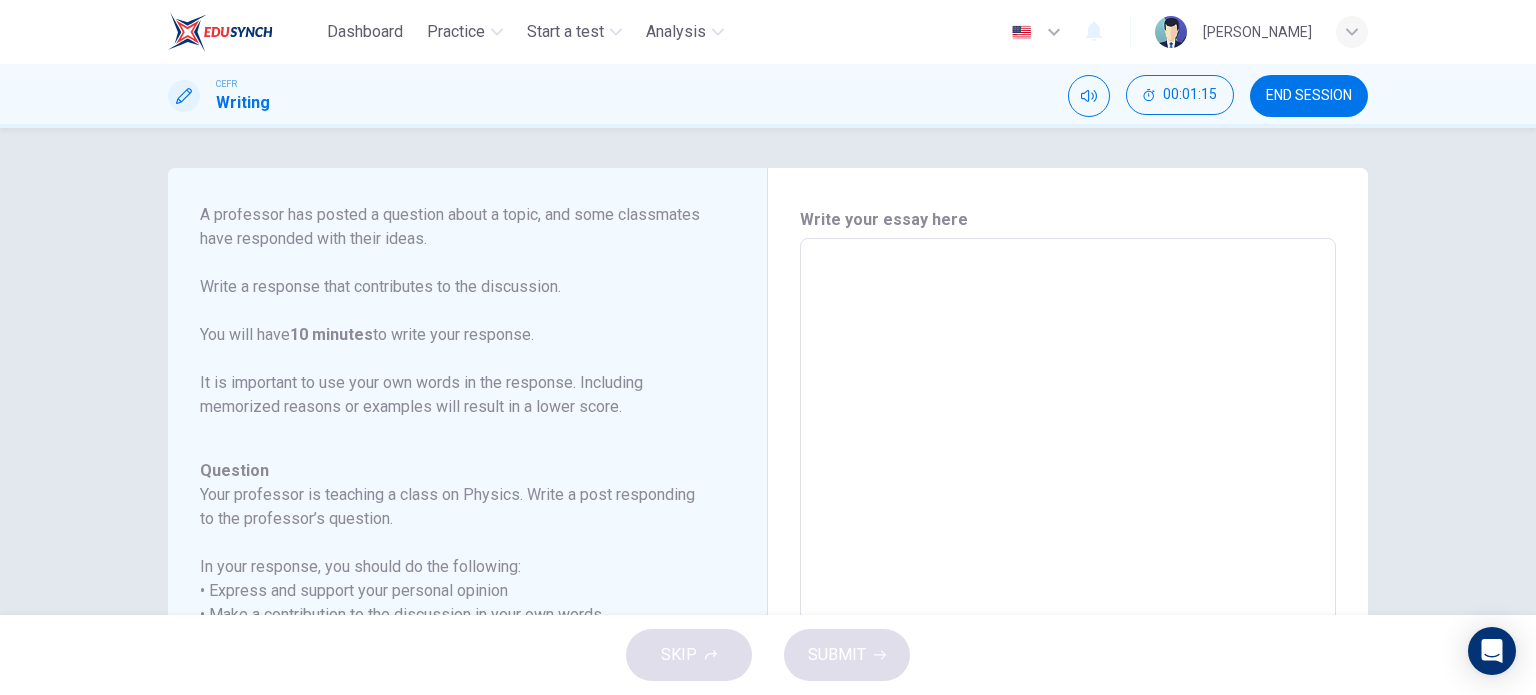 click at bounding box center [1068, 572] 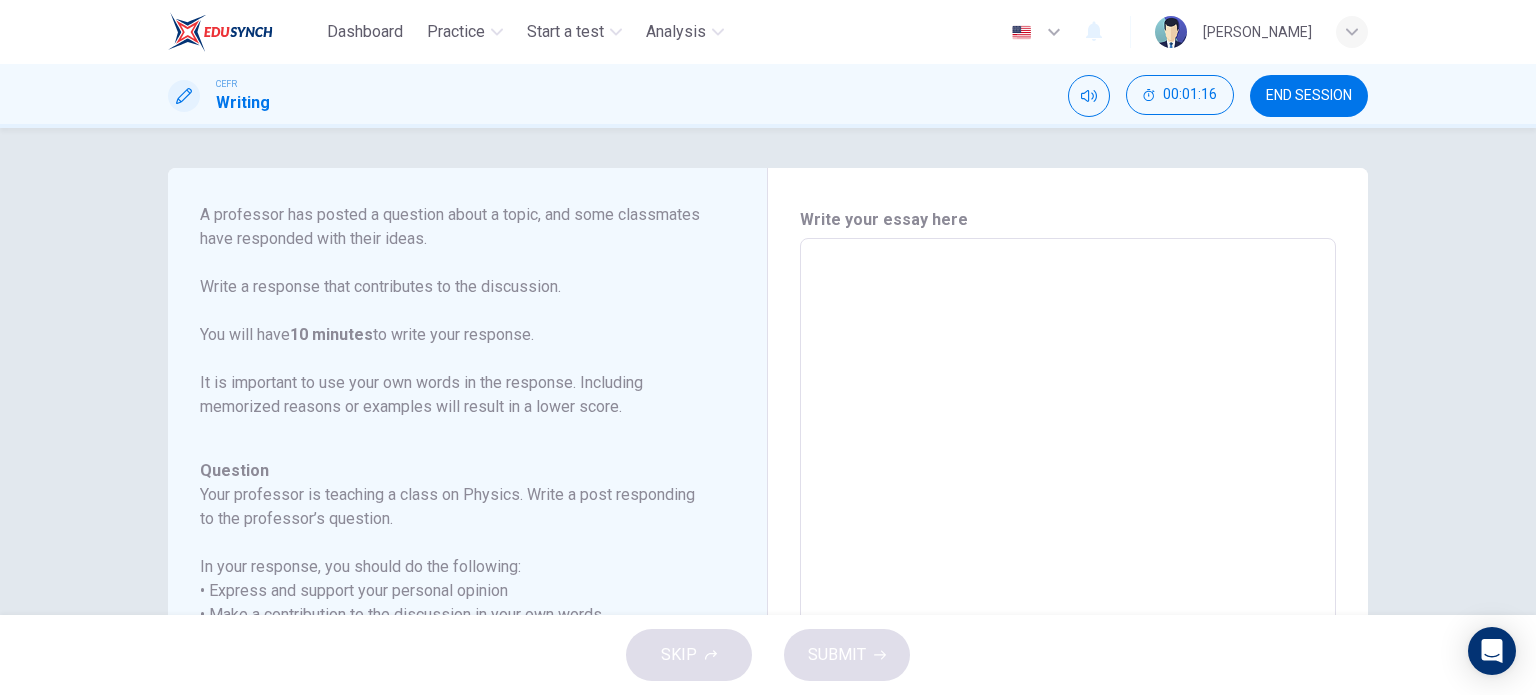 type on "I" 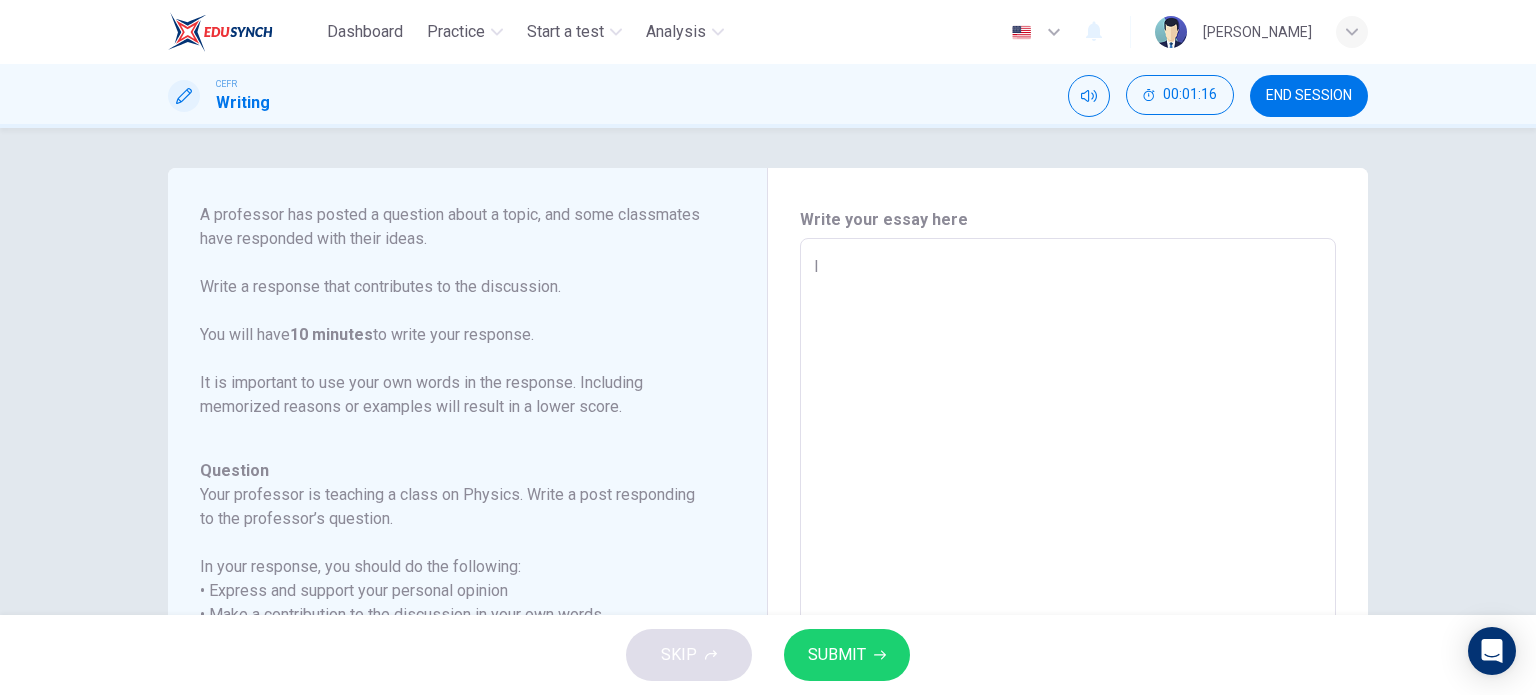 type on "x" 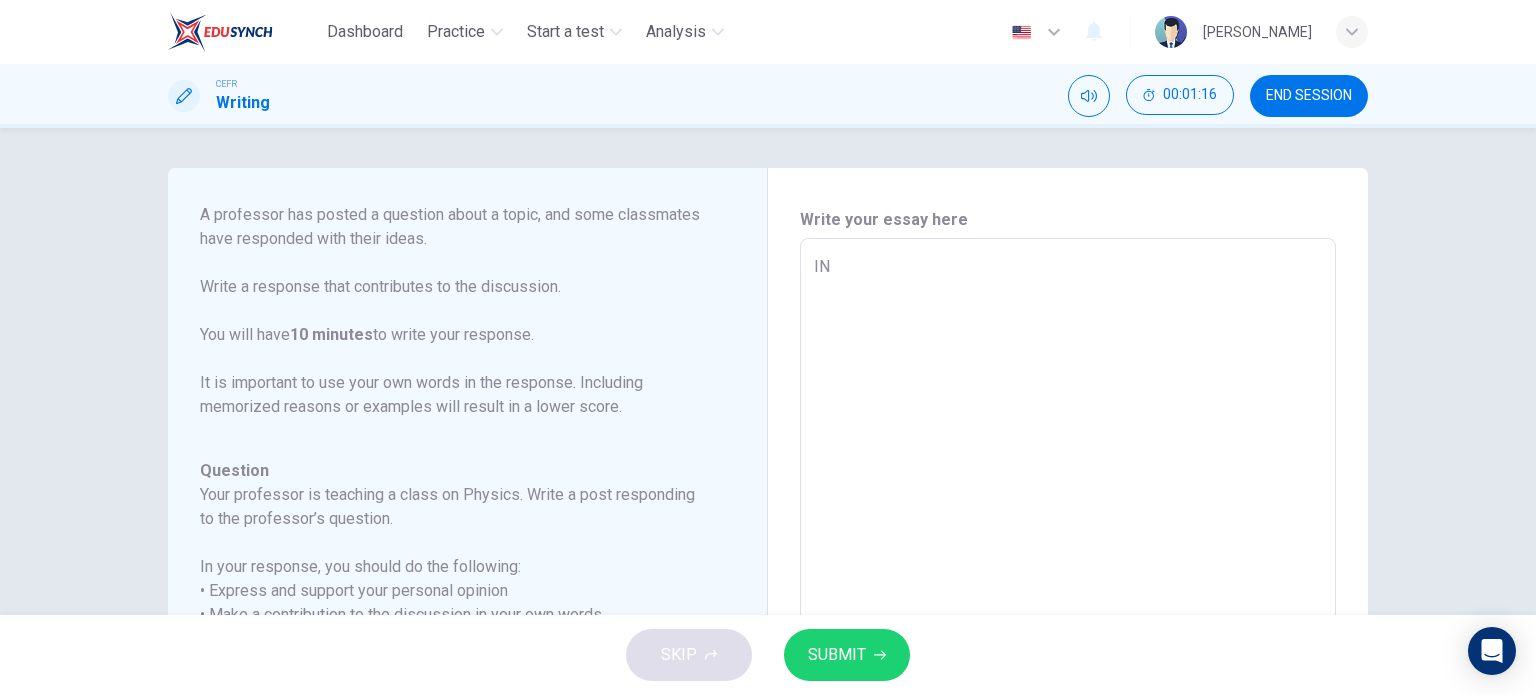 type on "x" 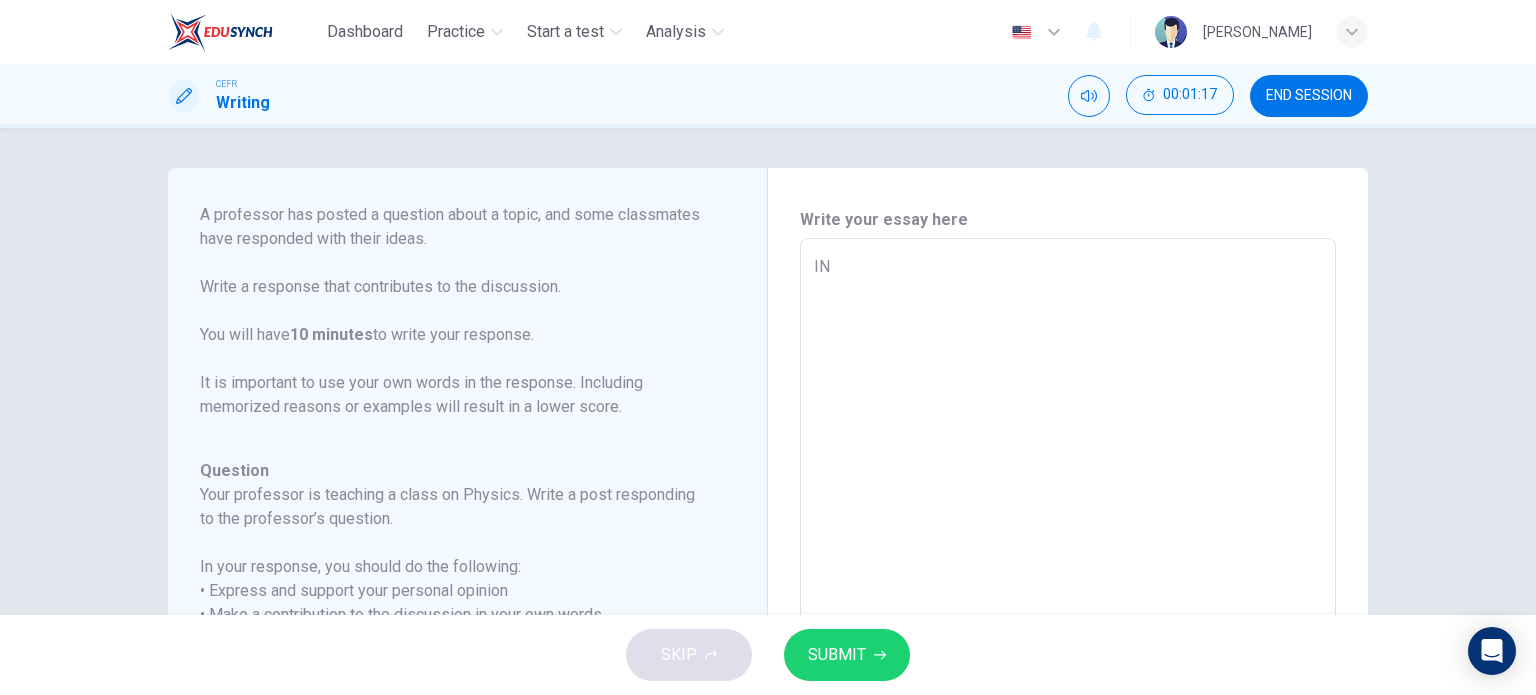 type on "x" 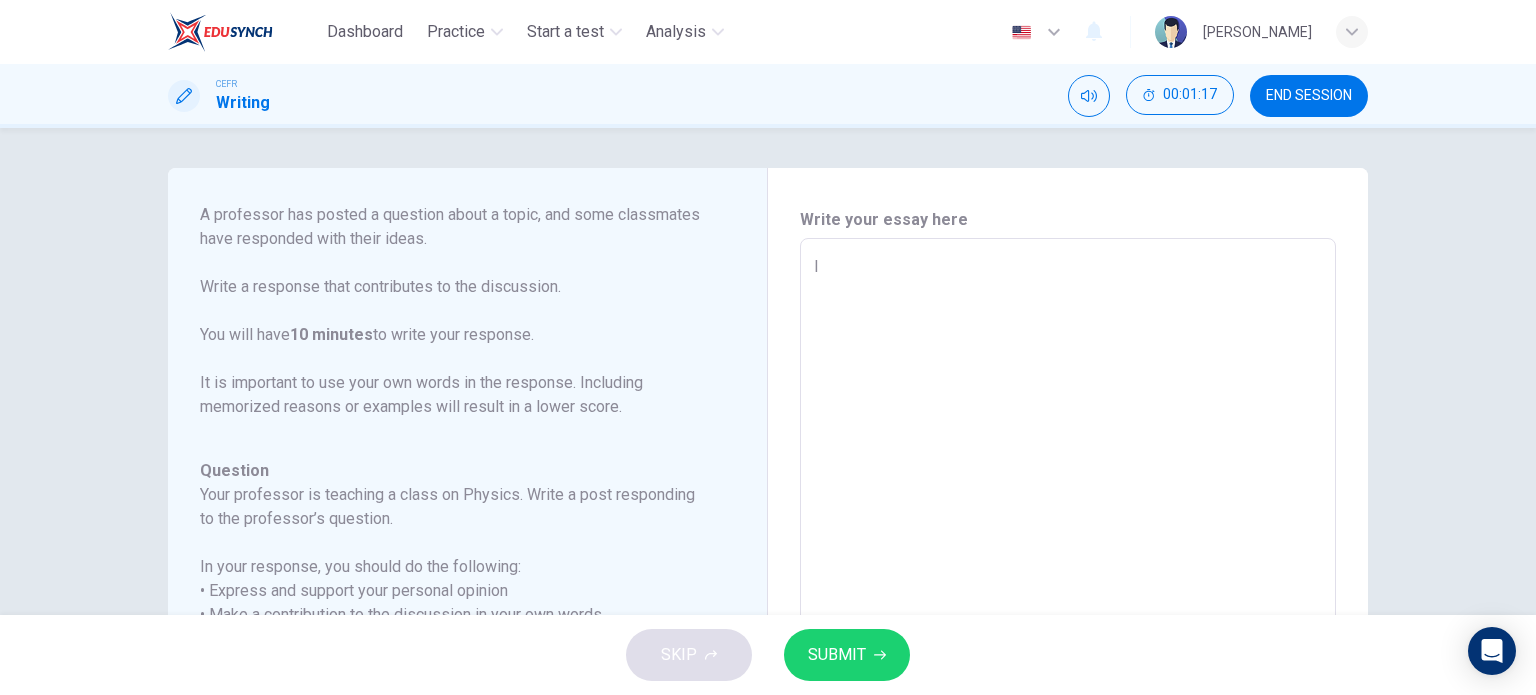 type on "x" 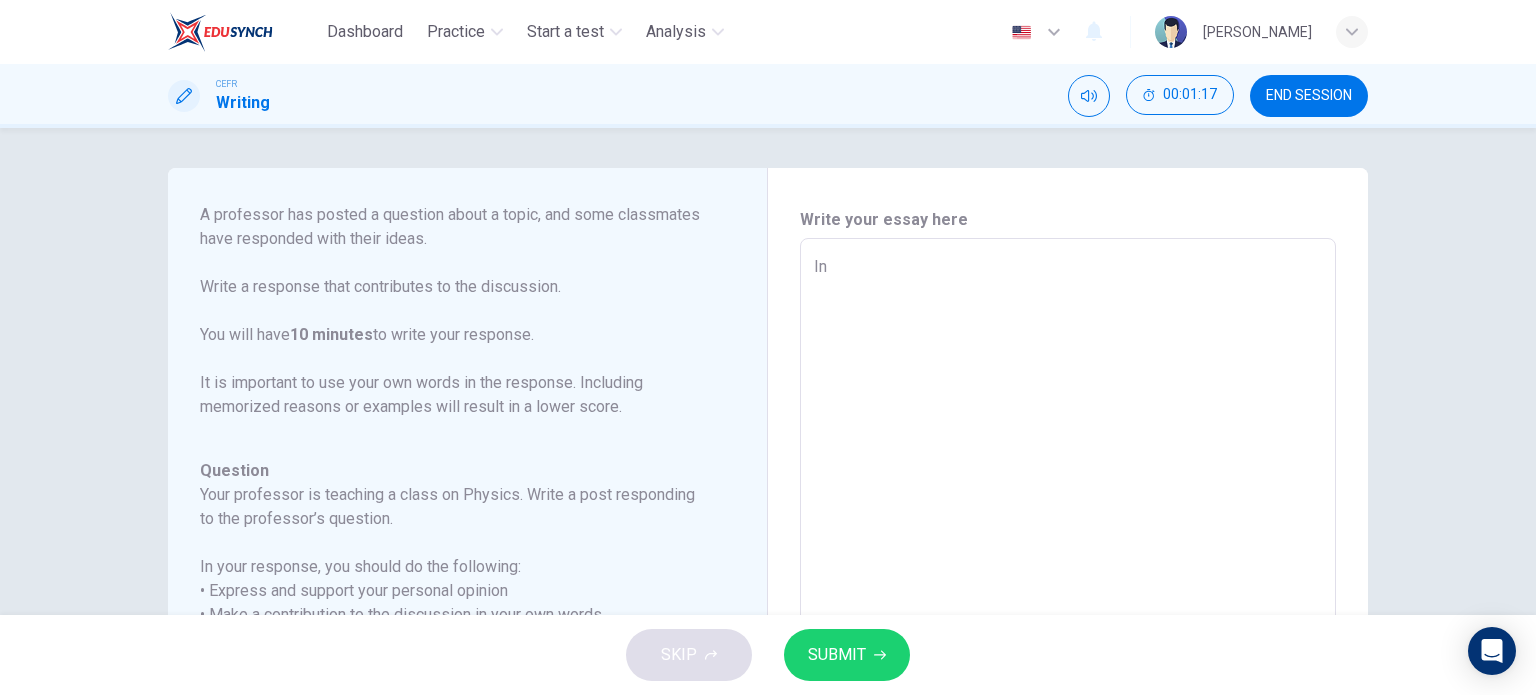 type on "x" 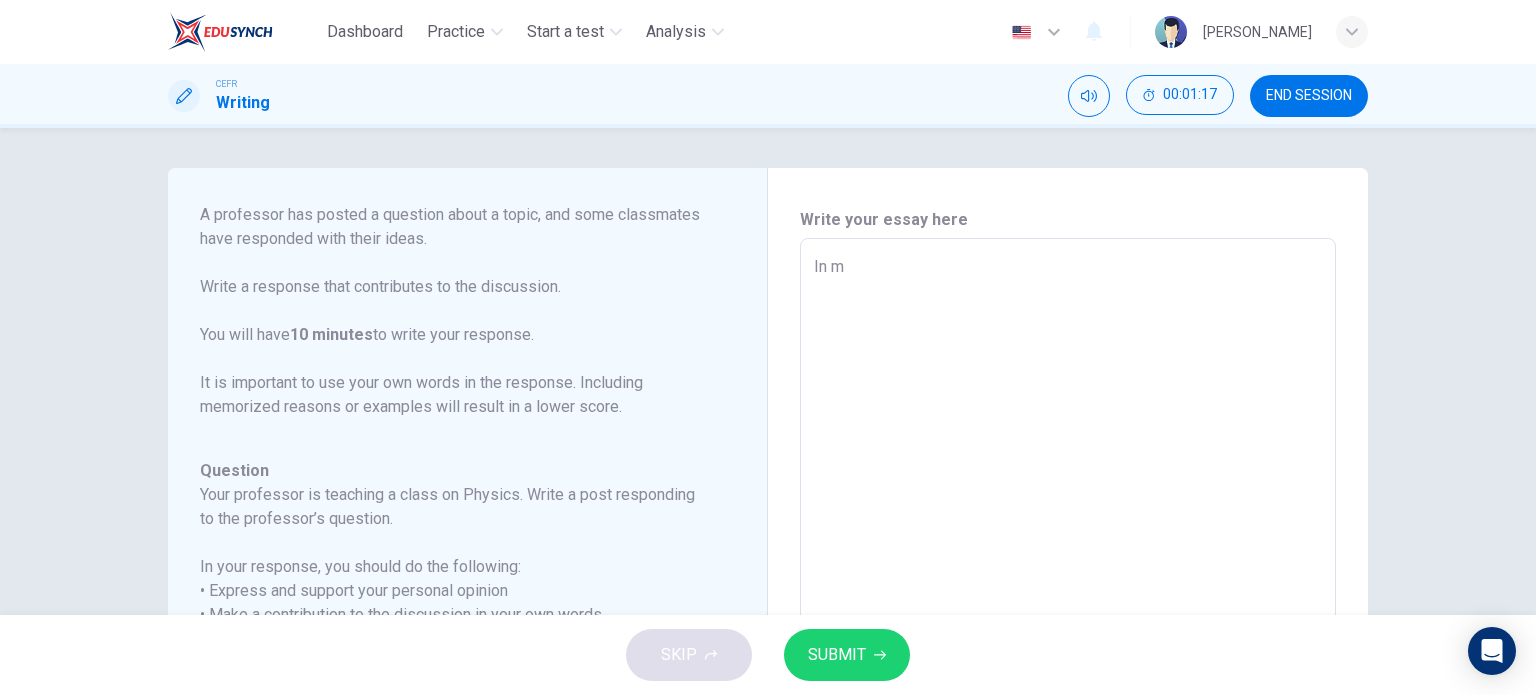 type on "x" 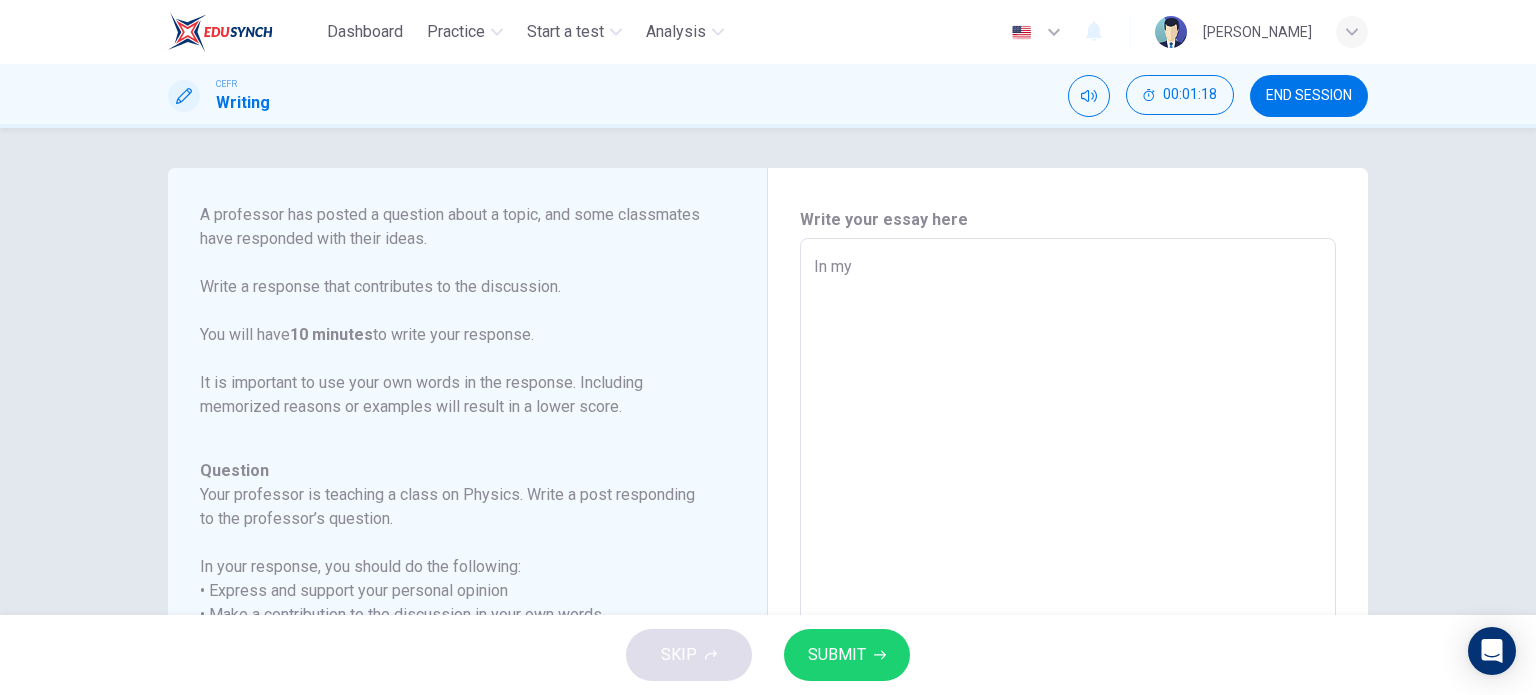 type on "x" 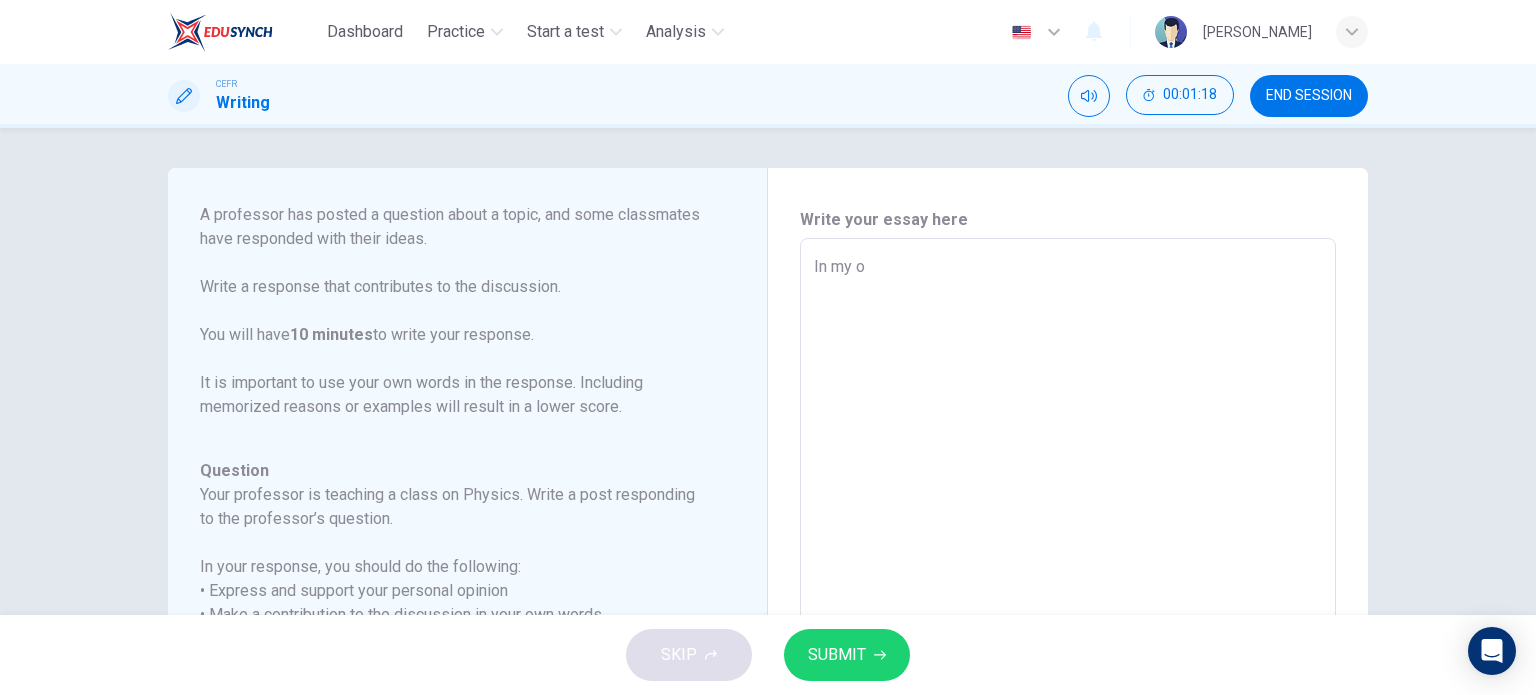 type on "x" 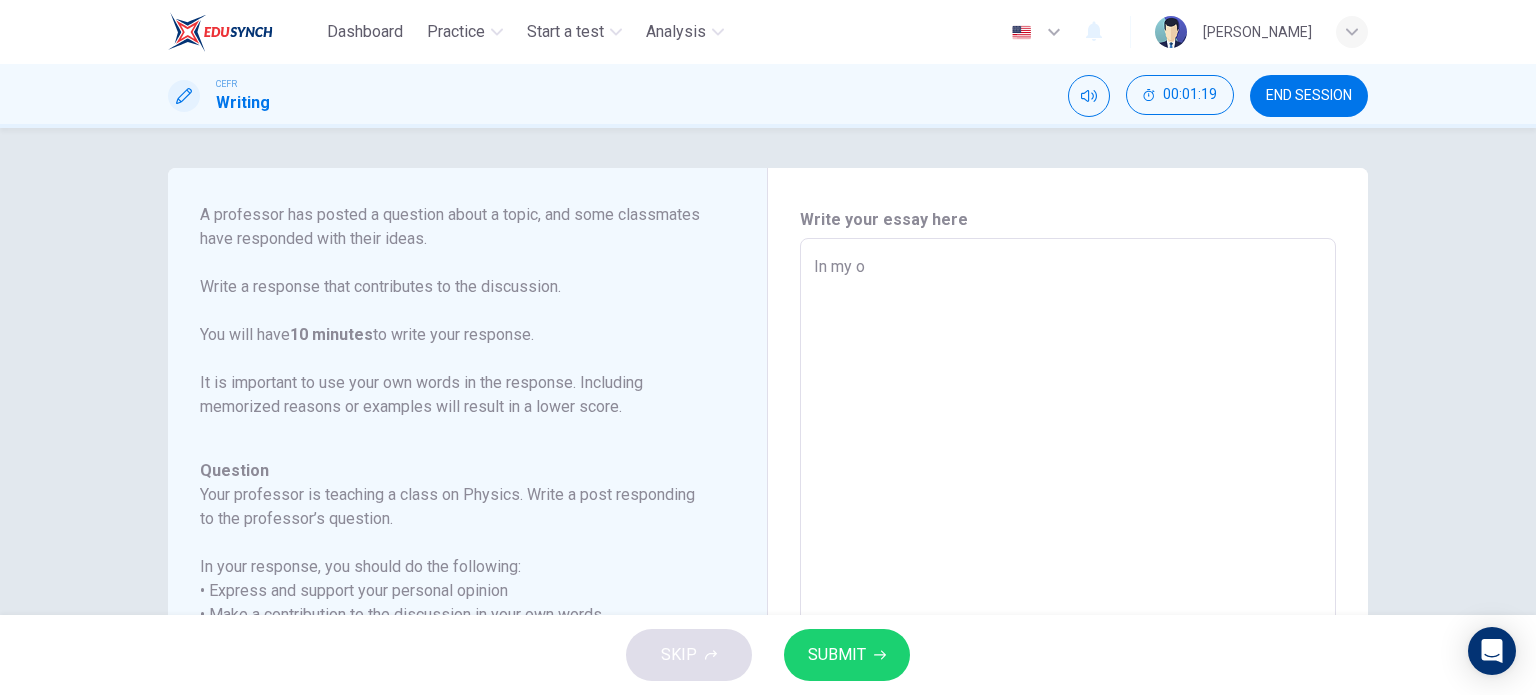 type on "In my on" 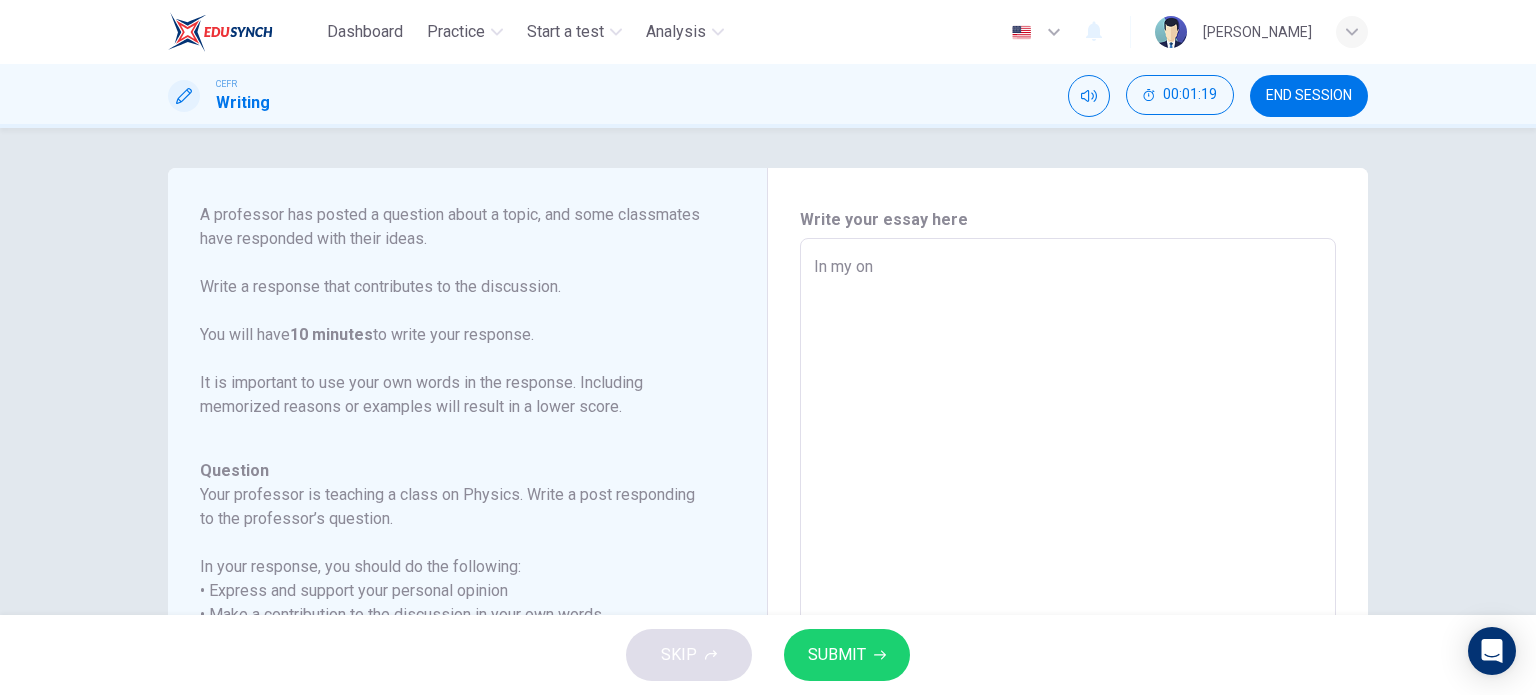 type on "x" 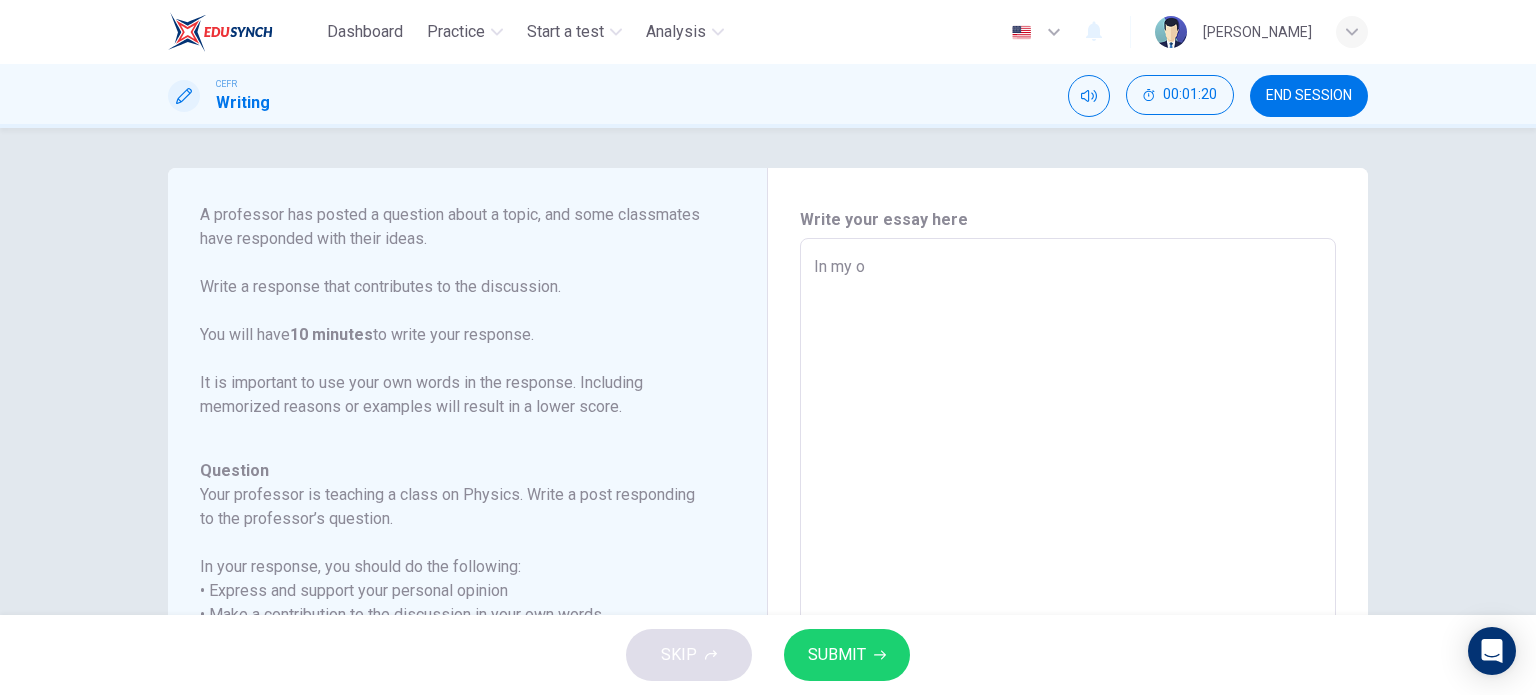 type on "In my op" 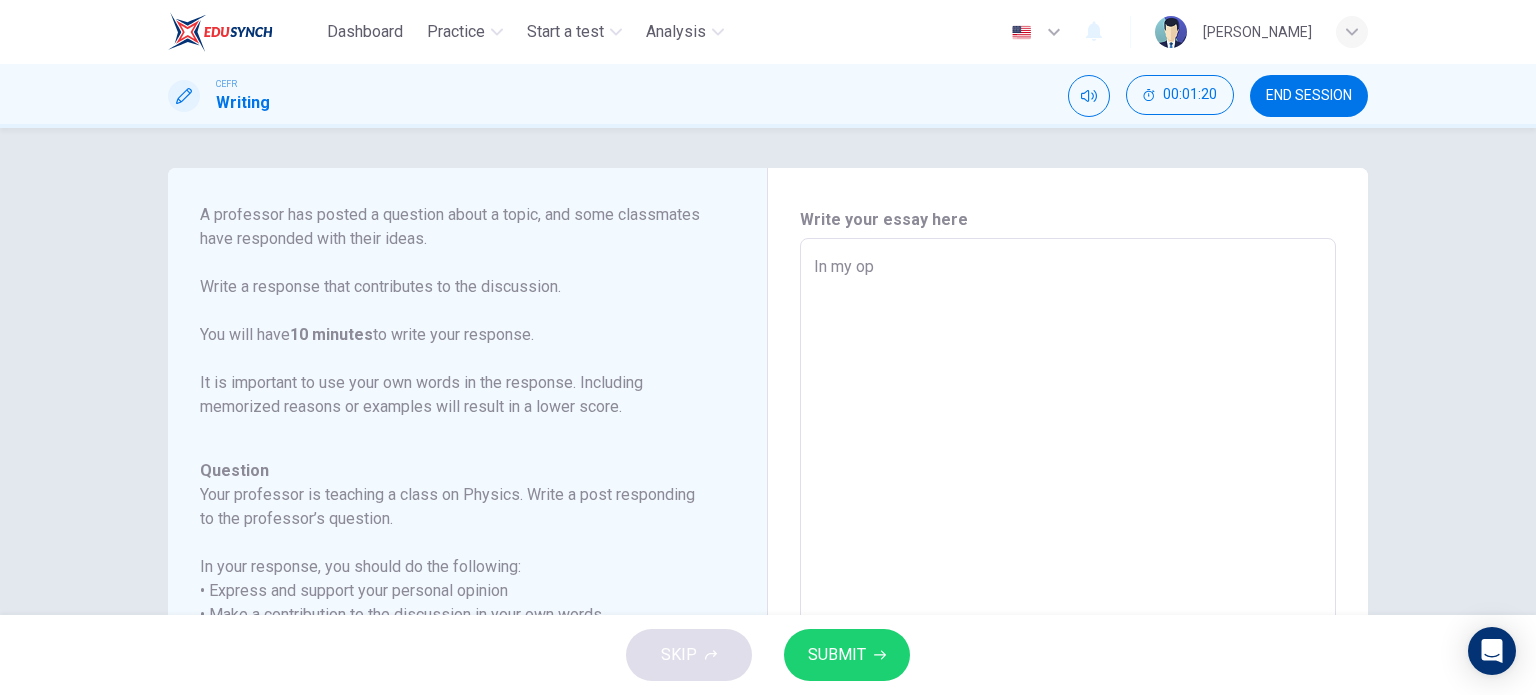 type on "x" 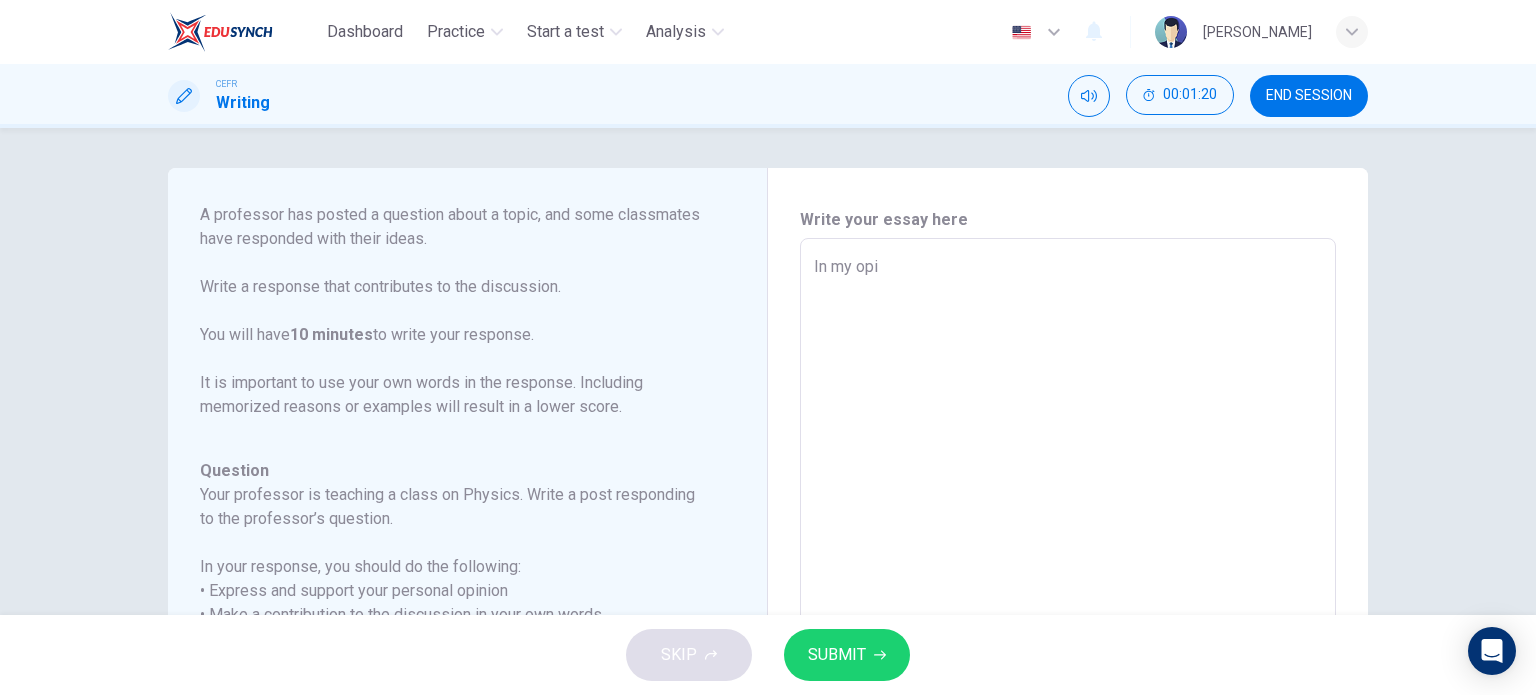 type on "x" 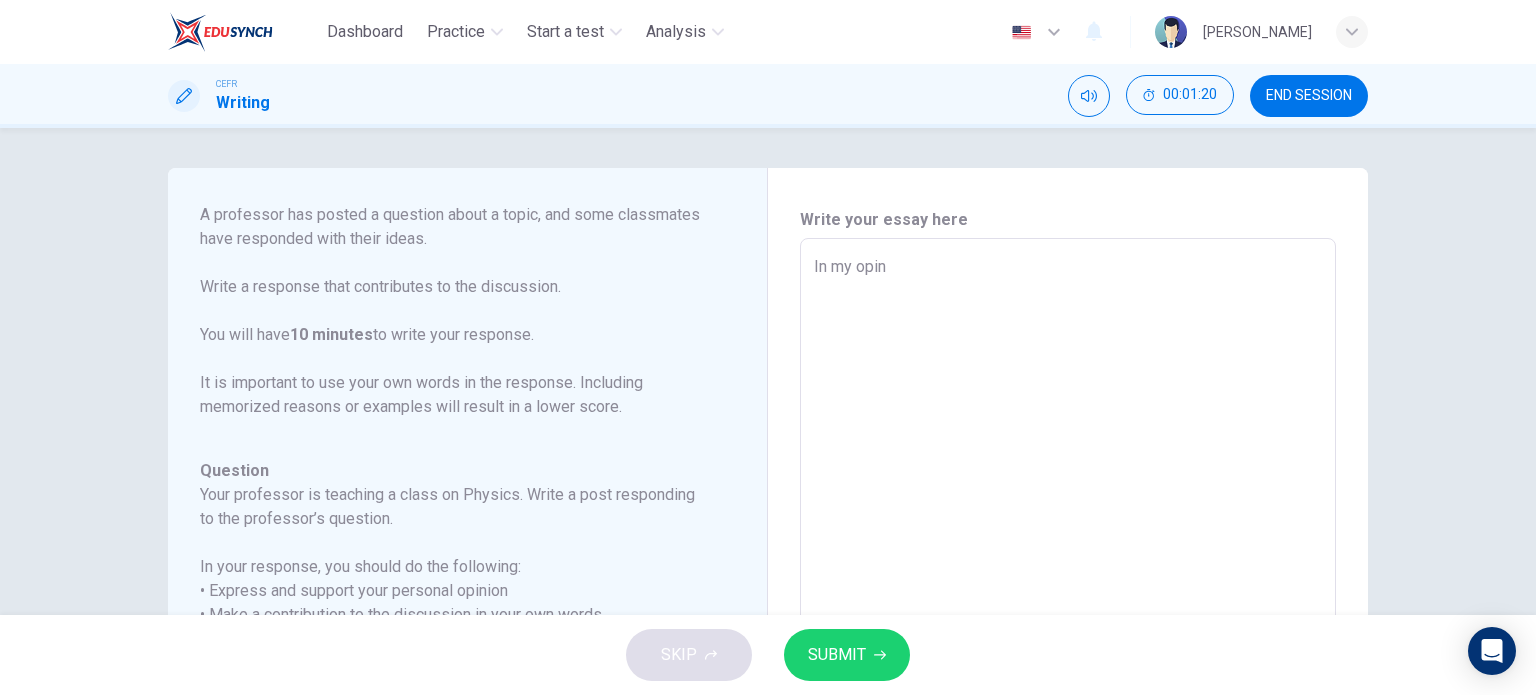 type on "In my opini" 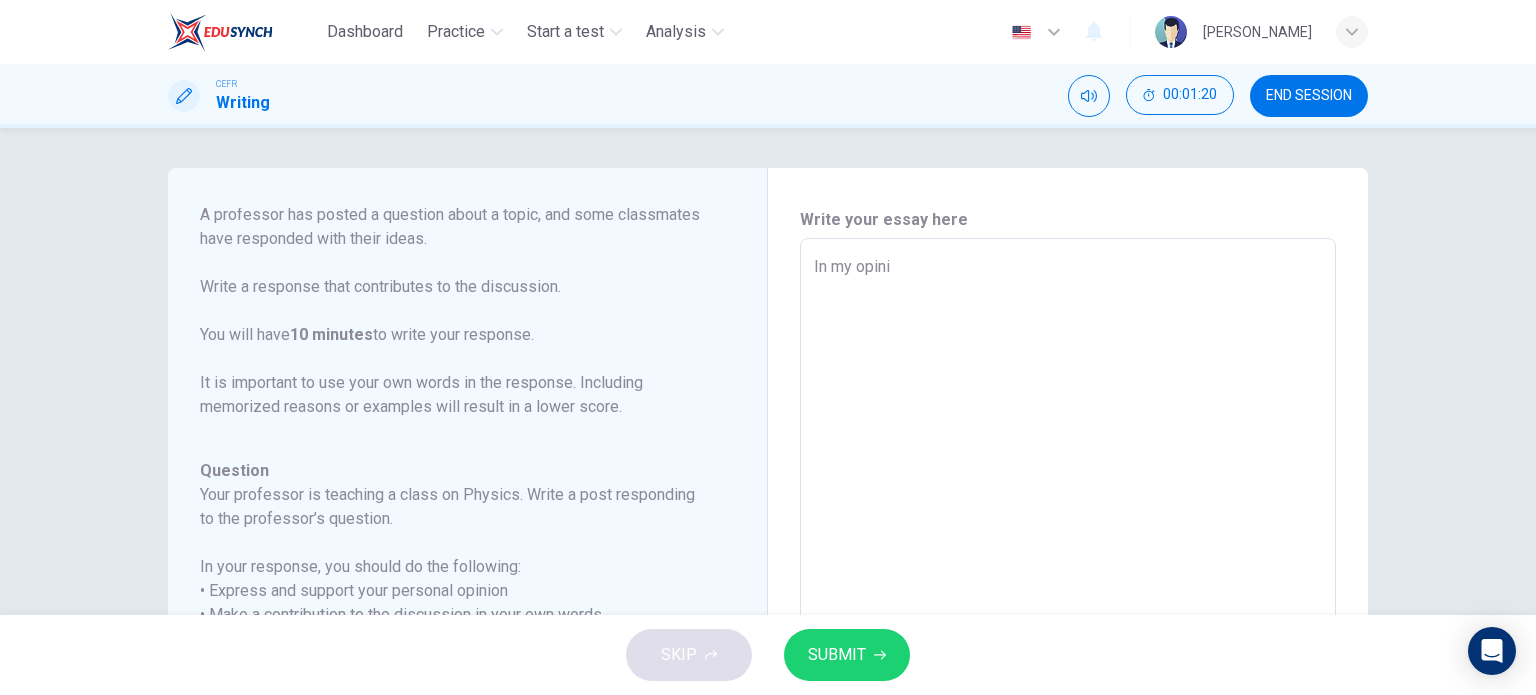 type on "x" 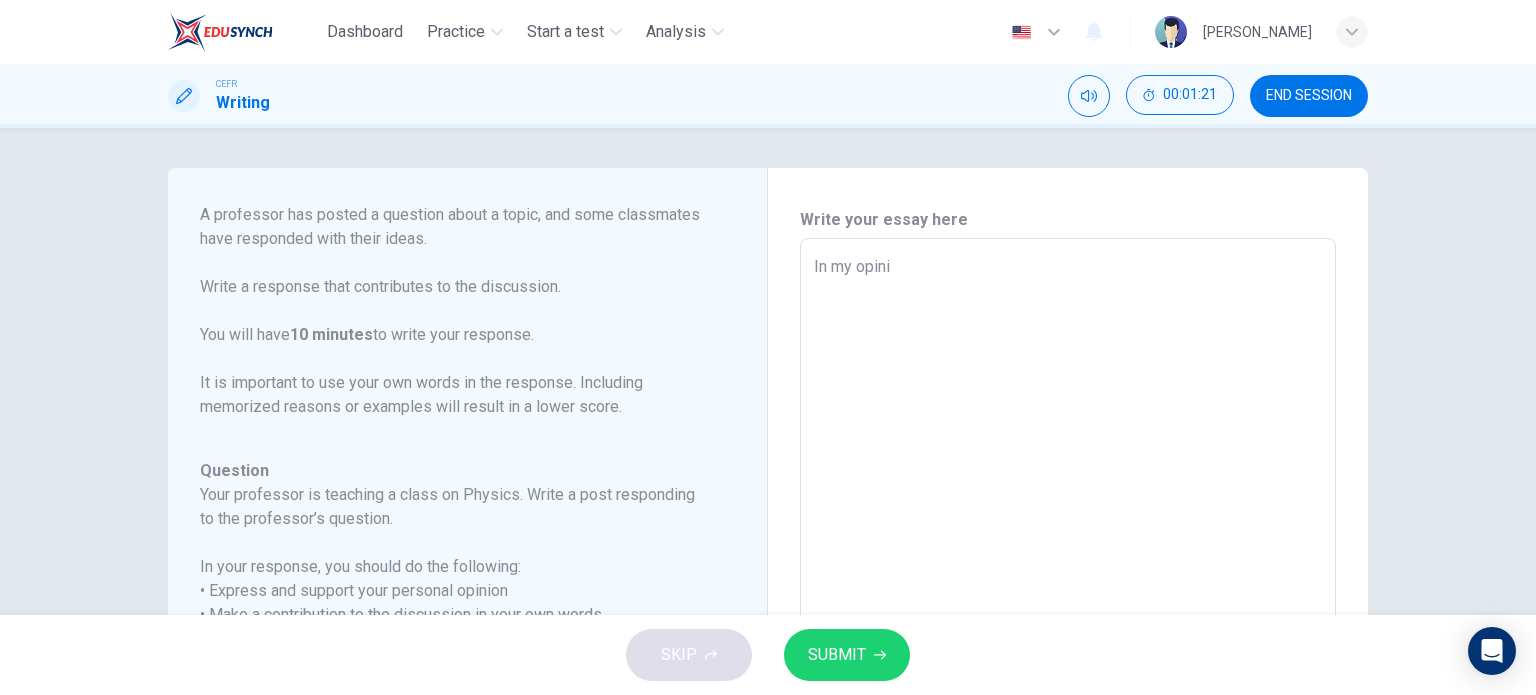 type on "In my opinio" 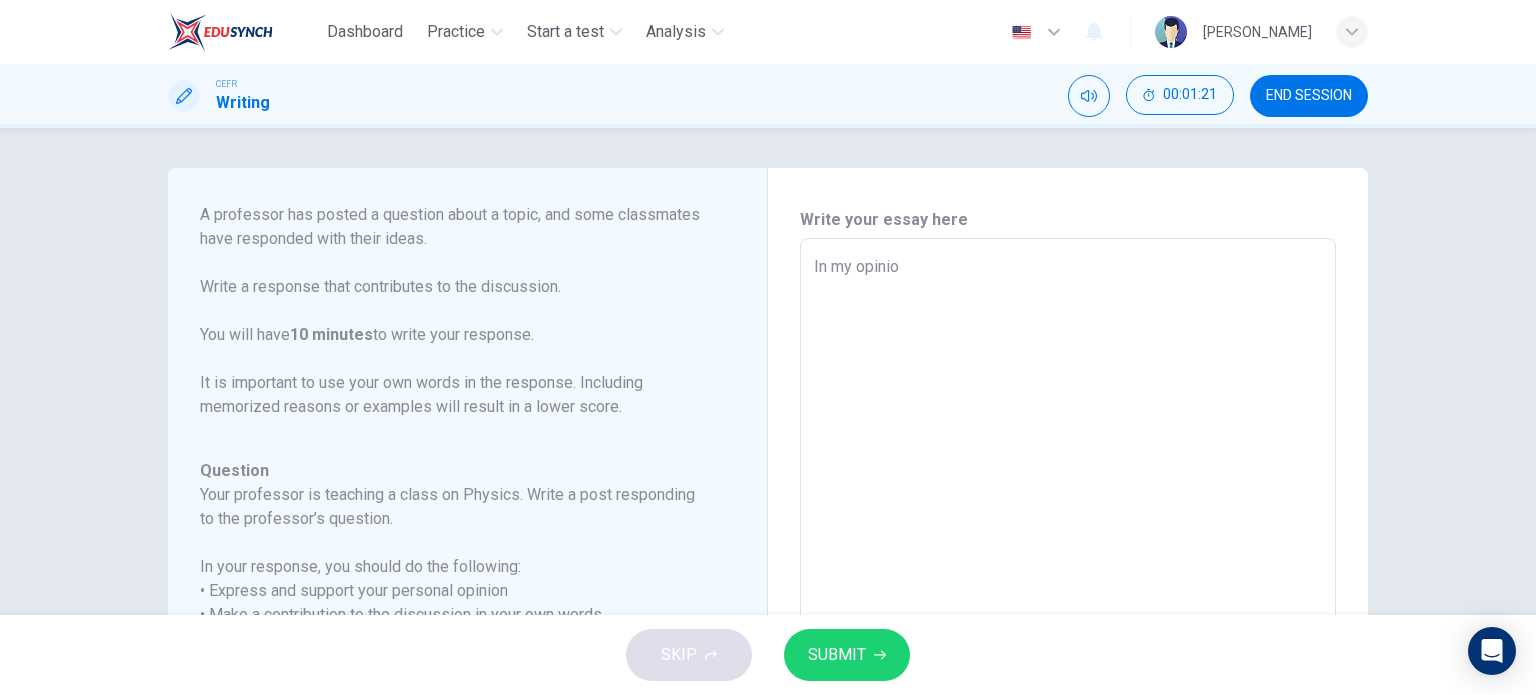 type on "x" 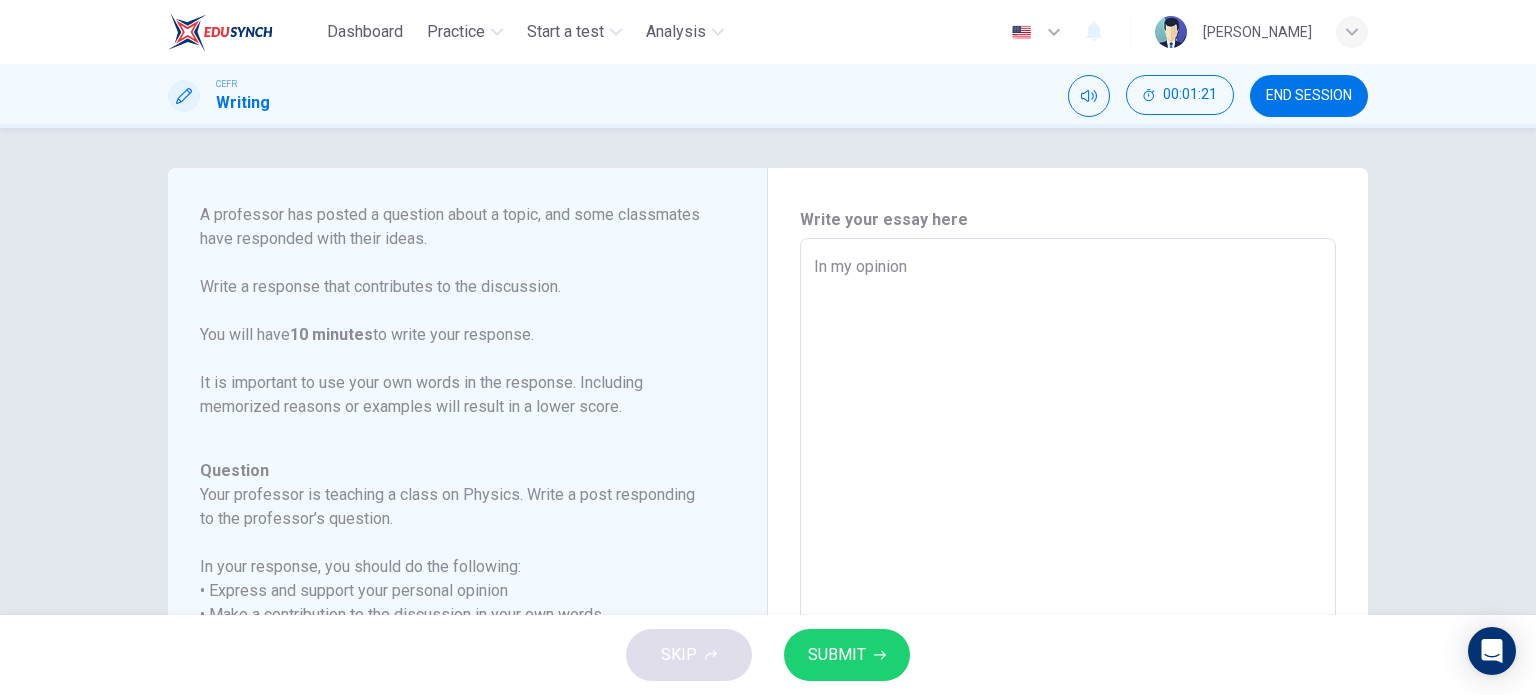 type on "x" 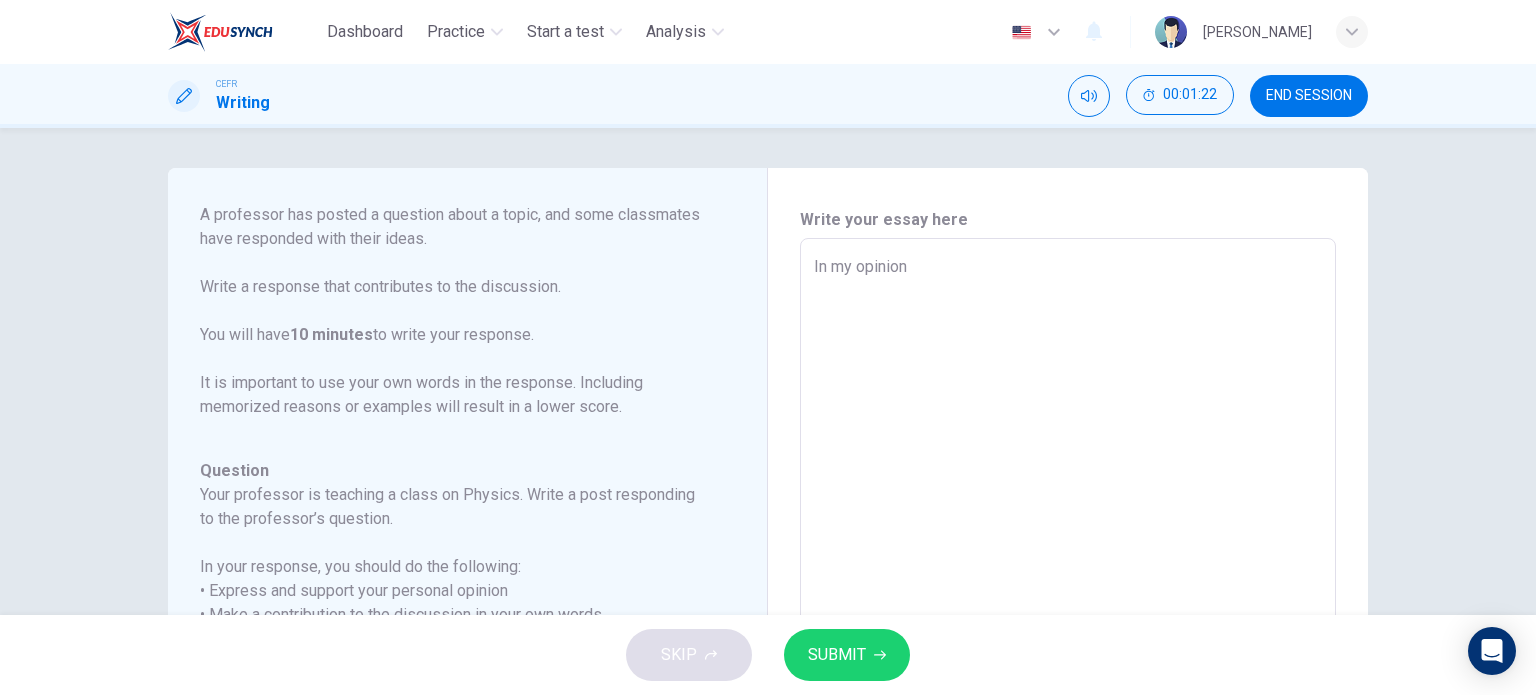 type on "In my opinion," 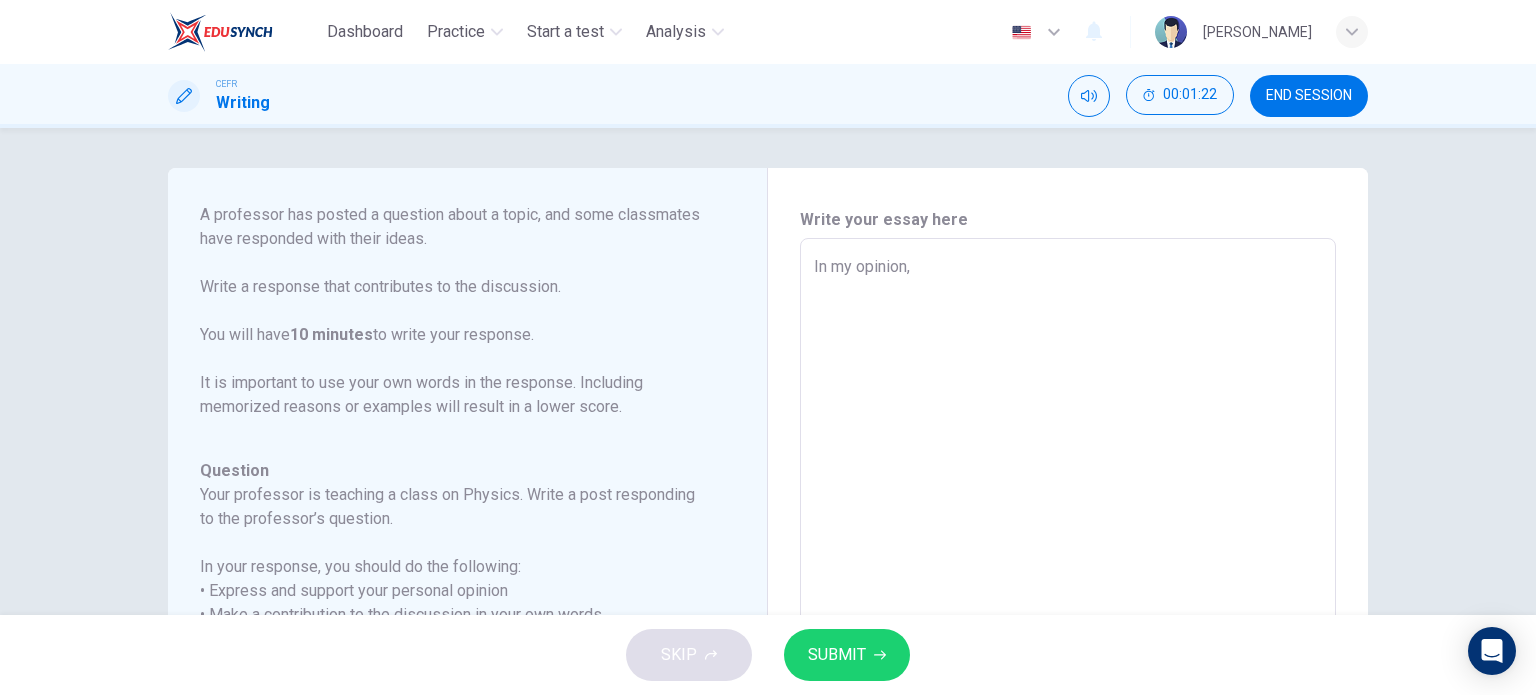 type on "x" 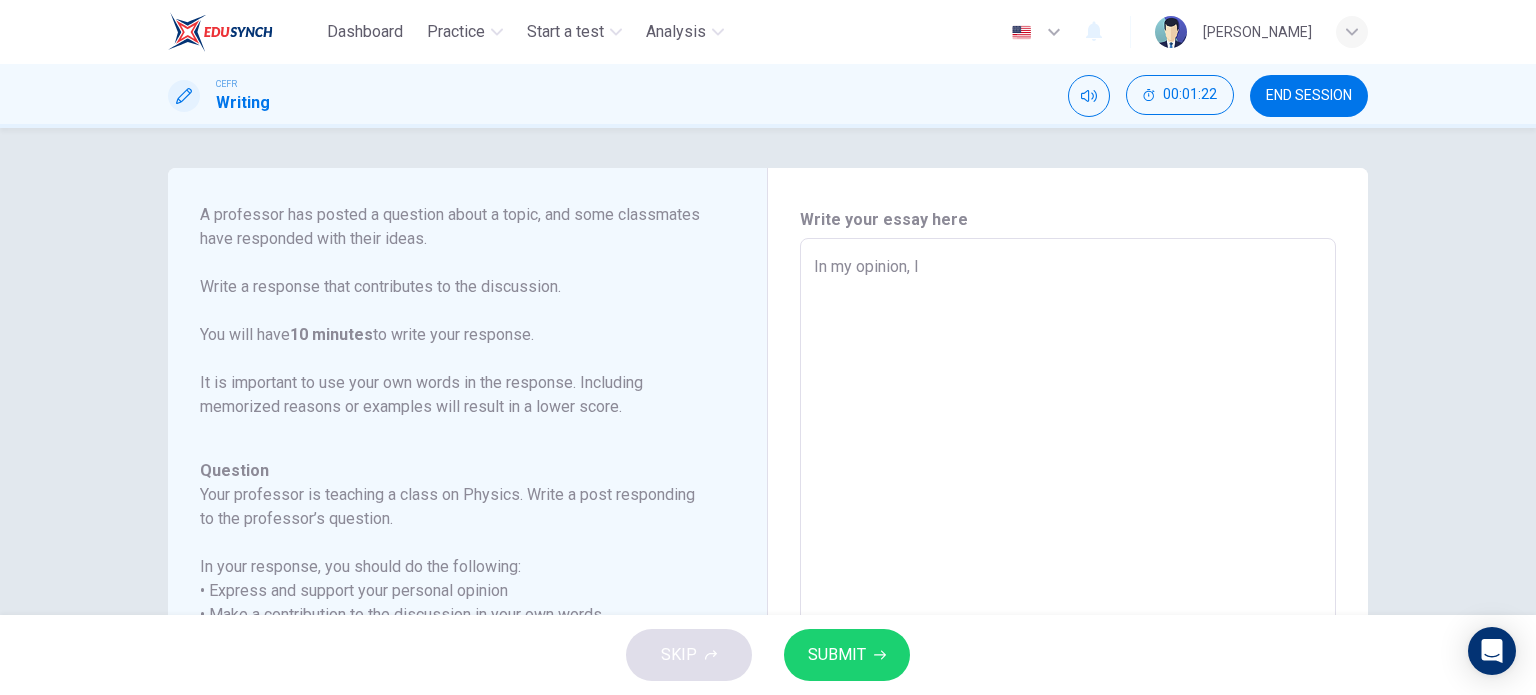 type on "x" 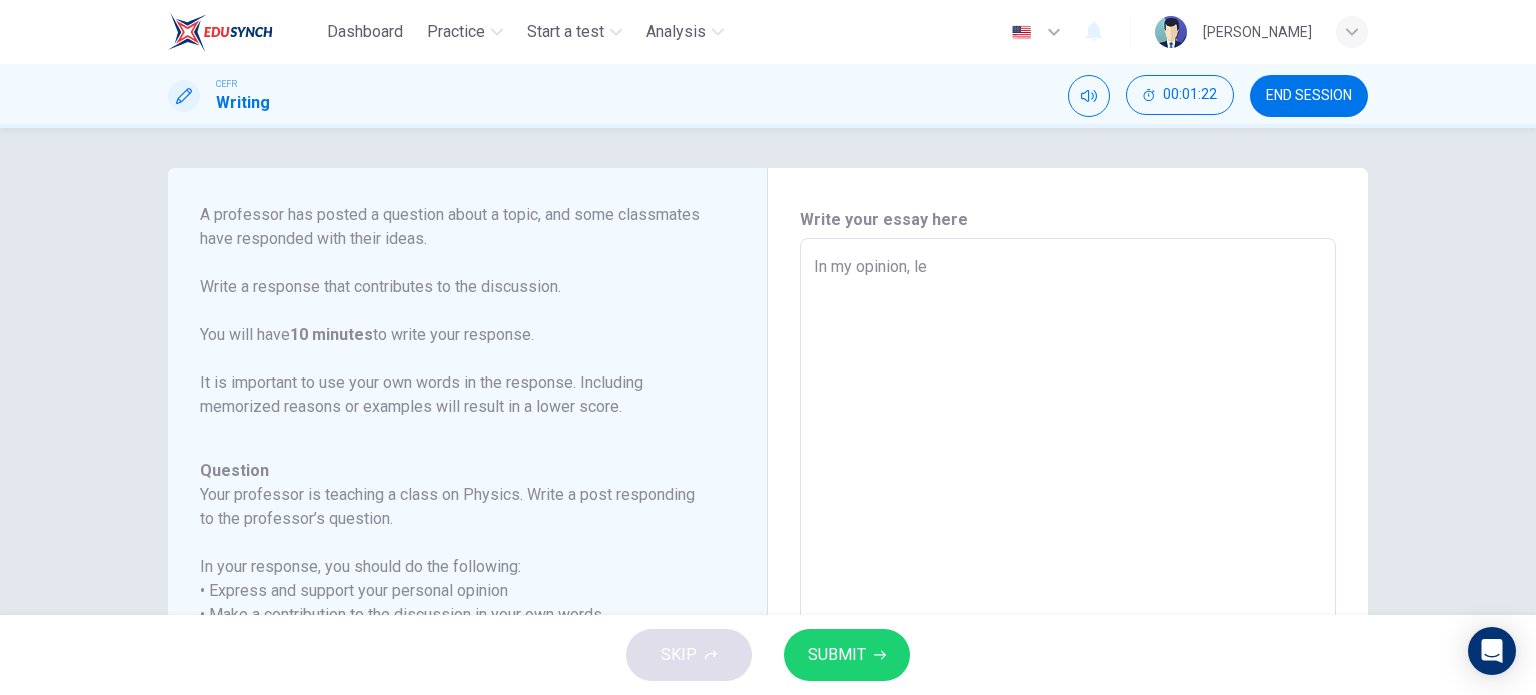 type on "x" 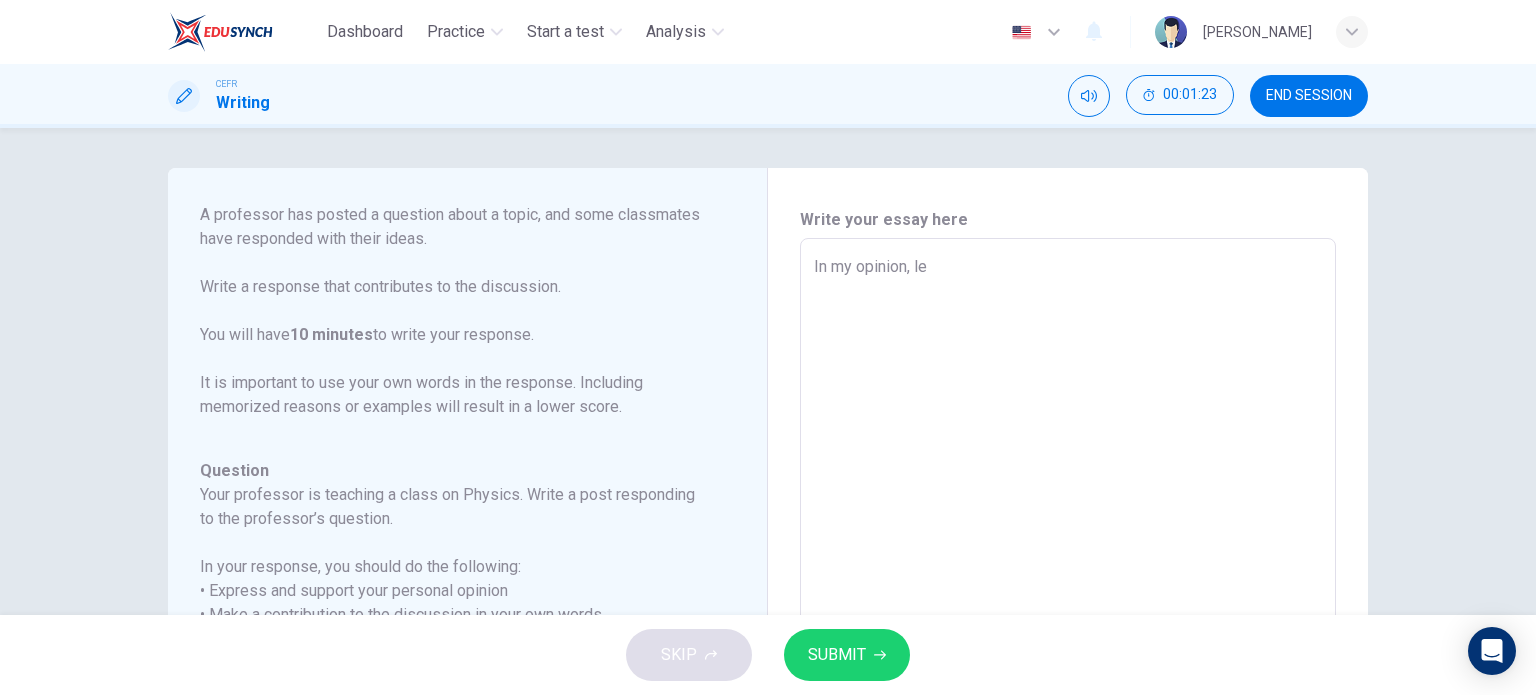 type on "In my opinion, lea" 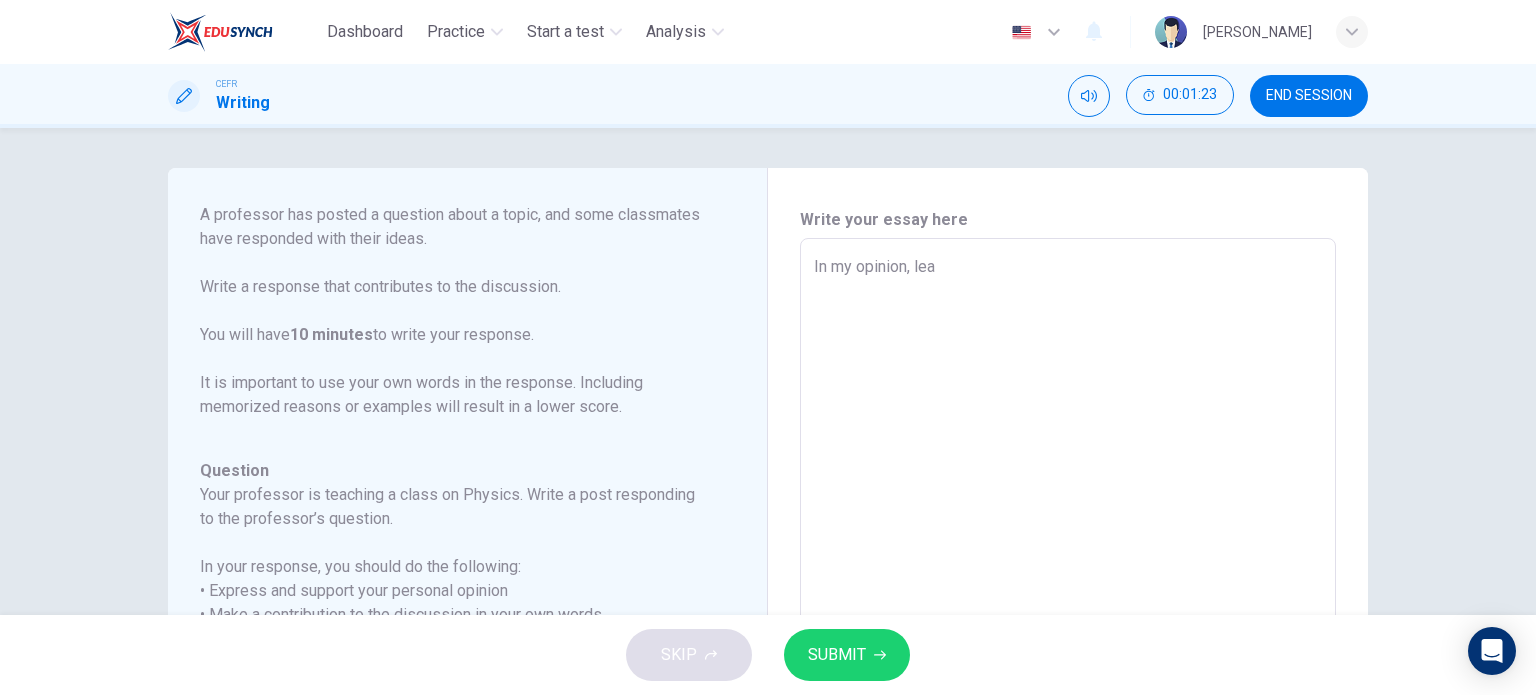 type on "x" 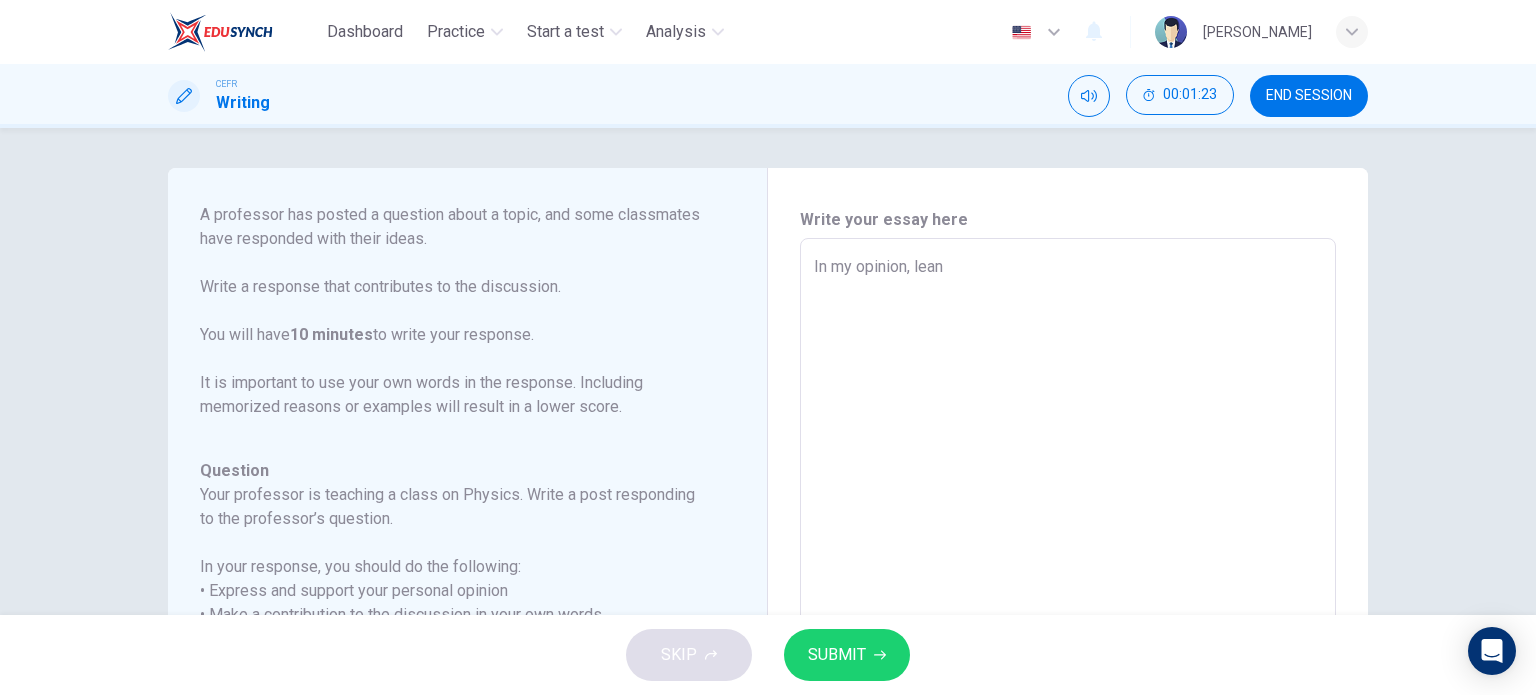 type on "x" 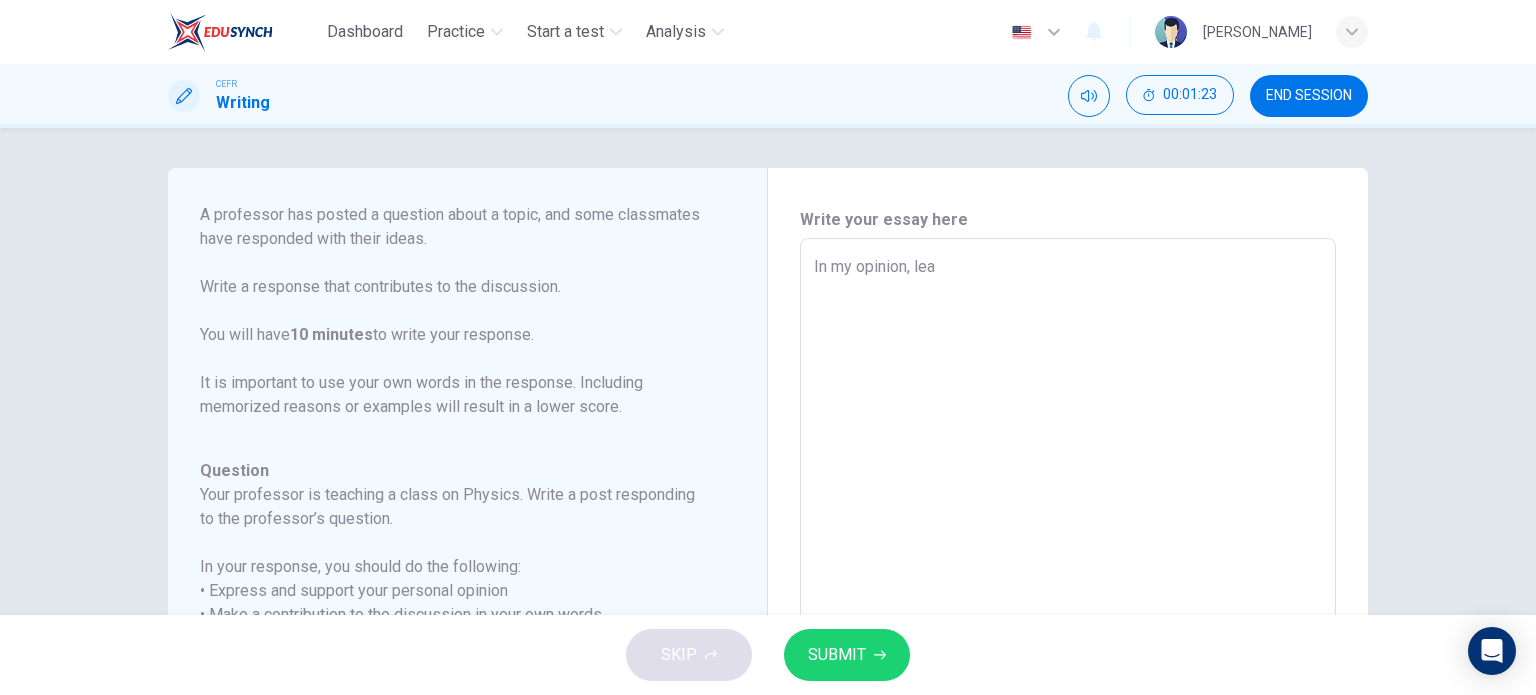 type on "In my opinion, [PERSON_NAME]" 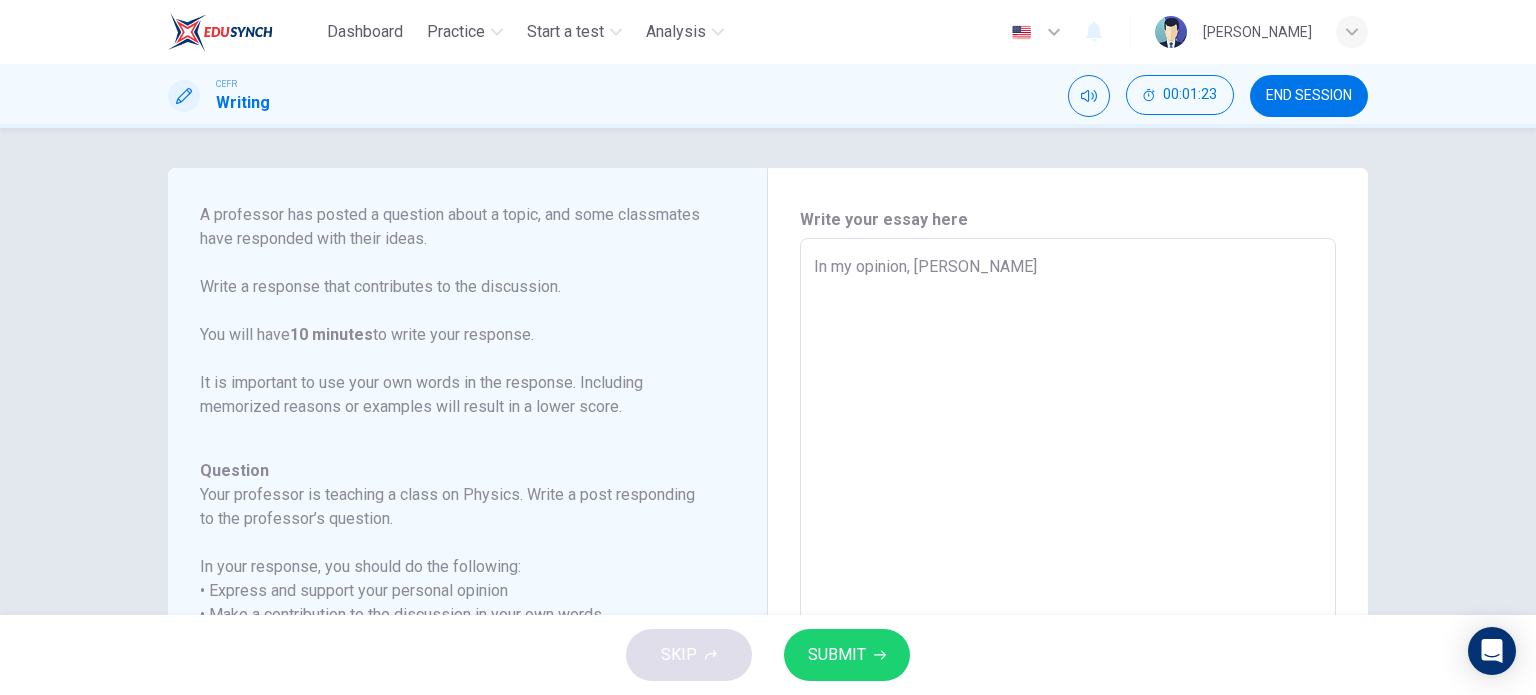 type on "In my opinion, learn" 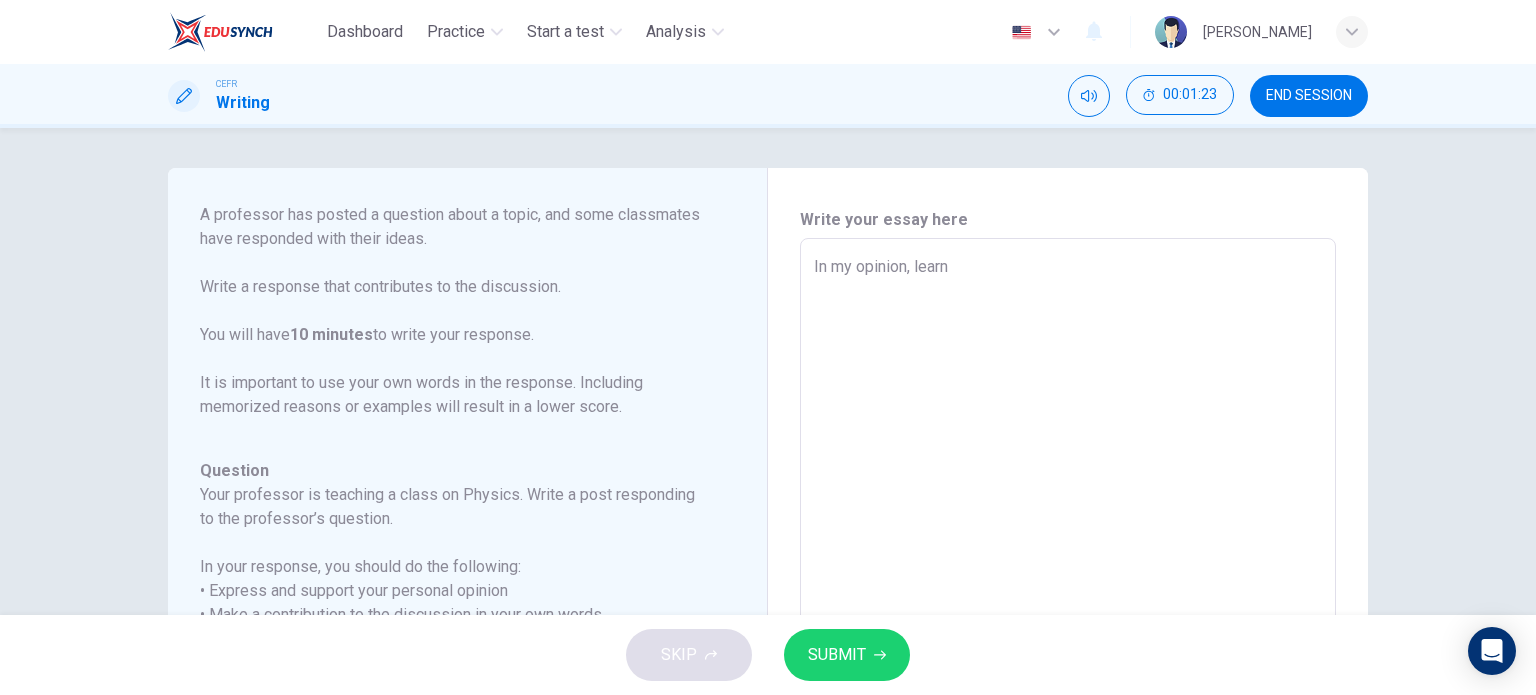 type on "x" 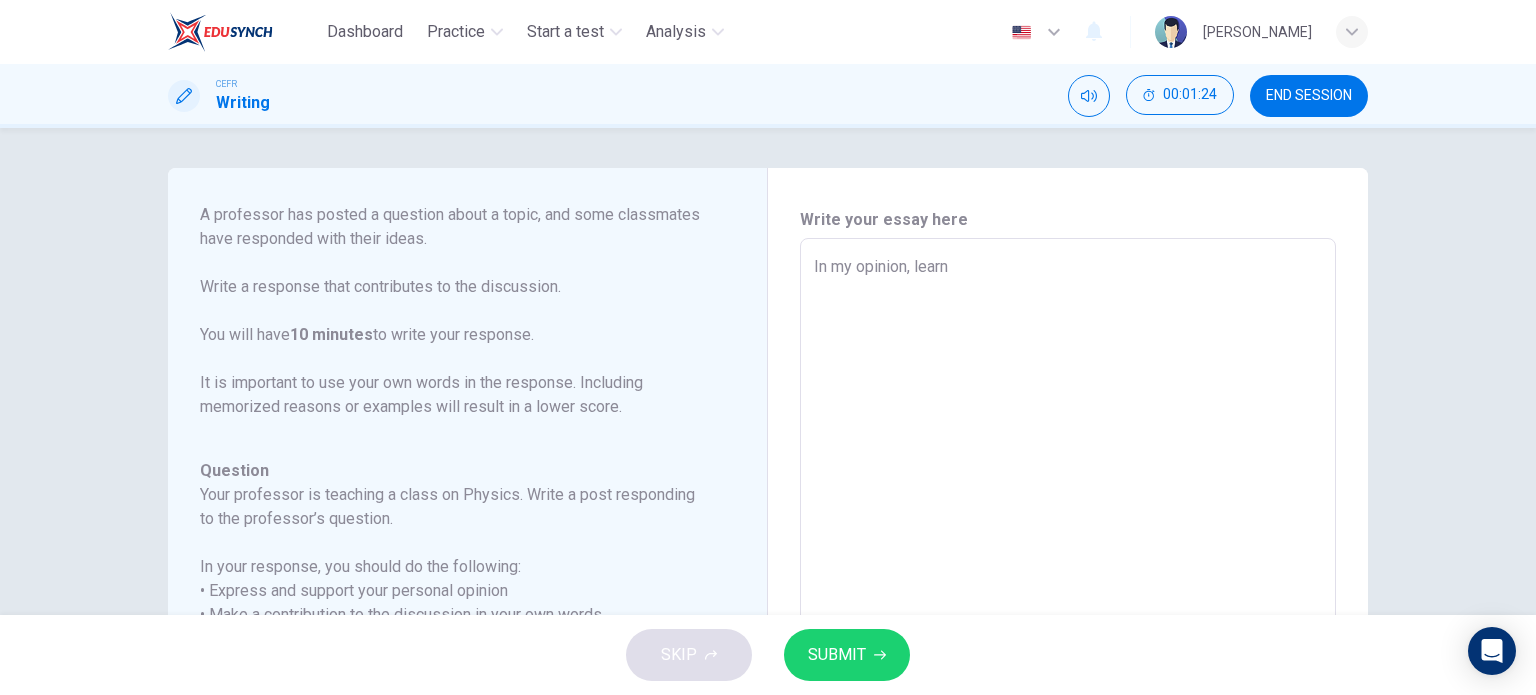 type on "In my opinion, learni" 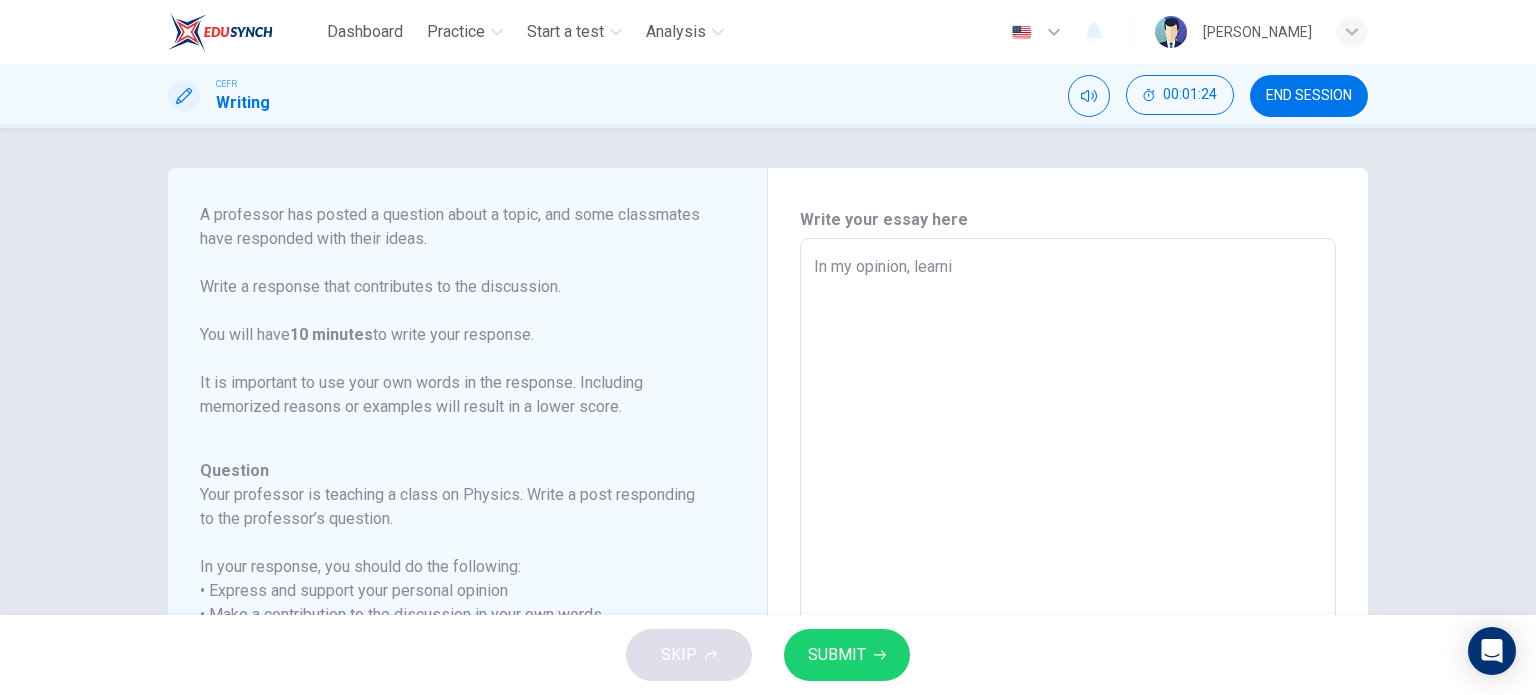 type on "x" 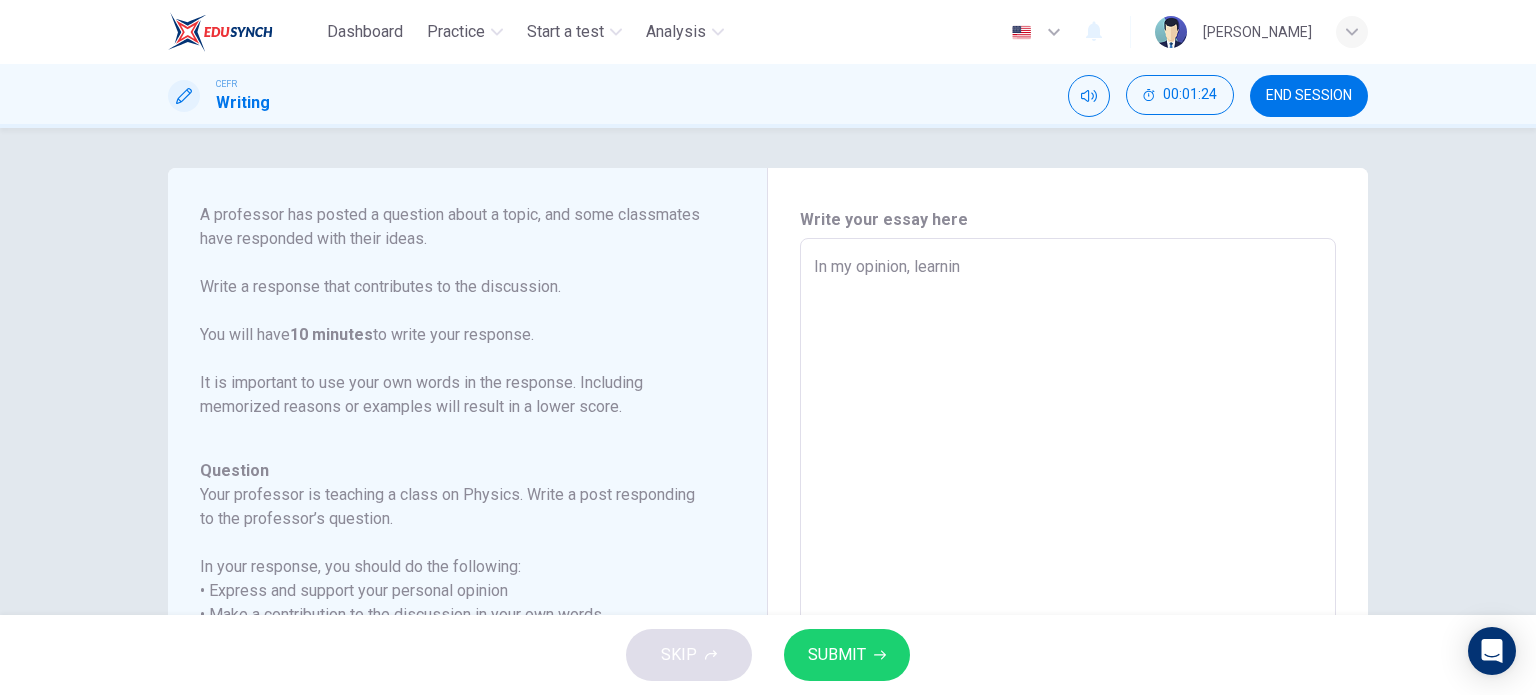 type on "x" 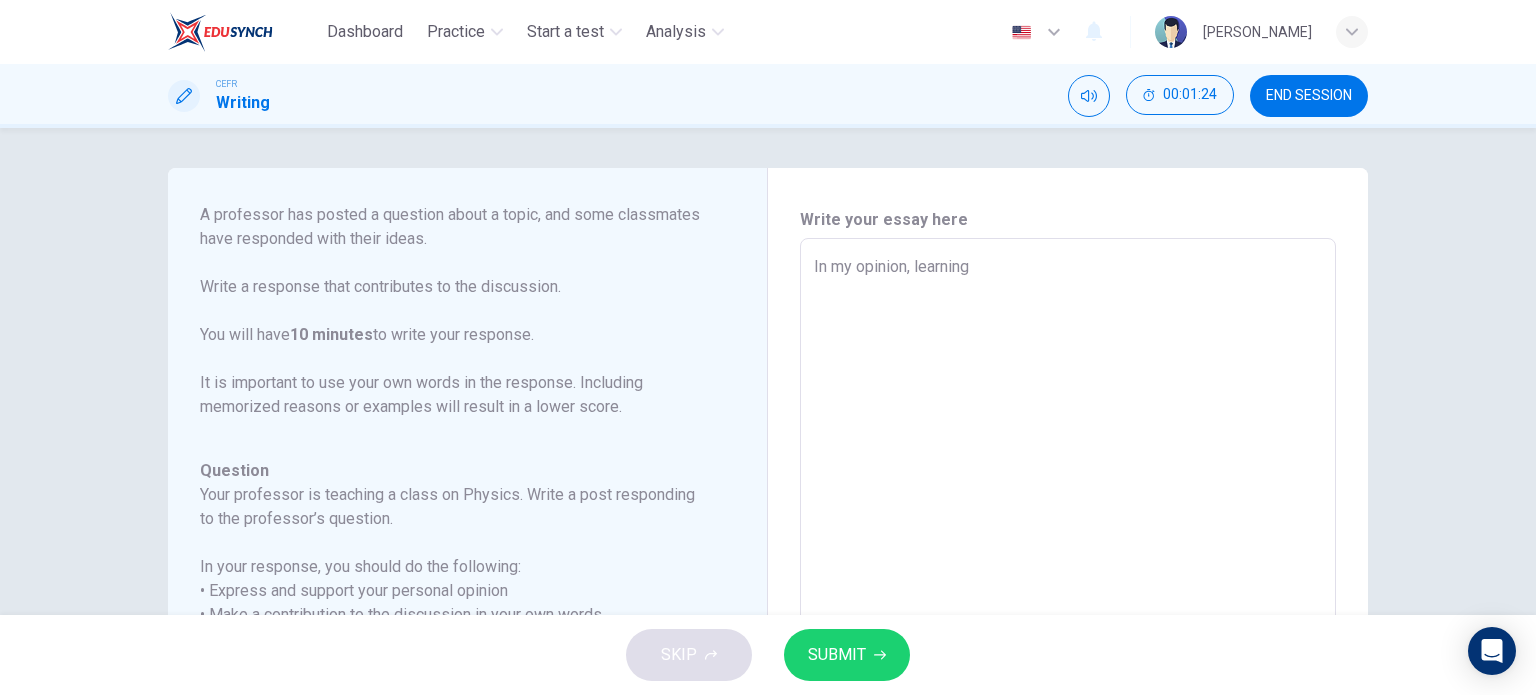 type on "x" 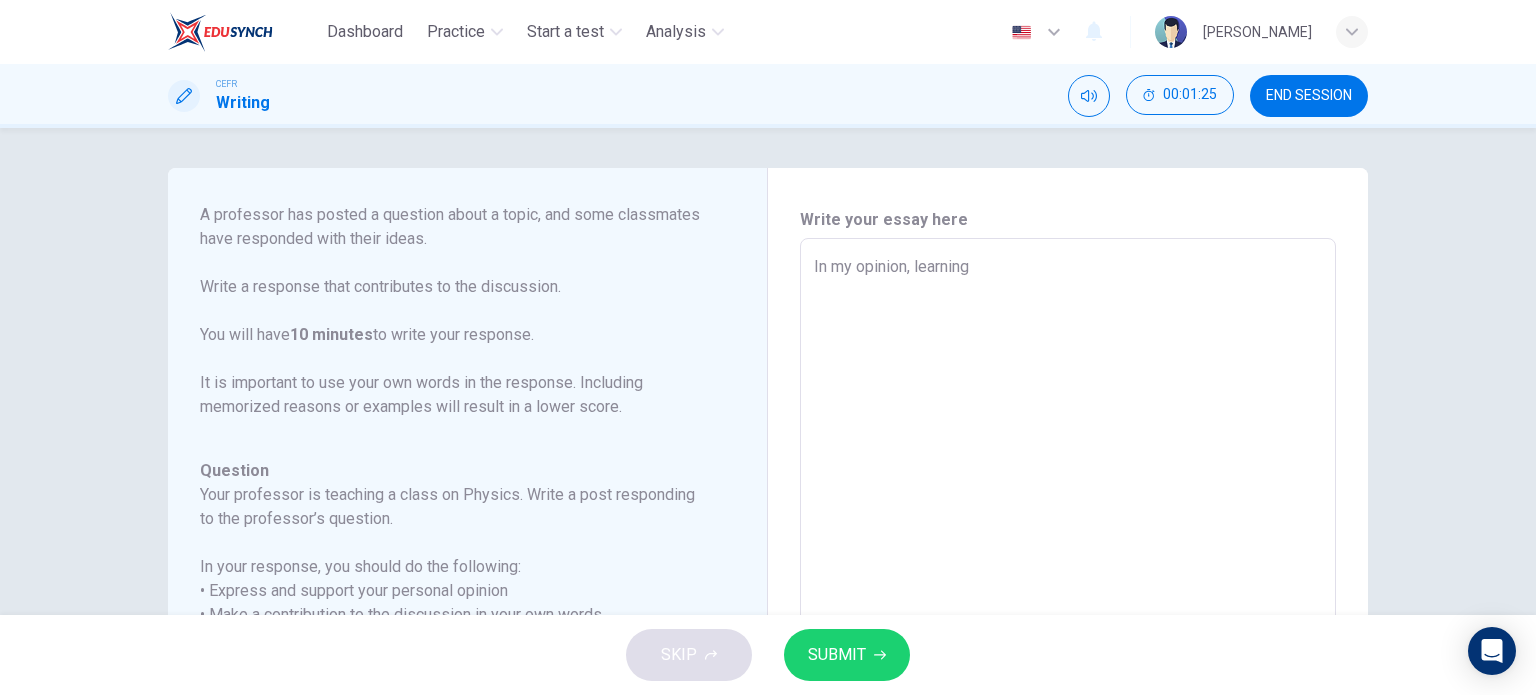 type on "In my opinion, learning t" 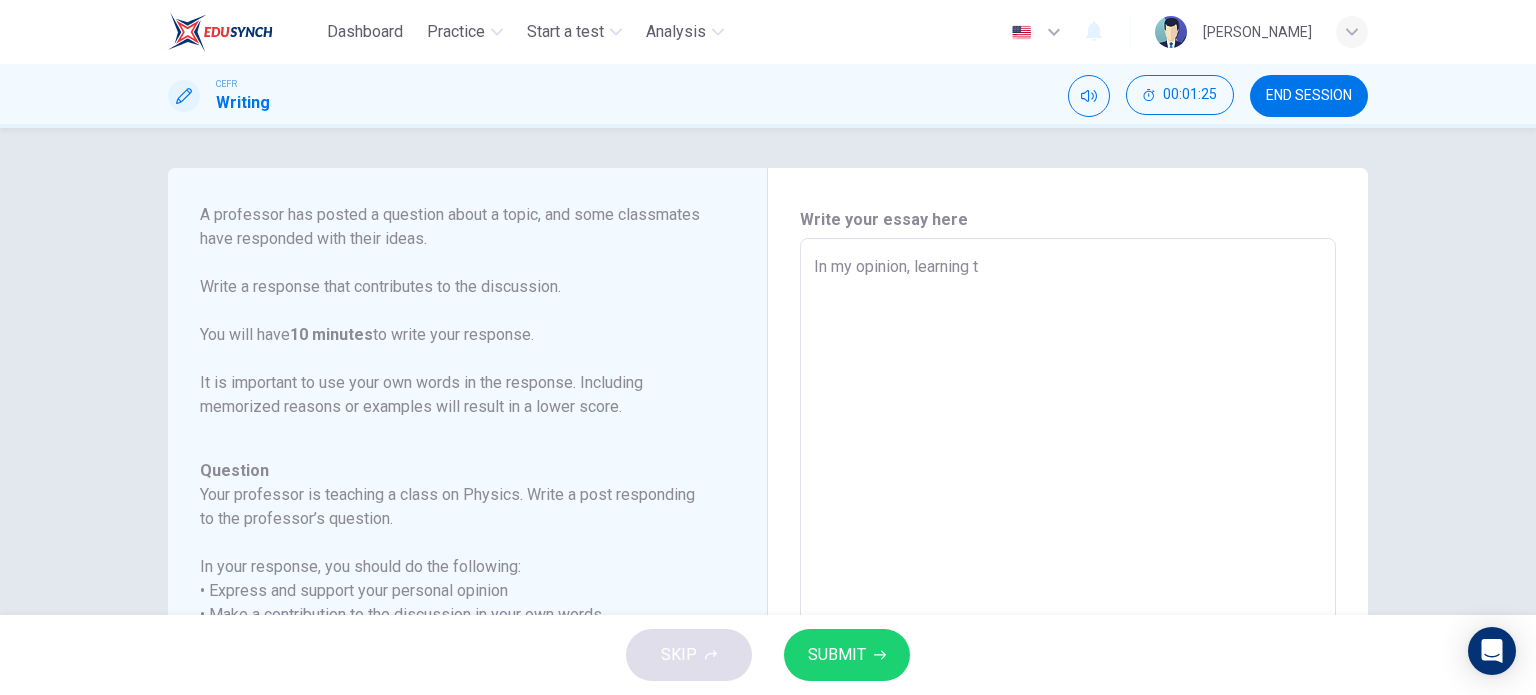 type on "x" 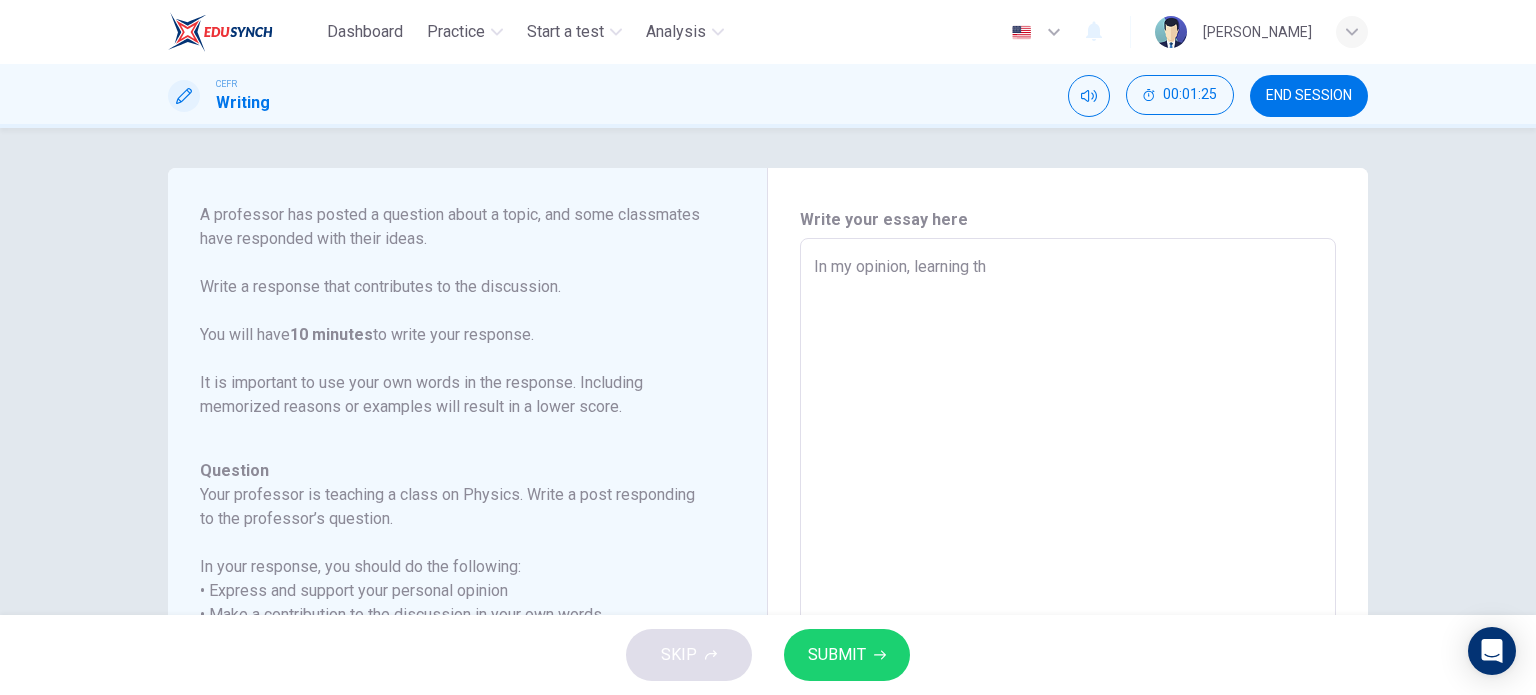 type on "x" 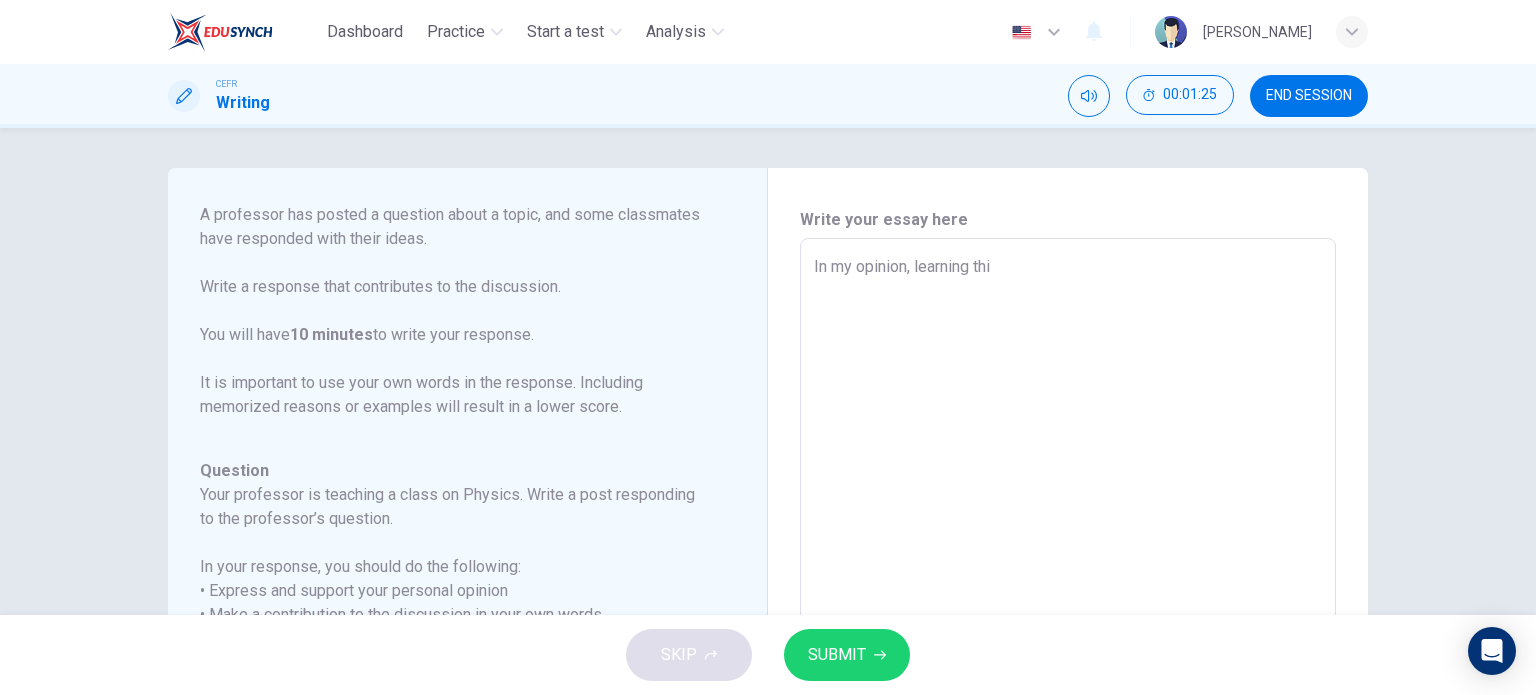 type on "In my opinion, learning this" 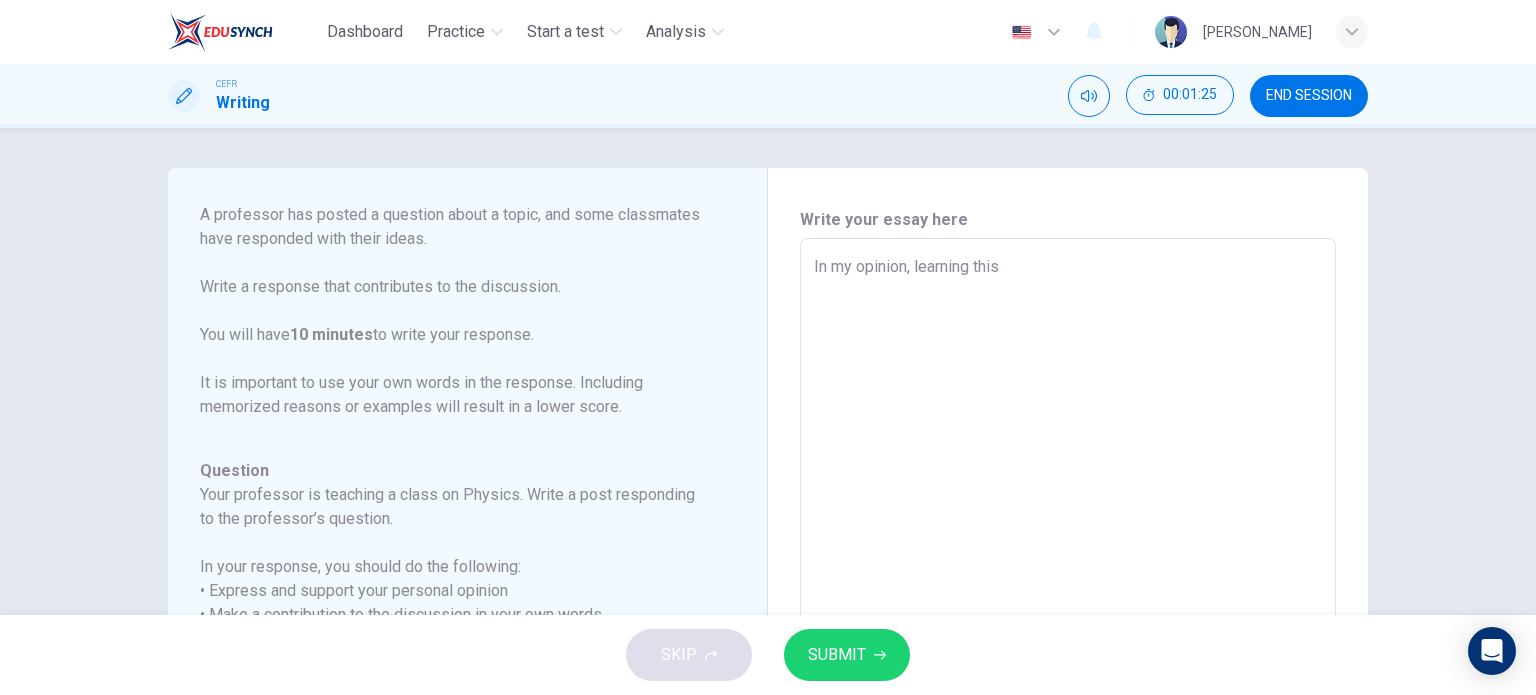 type on "x" 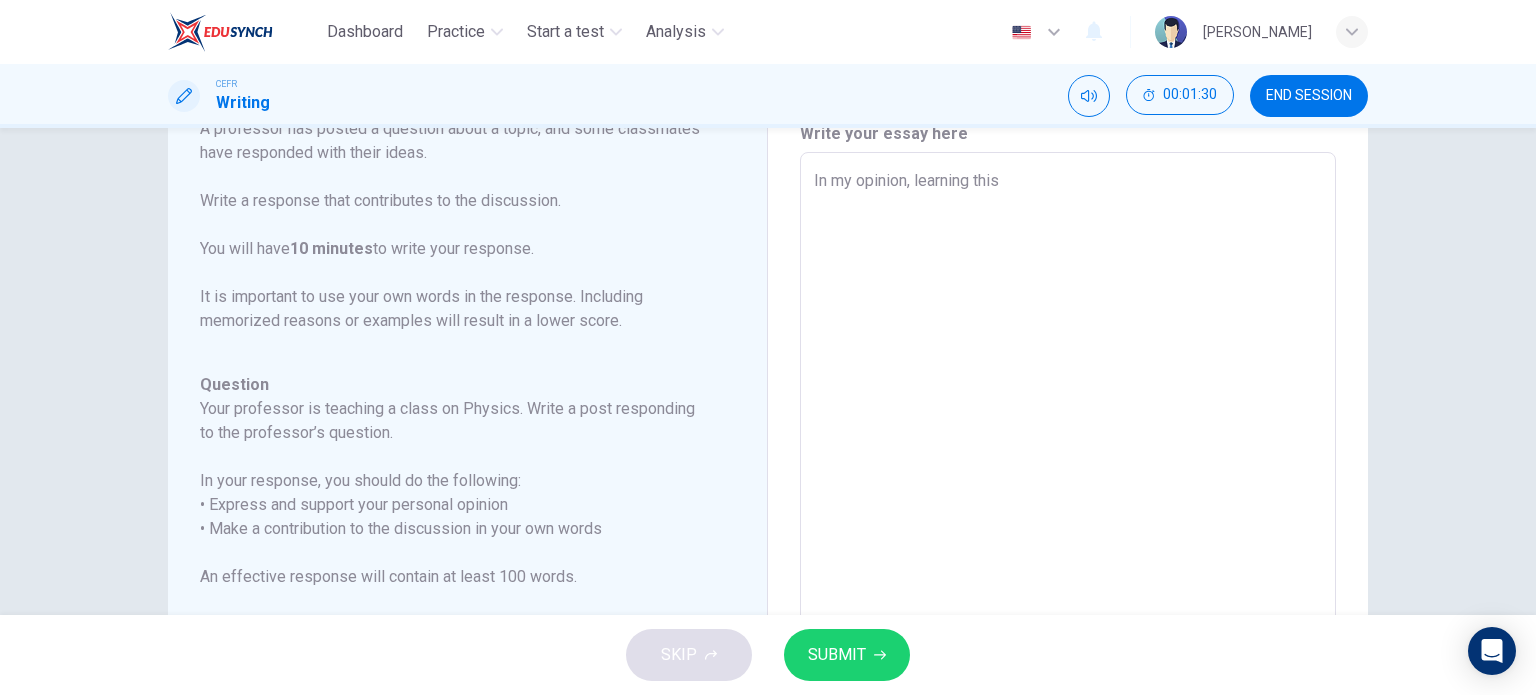 scroll, scrollTop: 0, scrollLeft: 0, axis: both 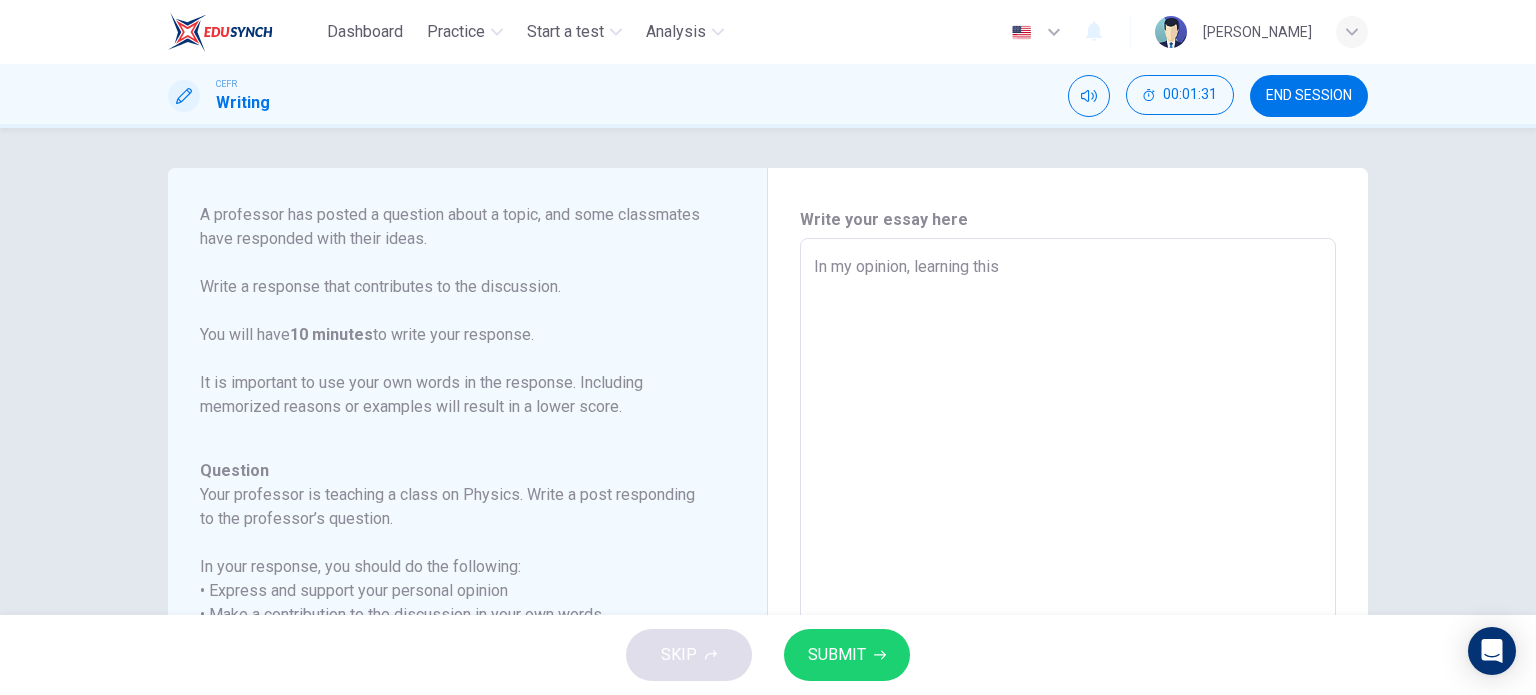 type on "In my opinion, learning this p" 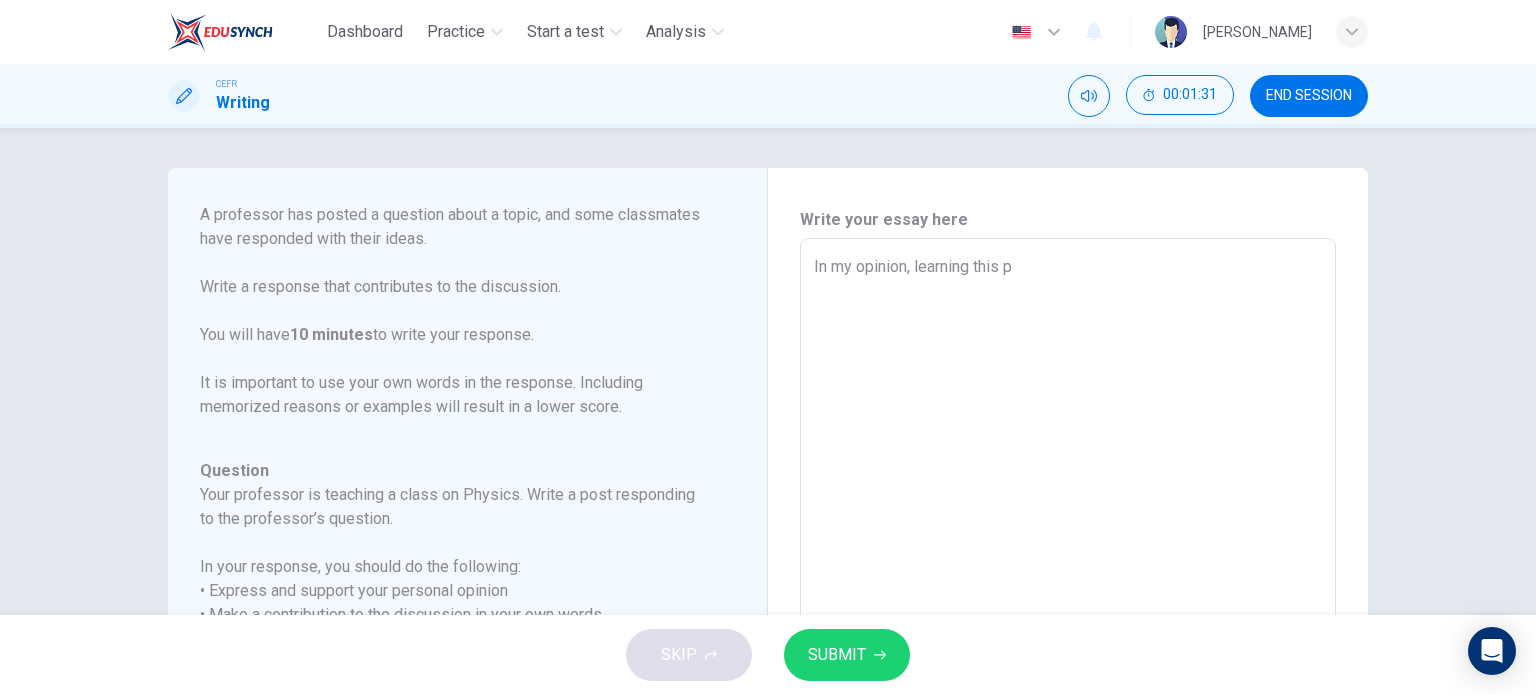 type on "In my opinion, learning this pa" 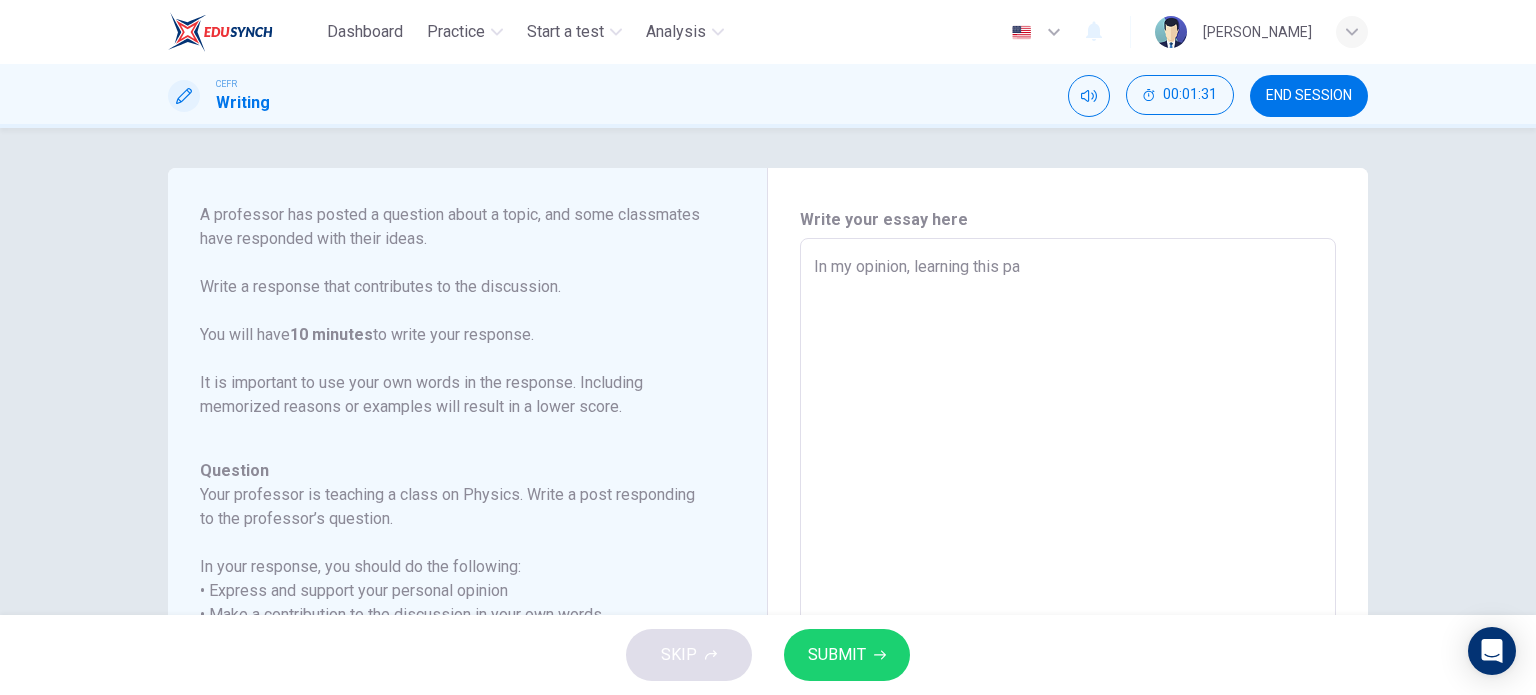 type on "x" 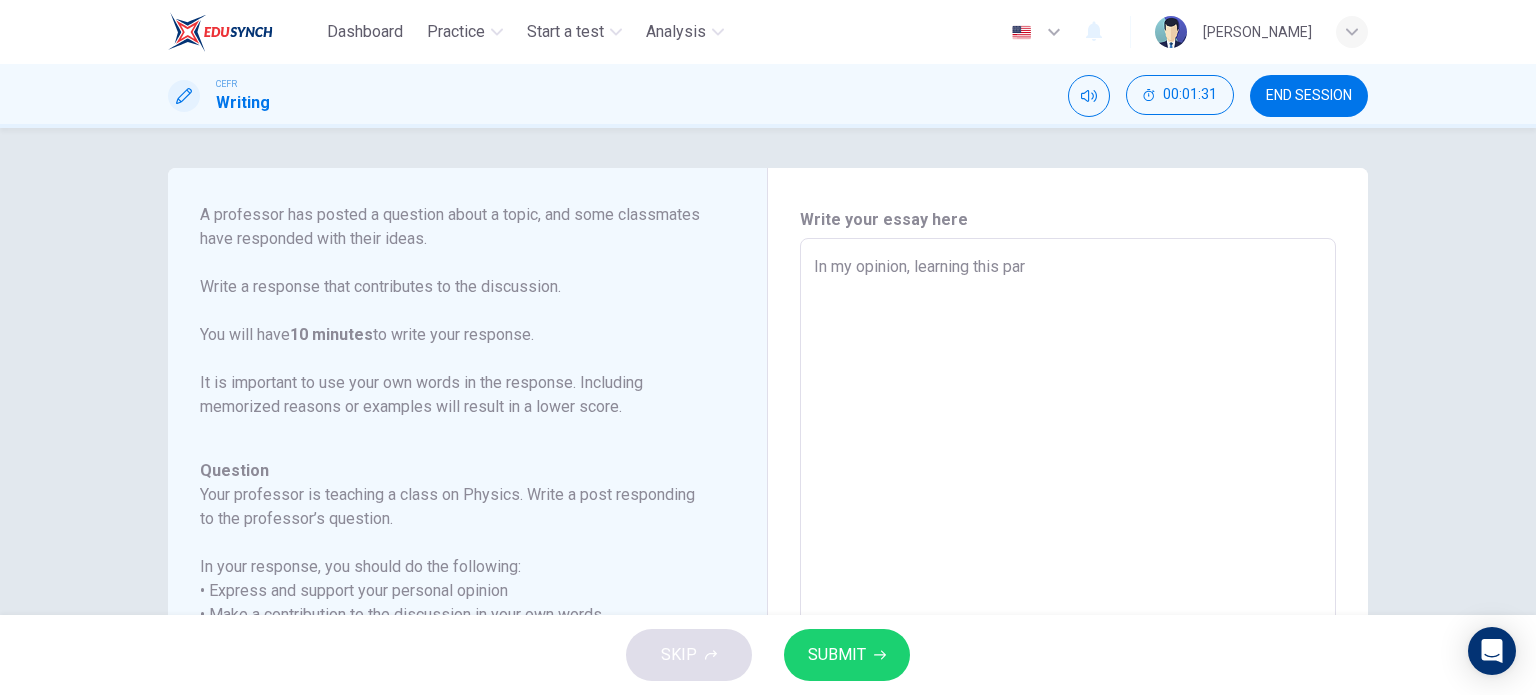 type on "In my opinion, learning this part" 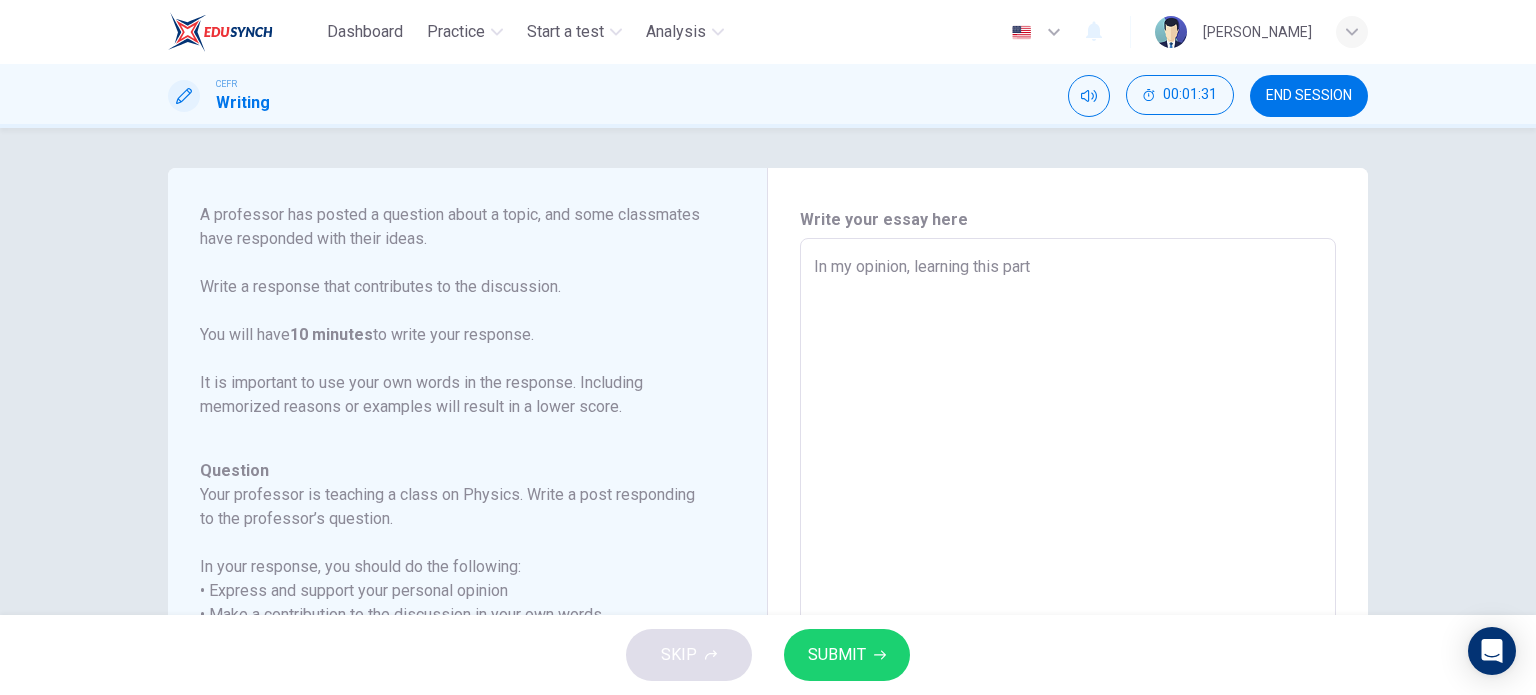 type on "x" 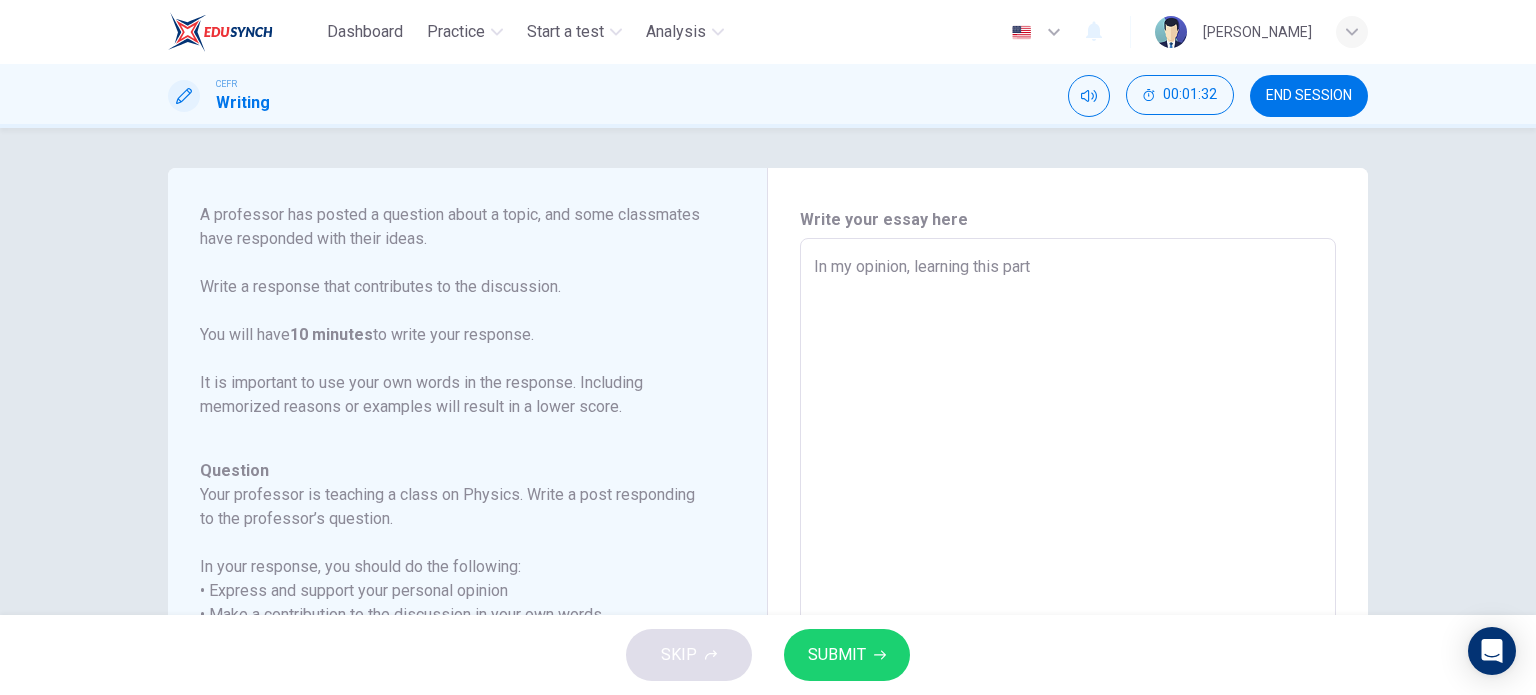 type on "In my opinion, learning this parti" 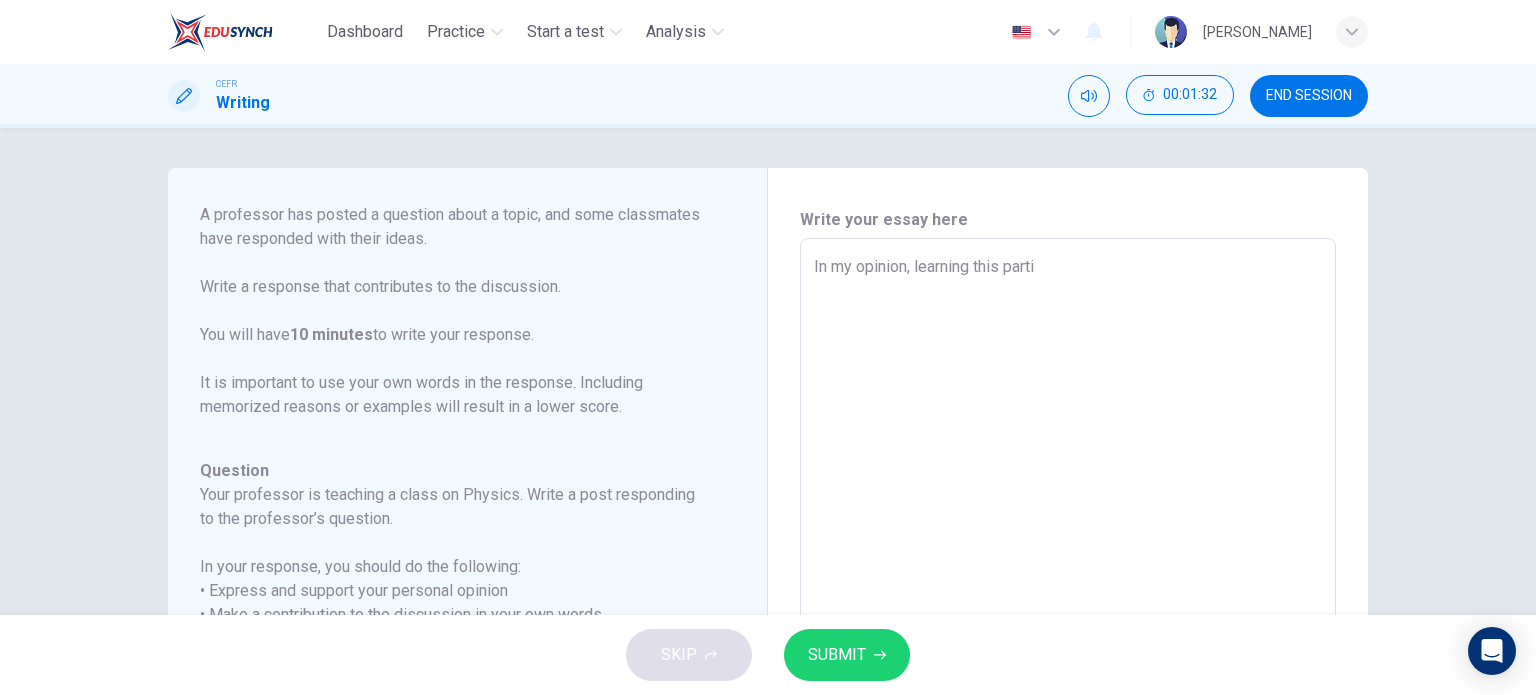 type on "x" 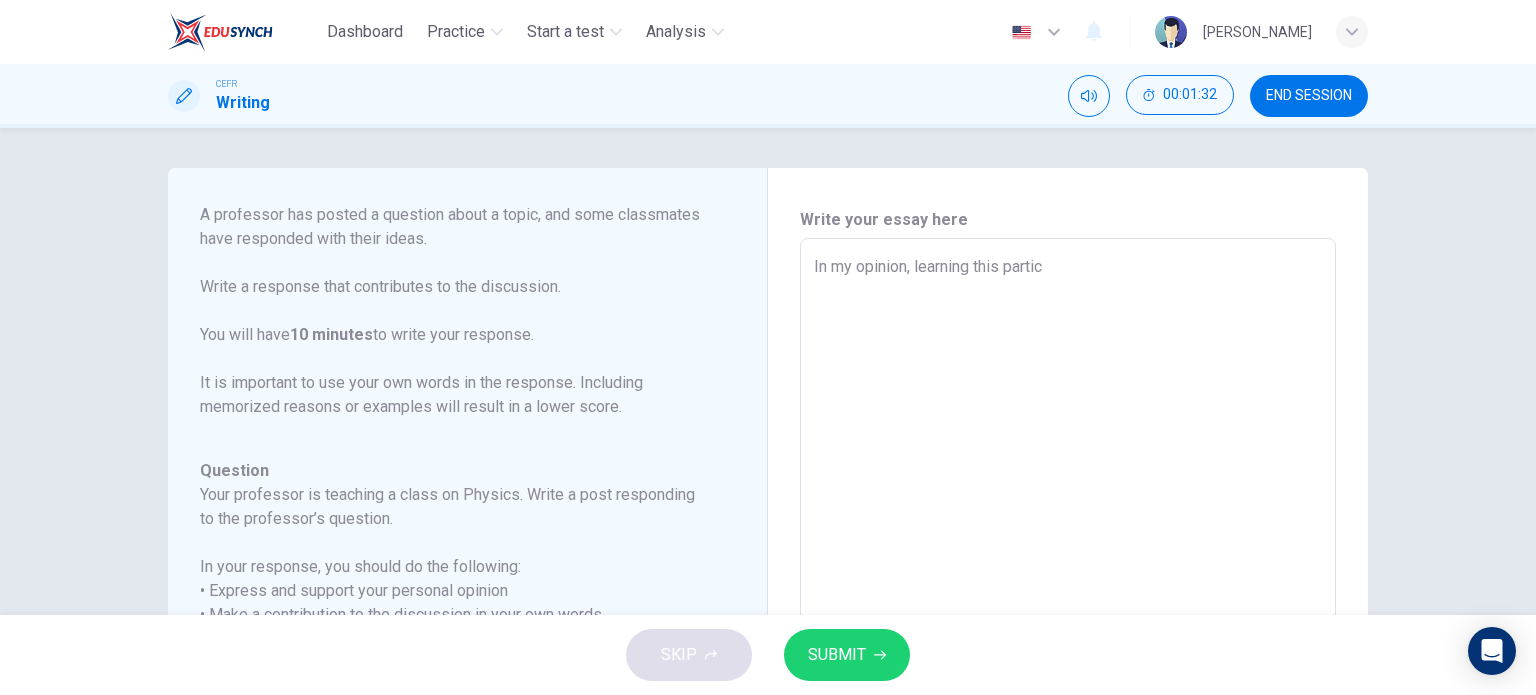 type on "x" 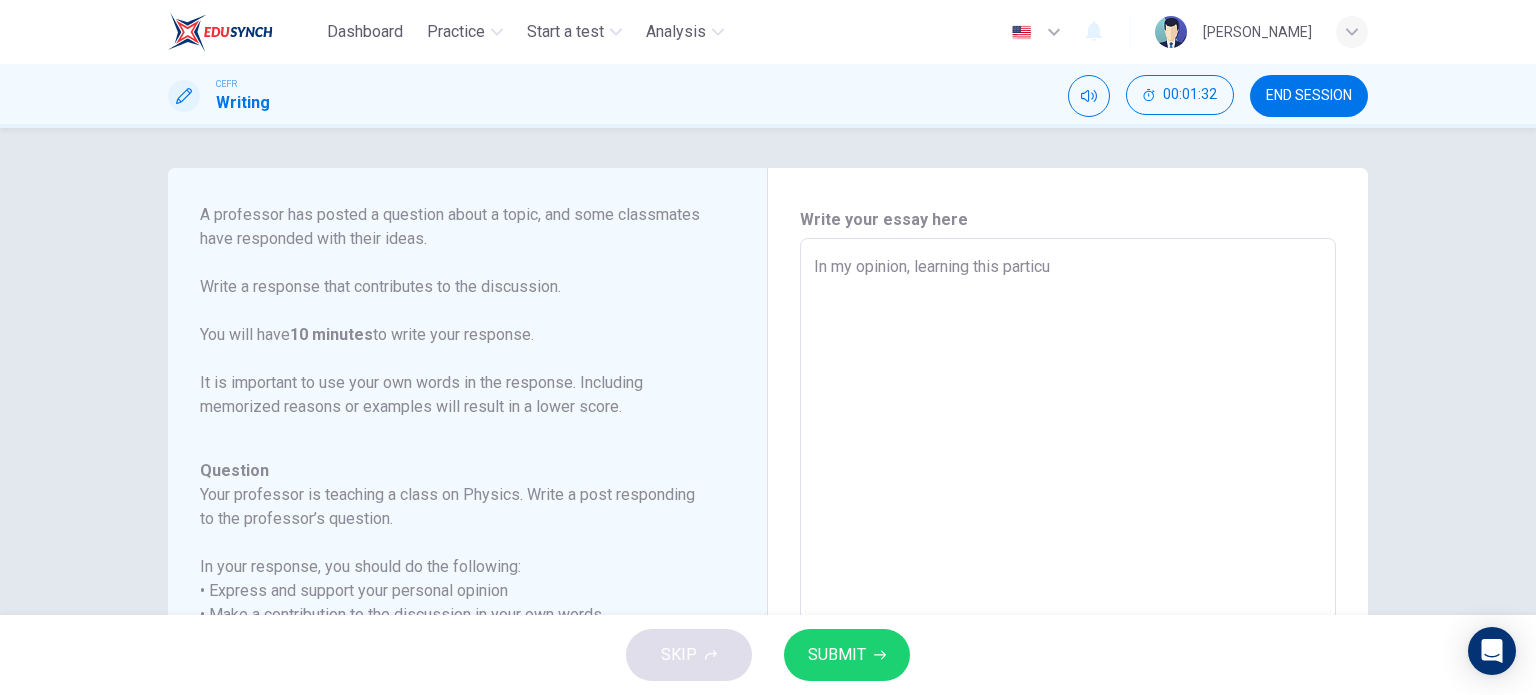 type on "x" 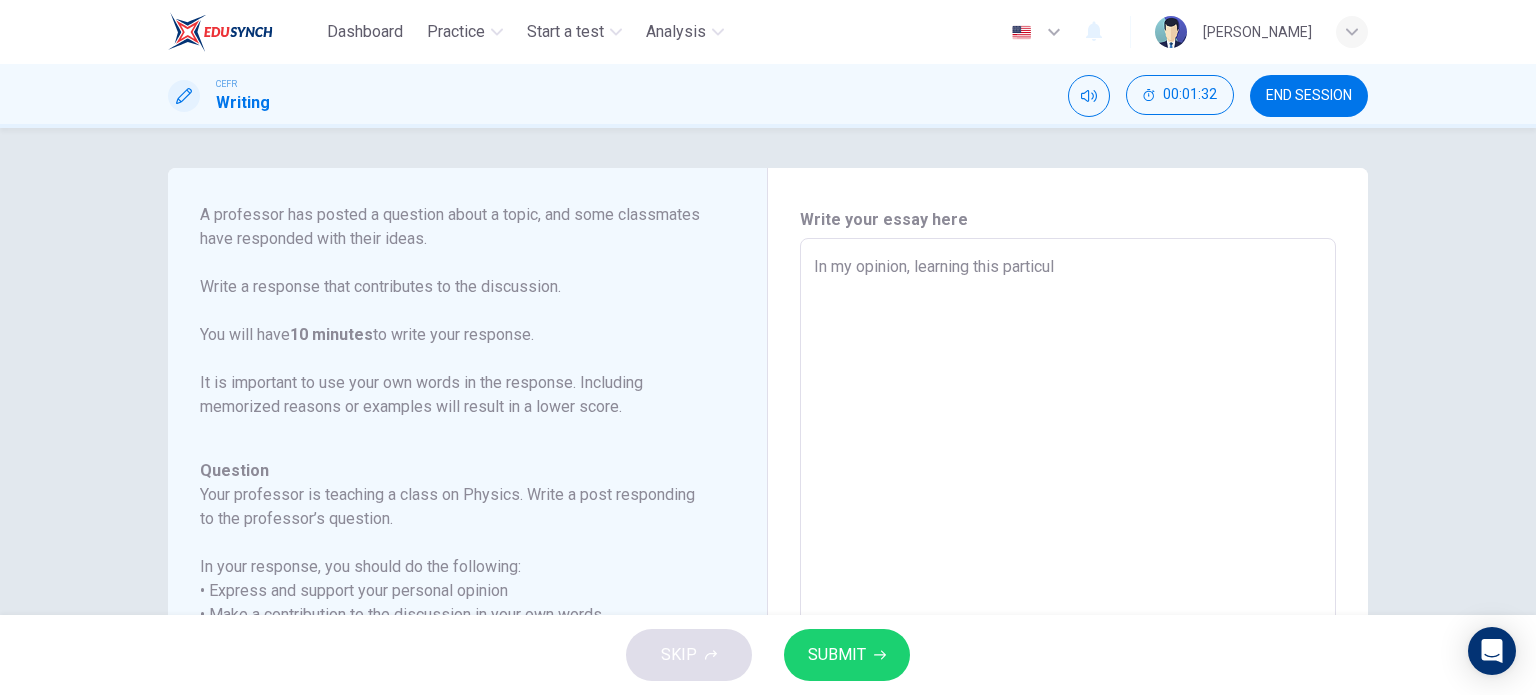 type on "In my opinion, learning this particula" 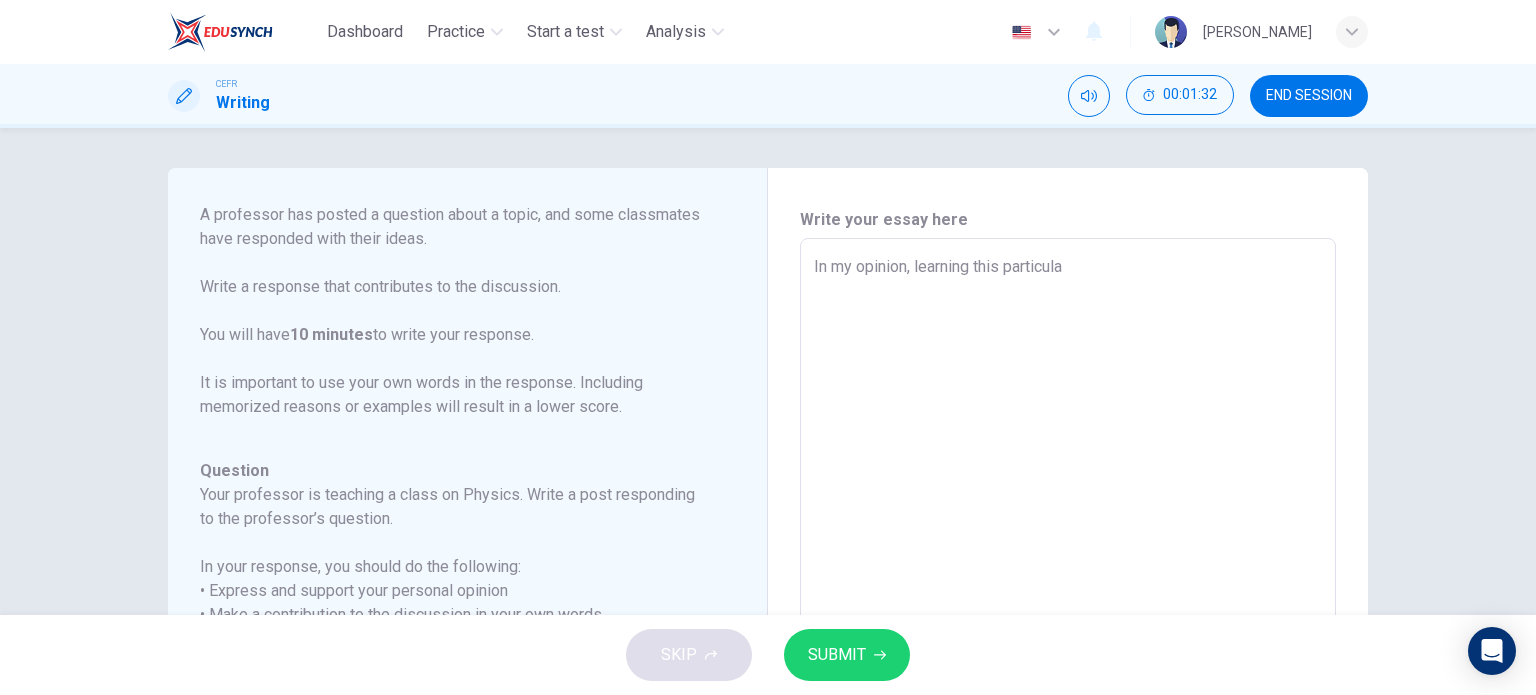type on "x" 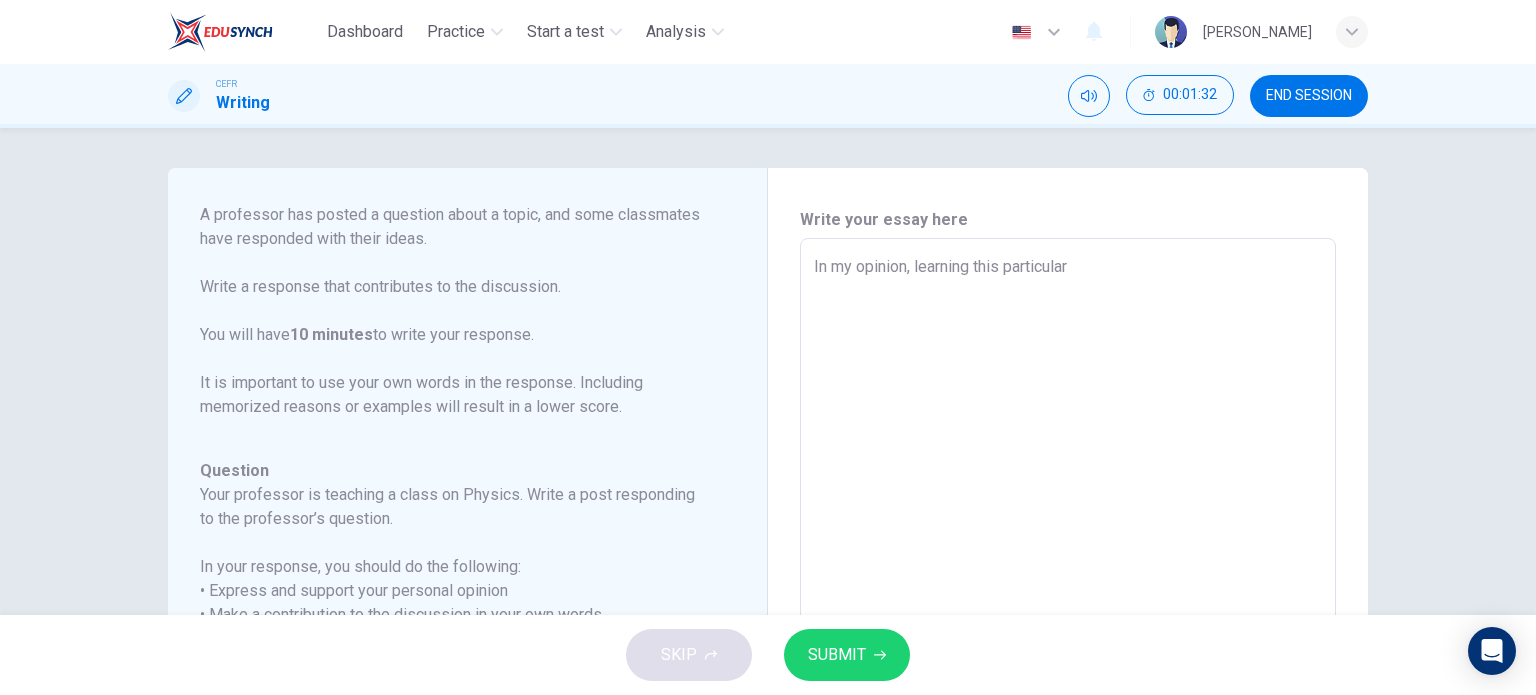type on "x" 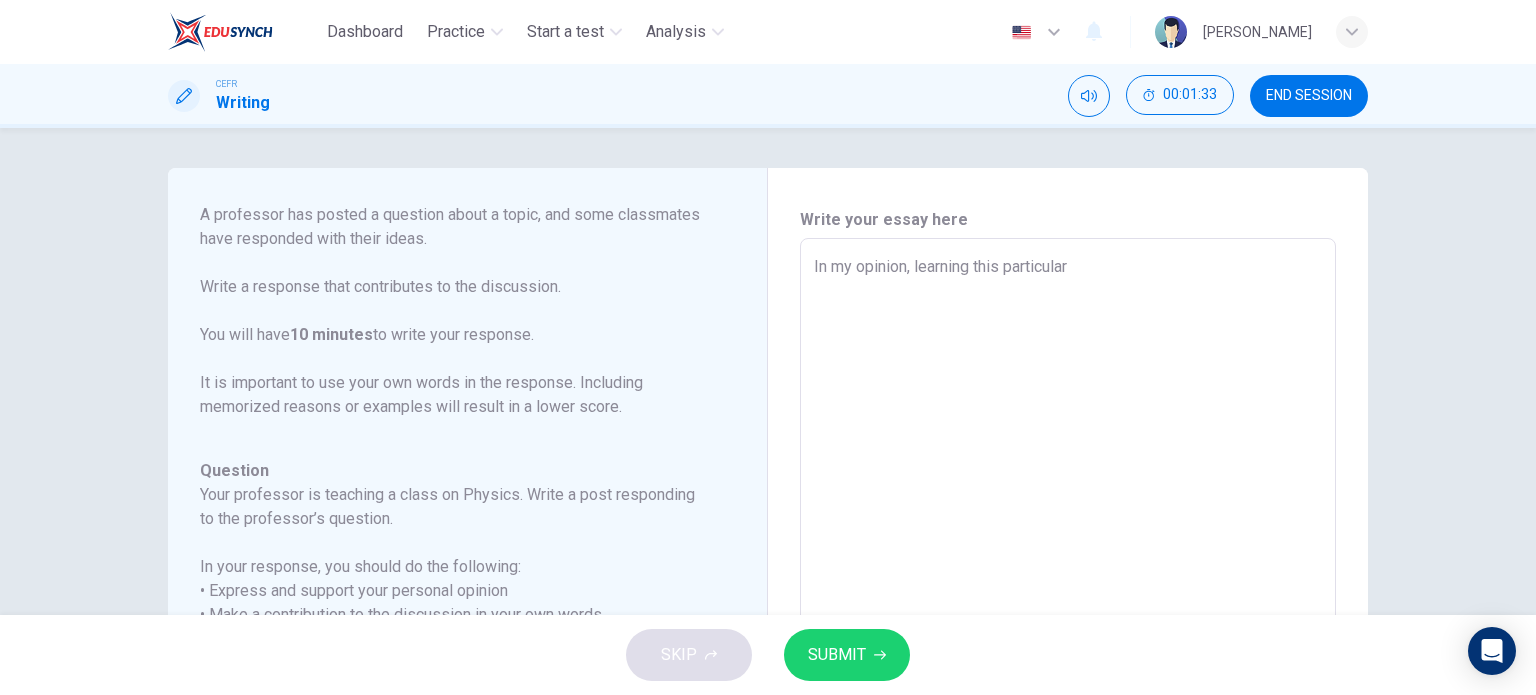 type on "In my opinion, learning this particular c" 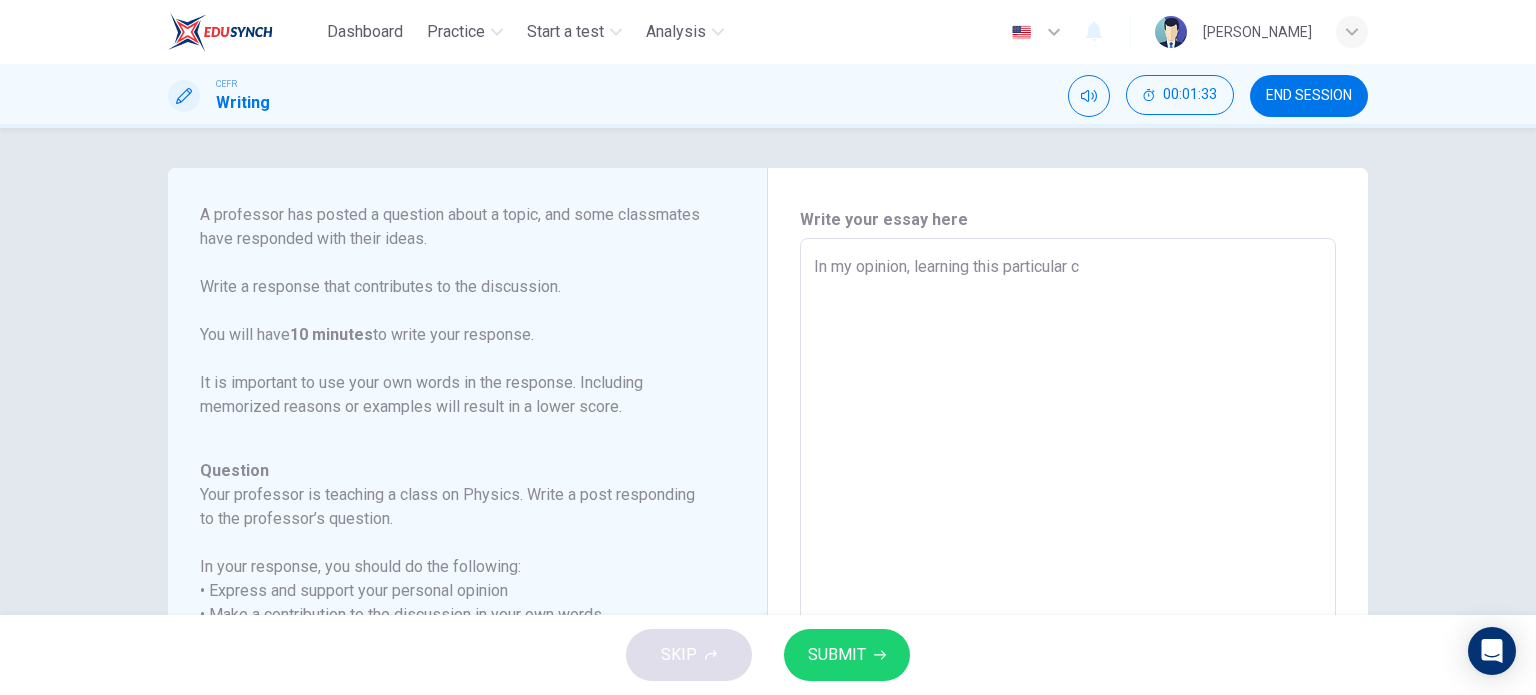 type on "x" 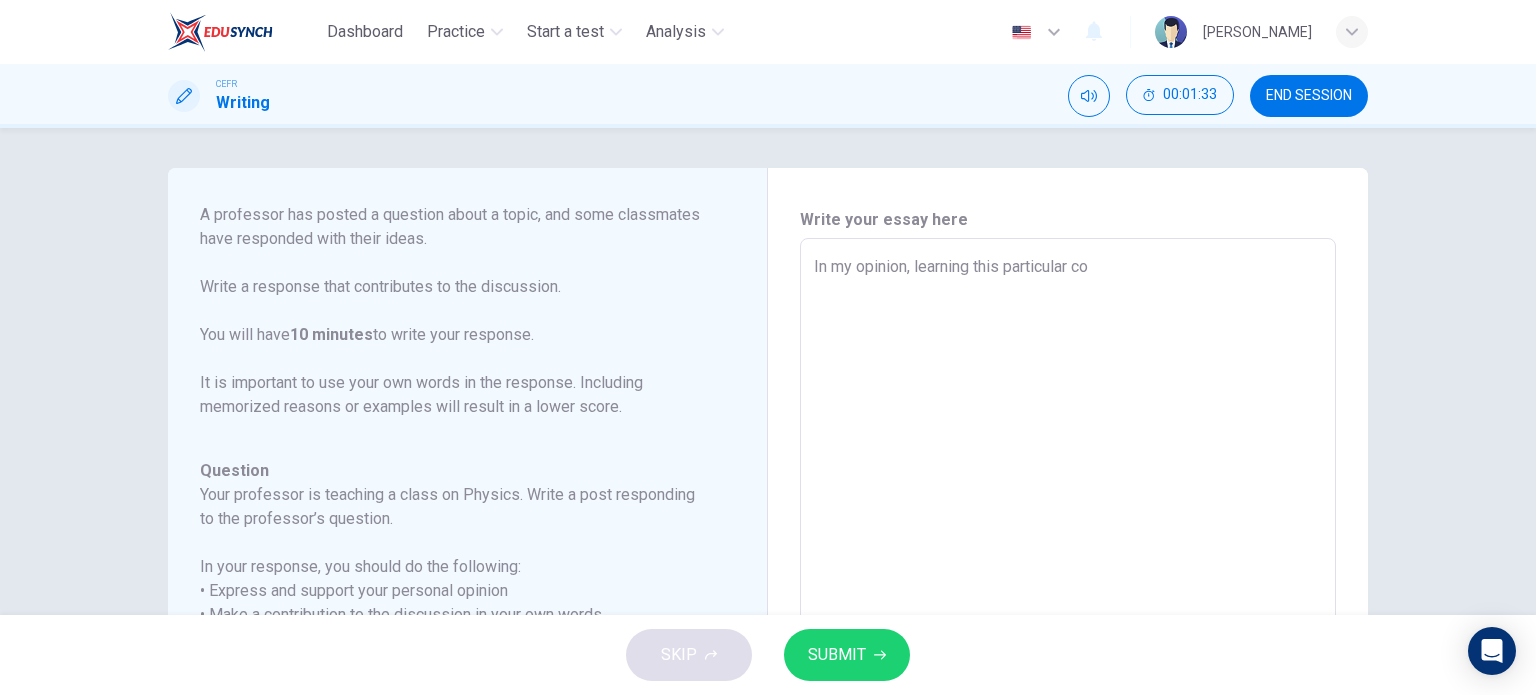 type on "x" 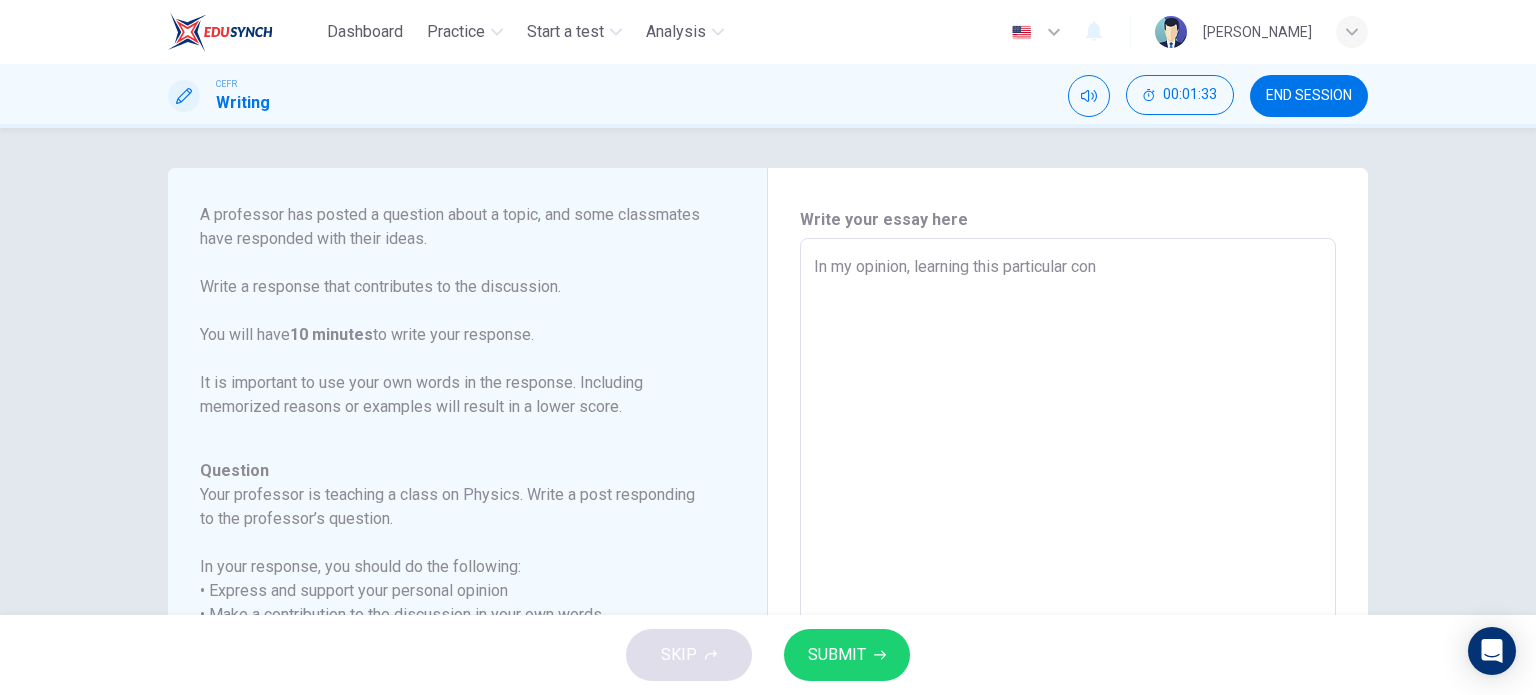 type on "In my opinion, learning this particular conc" 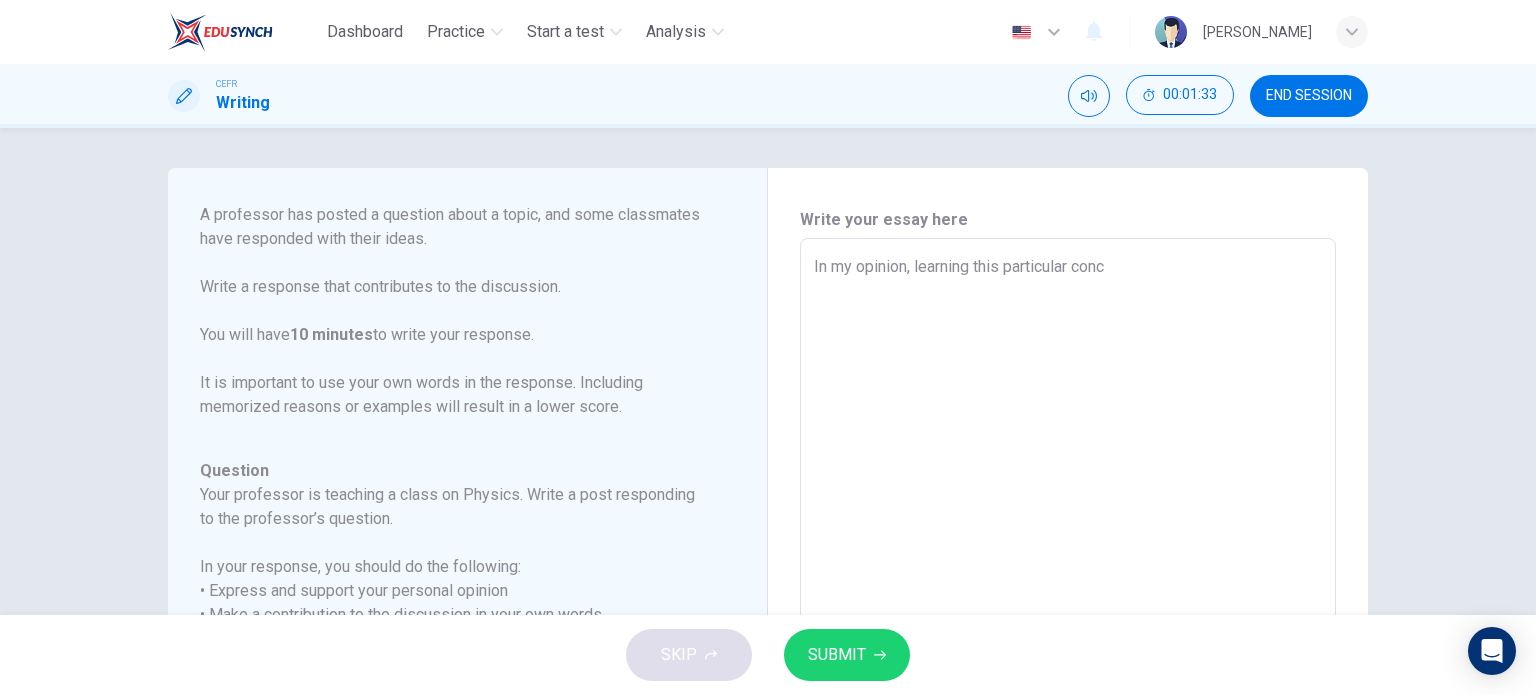type on "x" 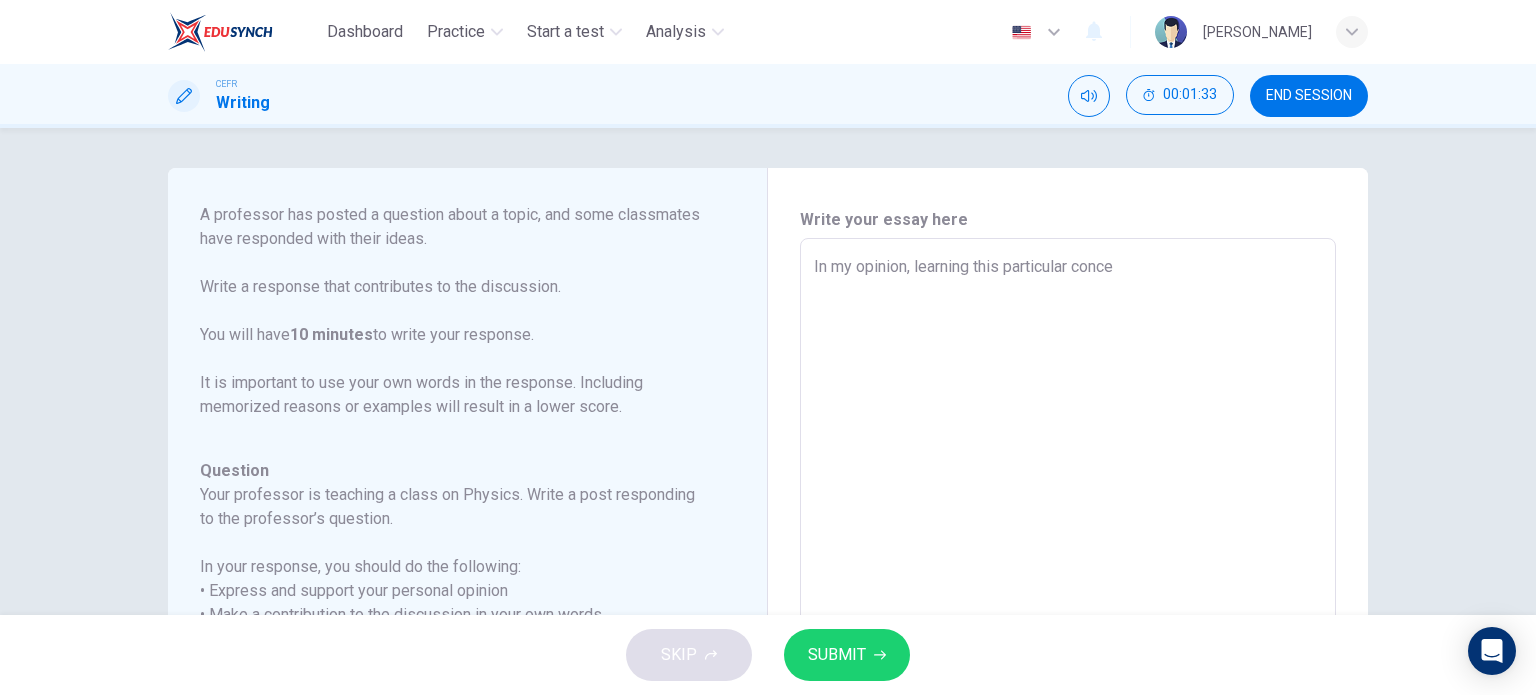 type on "x" 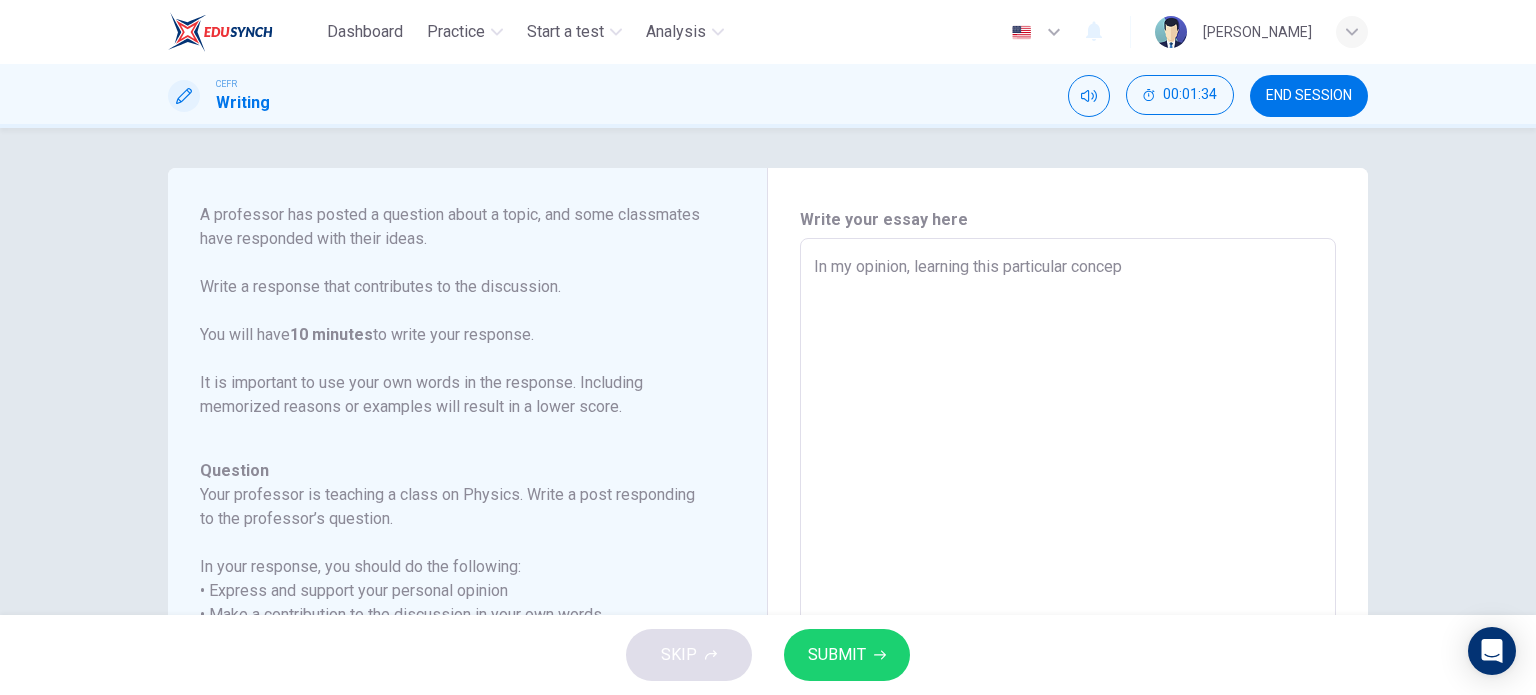 type on "In my opinion, learning this particular concept" 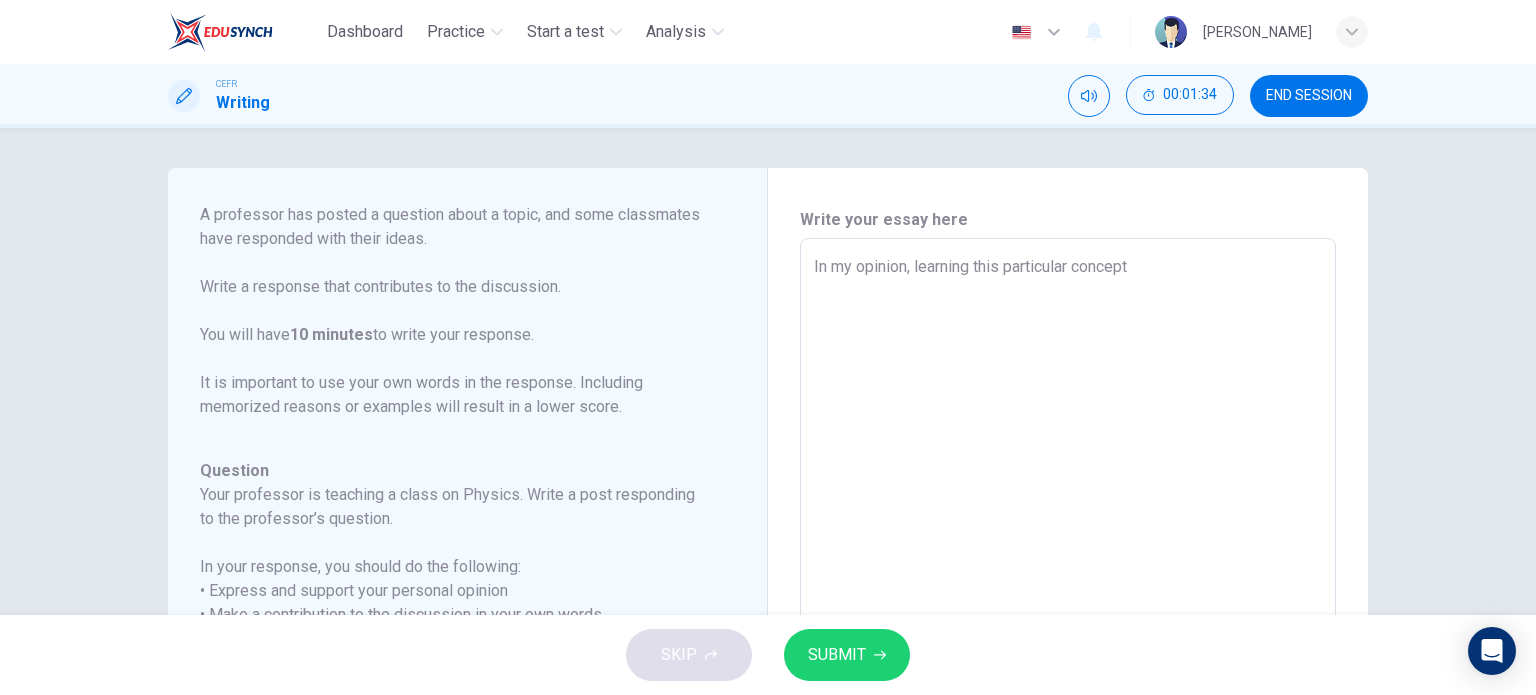 type on "x" 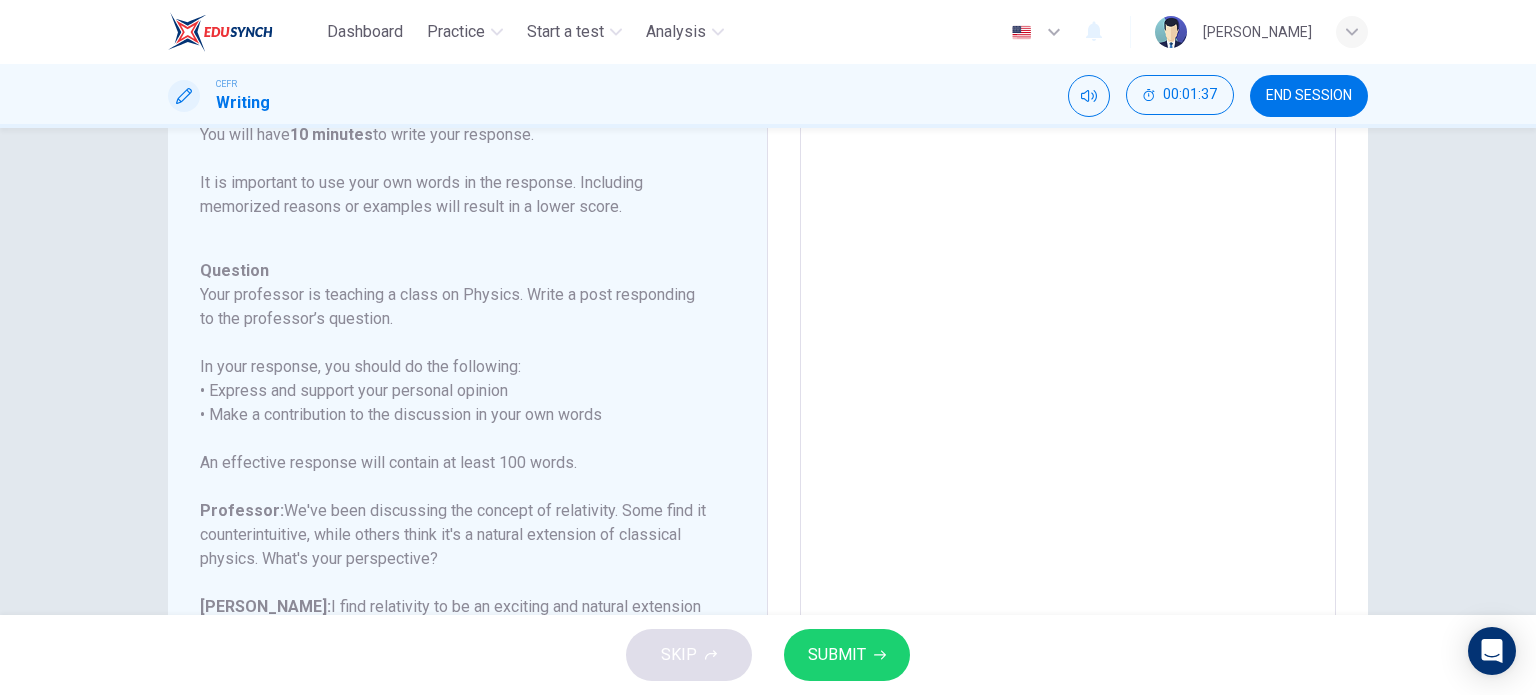scroll, scrollTop: 300, scrollLeft: 0, axis: vertical 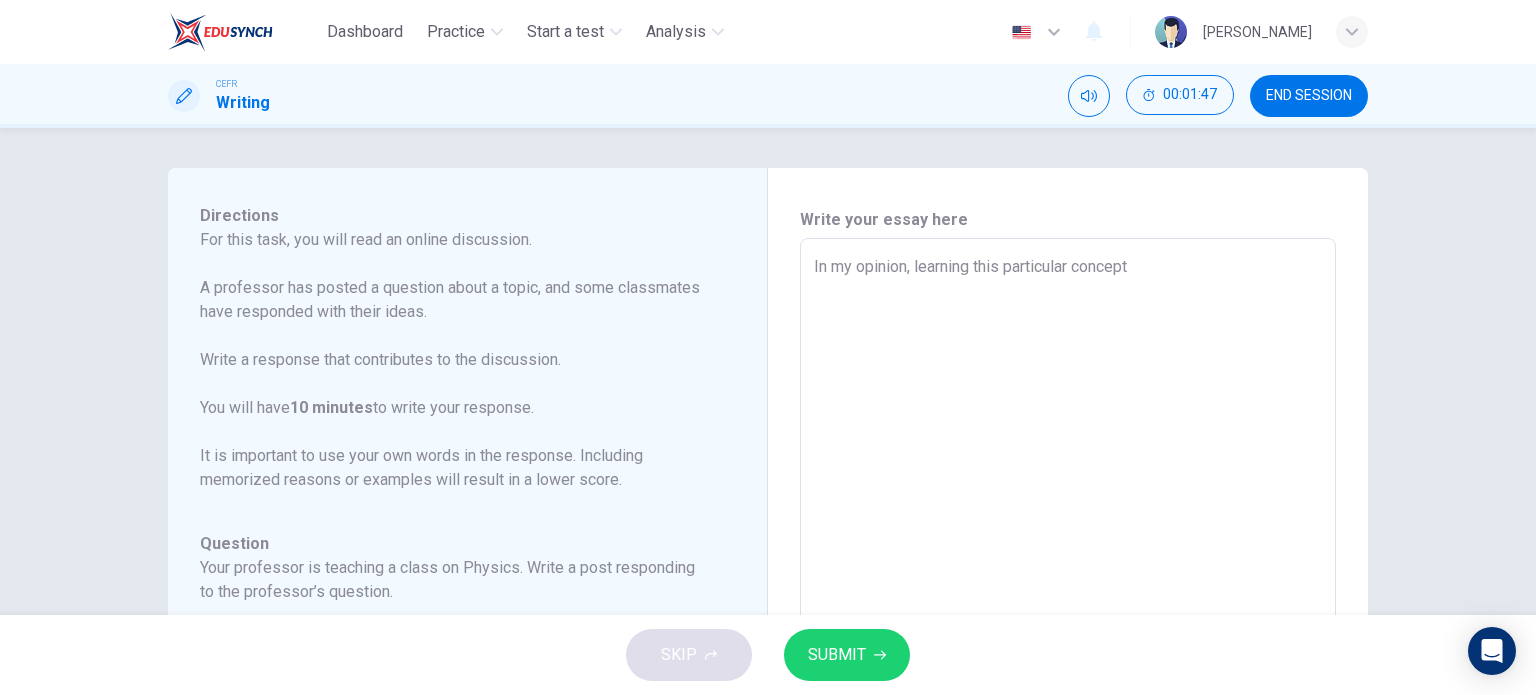 type on "In my opinion, learning this particular concept h" 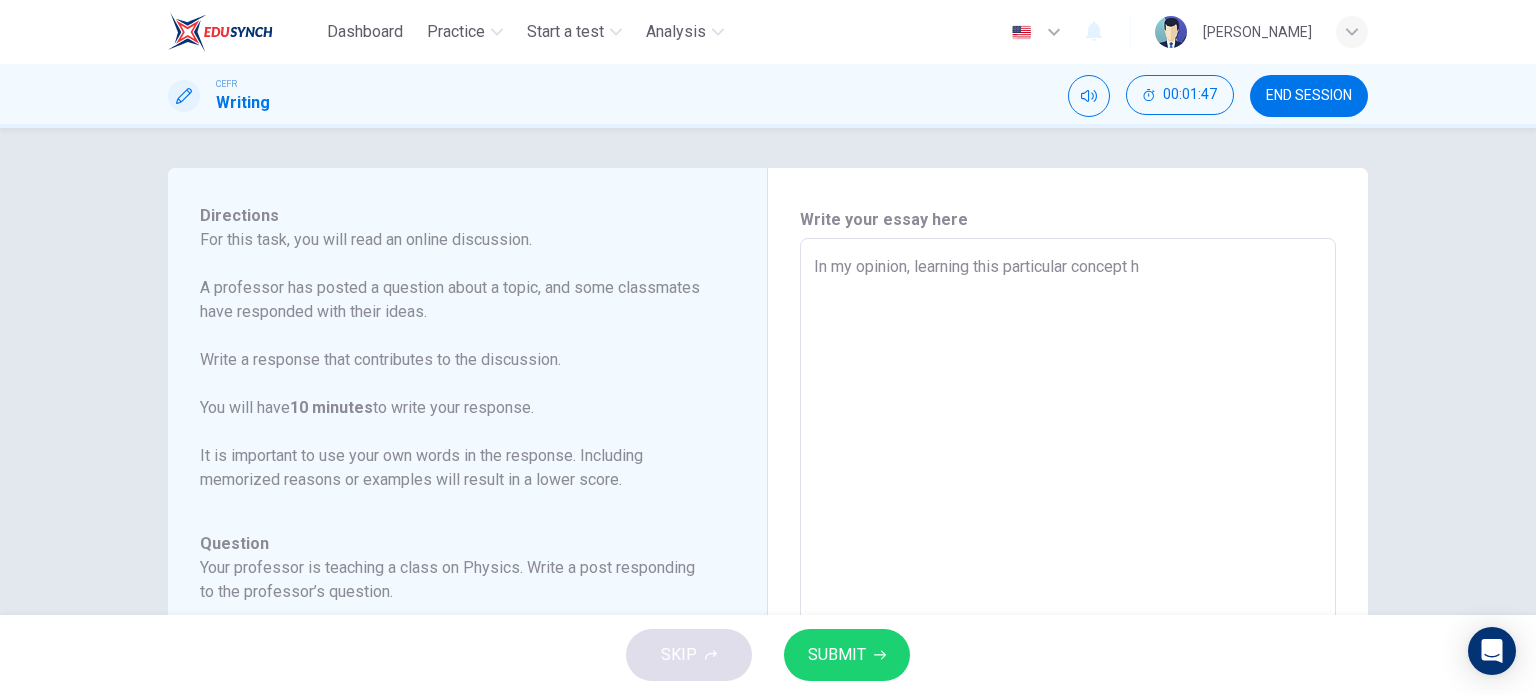 type on "In my opinion, learning this particular concept ha" 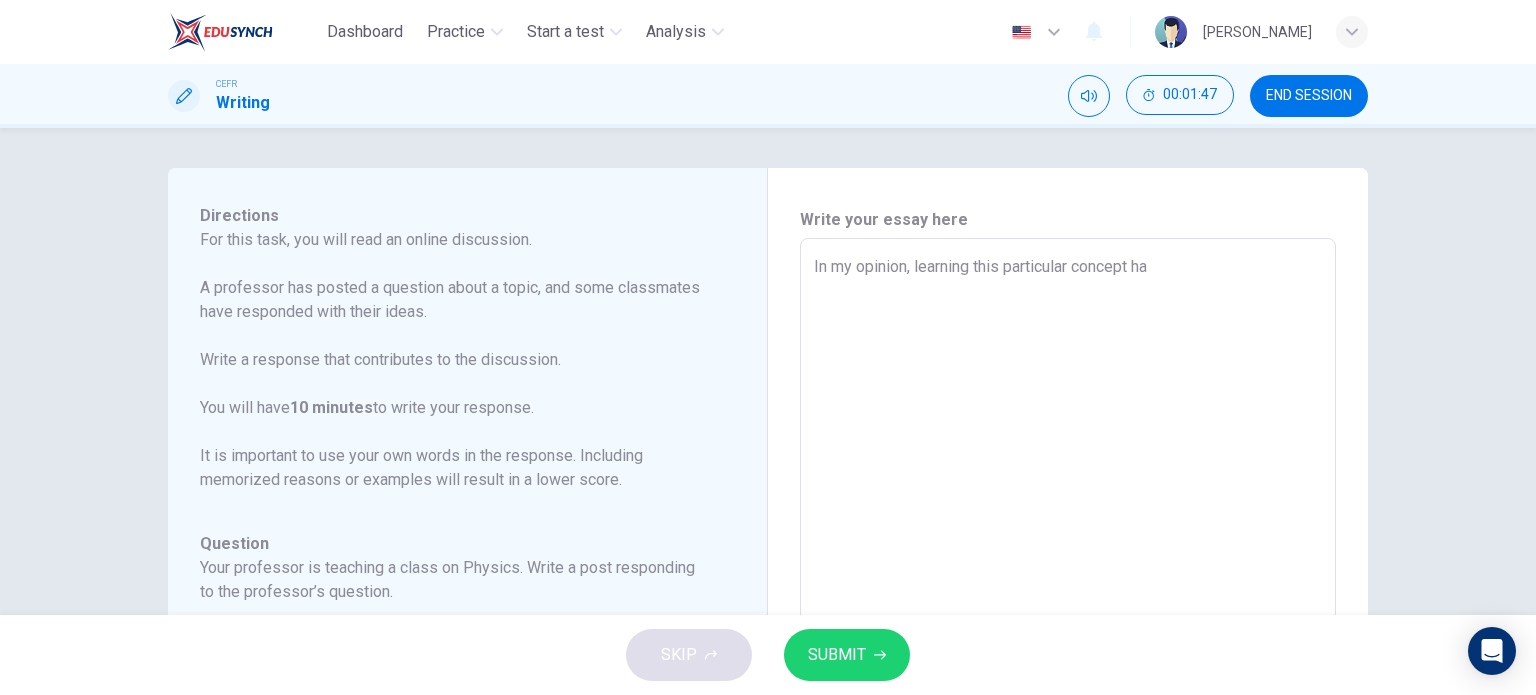type on "x" 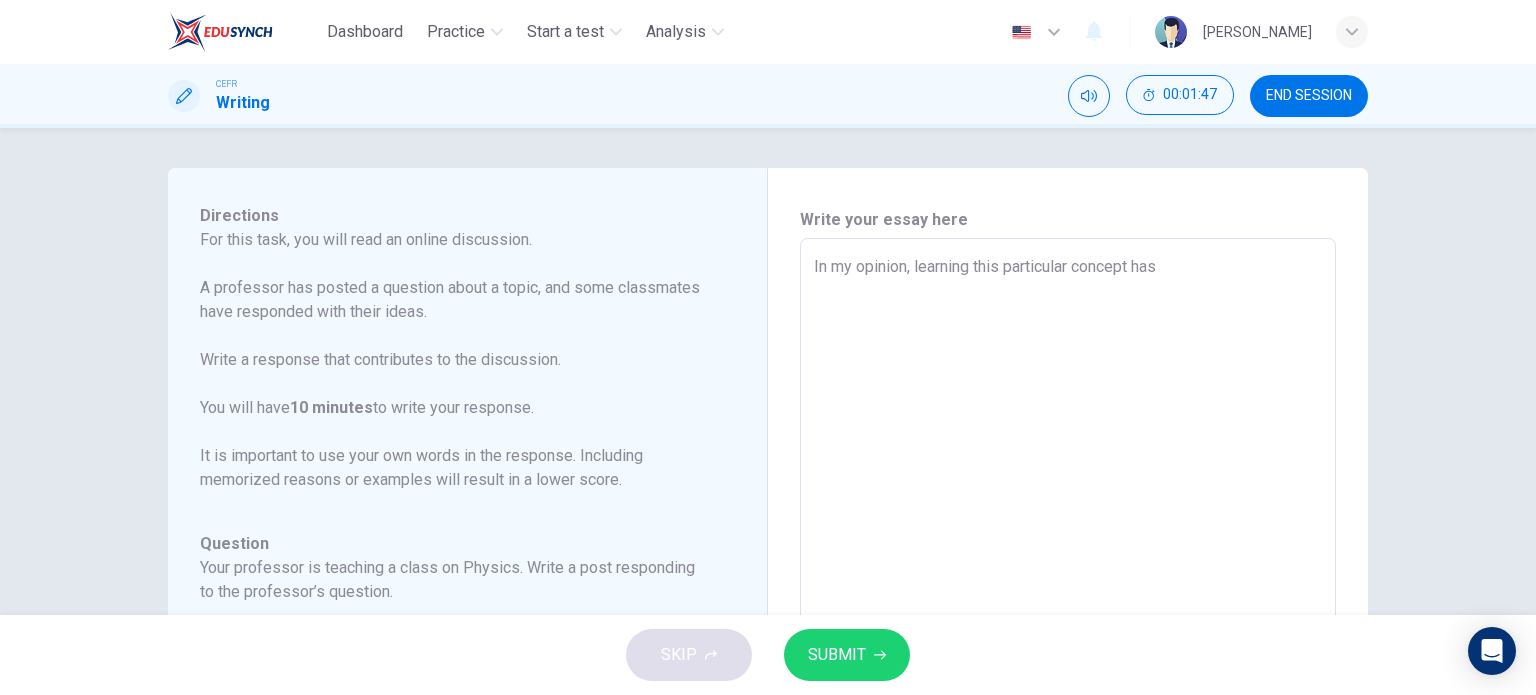 type on "x" 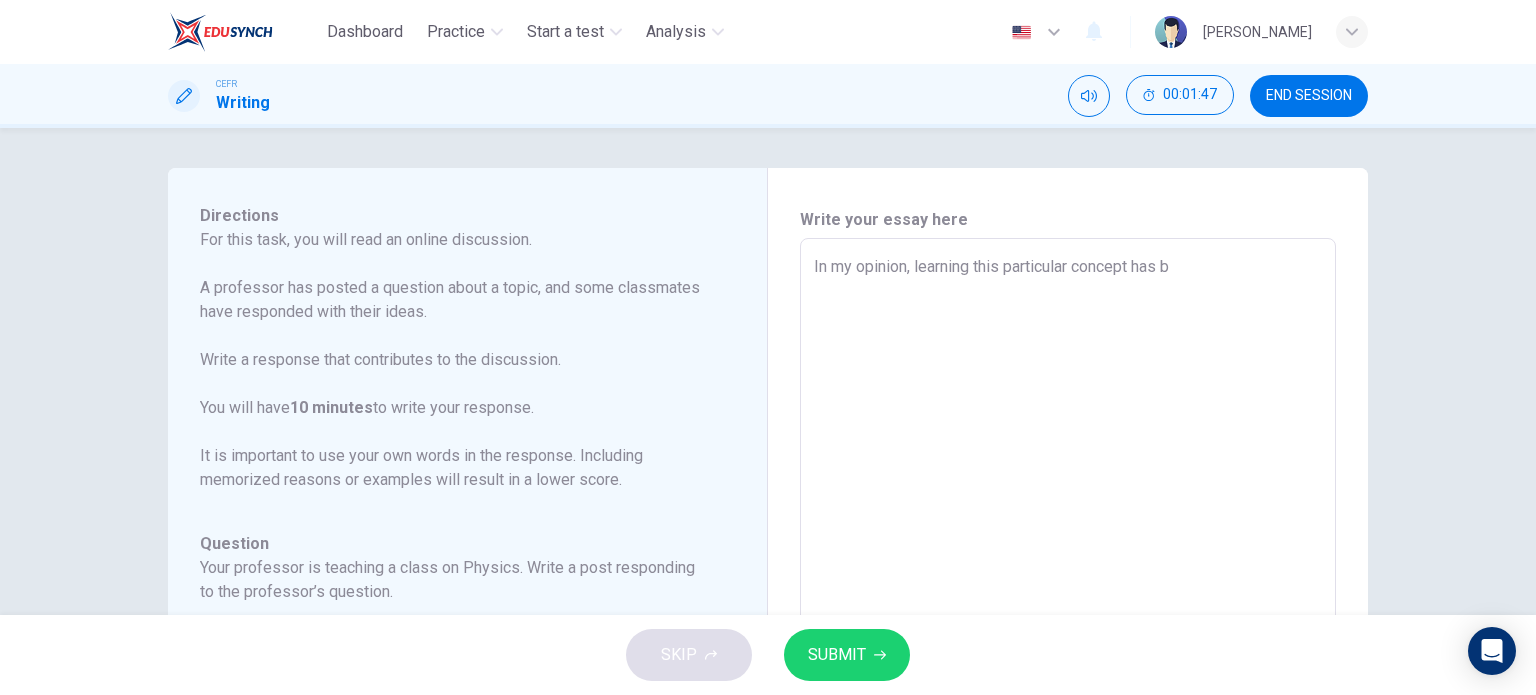type on "In my opinion, learning this particular concept has be" 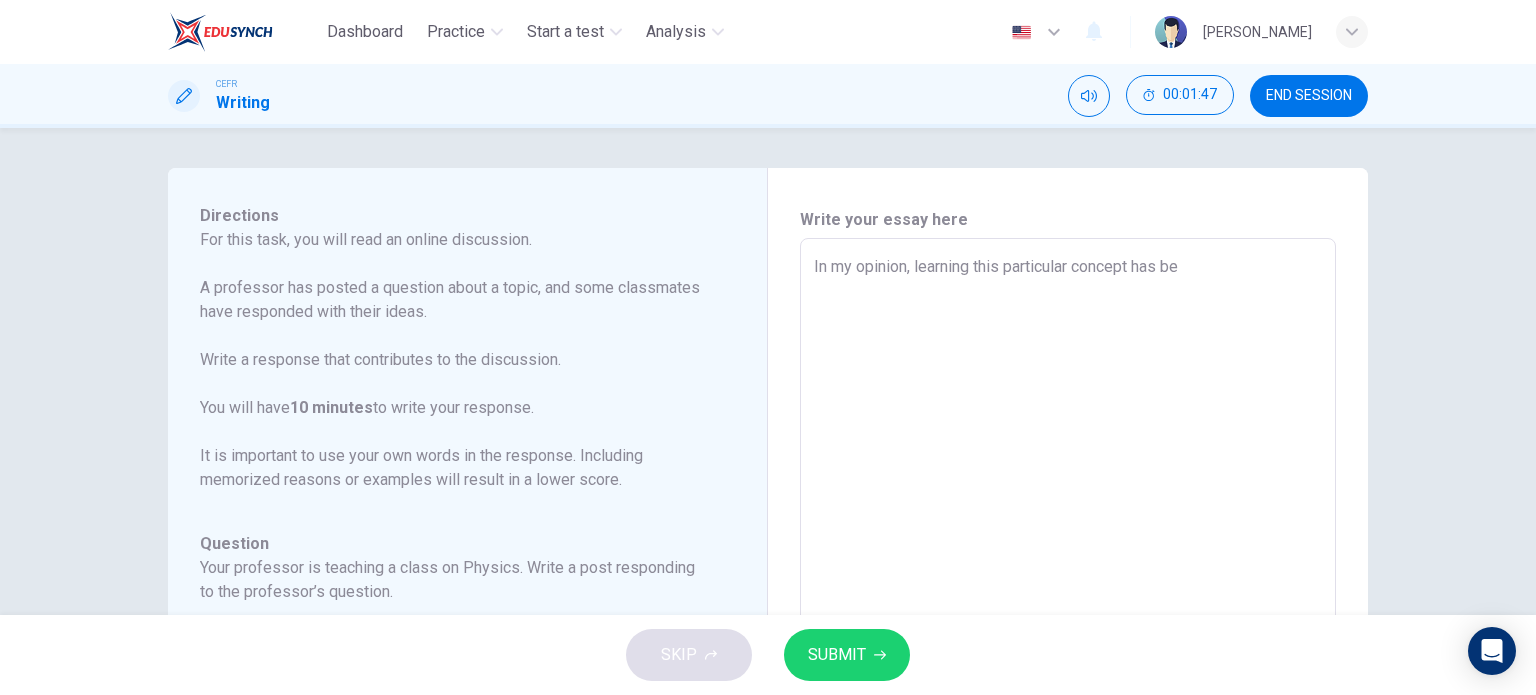 type on "x" 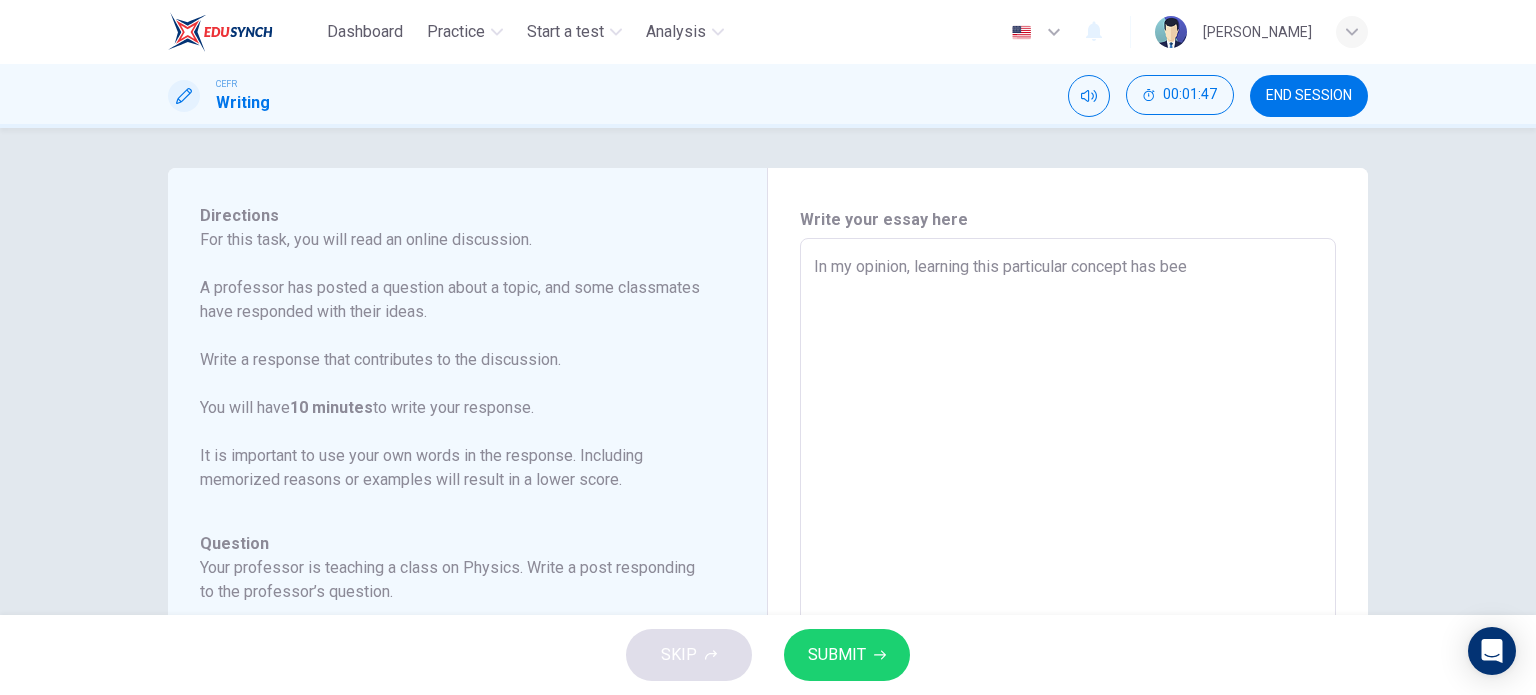 type on "x" 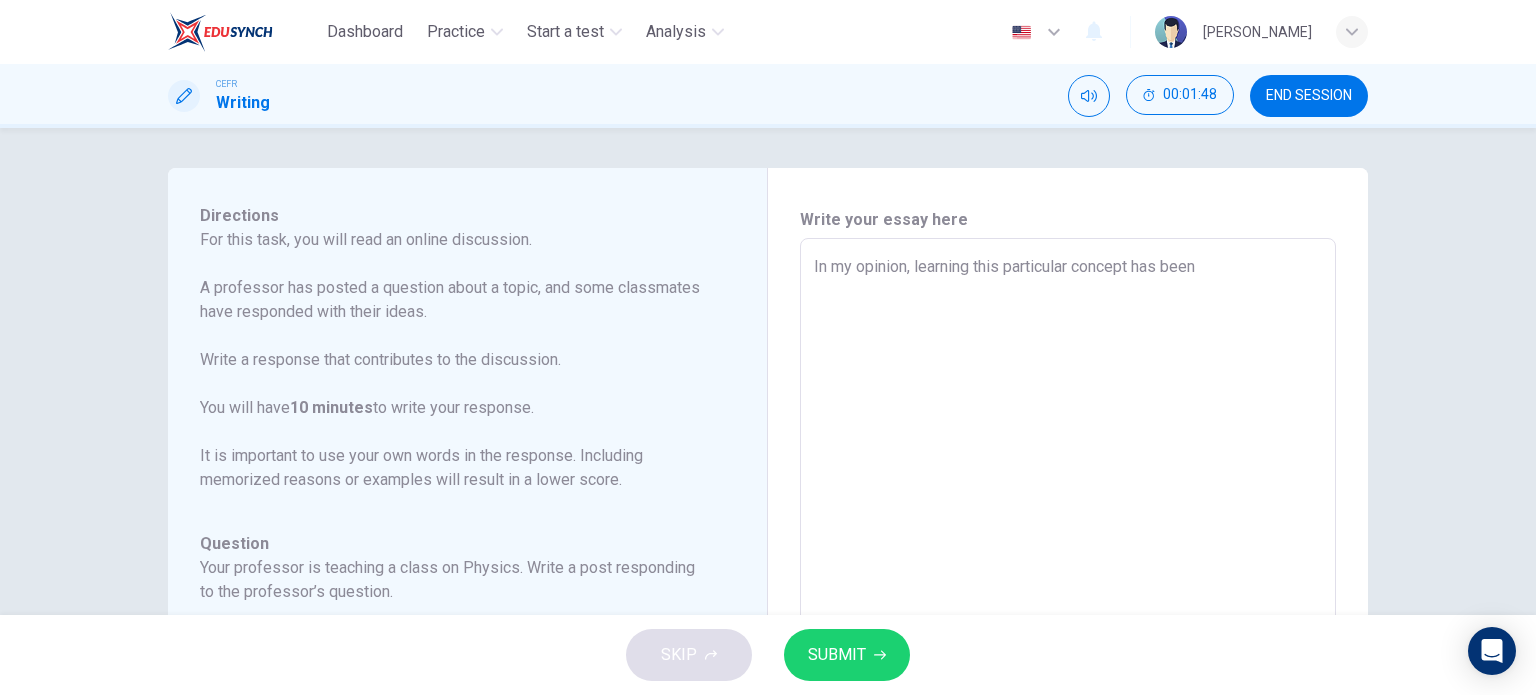 type on "In my opinion, learning this particular concept has been" 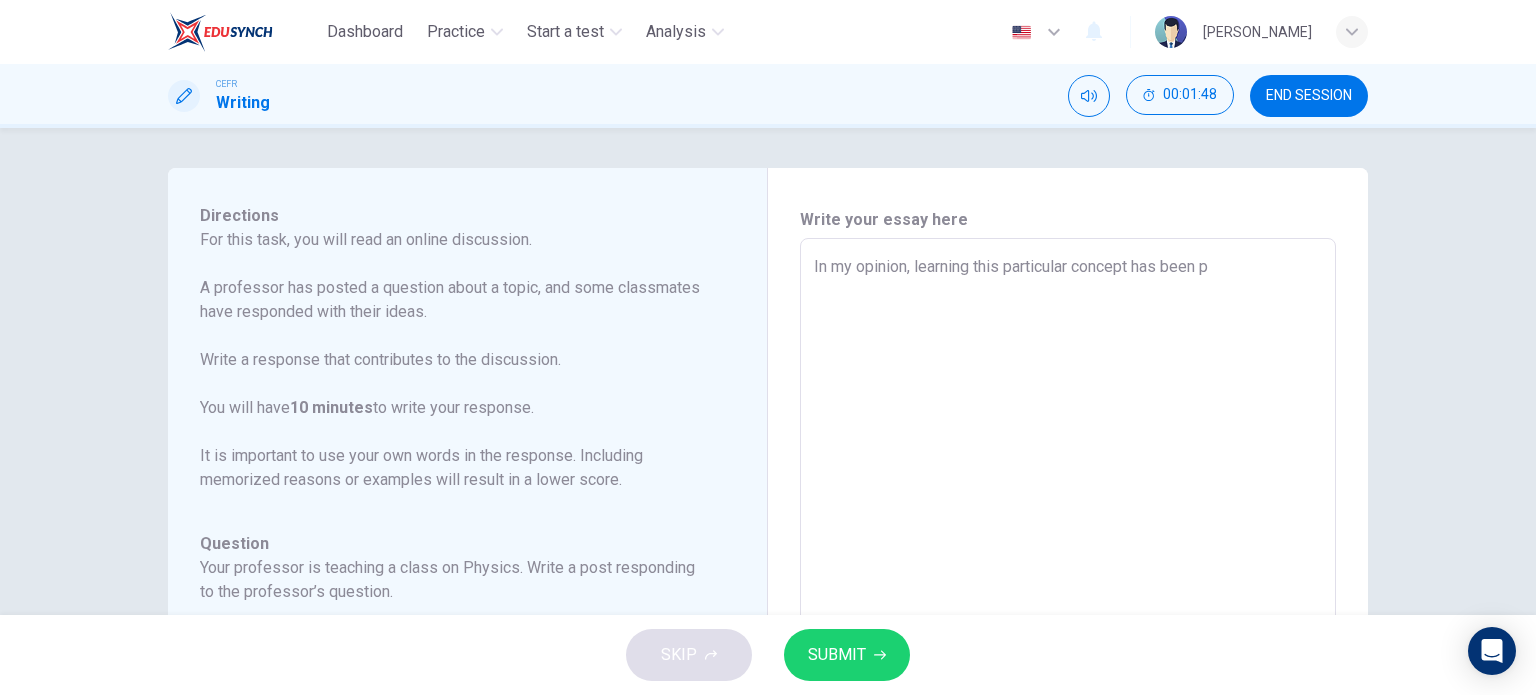 type on "x" 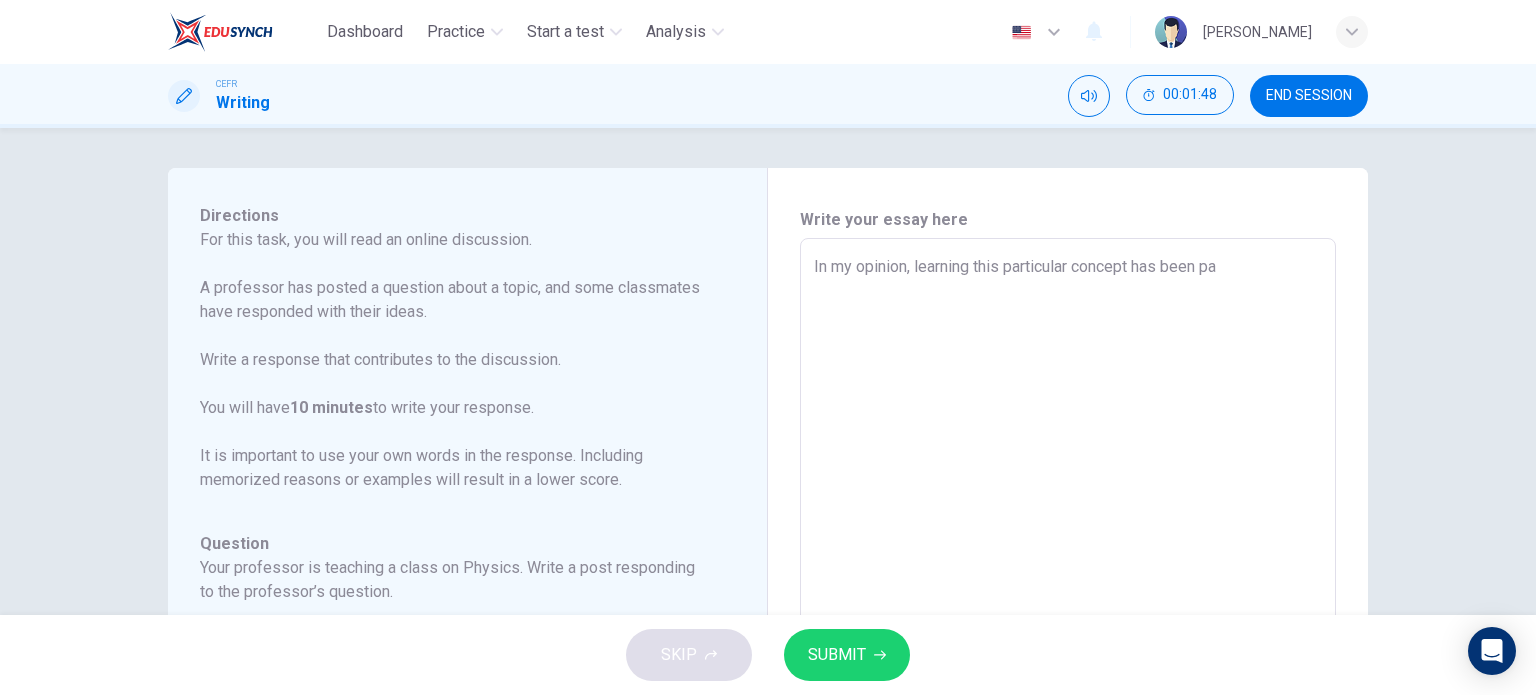 type on "x" 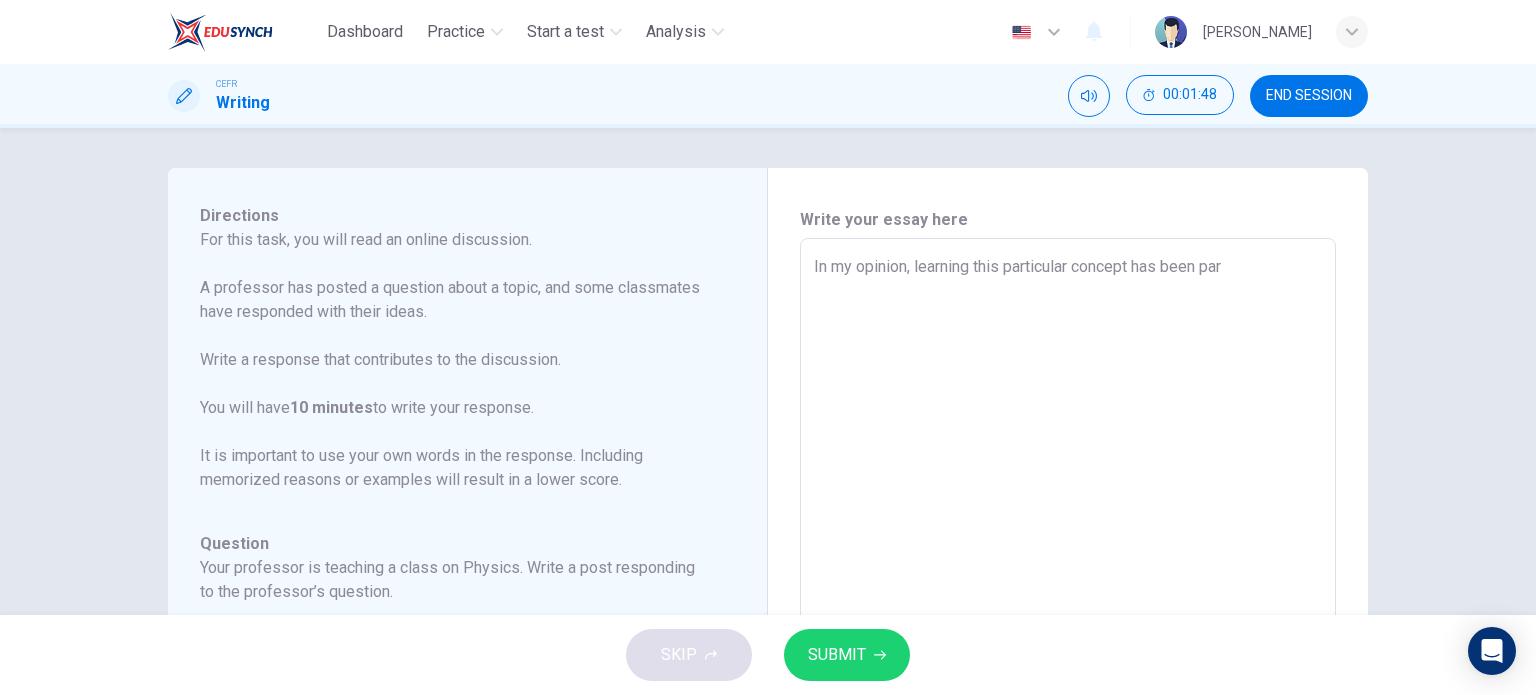 type on "In my opinion, learning this particular concept has been part" 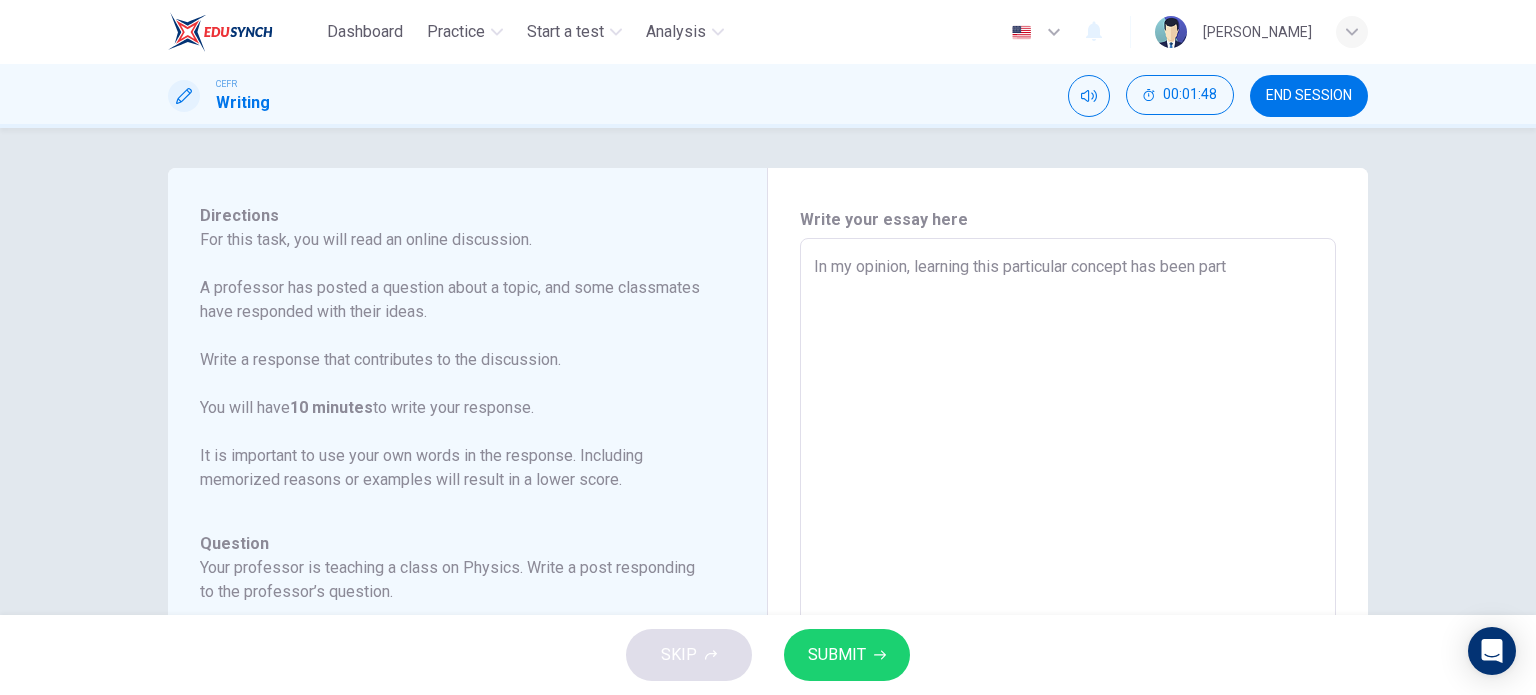 type on "x" 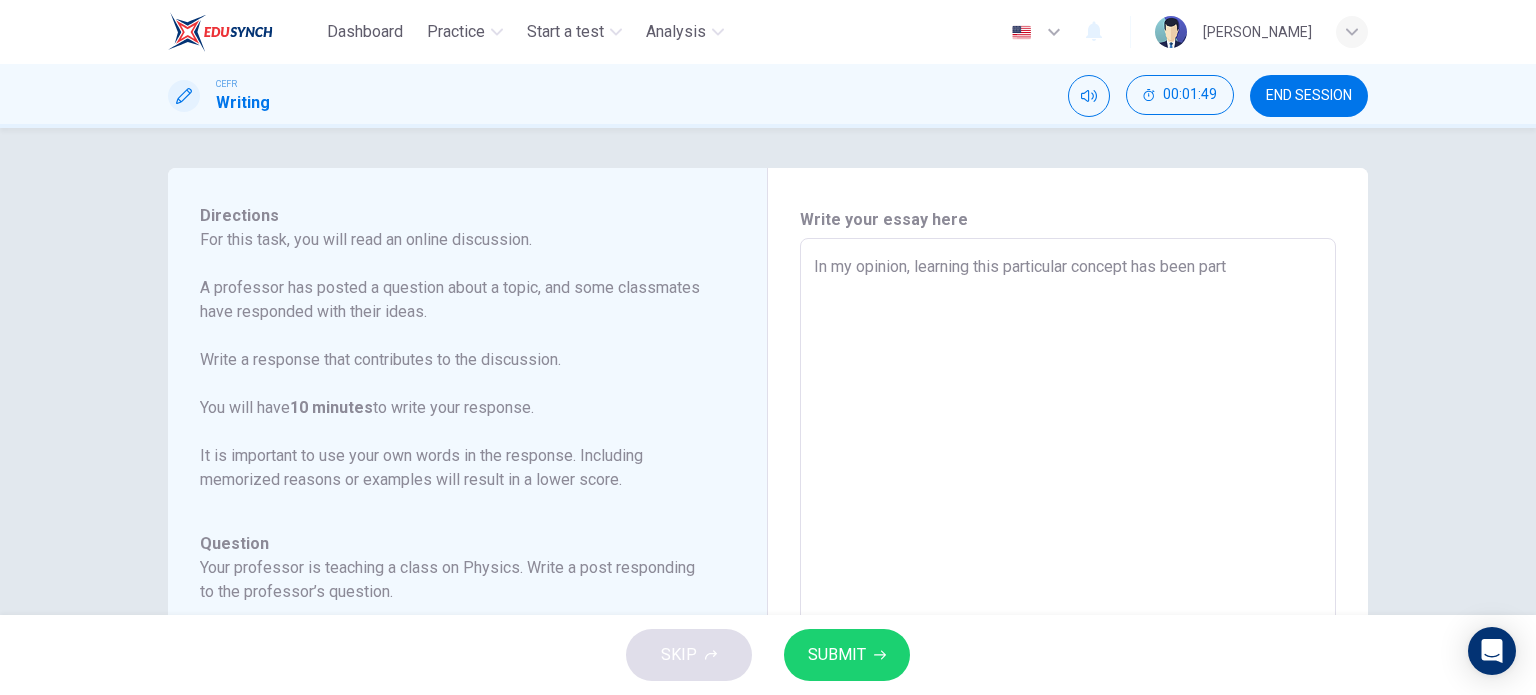 type on "In my opinion, learning this particular concept has been parti" 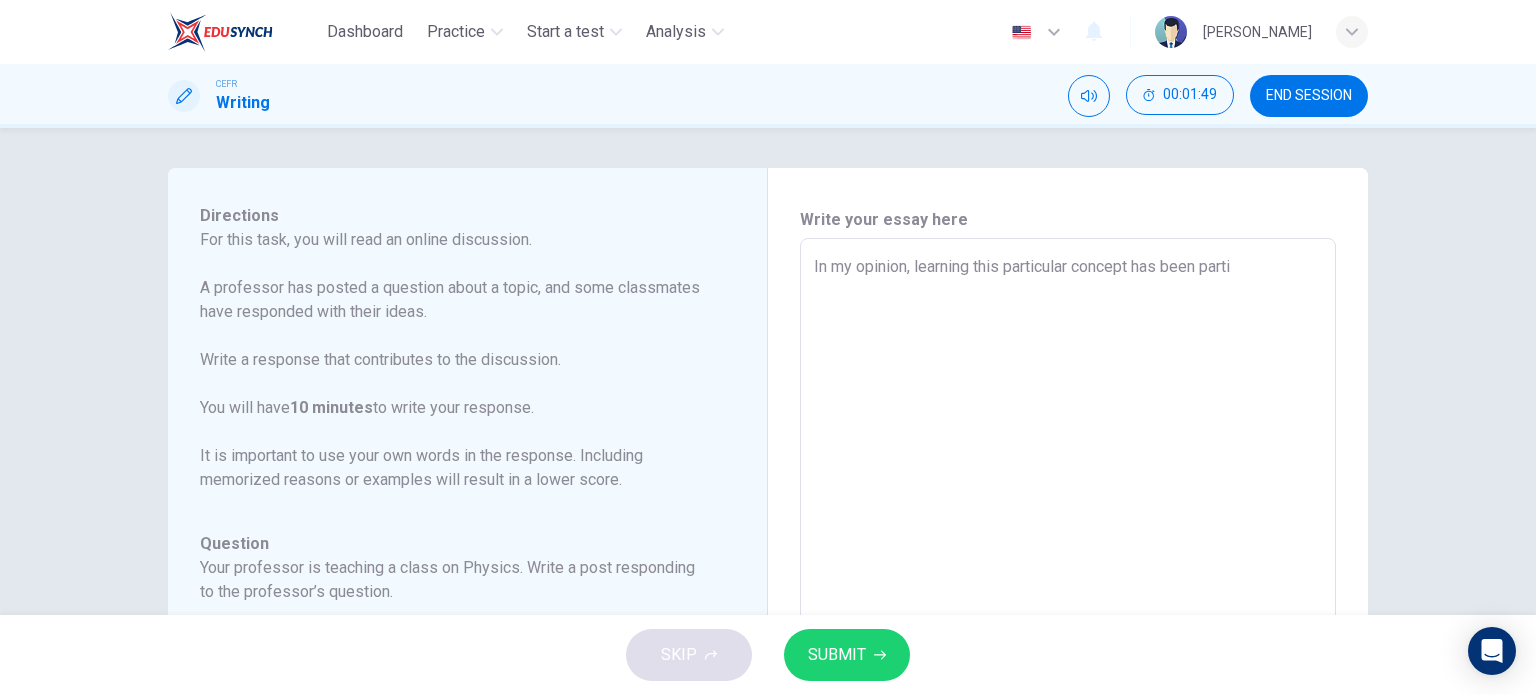 type on "x" 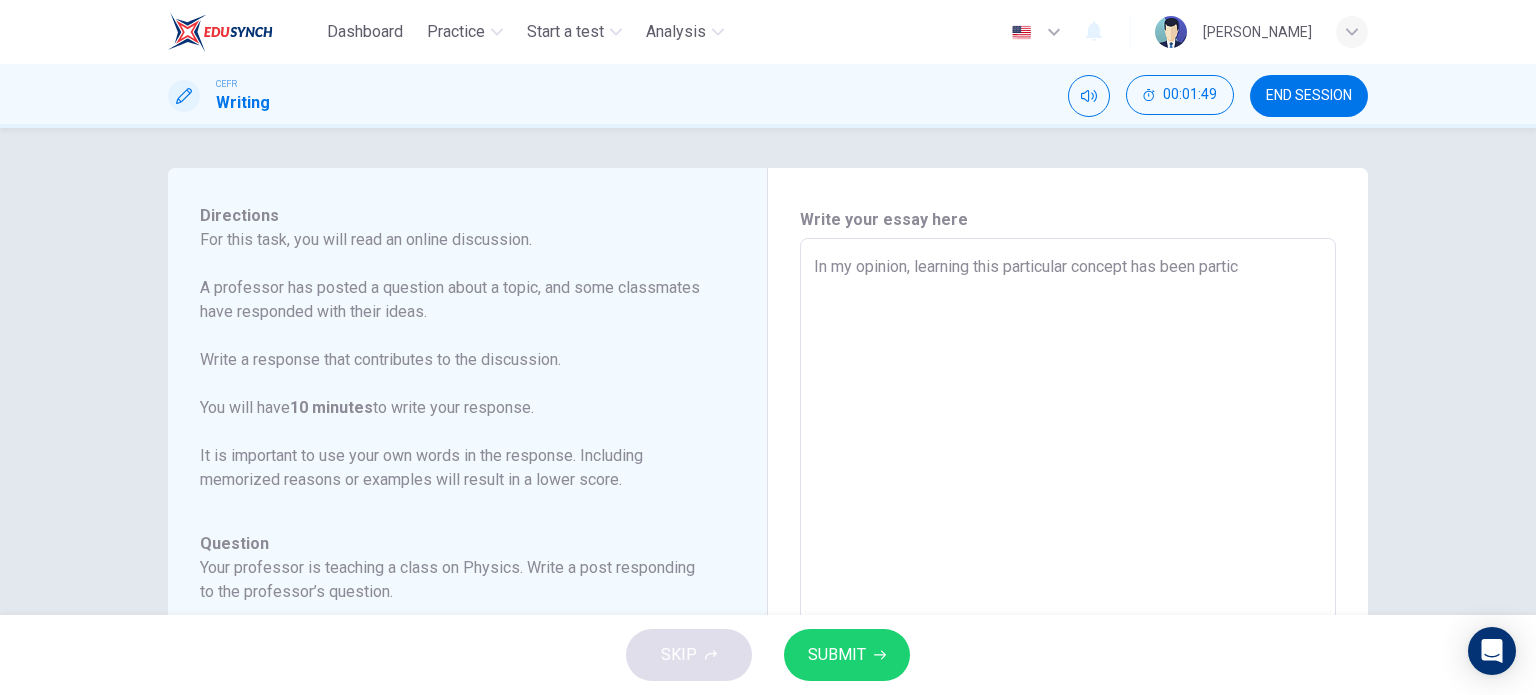 type on "x" 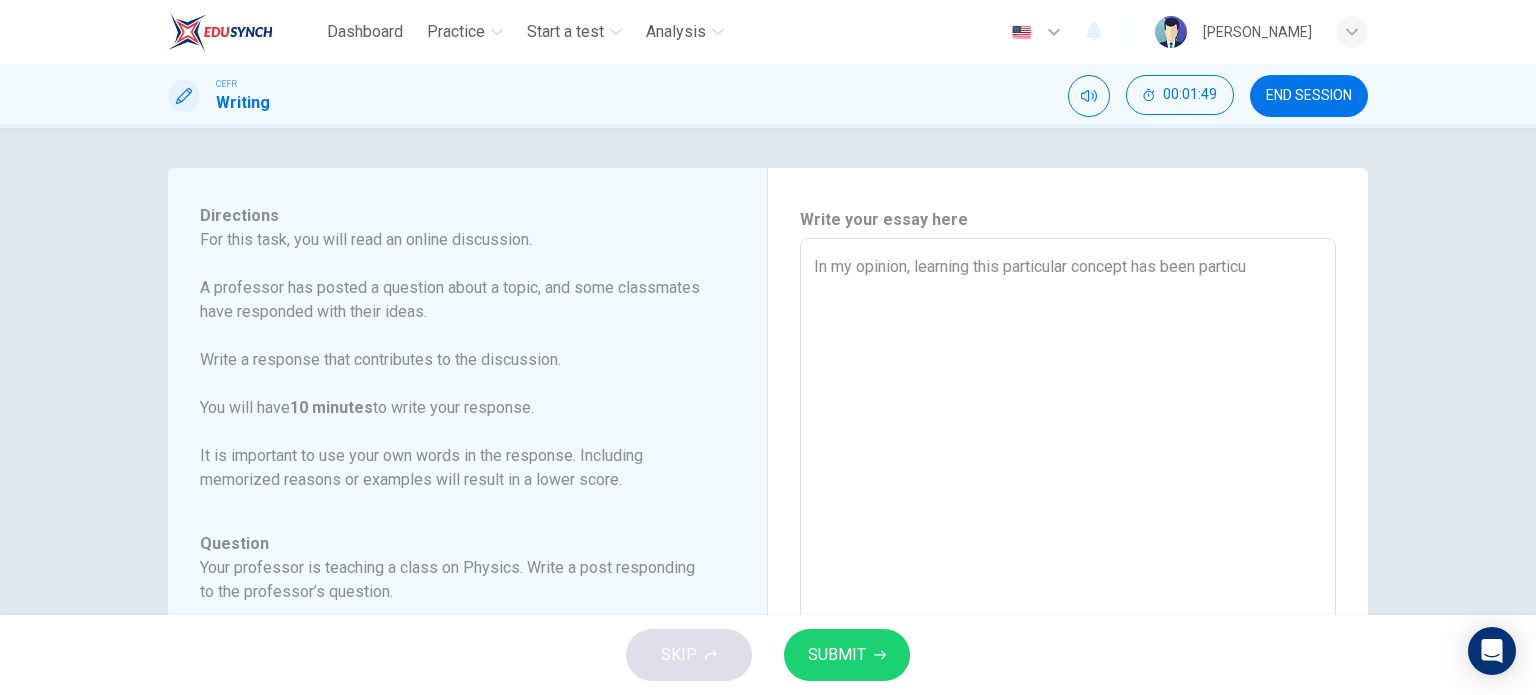 type on "x" 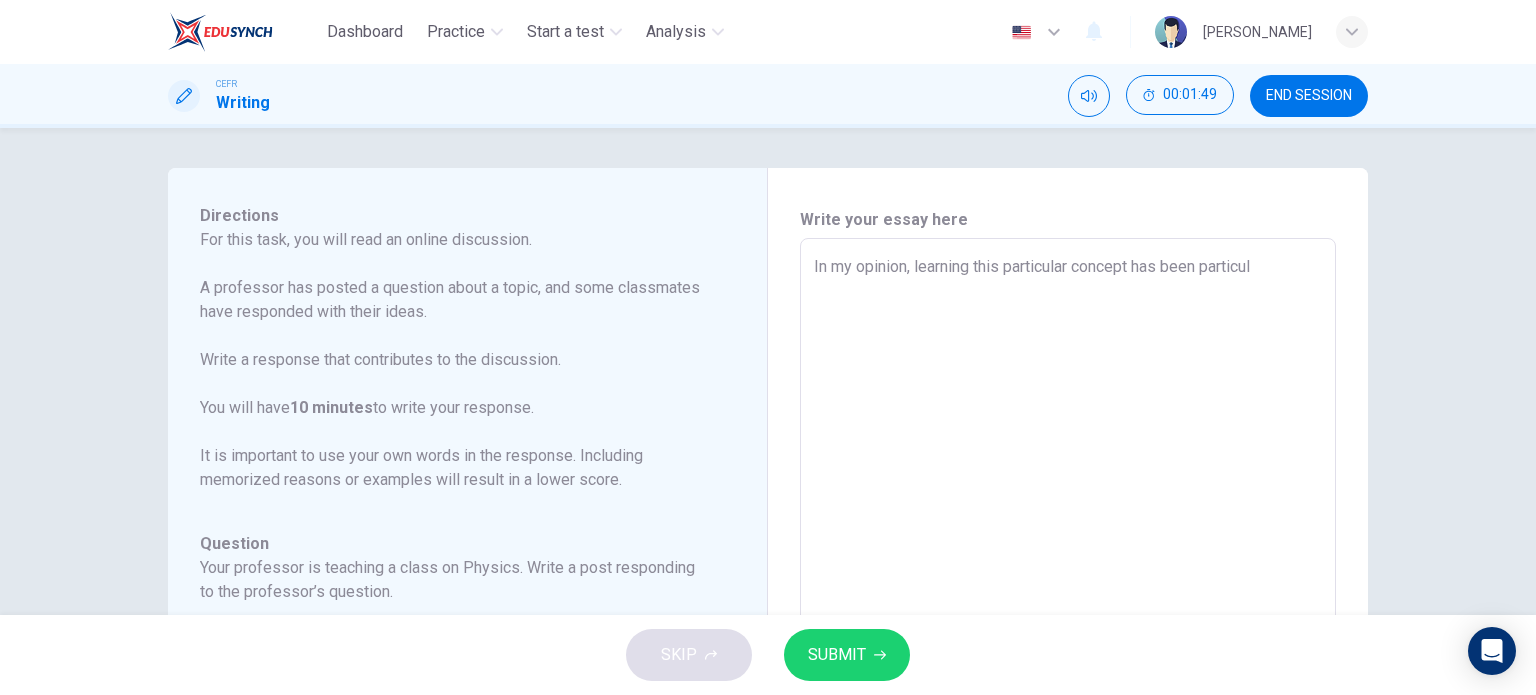type on "In my opinion, learning this particular concept has been particula" 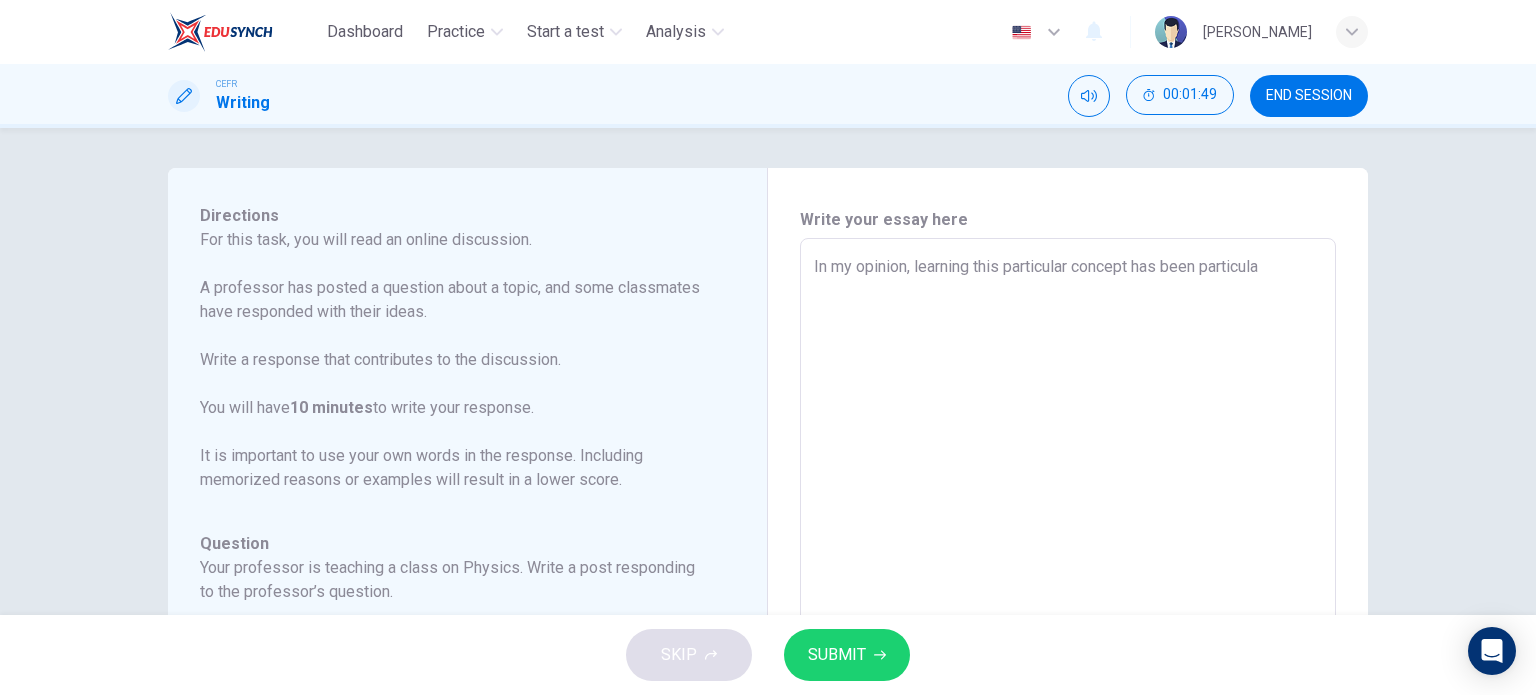 type on "x" 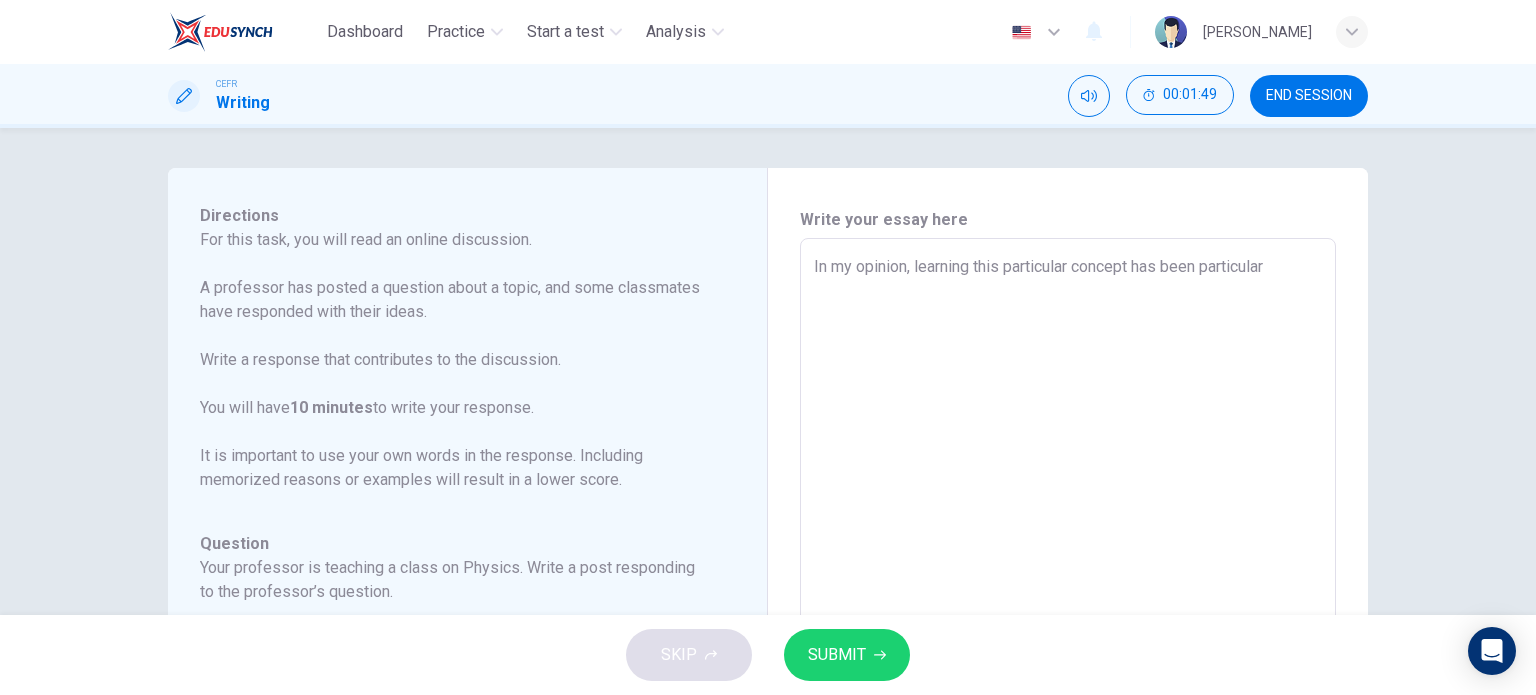 type on "x" 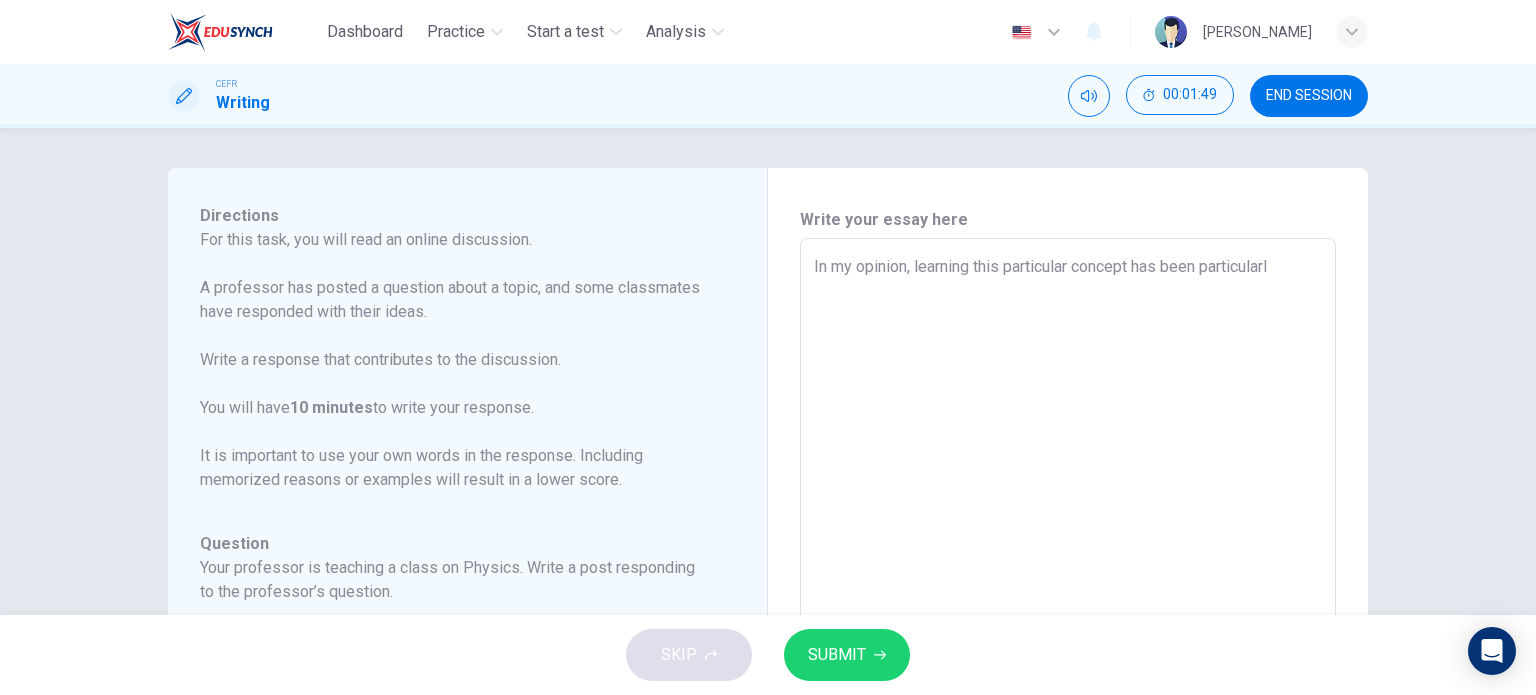 type on "x" 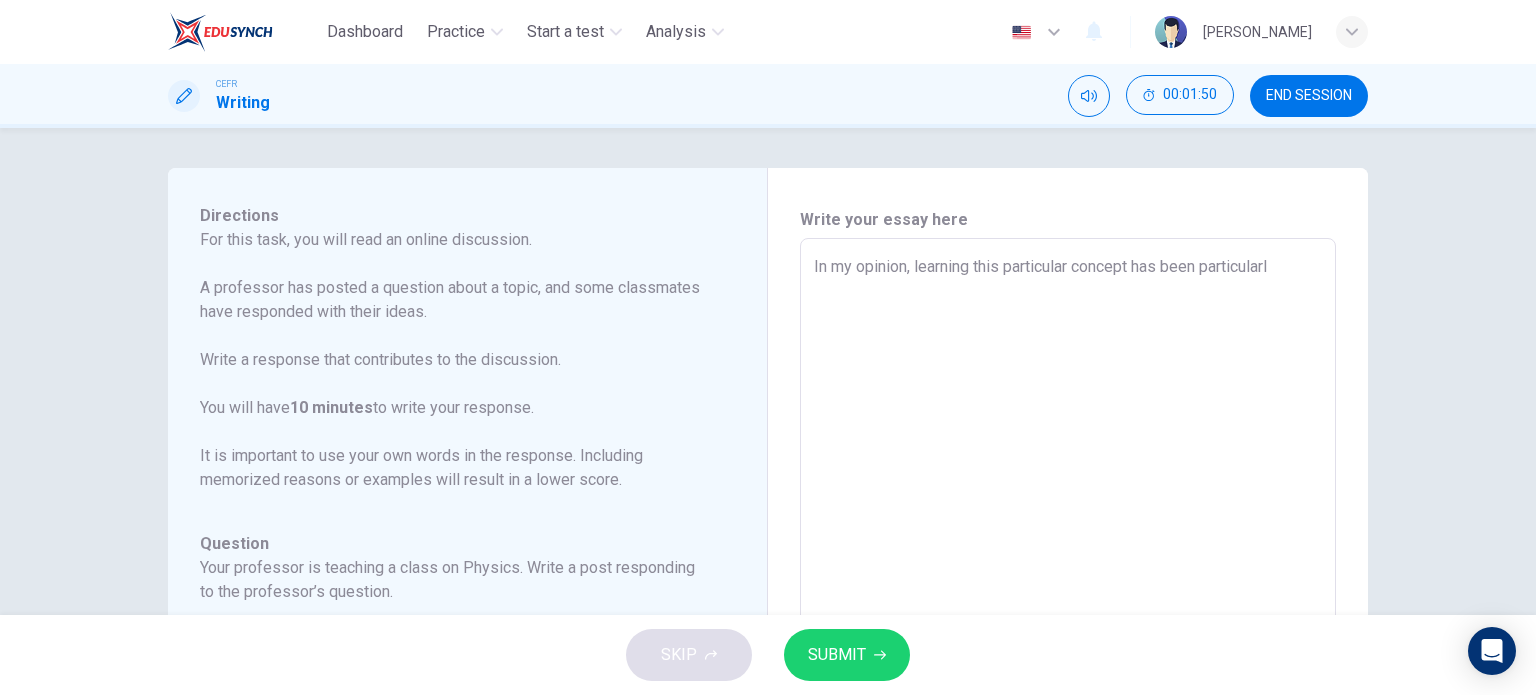 type on "In my opinion, learning this particular concept has been particularly" 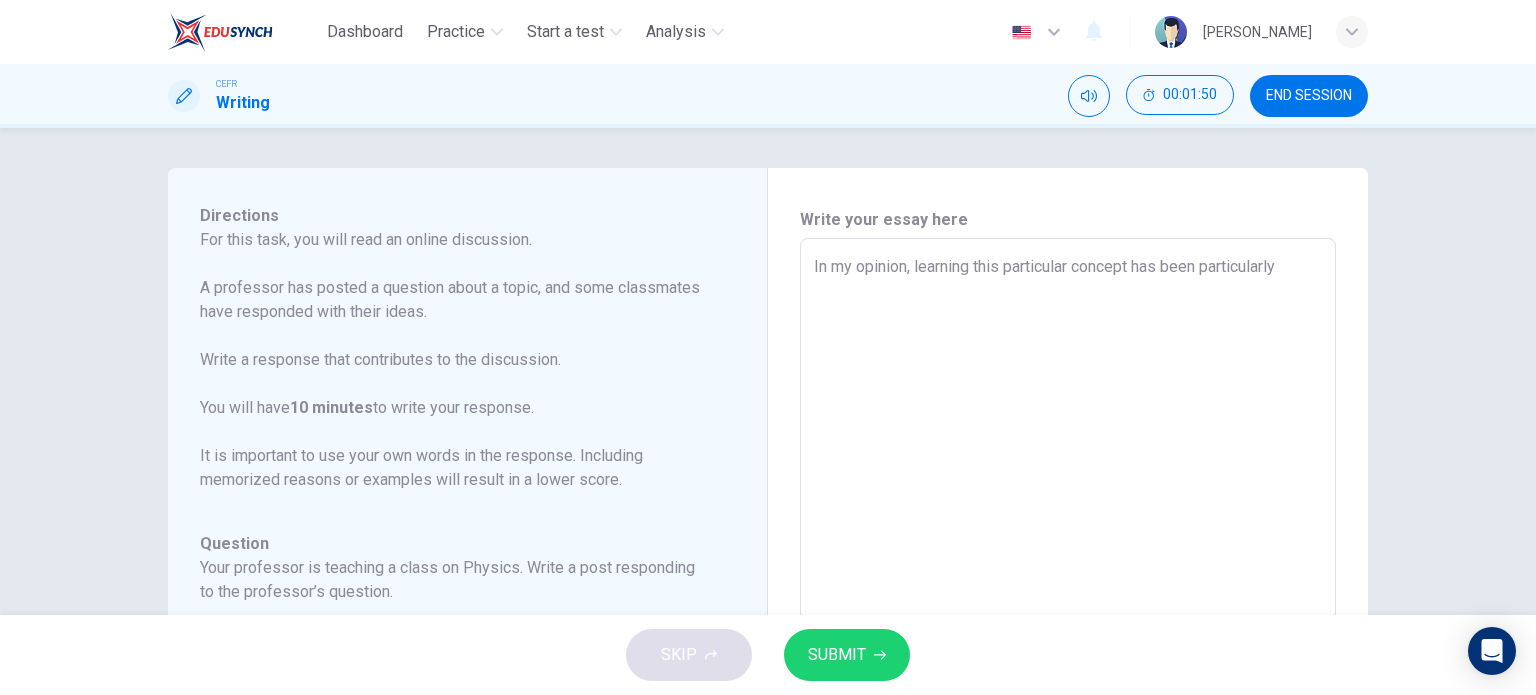 type on "x" 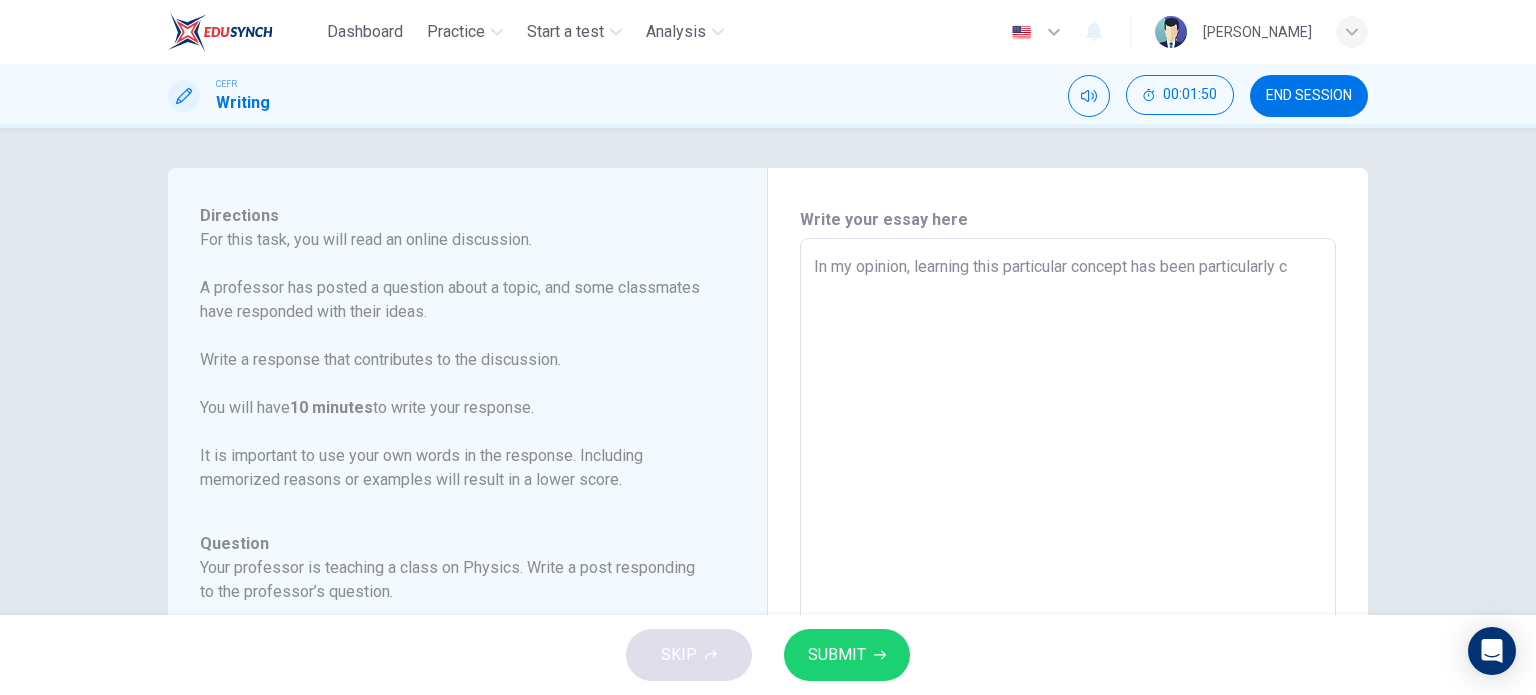 type on "In my opinion, learning this particular concept has been particularly ch" 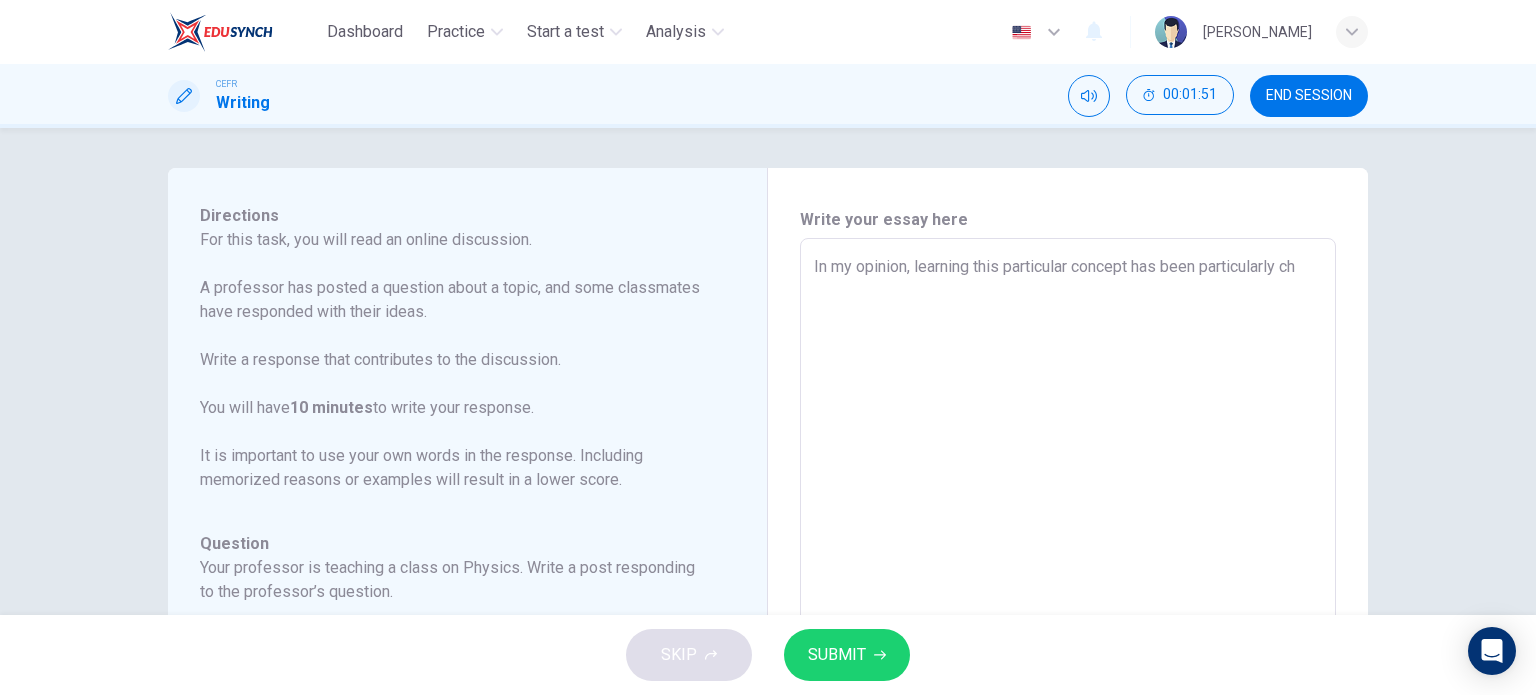 type on "x" 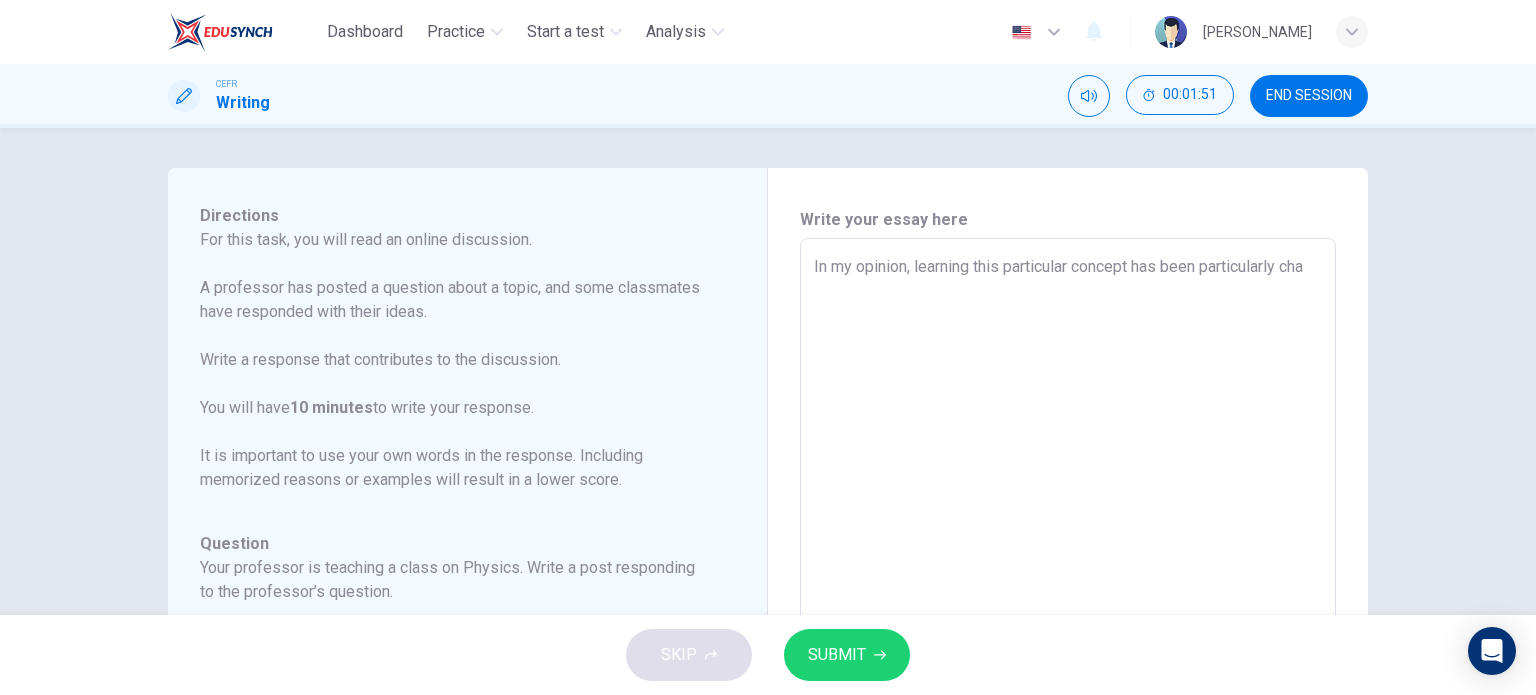 type on "x" 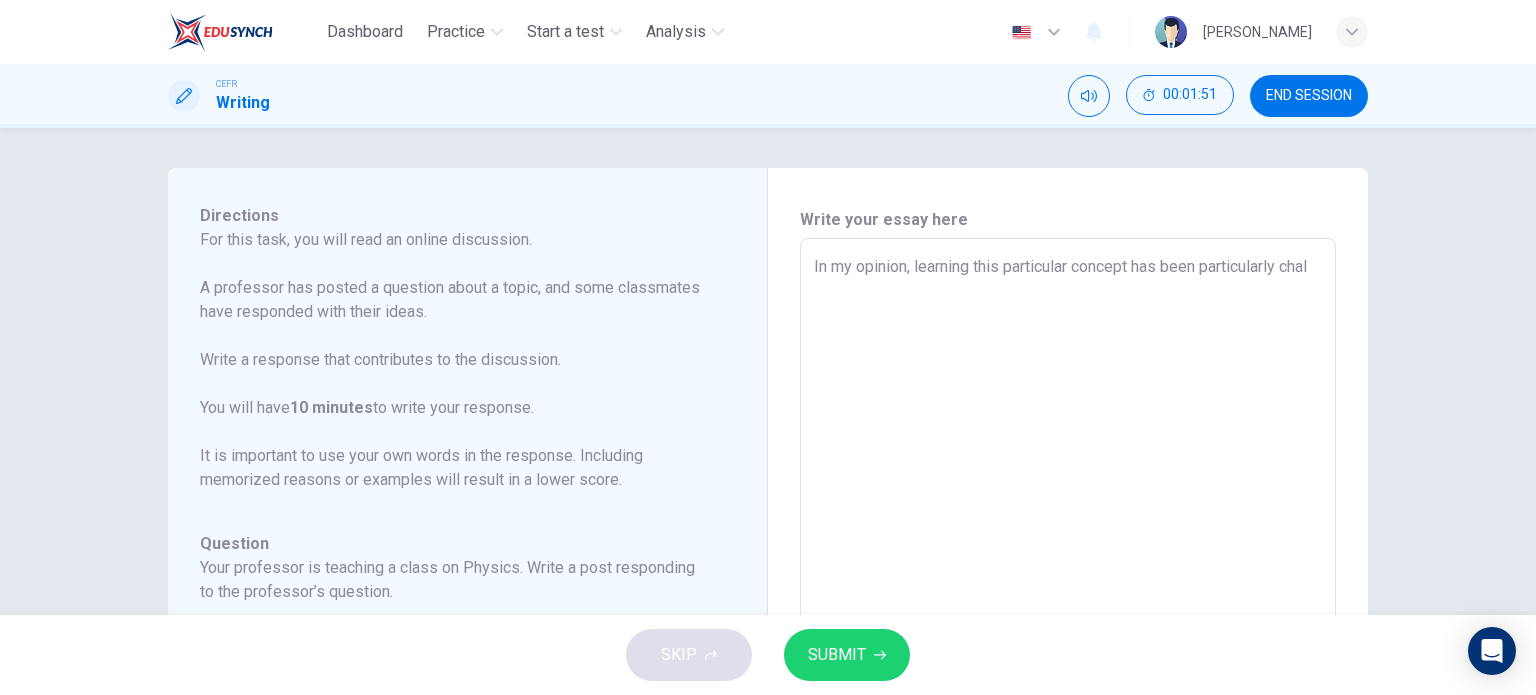 type on "x" 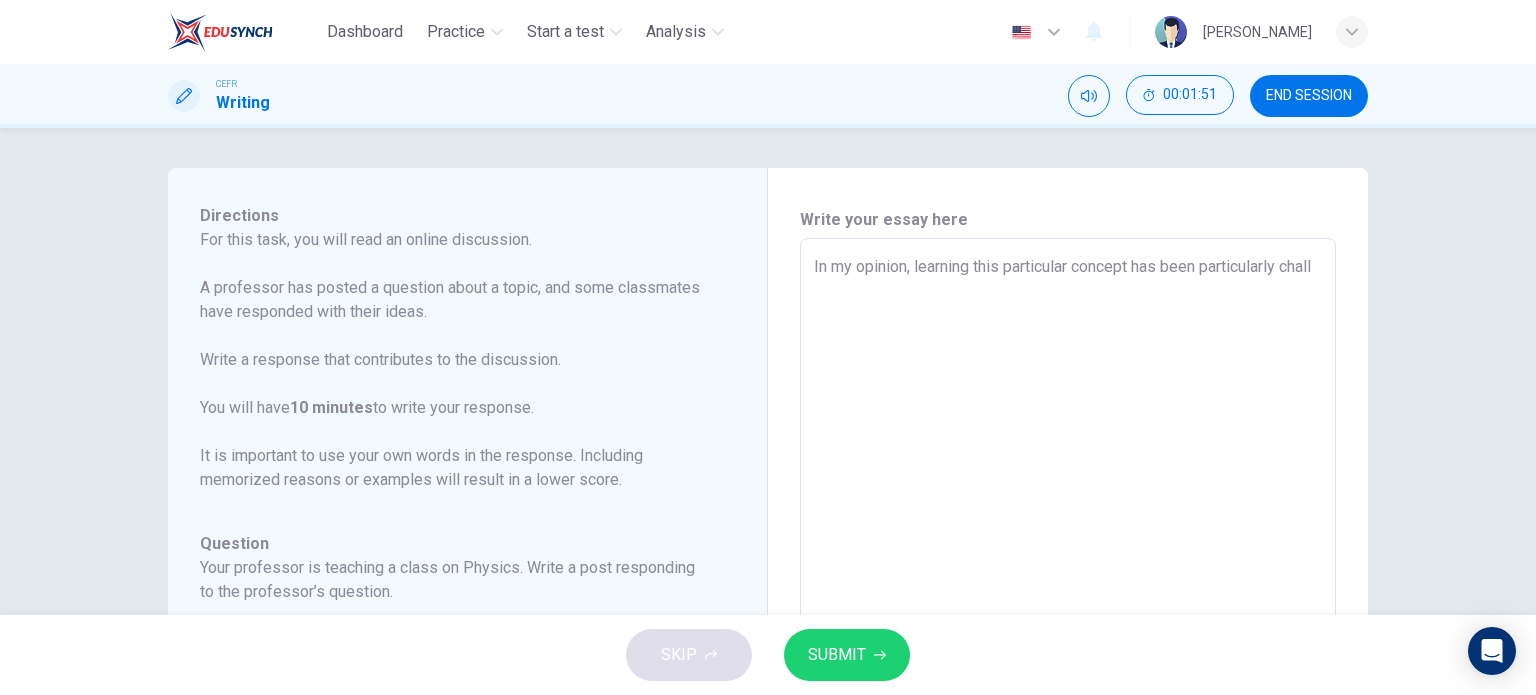 type on "x" 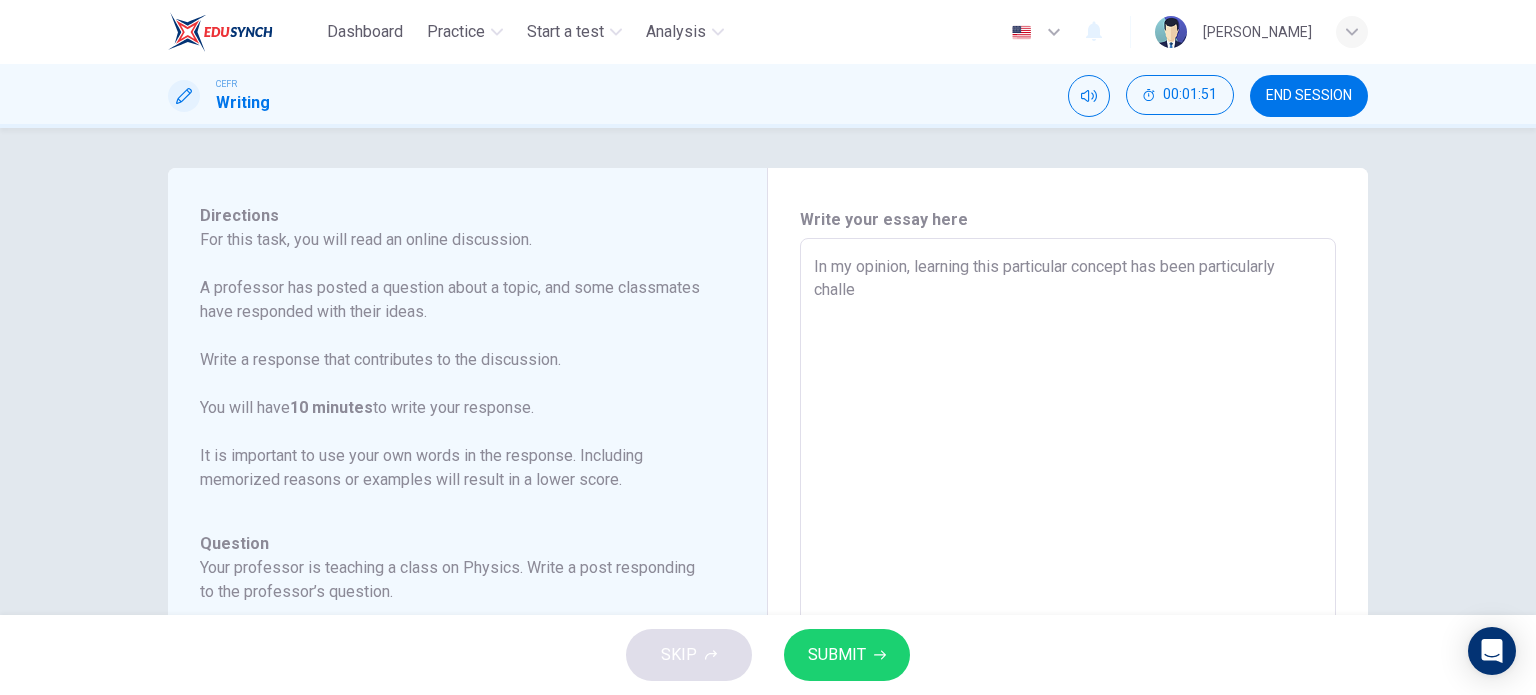type on "In my opinion, learning this particular concept has been particularly challen" 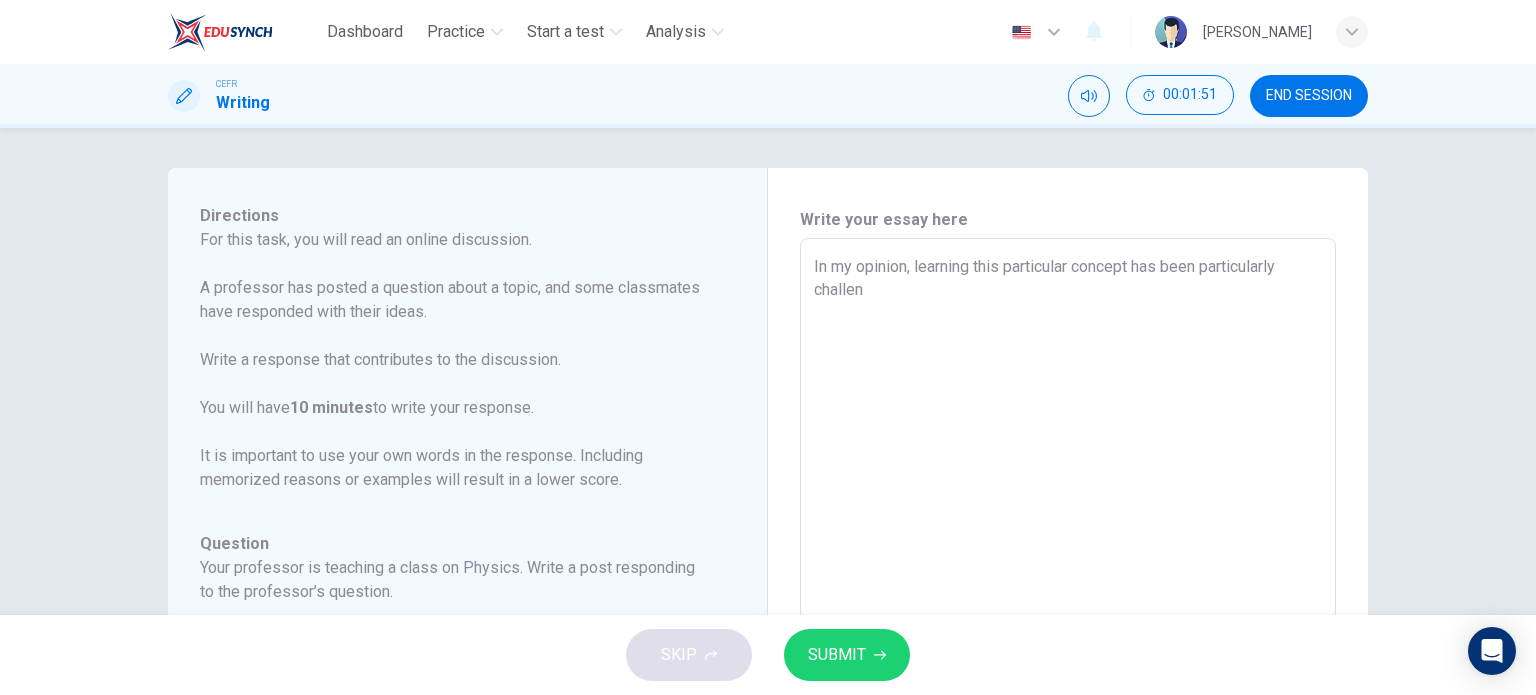 type on "x" 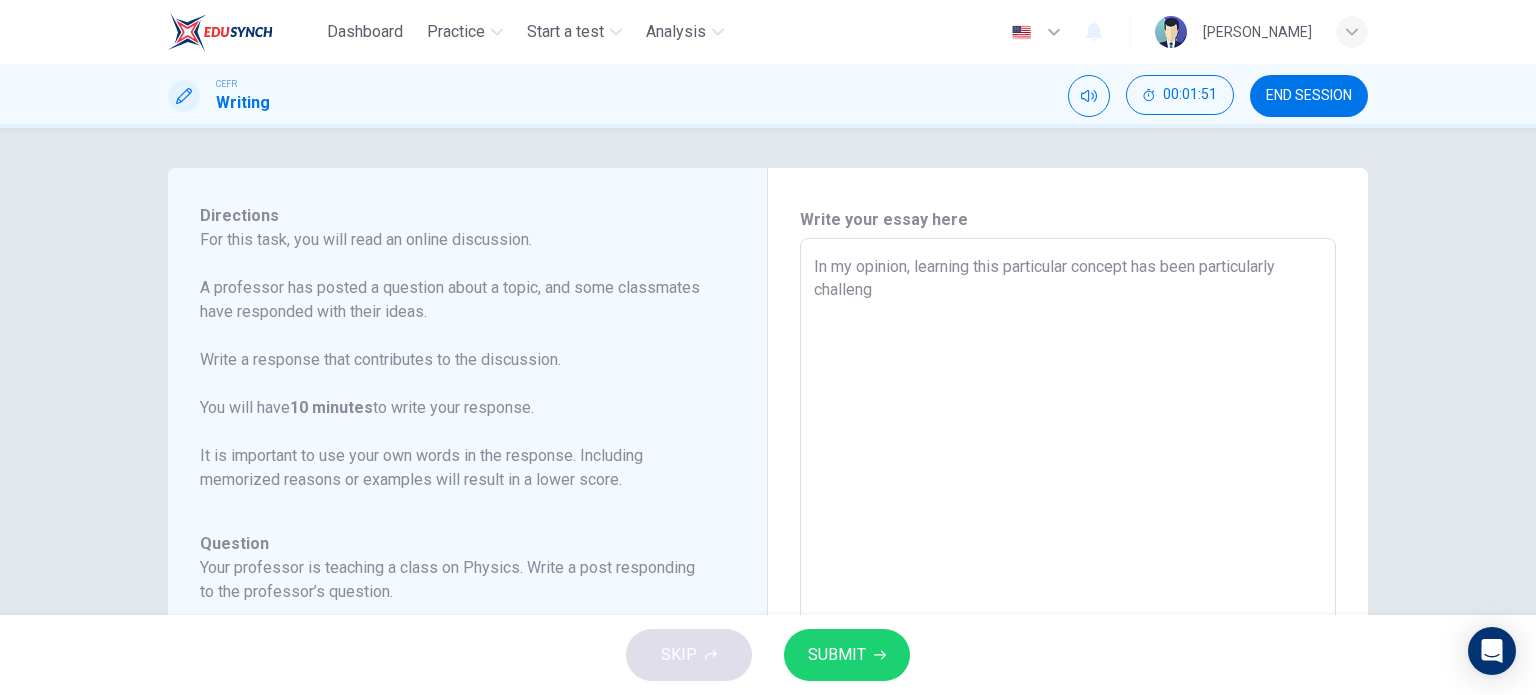 type on "x" 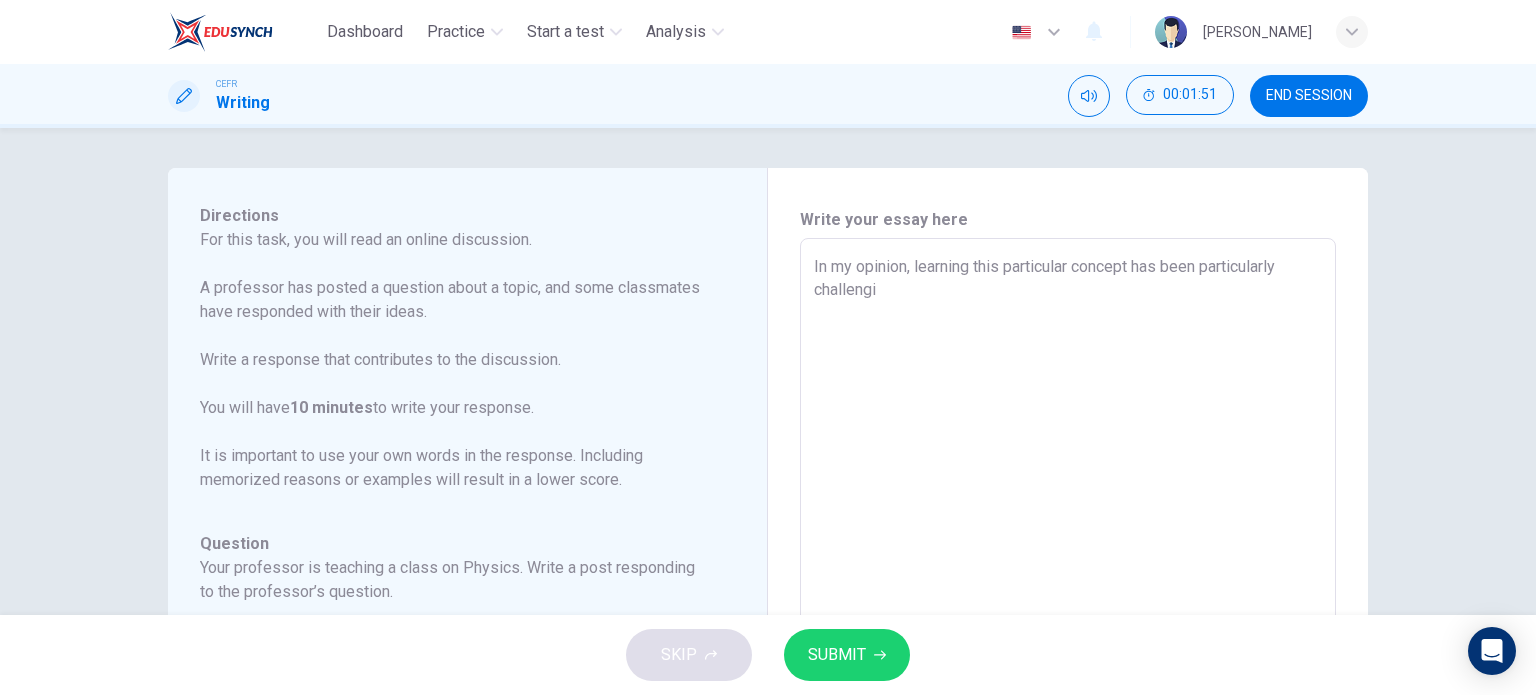 type on "x" 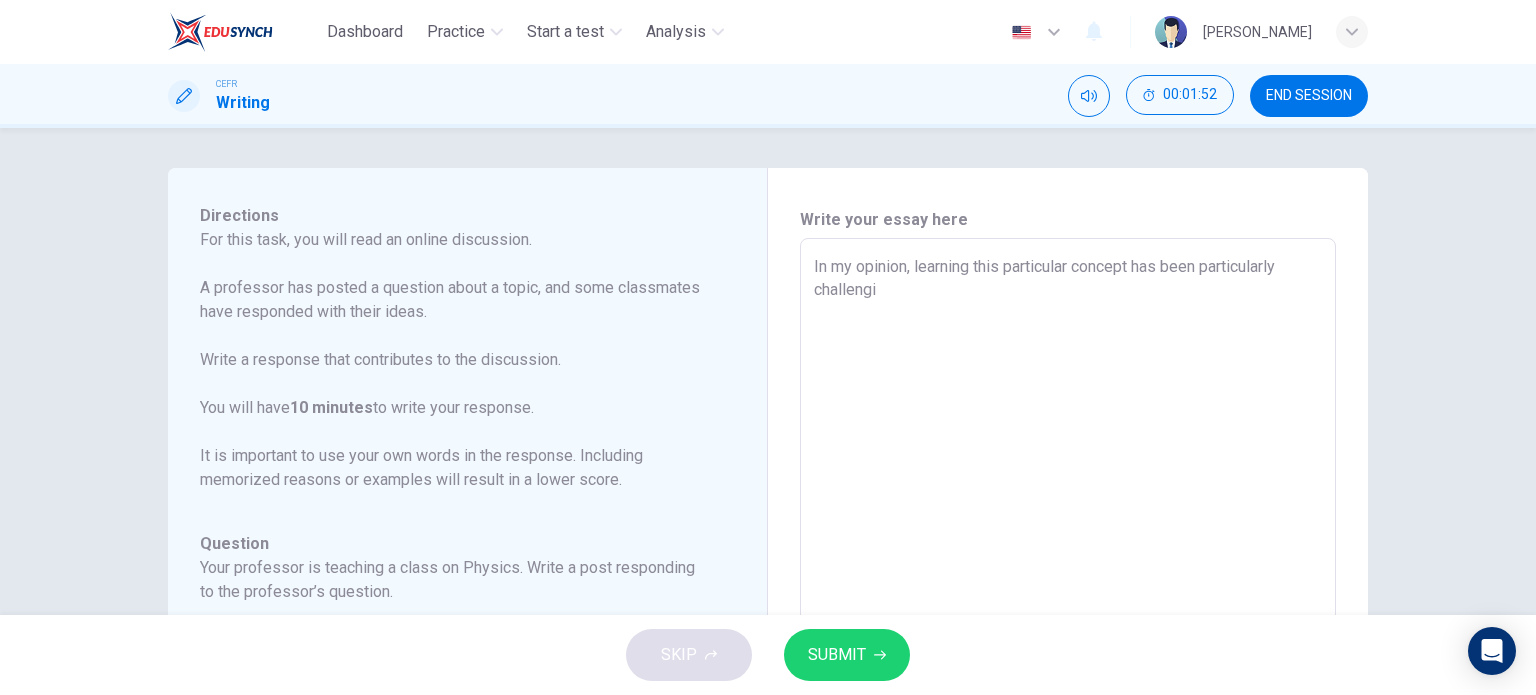 type on "In my opinion, learning this particular concept has been particularly challengin" 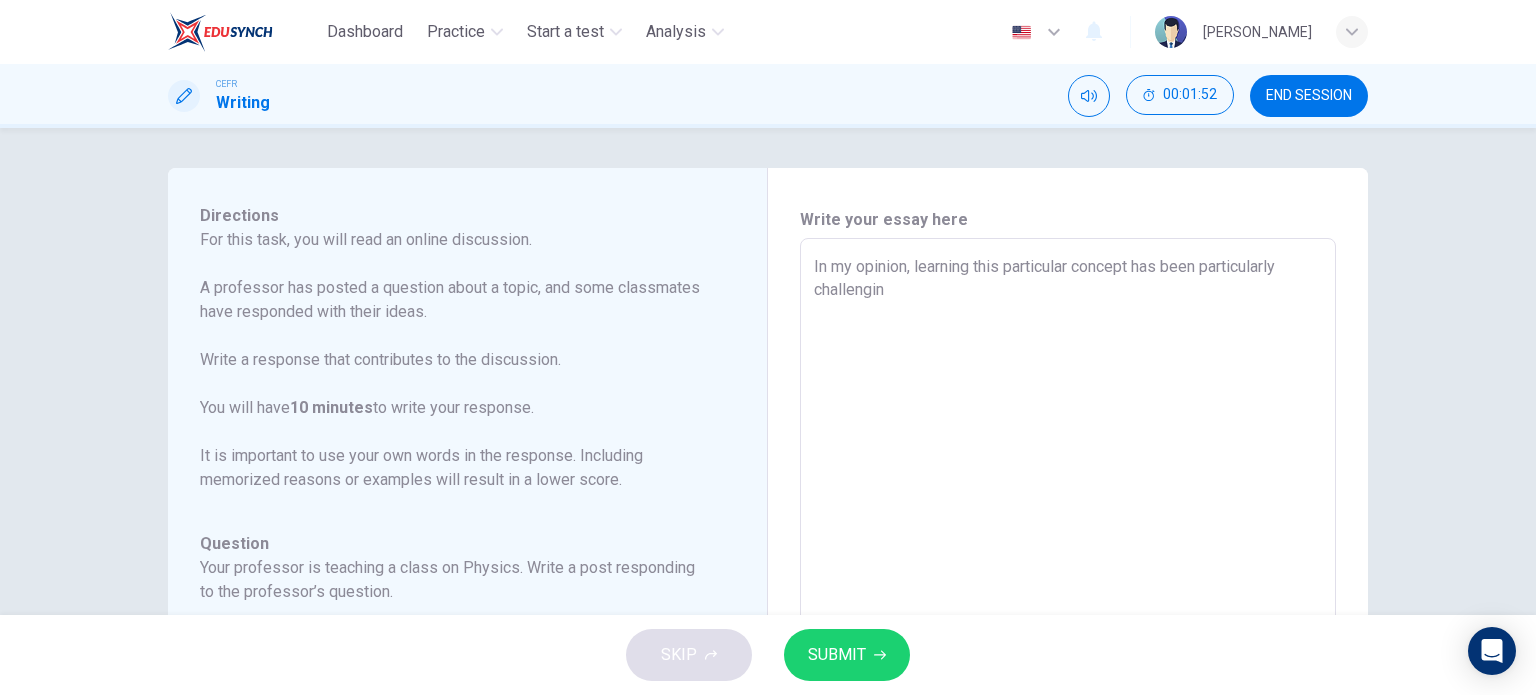 type on "x" 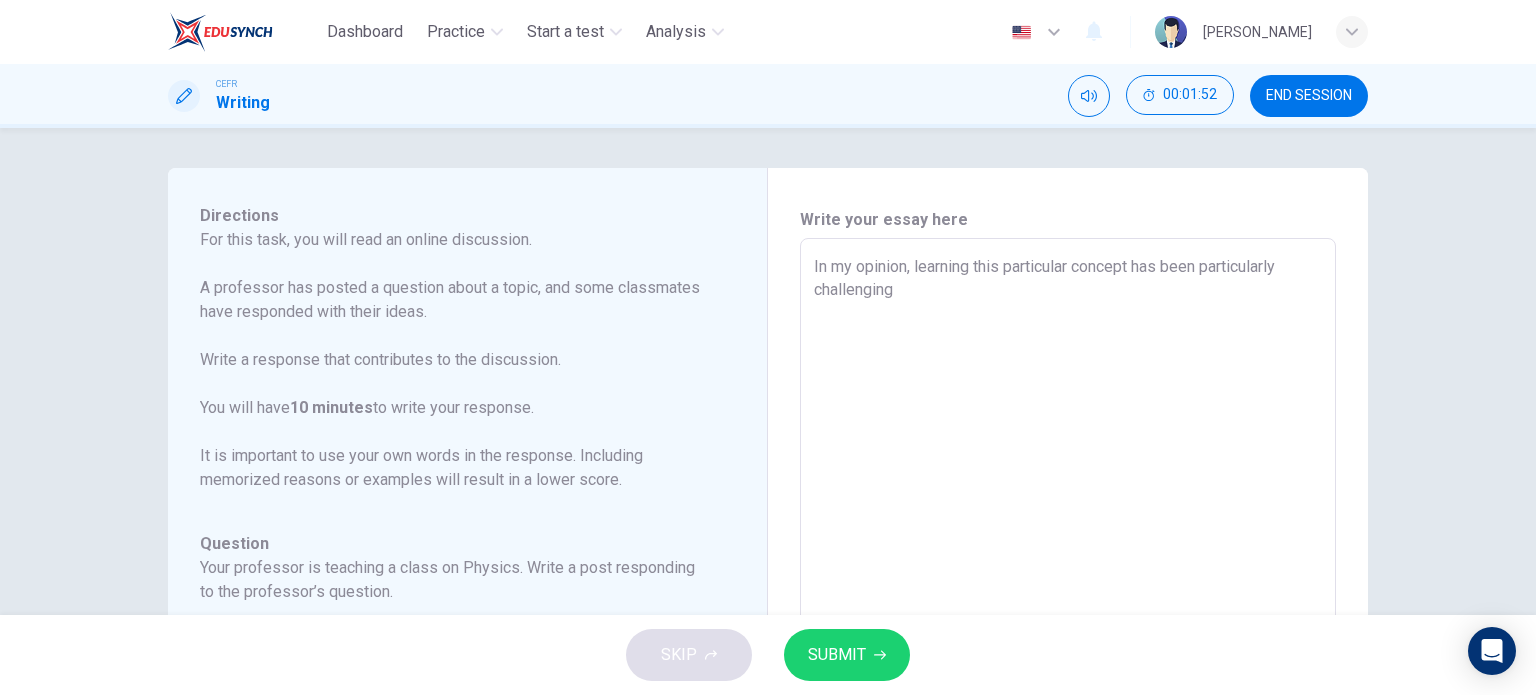 type on "x" 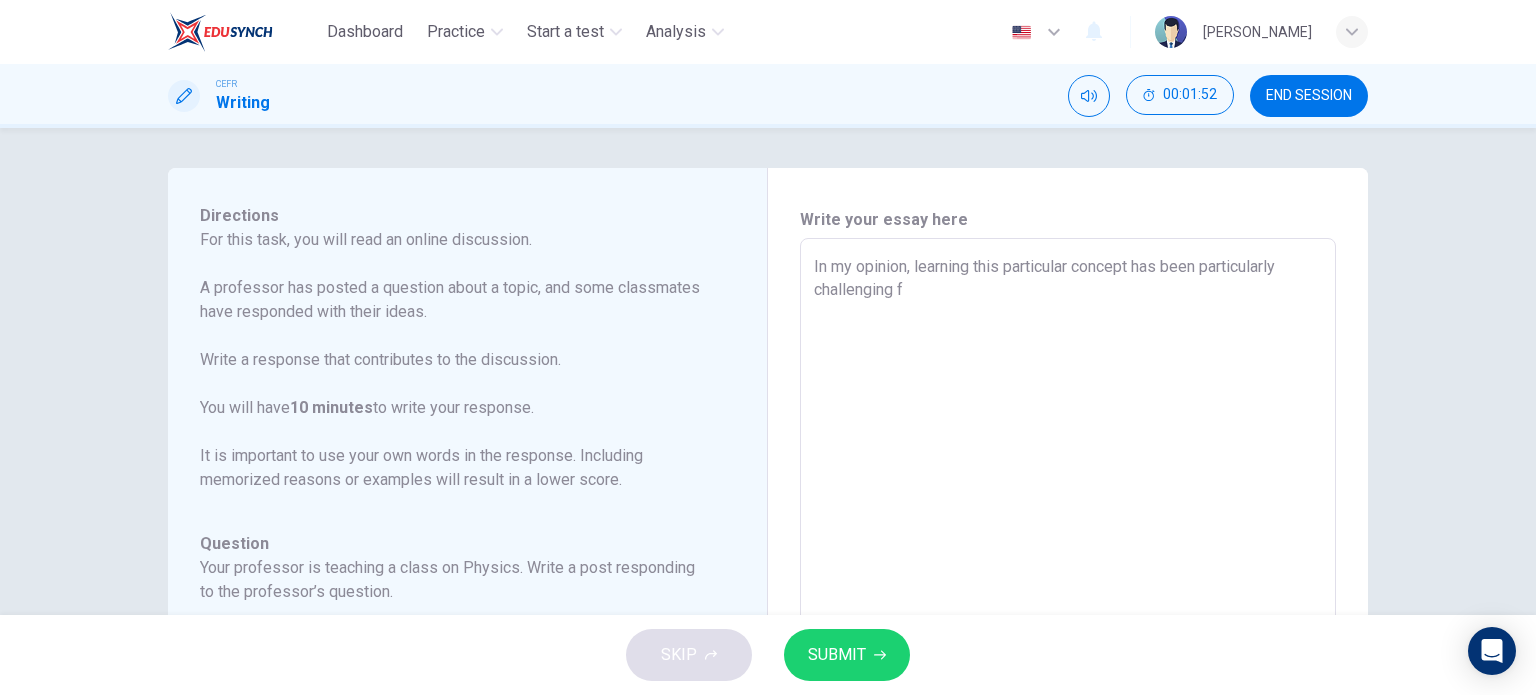 type on "x" 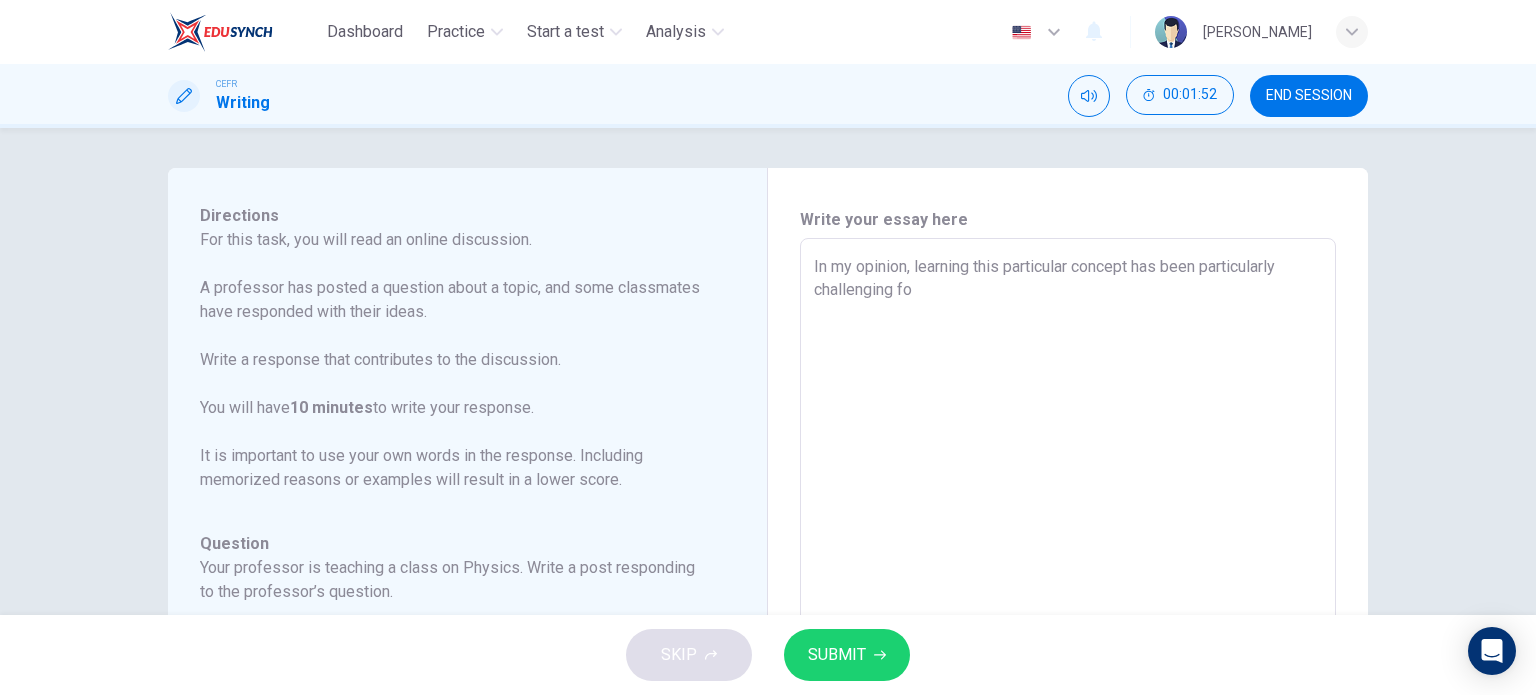 type on "x" 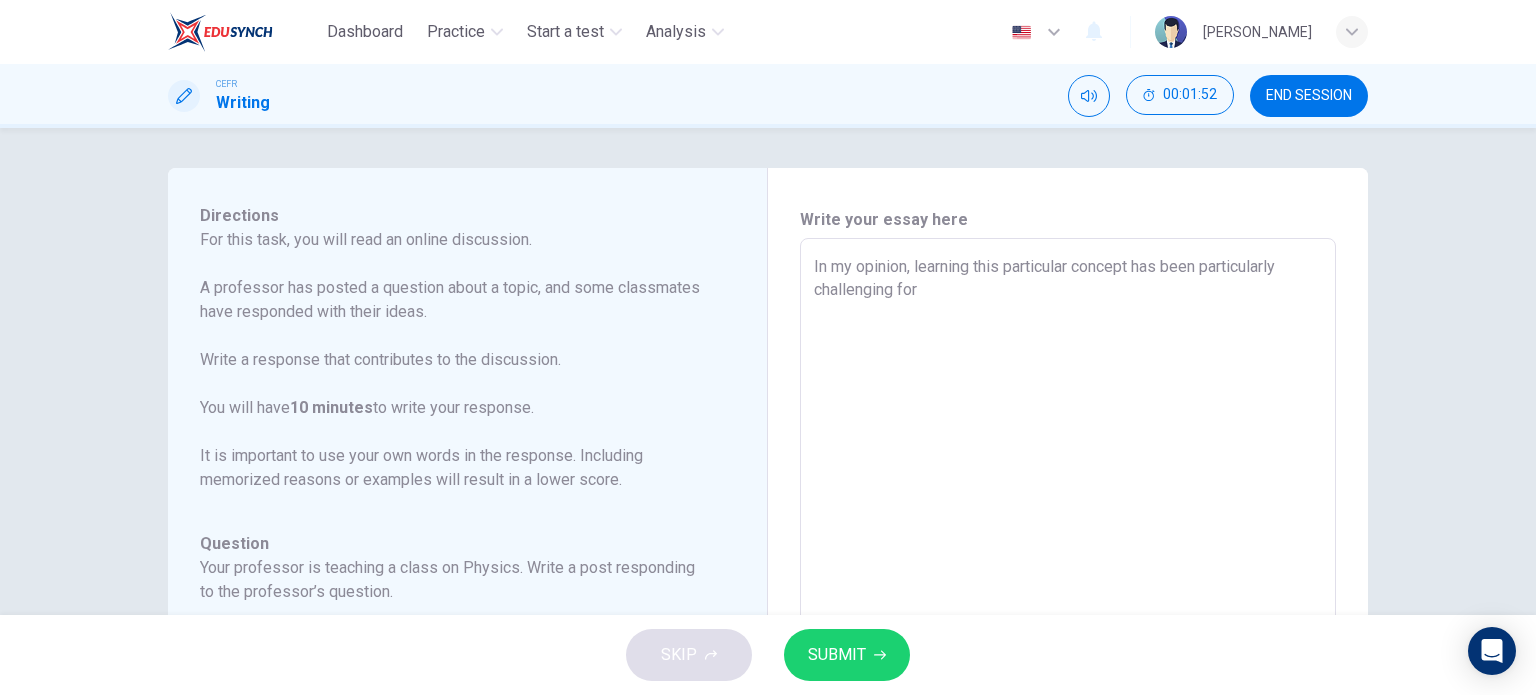 type on "x" 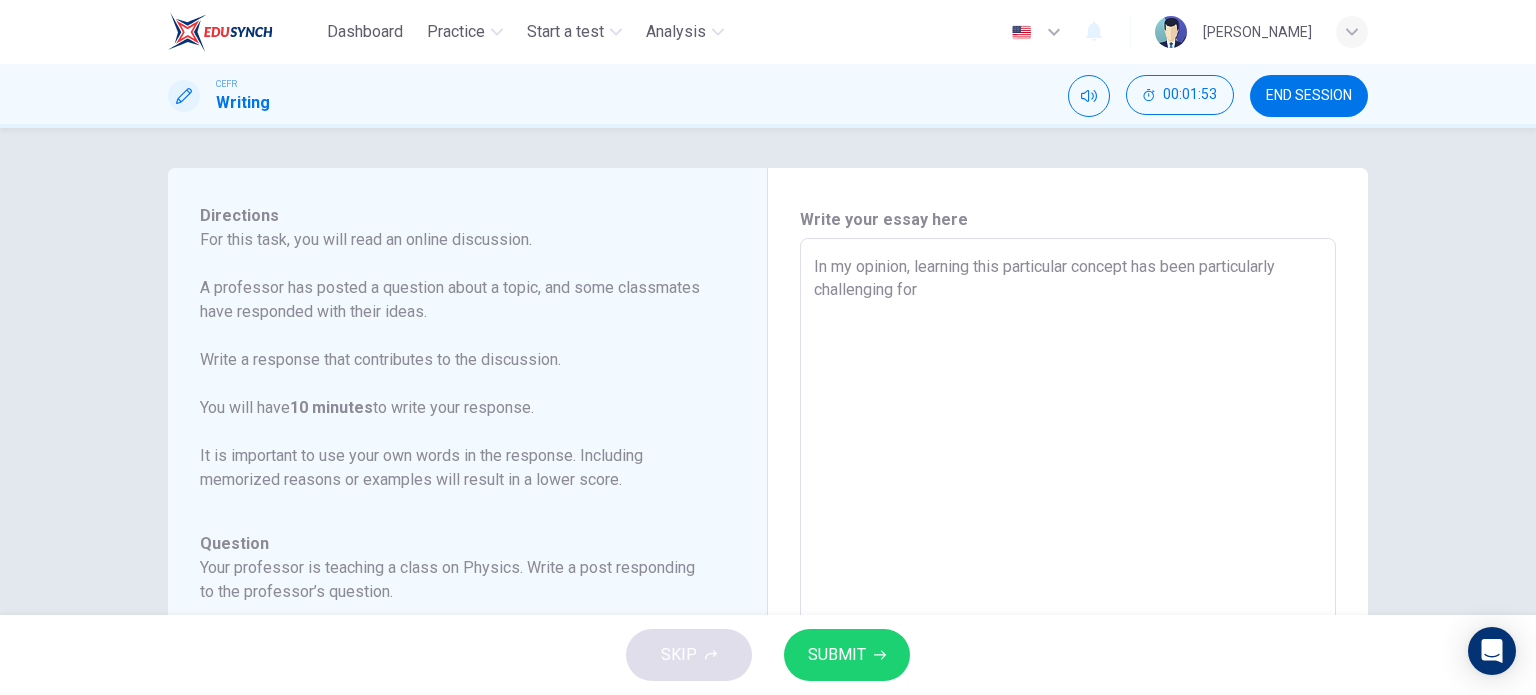 type on "In my opinion, learning this particular concept has been particularly challenging form" 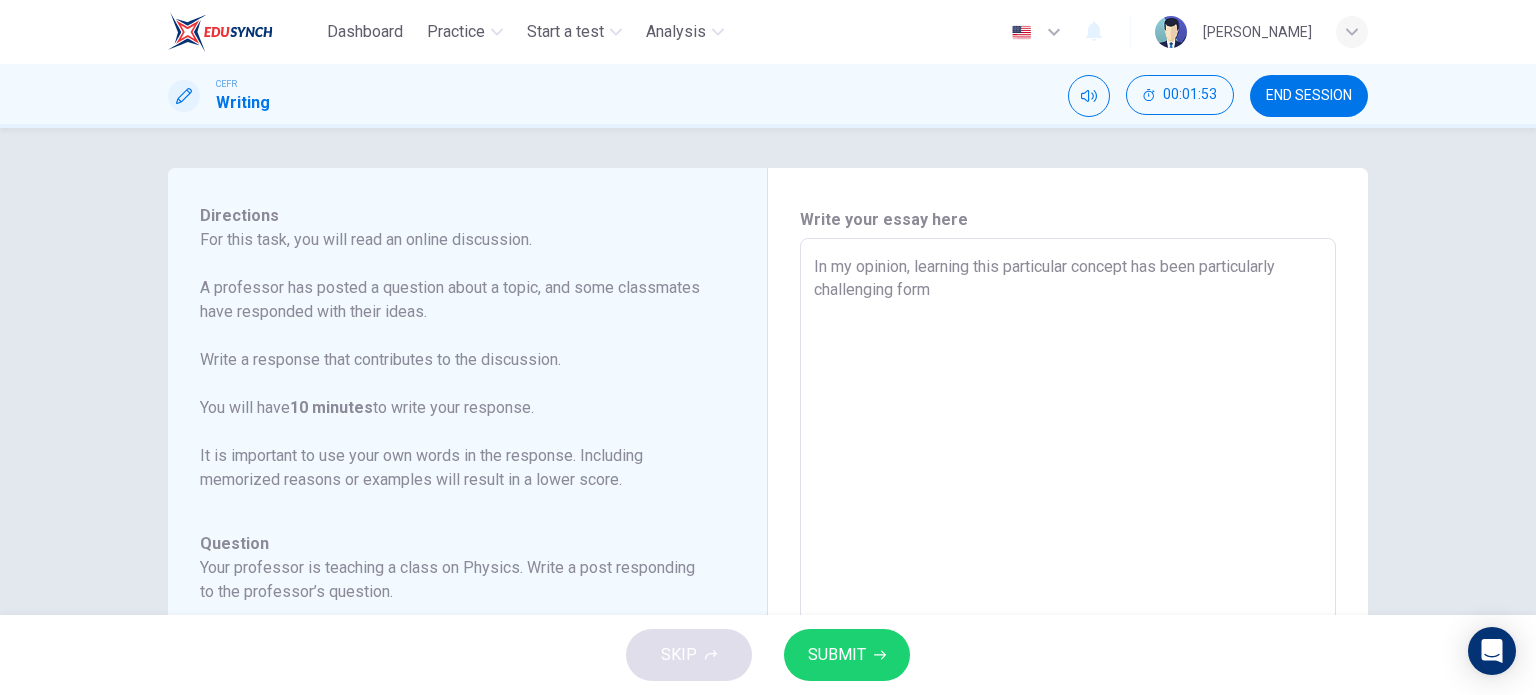 type on "x" 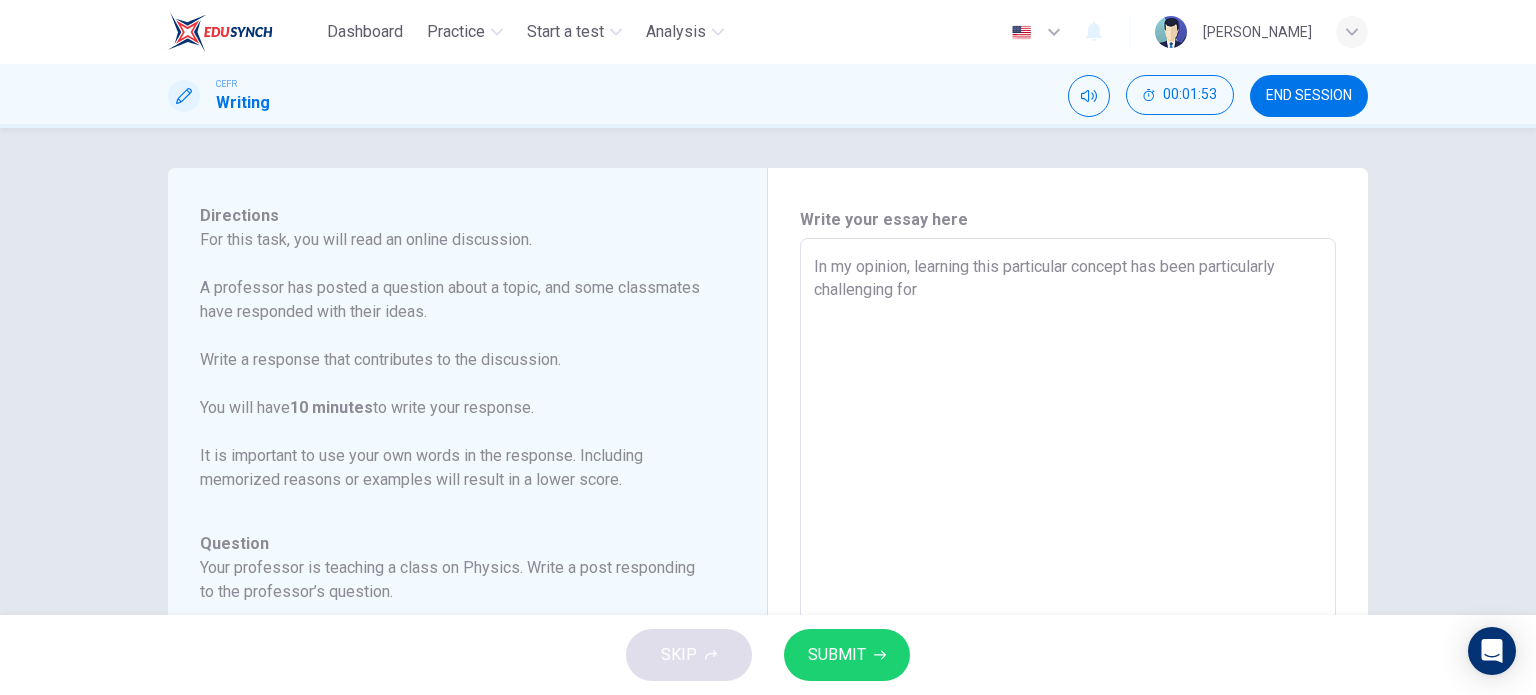 type on "In my opinion, learning this particular concept has been particularly challenging for" 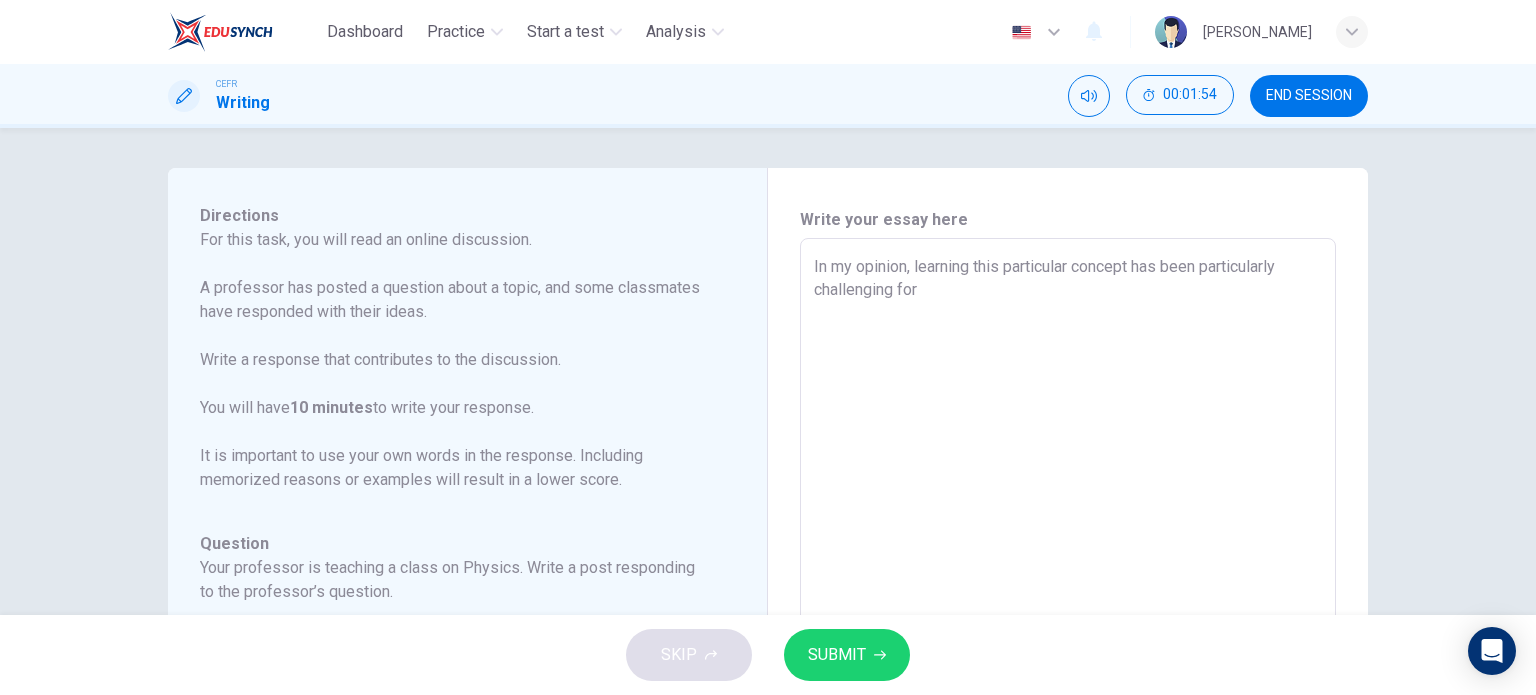 type on "In my opinion, learning this particular concept has been particularly challenging for m" 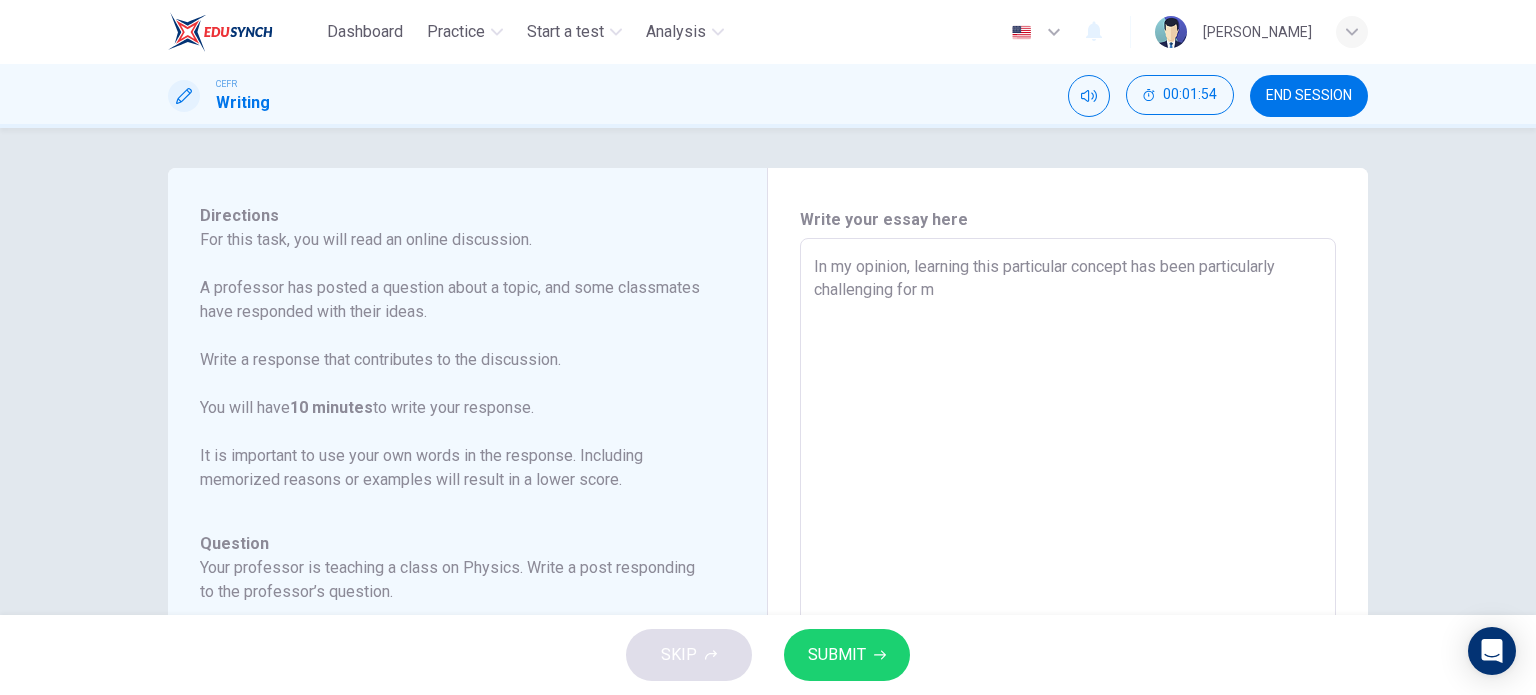 type on "x" 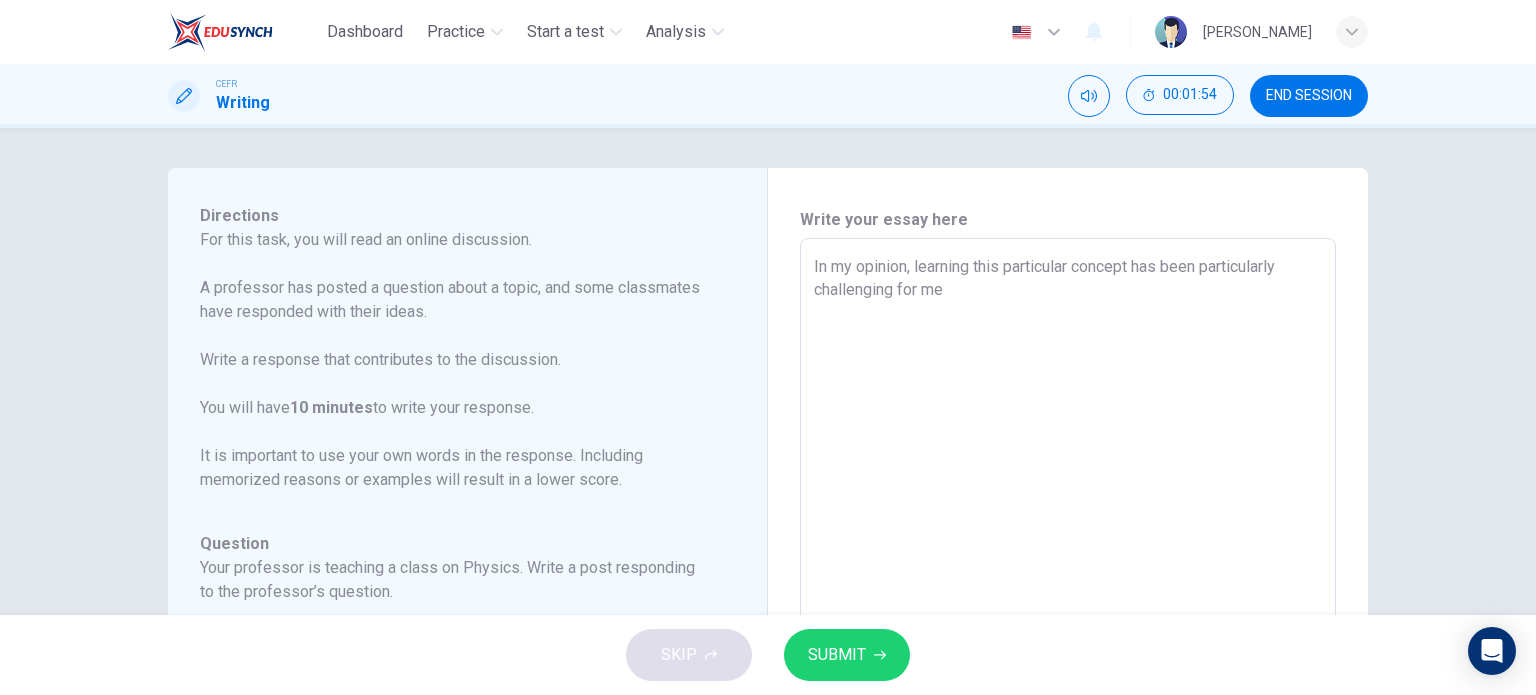 type on "x" 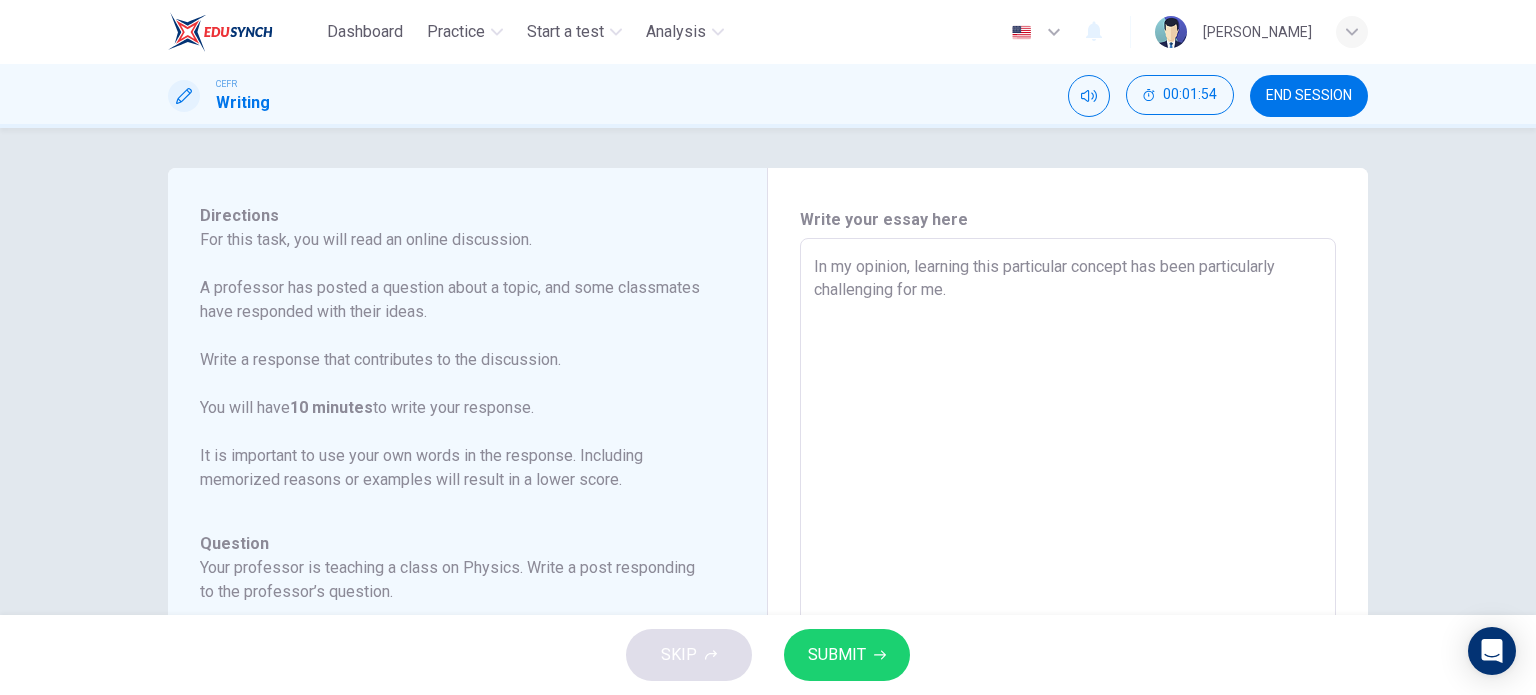 type on "In my opinion, learning this particular concept has been particularly challenging for me." 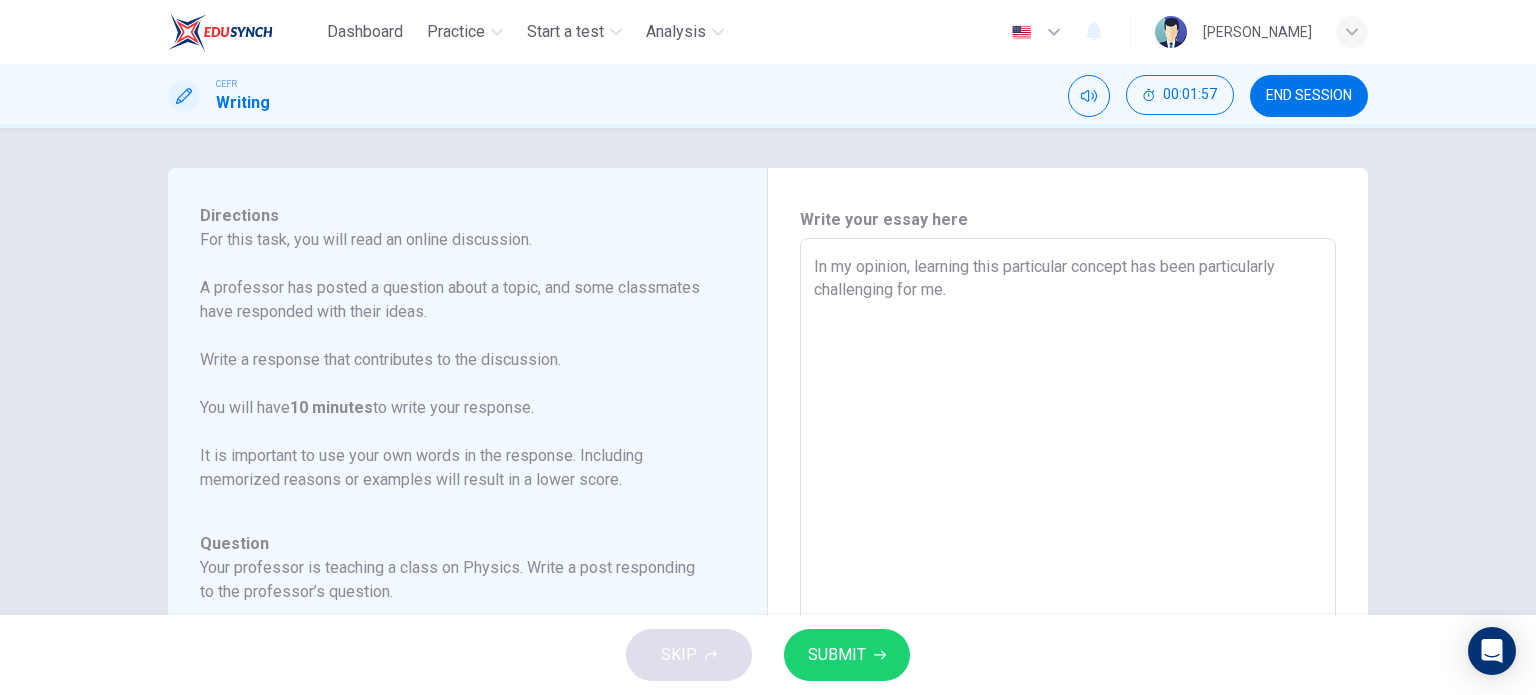 type 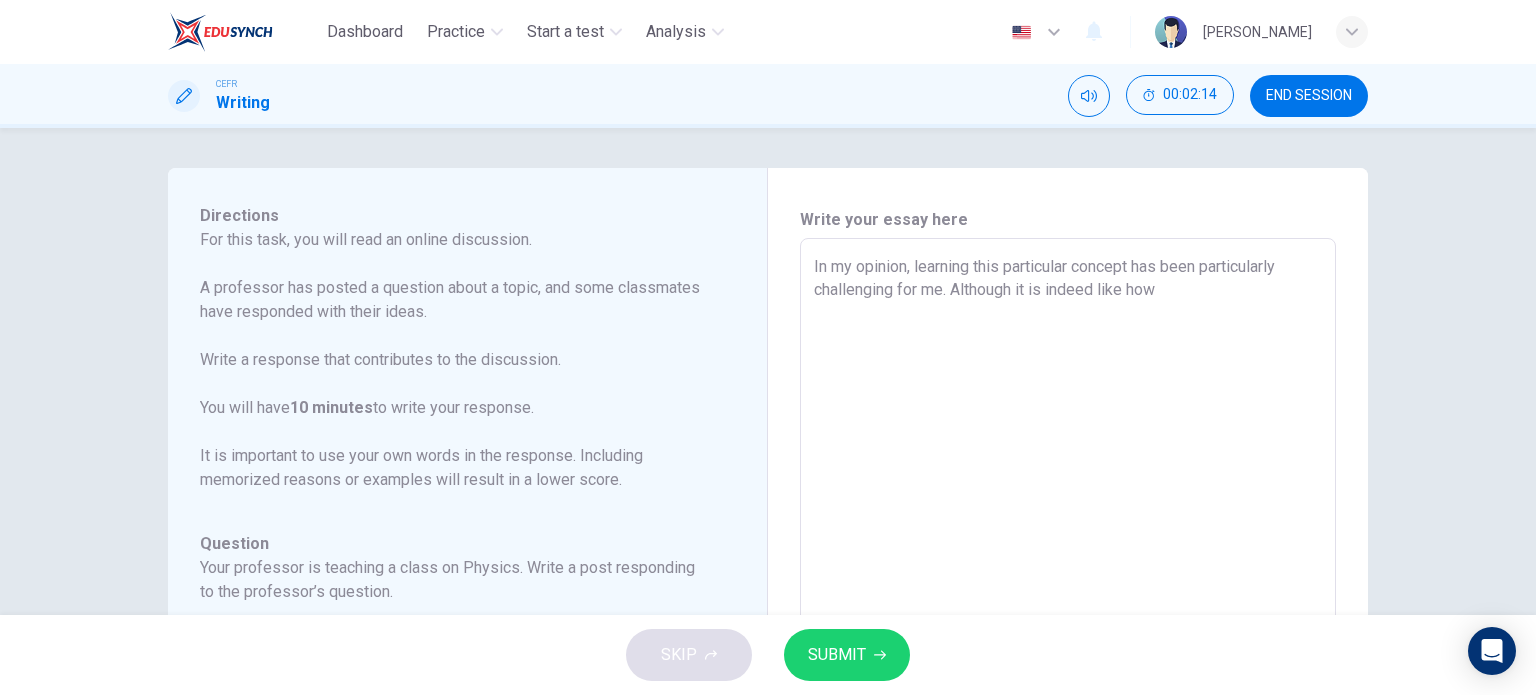 scroll, scrollTop: 100, scrollLeft: 0, axis: vertical 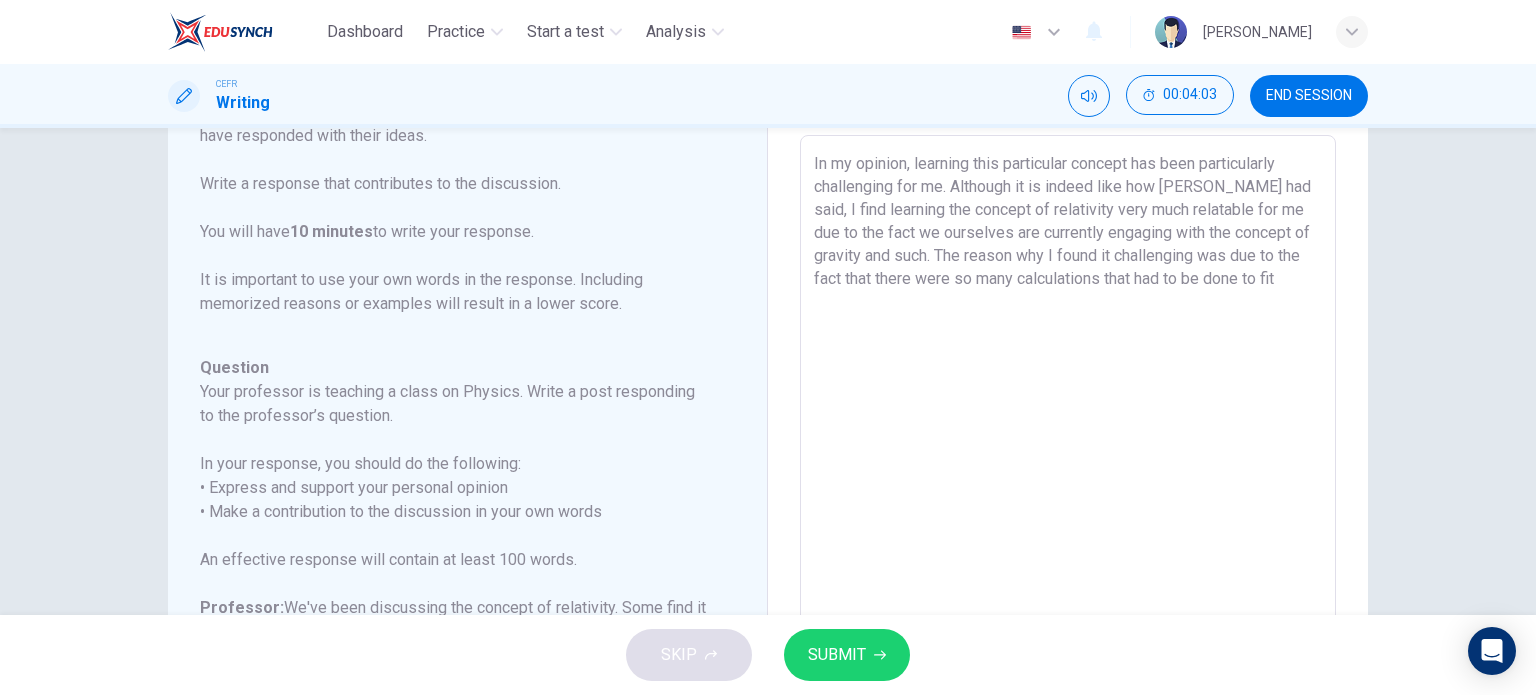 drag, startPoint x: 1276, startPoint y: 281, endPoint x: 1216, endPoint y: 295, distance: 61.611687 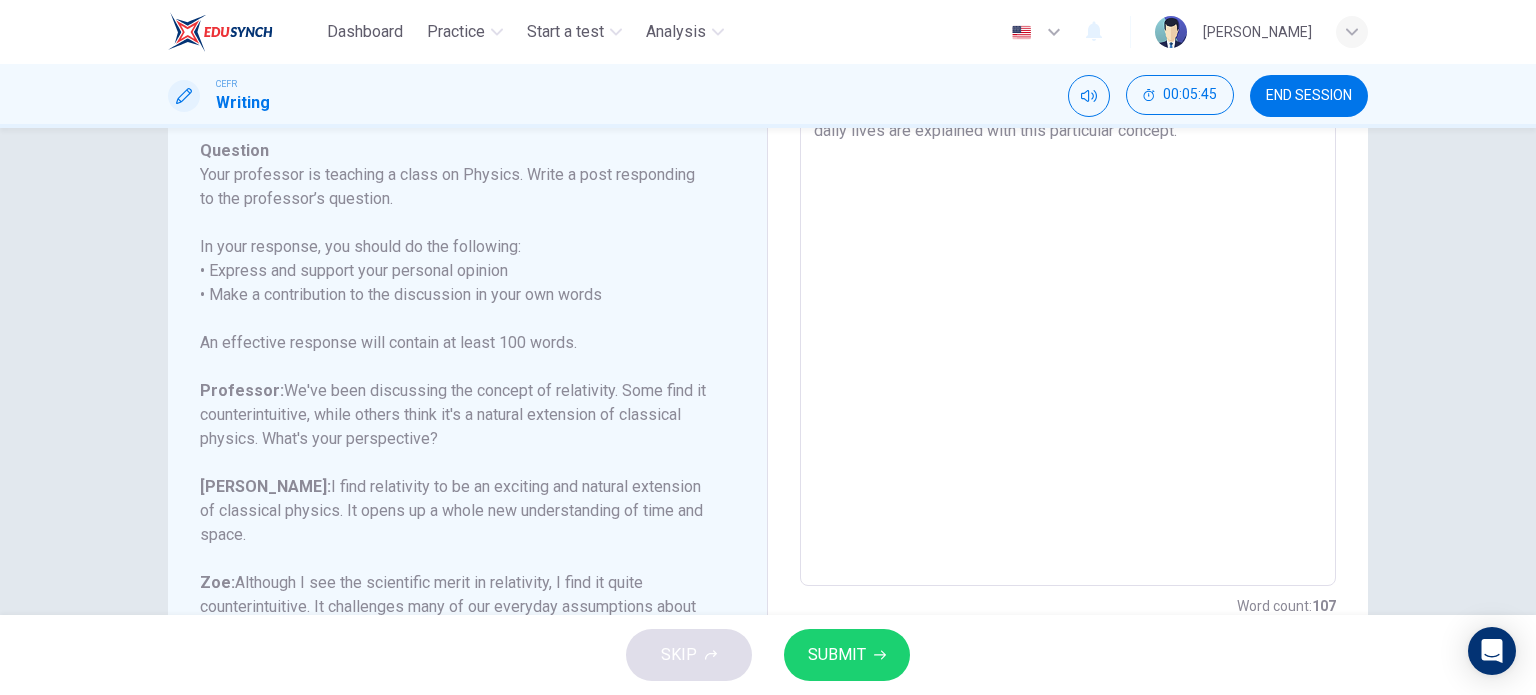 scroll, scrollTop: 403, scrollLeft: 0, axis: vertical 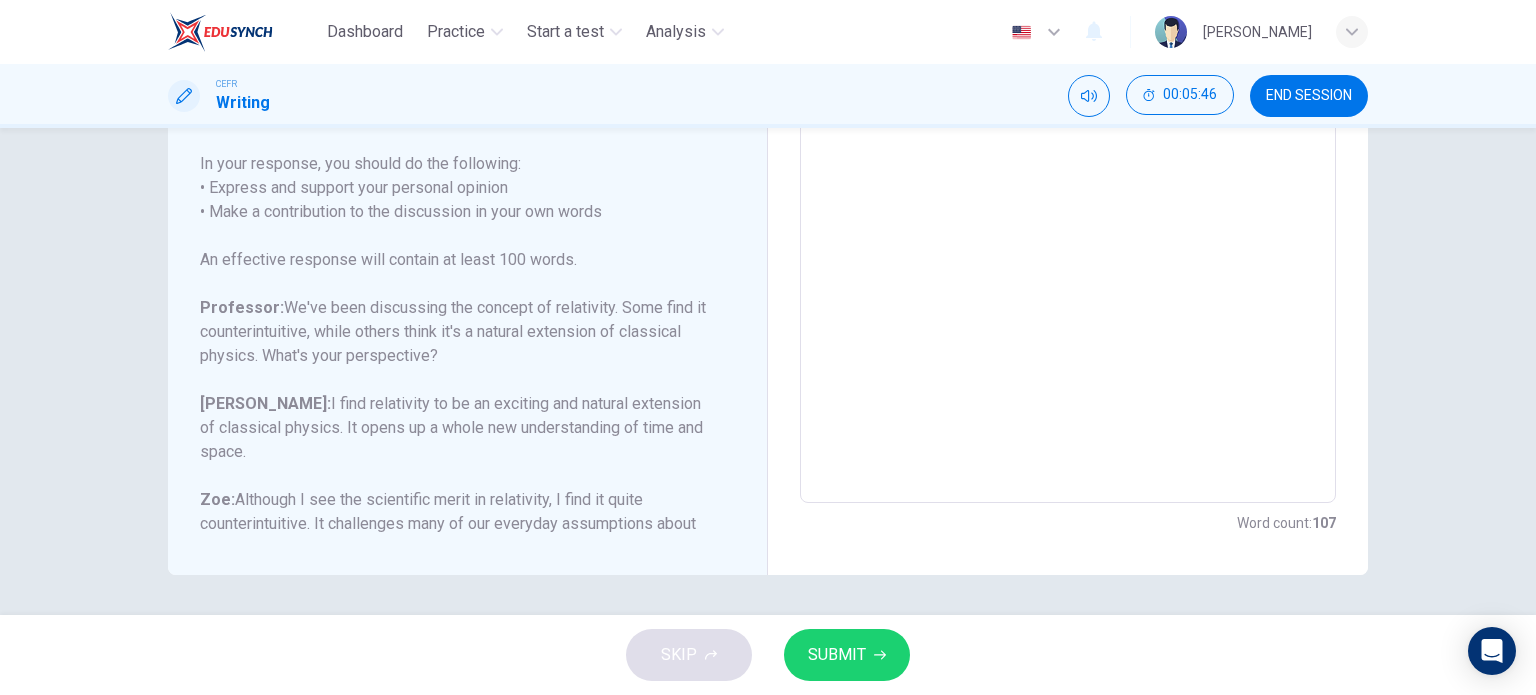 click on "SUBMIT" at bounding box center [837, 655] 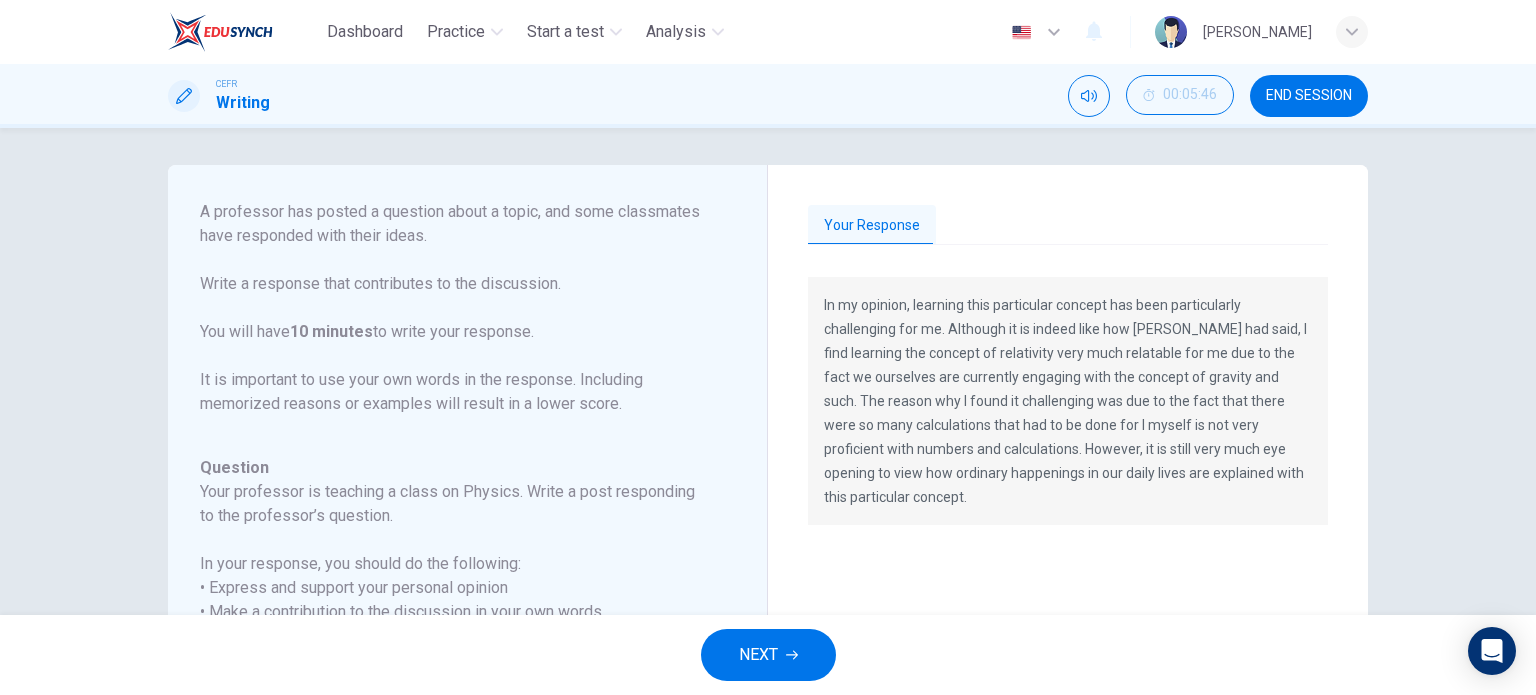 scroll, scrollTop: 403, scrollLeft: 0, axis: vertical 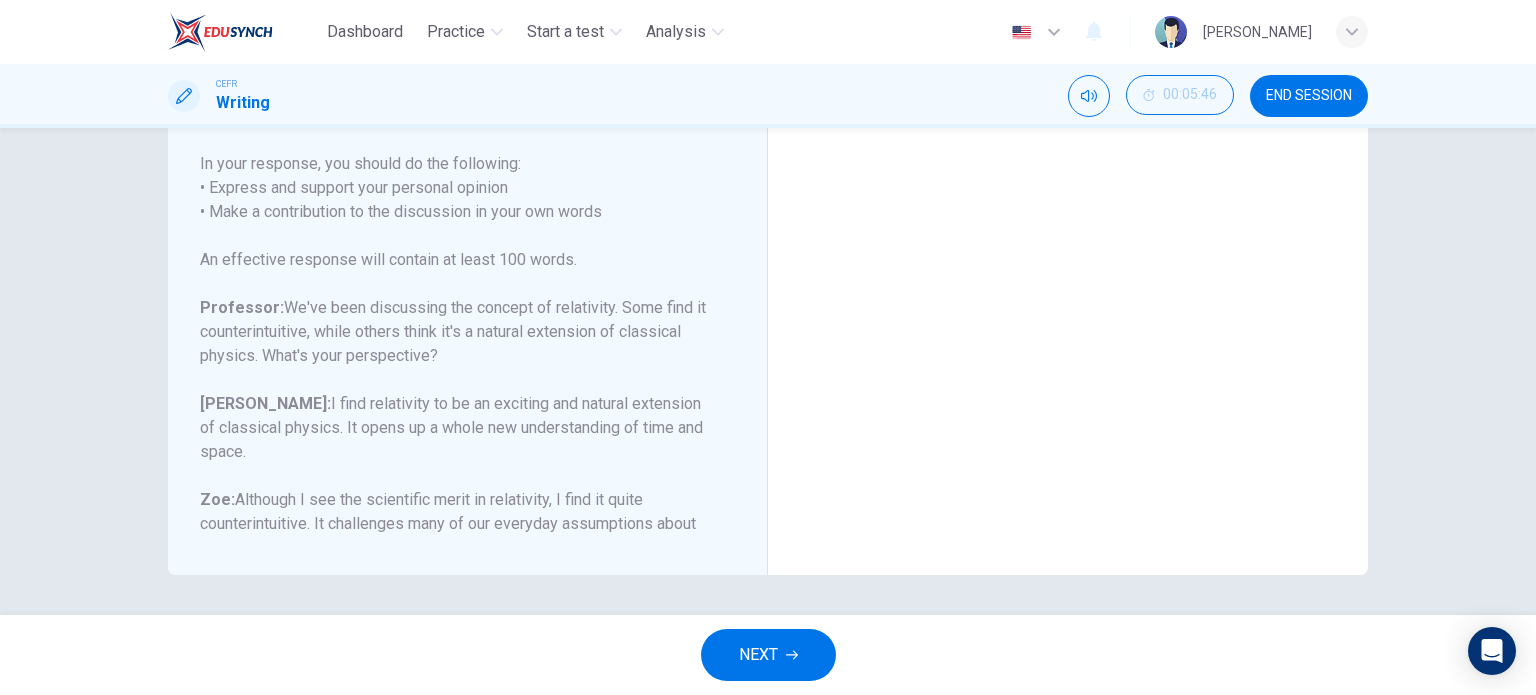 click on "NEXT" at bounding box center (768, 655) 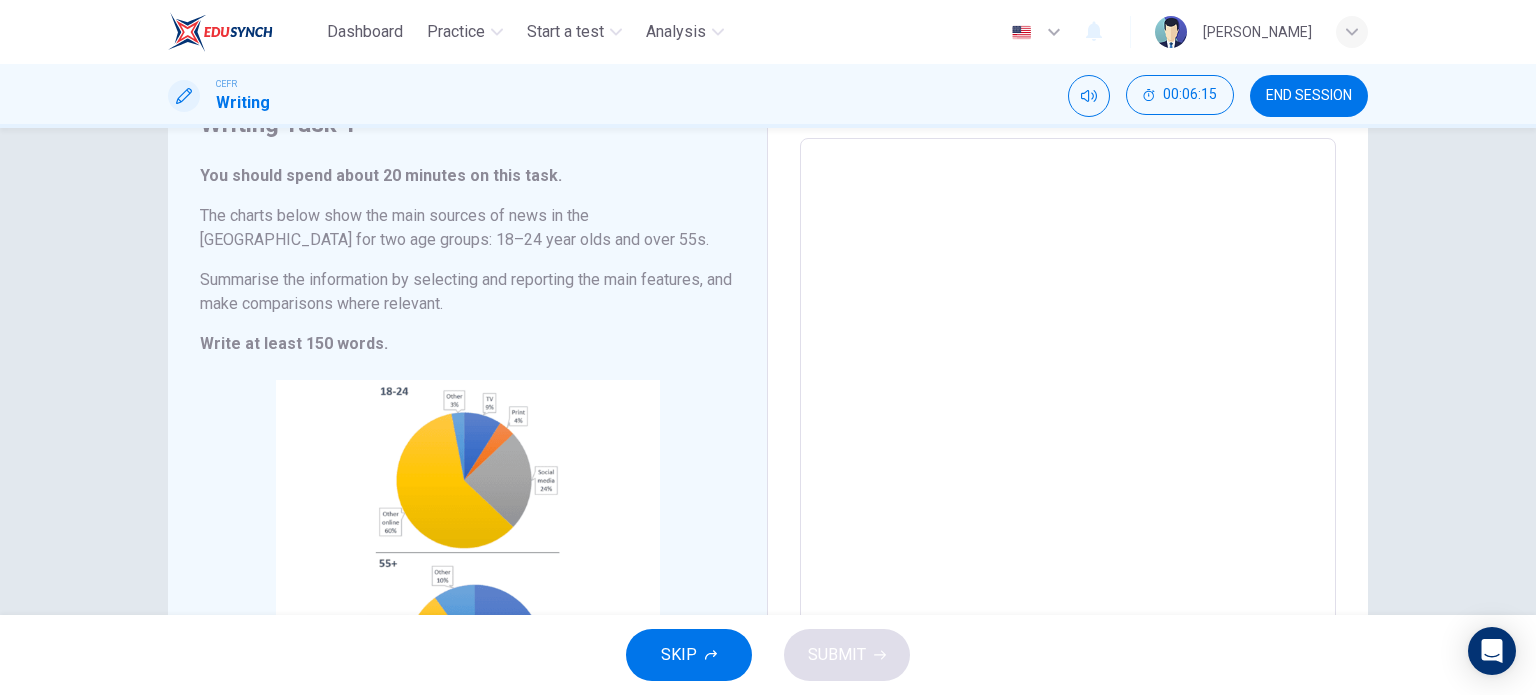 scroll, scrollTop: 300, scrollLeft: 0, axis: vertical 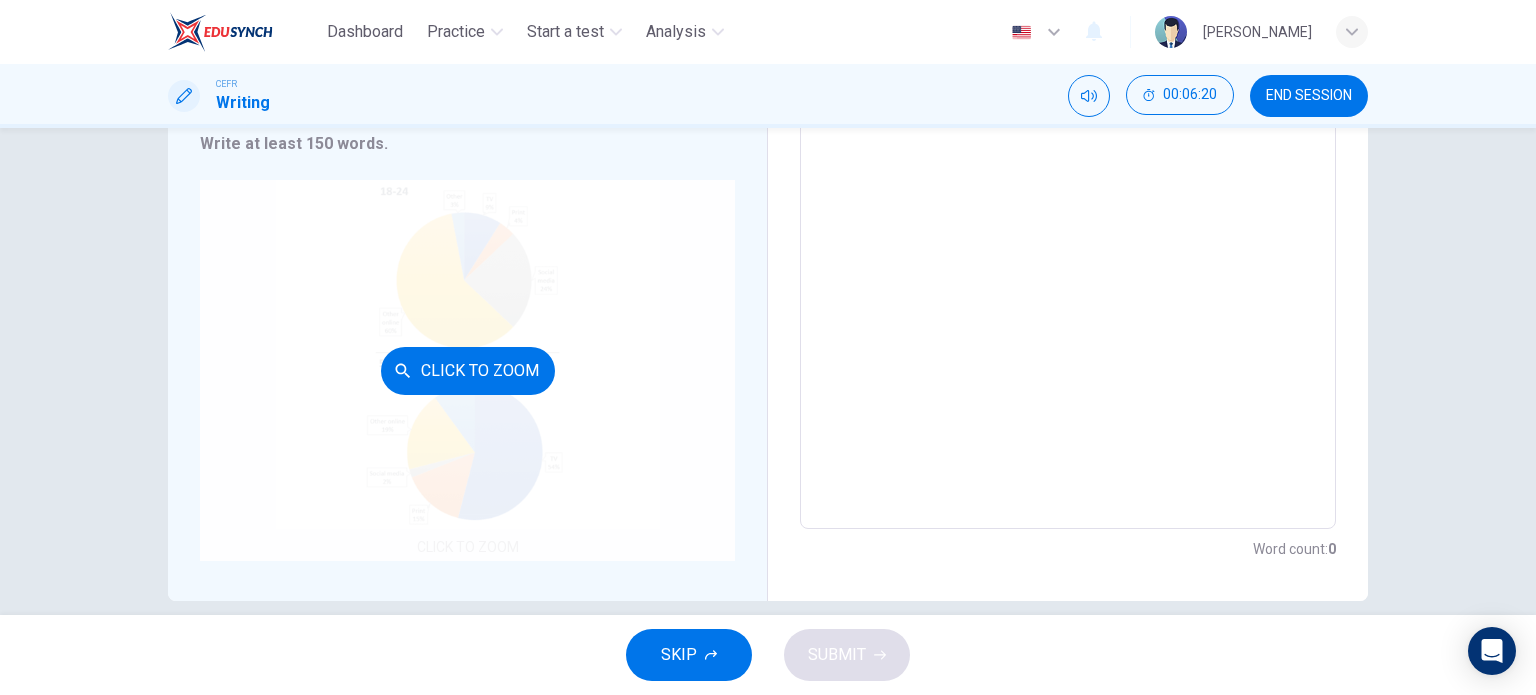 click on "Click to Zoom" at bounding box center [467, 370] 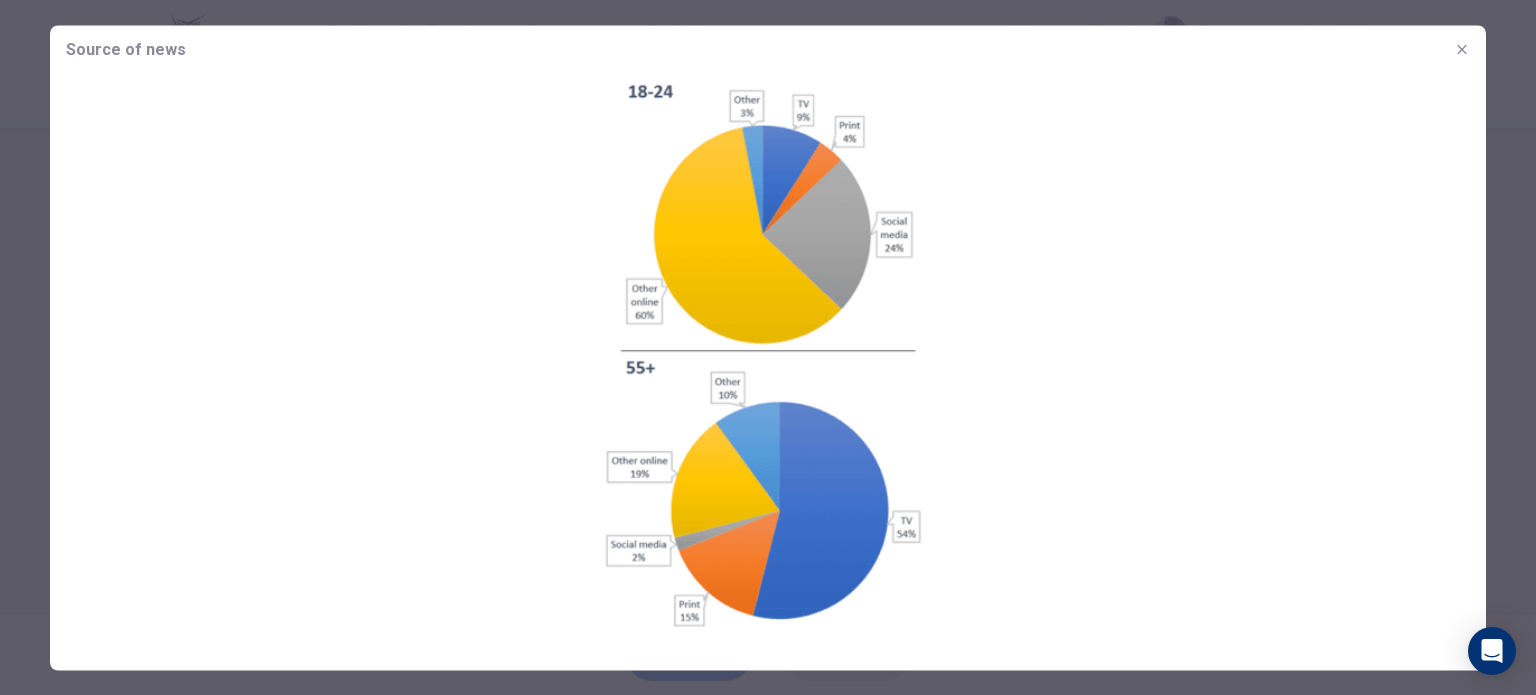 click at bounding box center (768, 353) 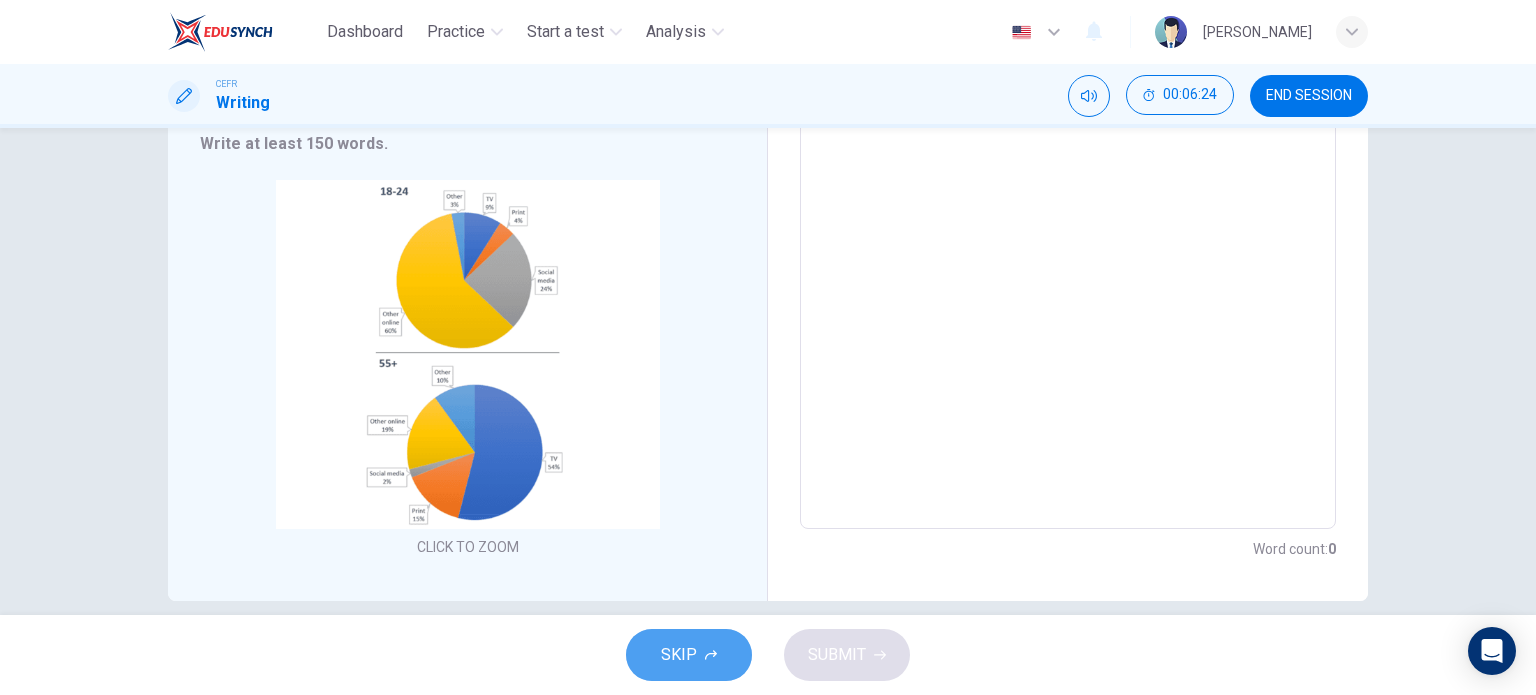 click on "SKIP" at bounding box center (679, 655) 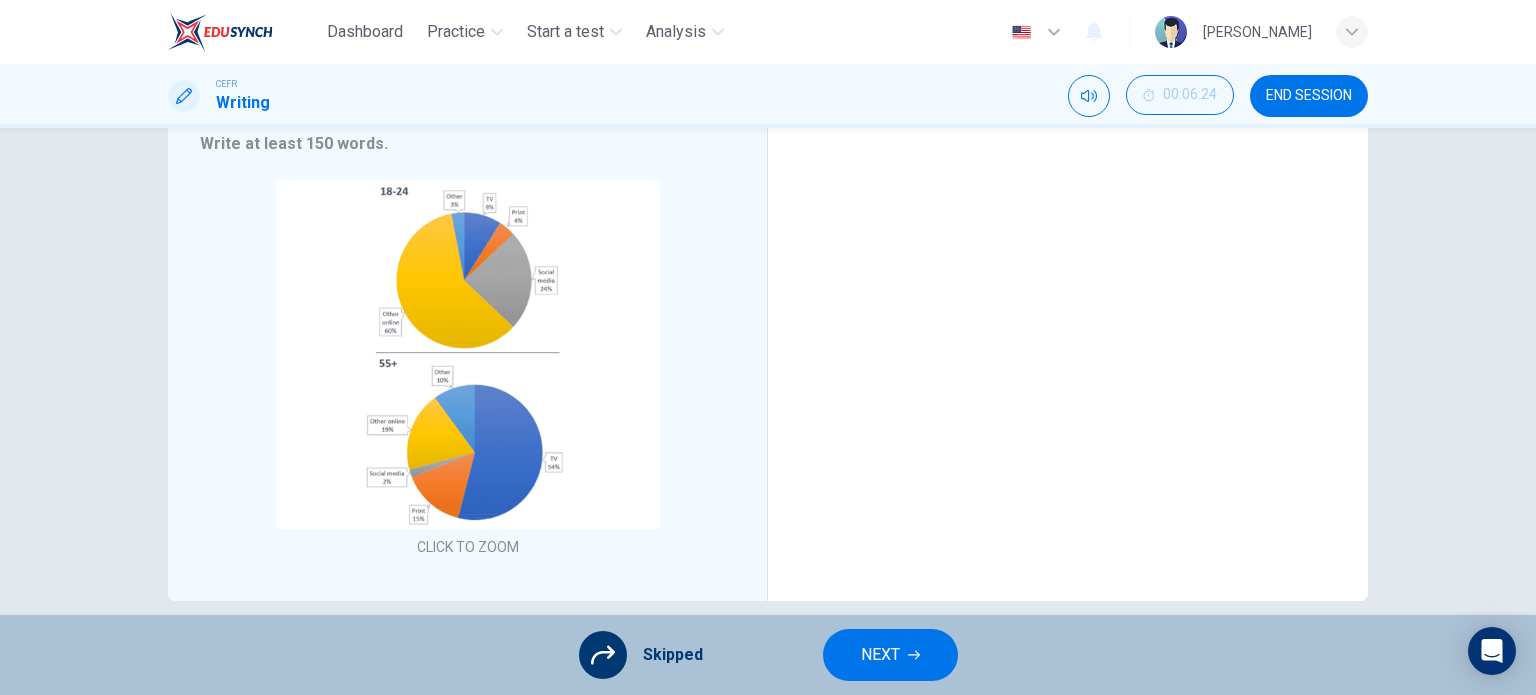 click on "NEXT" at bounding box center (890, 655) 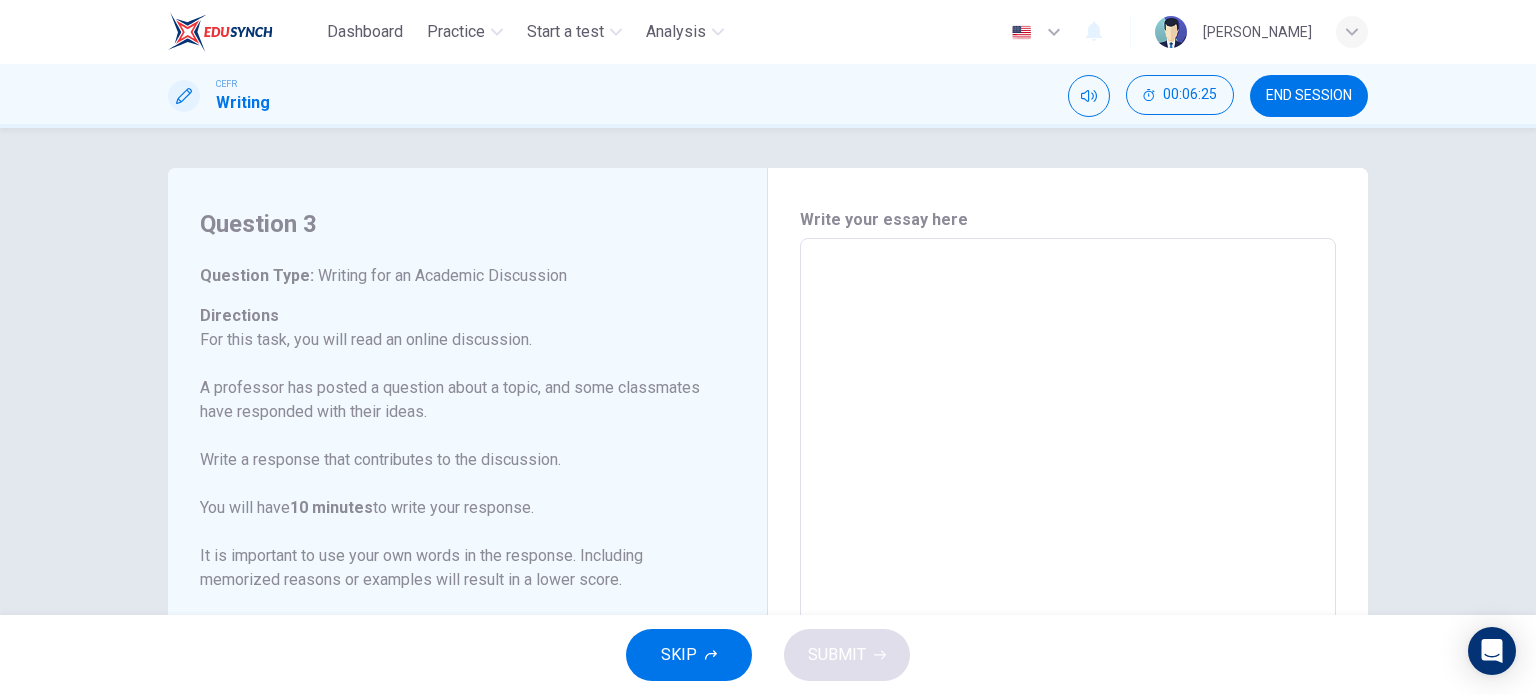 click on "END SESSION" at bounding box center (1309, 96) 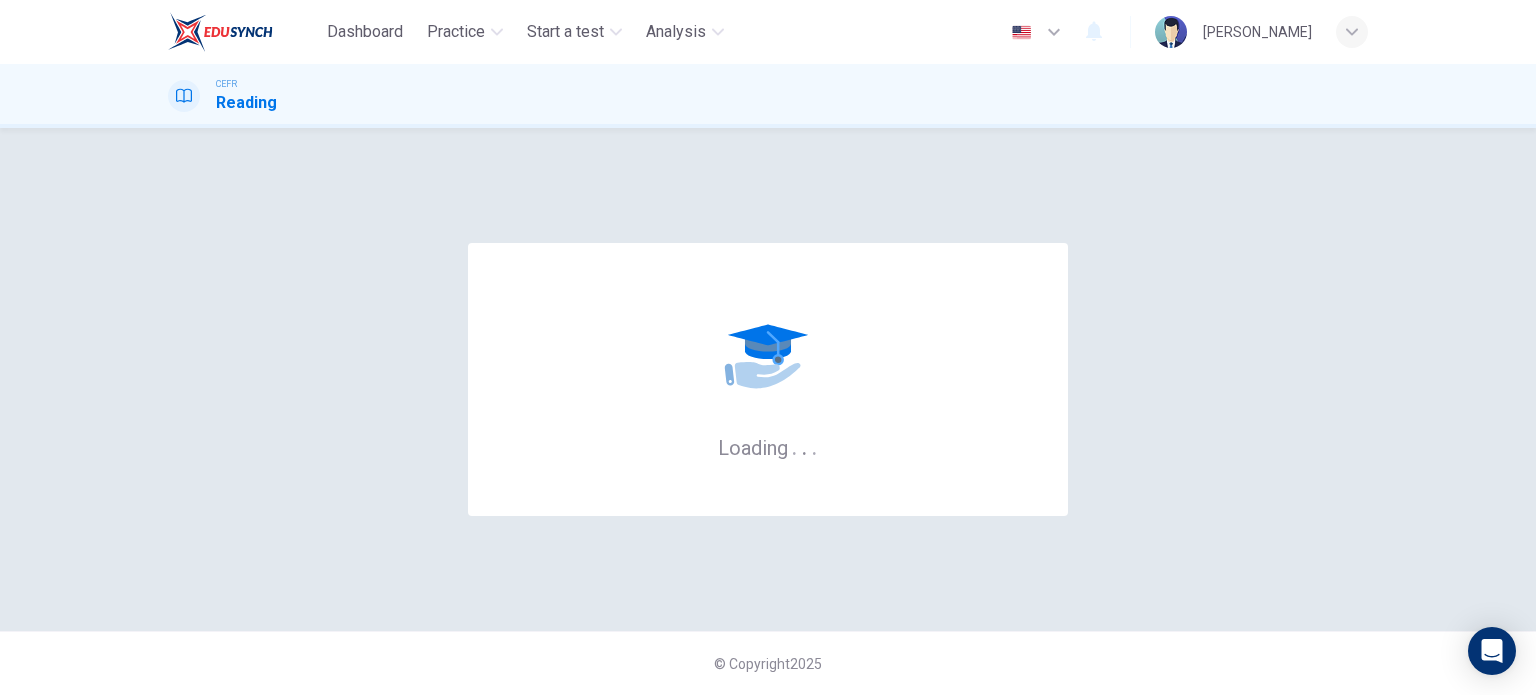 scroll, scrollTop: 0, scrollLeft: 0, axis: both 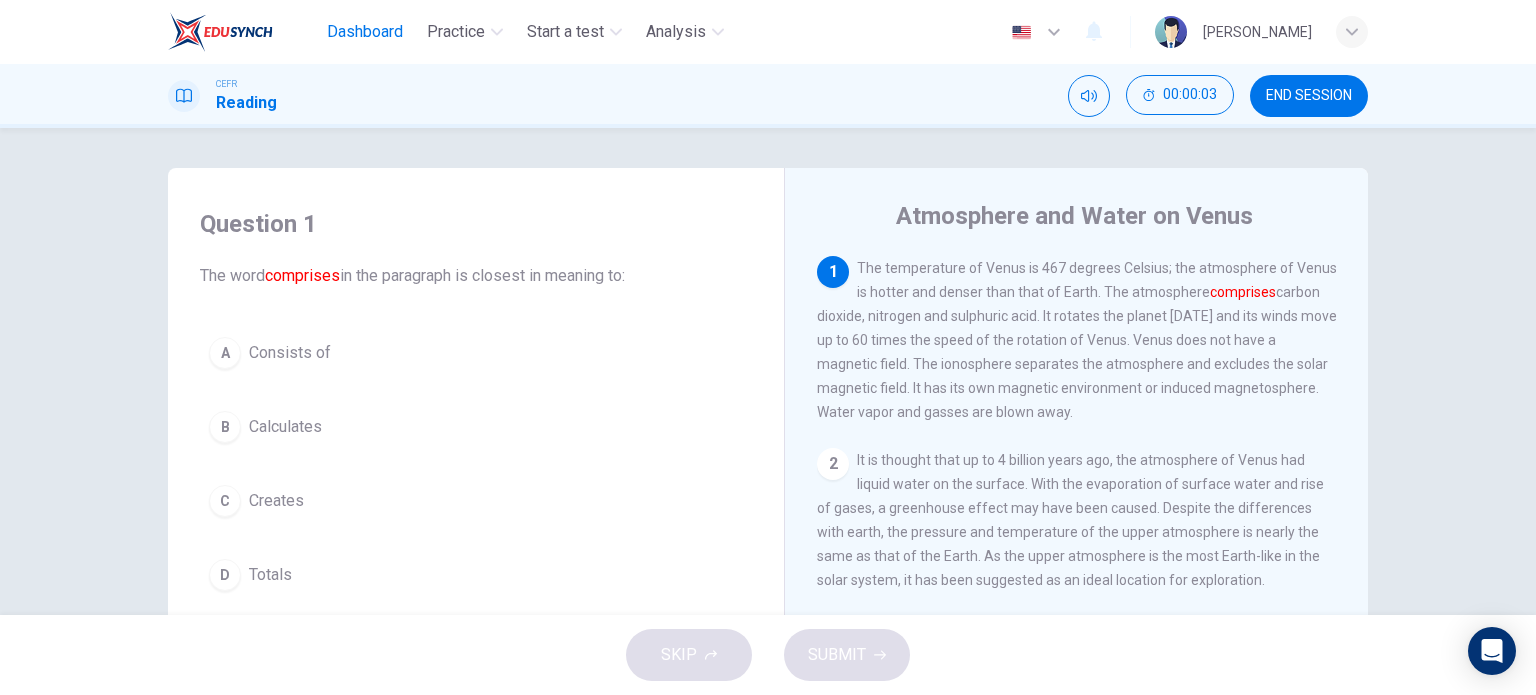 click on "Dashboard" at bounding box center [365, 32] 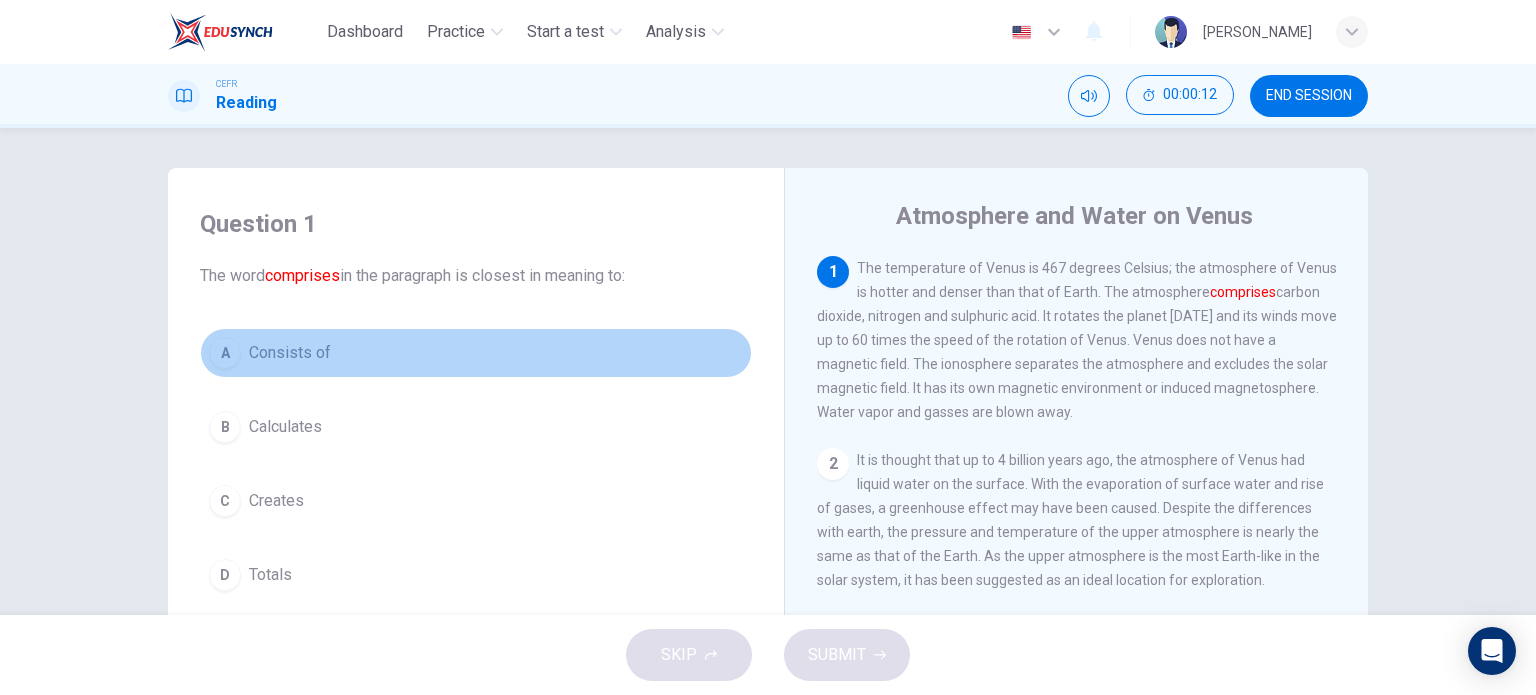 click on "A" at bounding box center (225, 353) 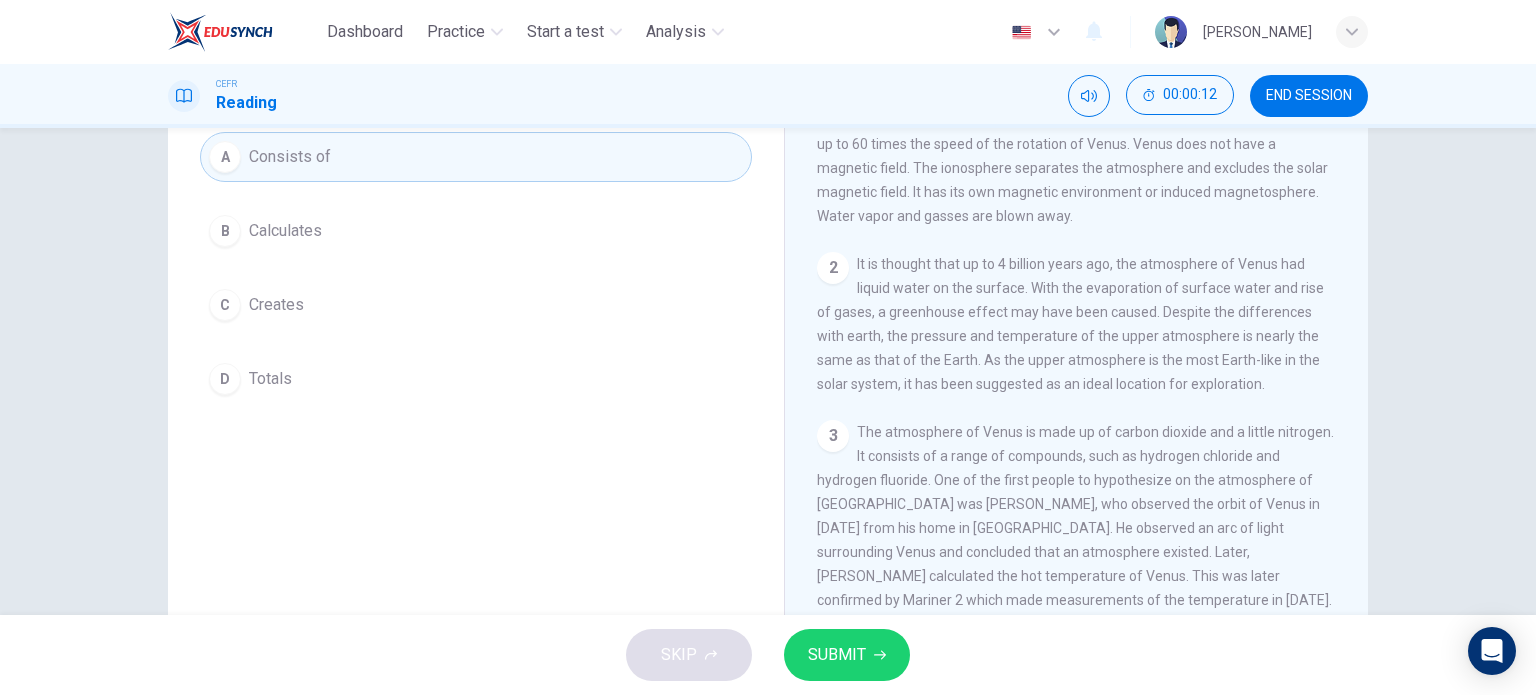 scroll, scrollTop: 200, scrollLeft: 0, axis: vertical 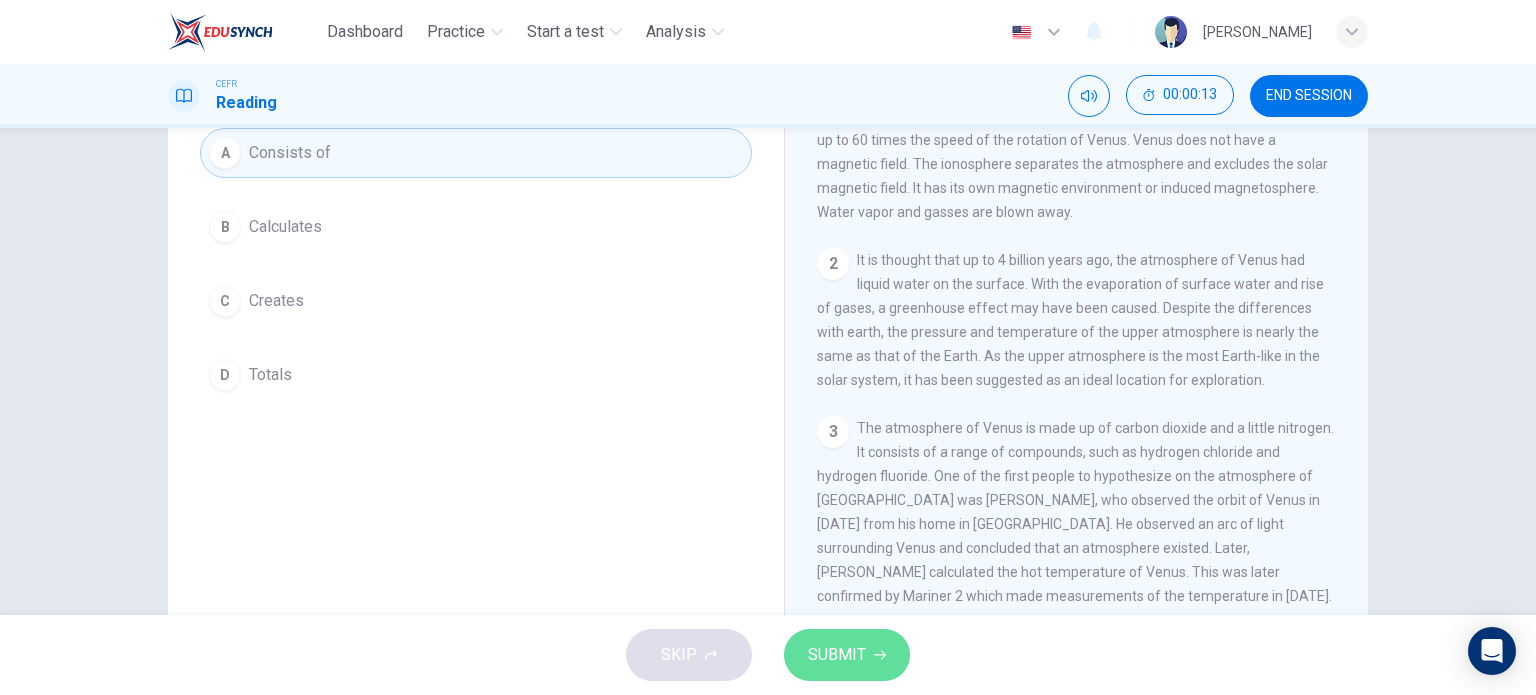 click on "SUBMIT" at bounding box center [837, 655] 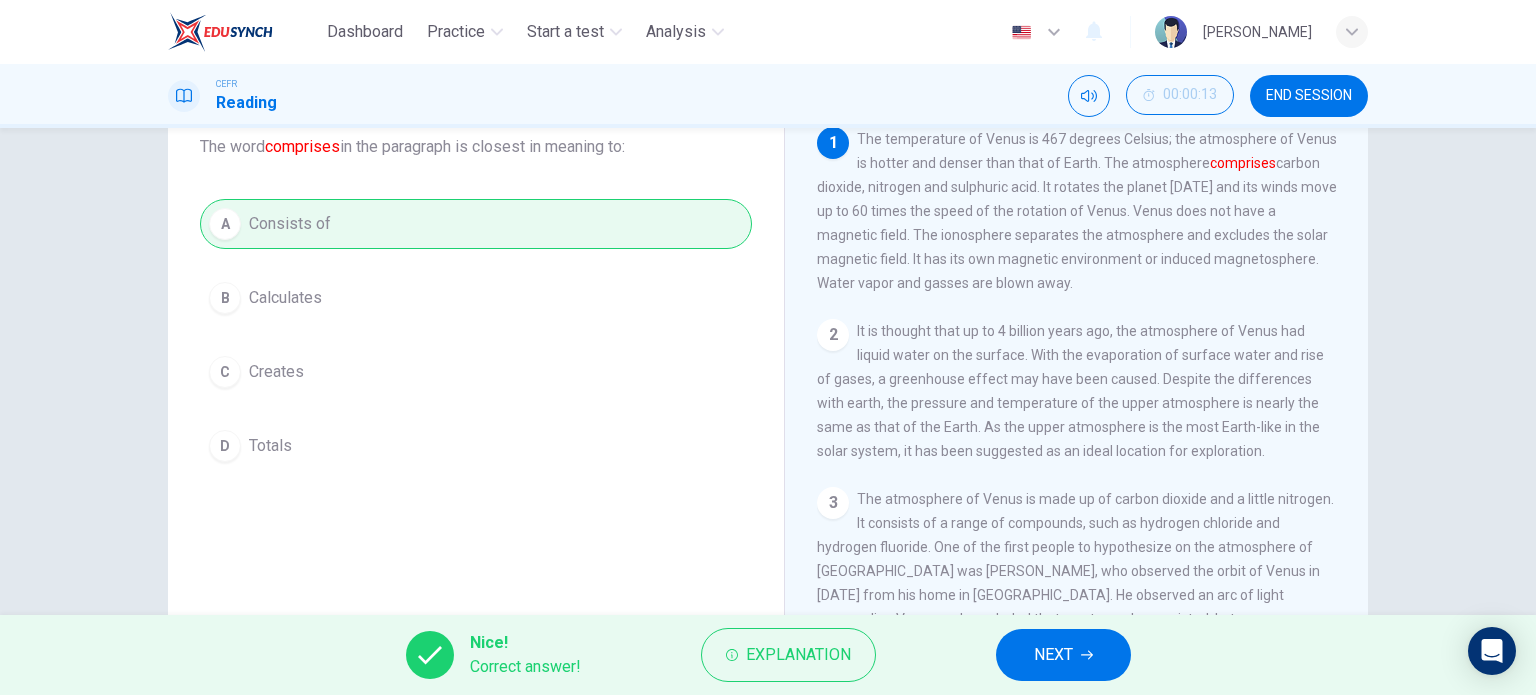 scroll, scrollTop: 100, scrollLeft: 0, axis: vertical 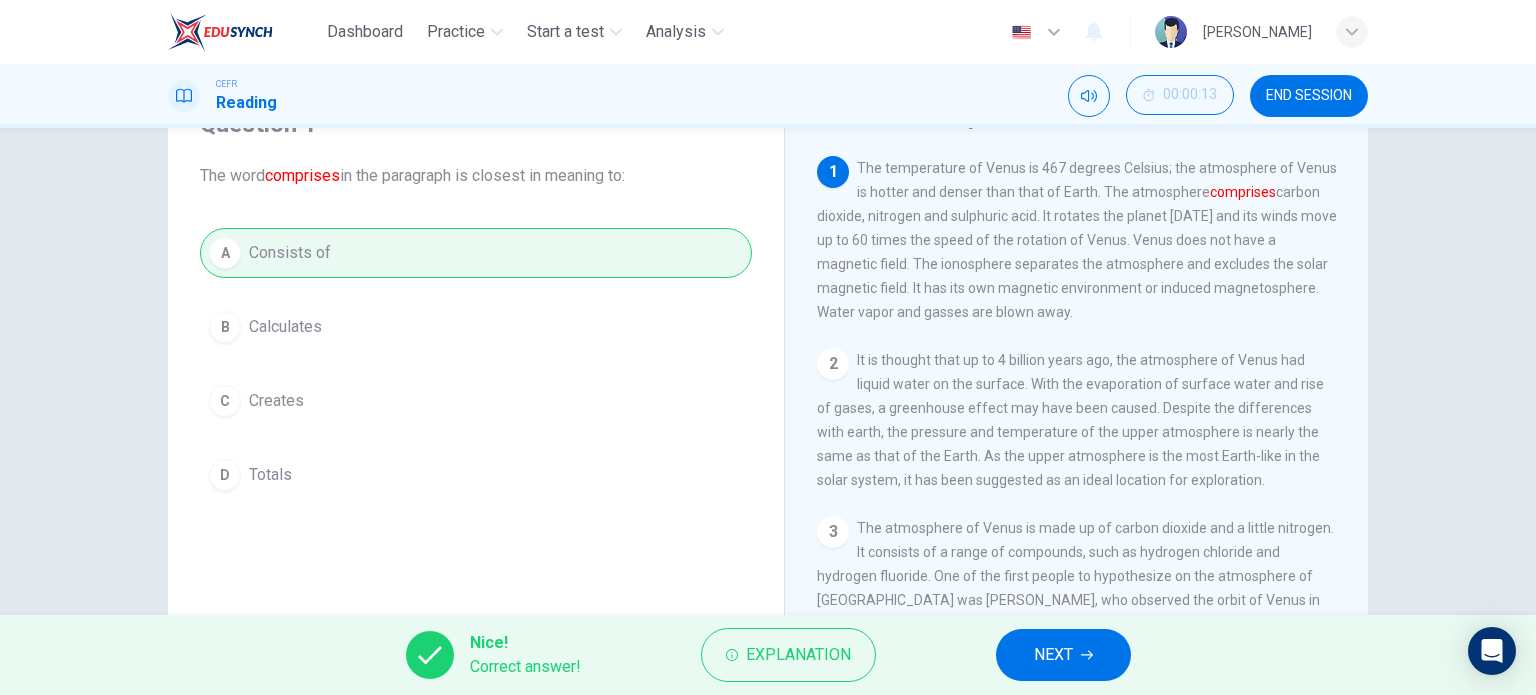 click on "NEXT" at bounding box center (1063, 655) 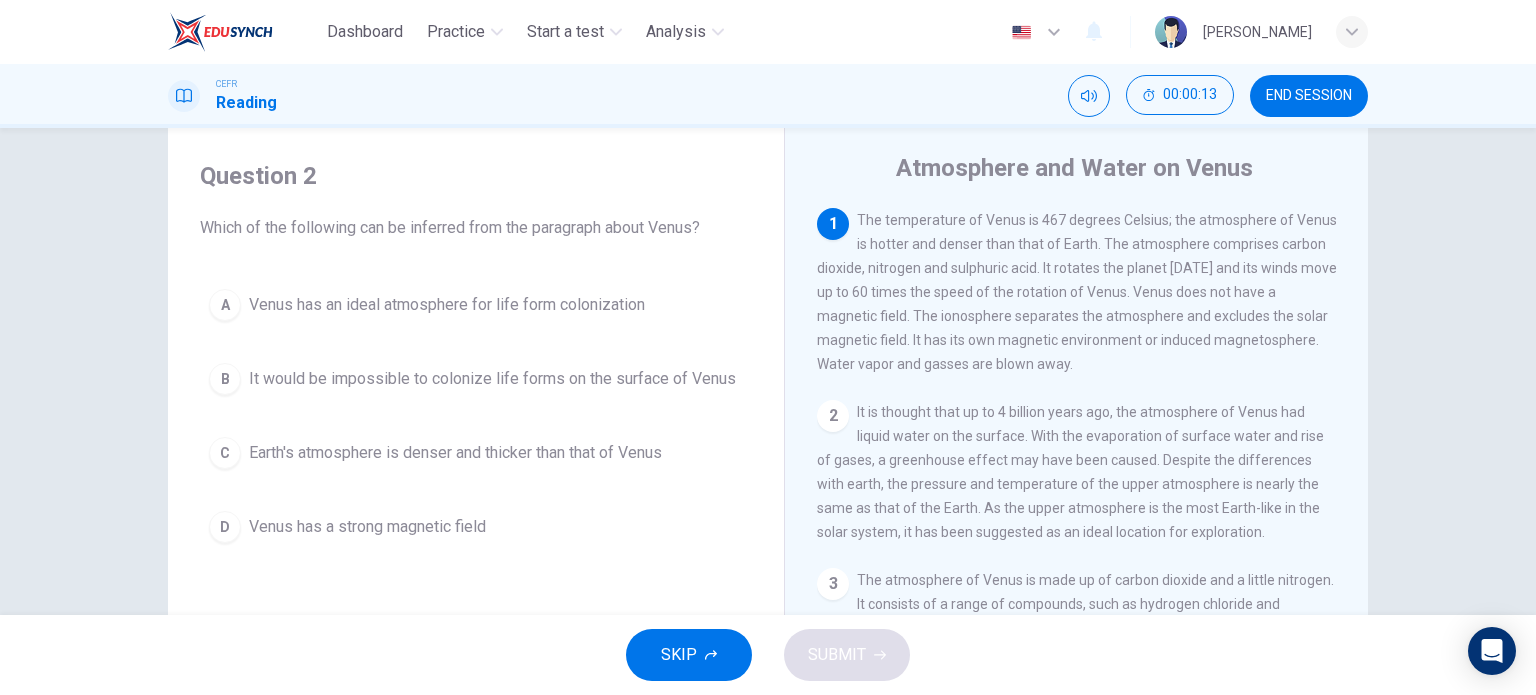 scroll, scrollTop: 0, scrollLeft: 0, axis: both 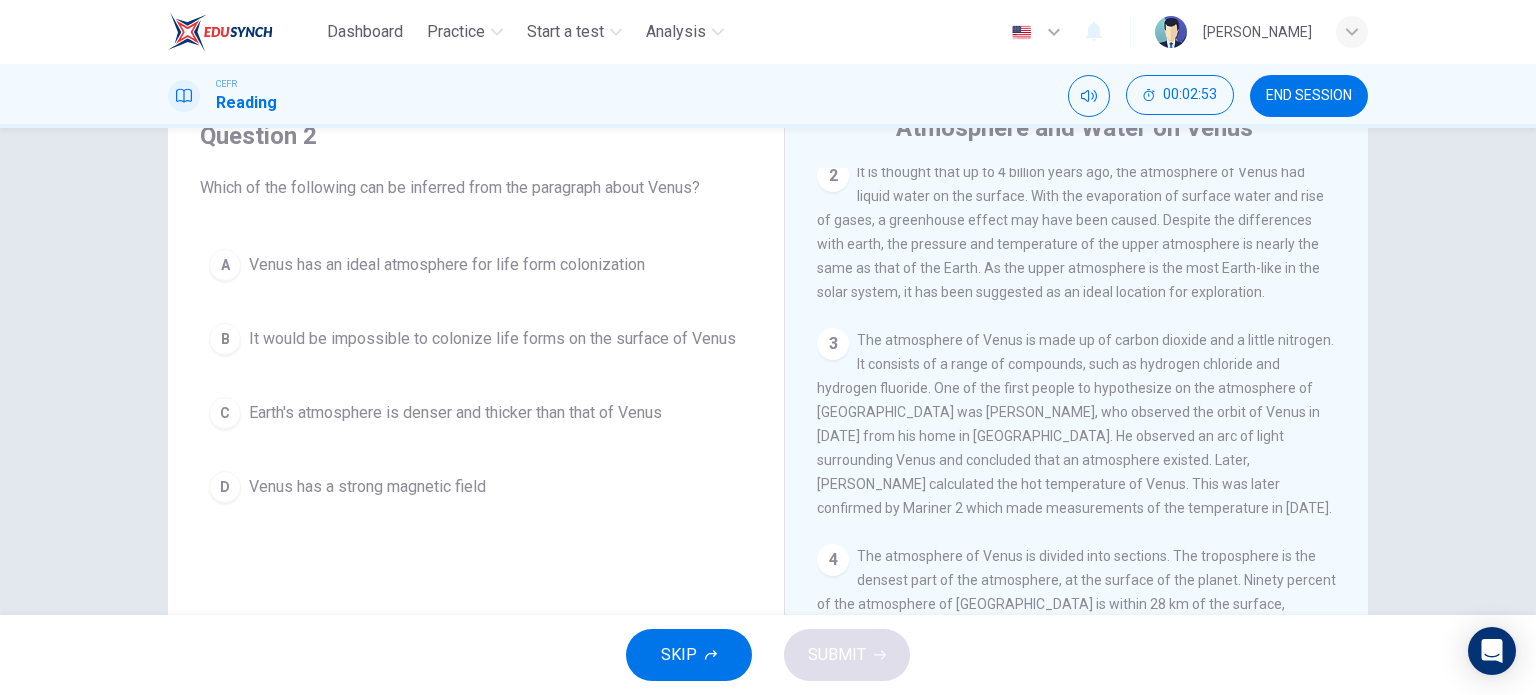 click on "B" at bounding box center [225, 339] 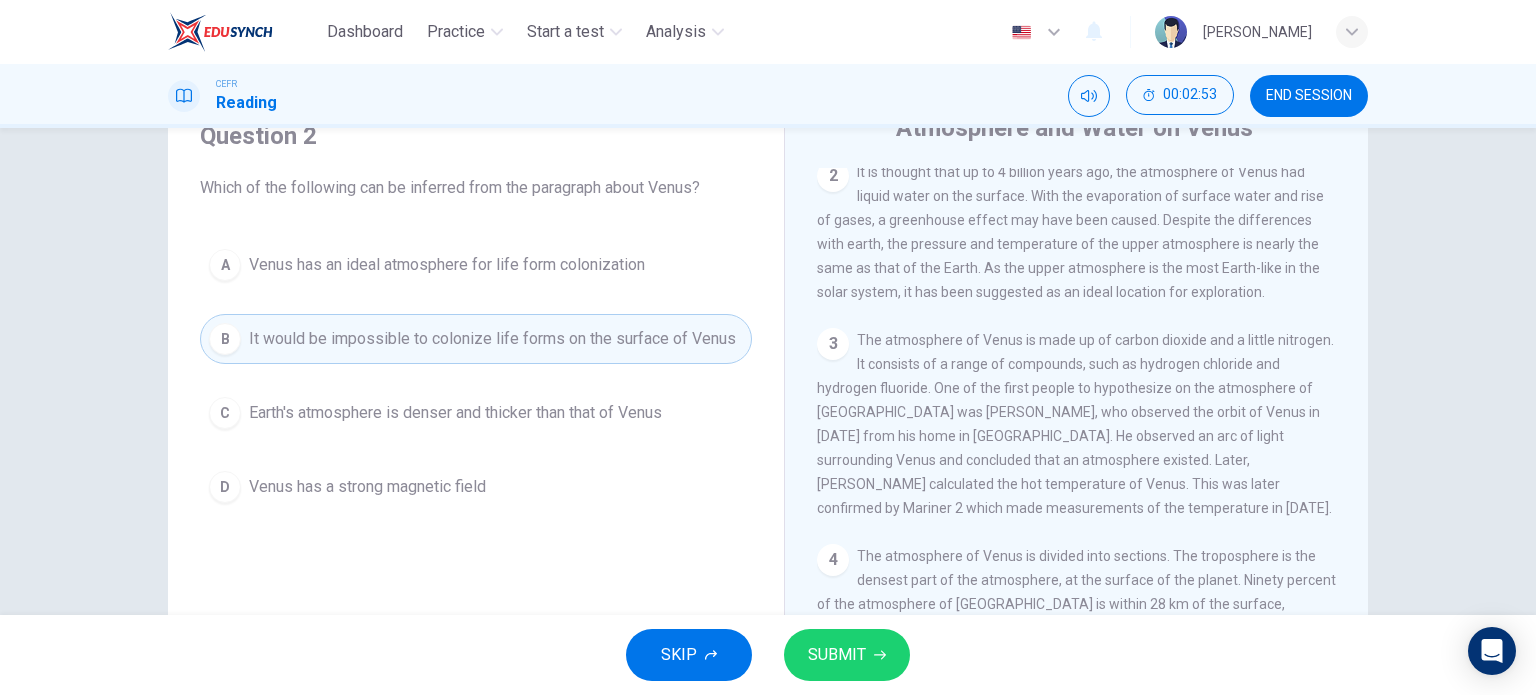 click on "SUBMIT" at bounding box center [837, 655] 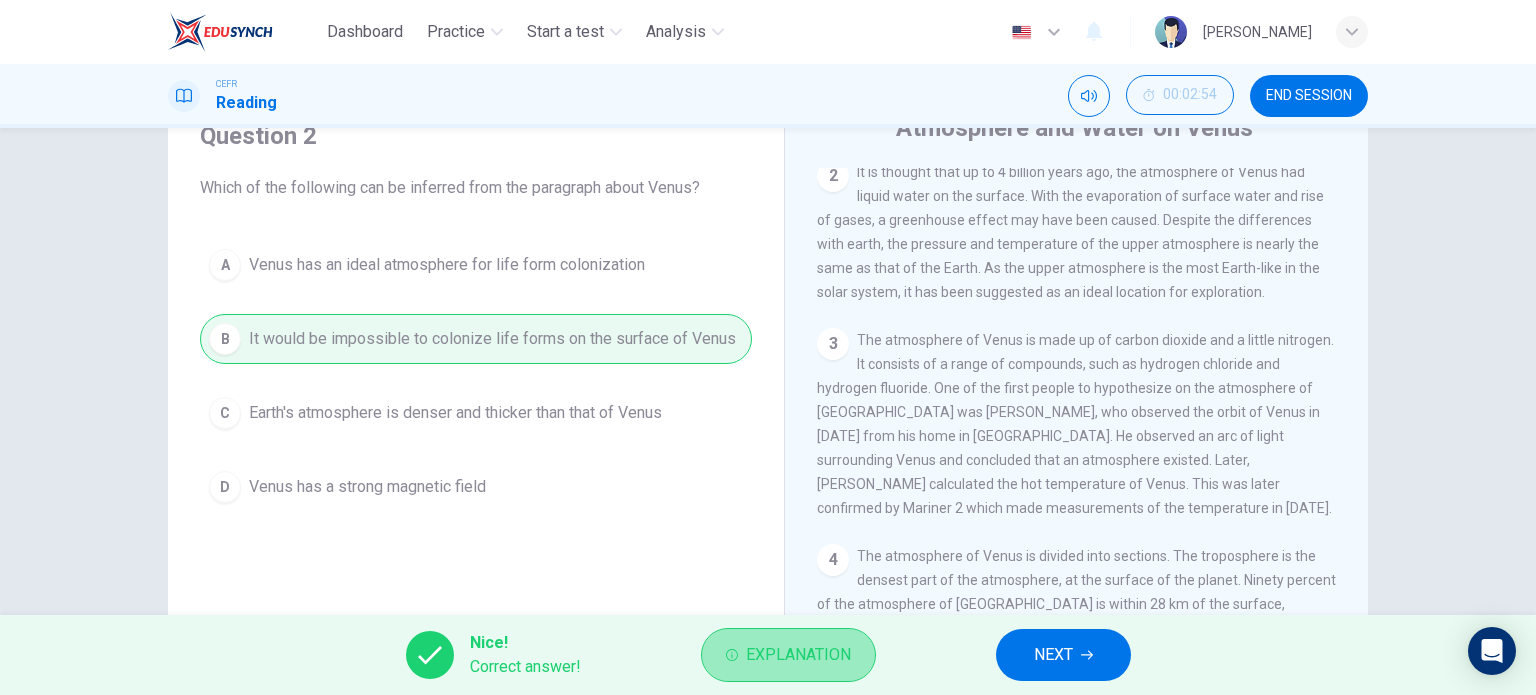 click on "Explanation" at bounding box center [798, 655] 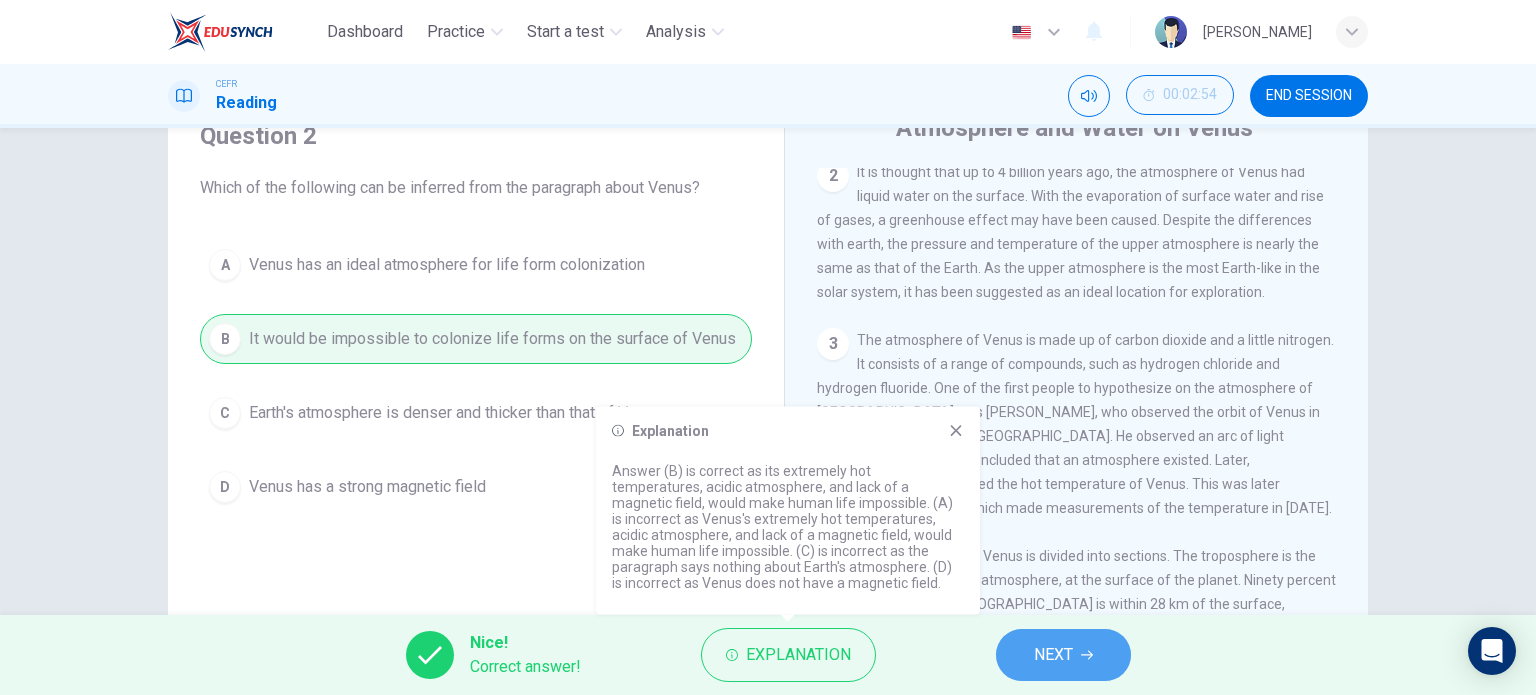 click on "NEXT" at bounding box center (1053, 655) 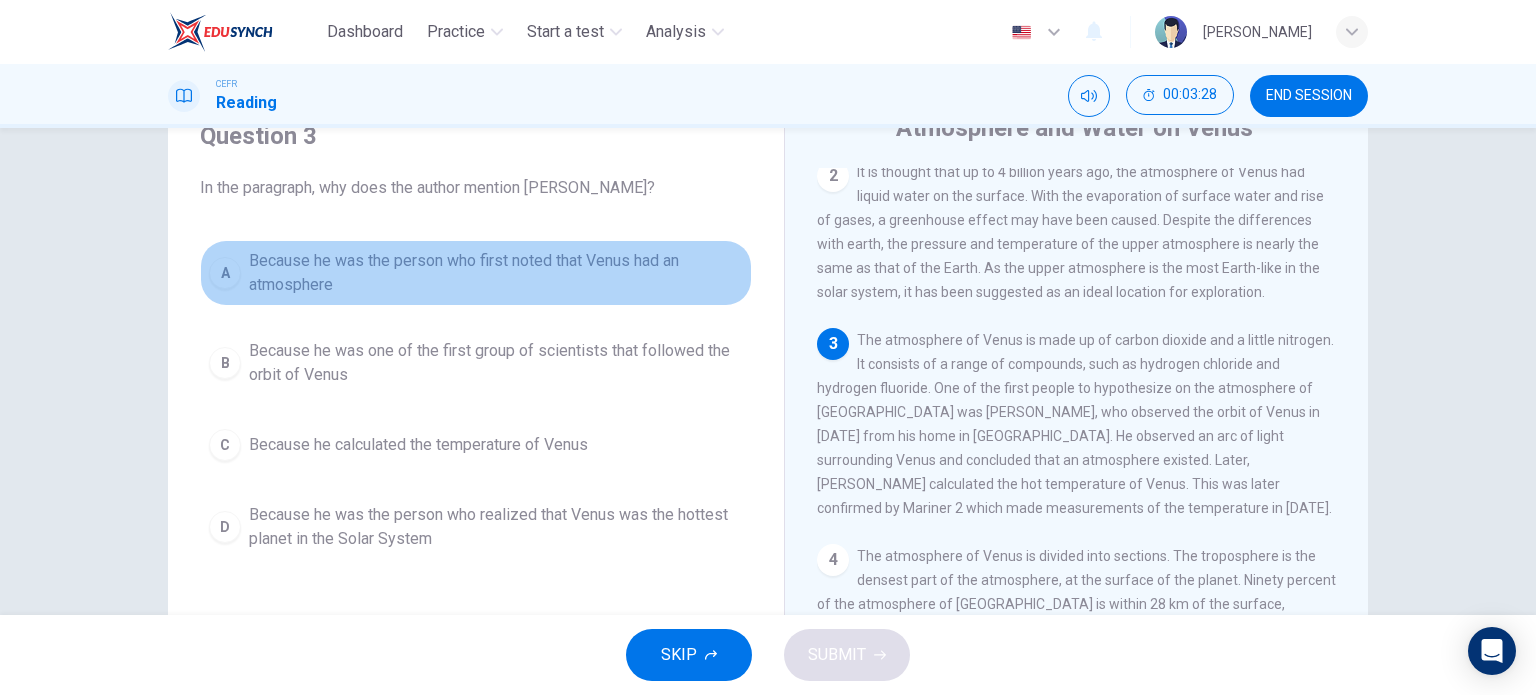 click on "Because he was the person who first noted that Venus had an atmosphere" at bounding box center [496, 273] 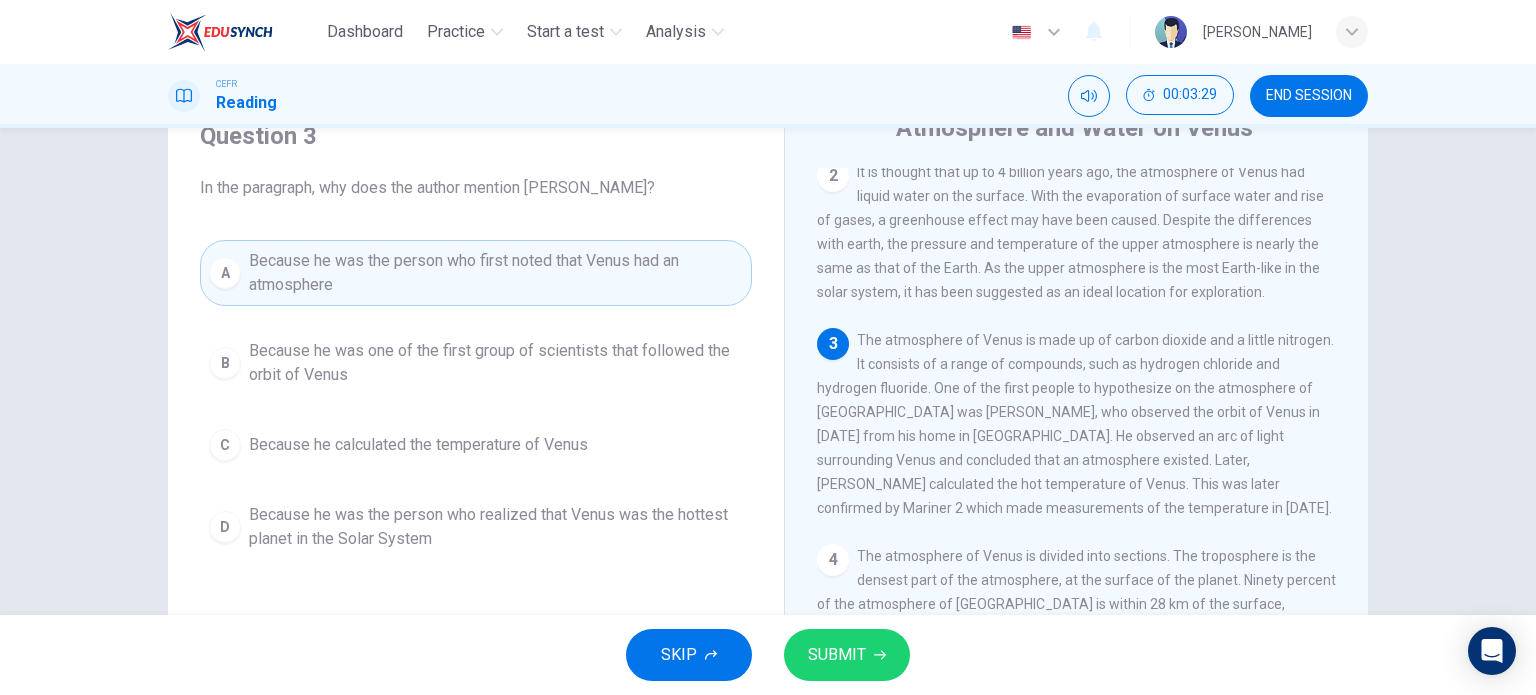 click on "SUBMIT" at bounding box center [837, 655] 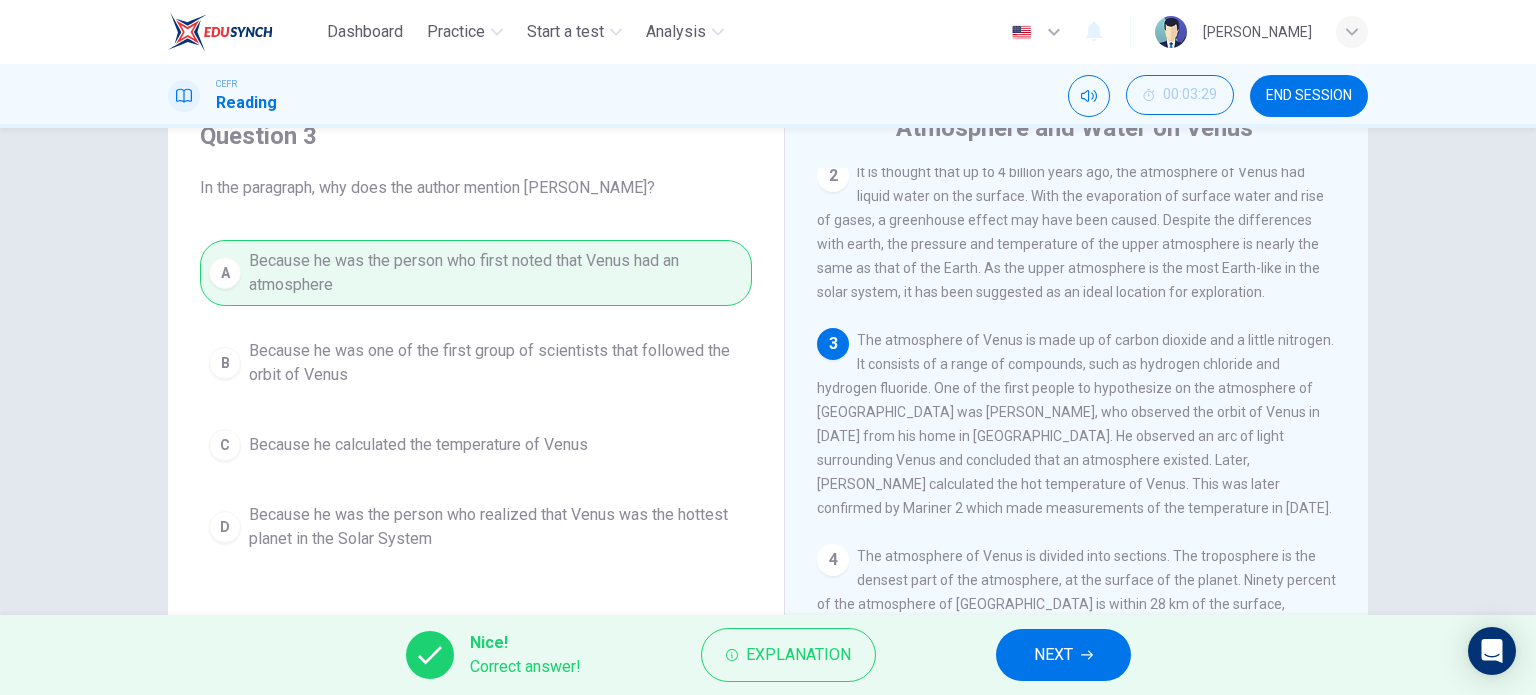 click on "NEXT" at bounding box center (1053, 655) 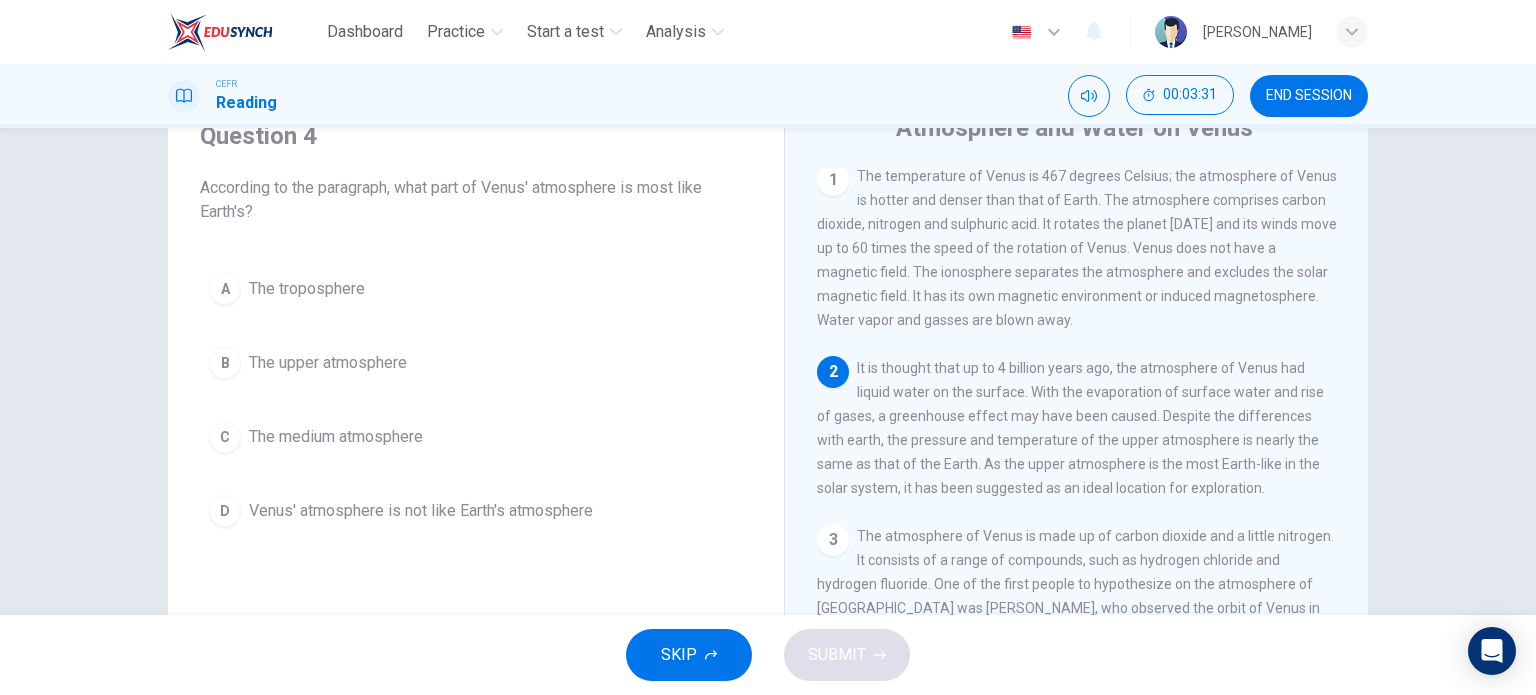 scroll, scrollTop: 0, scrollLeft: 0, axis: both 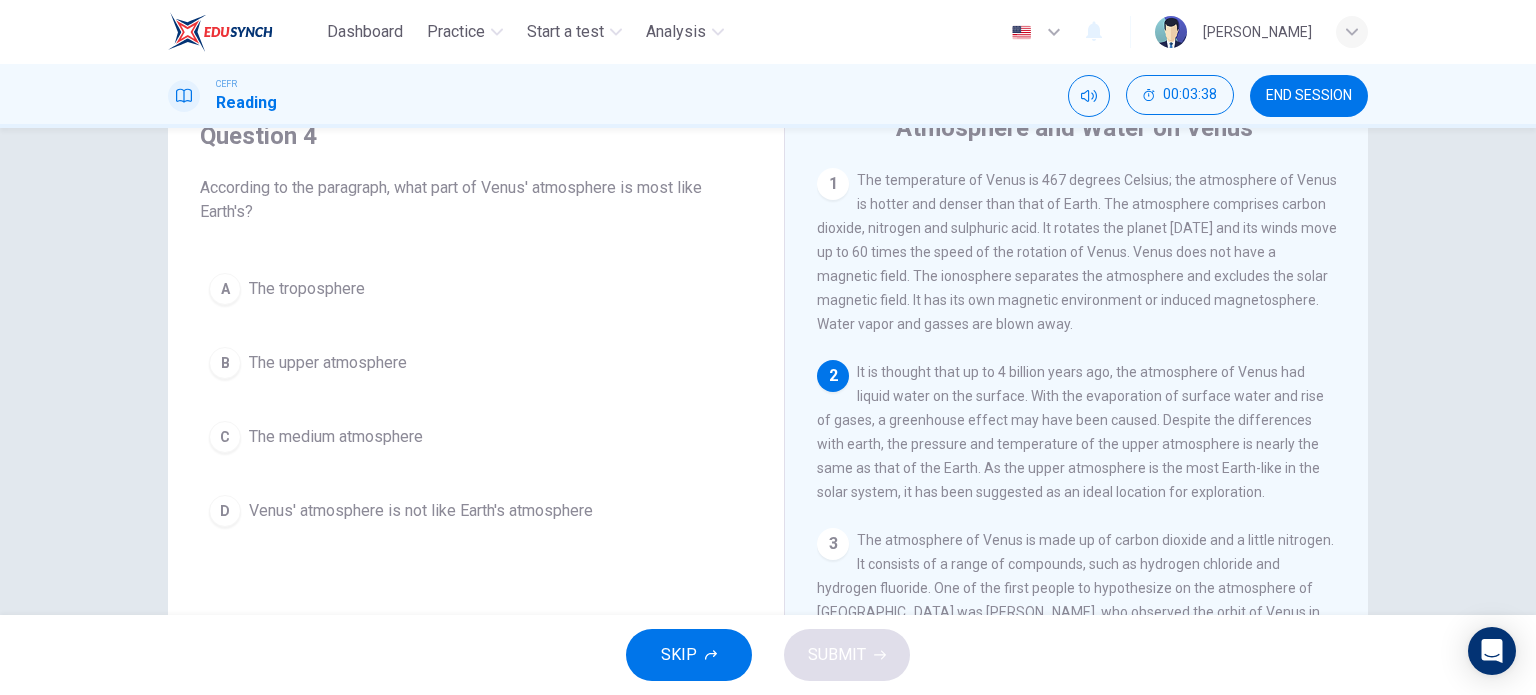 click on "The upper atmosphere" at bounding box center (328, 363) 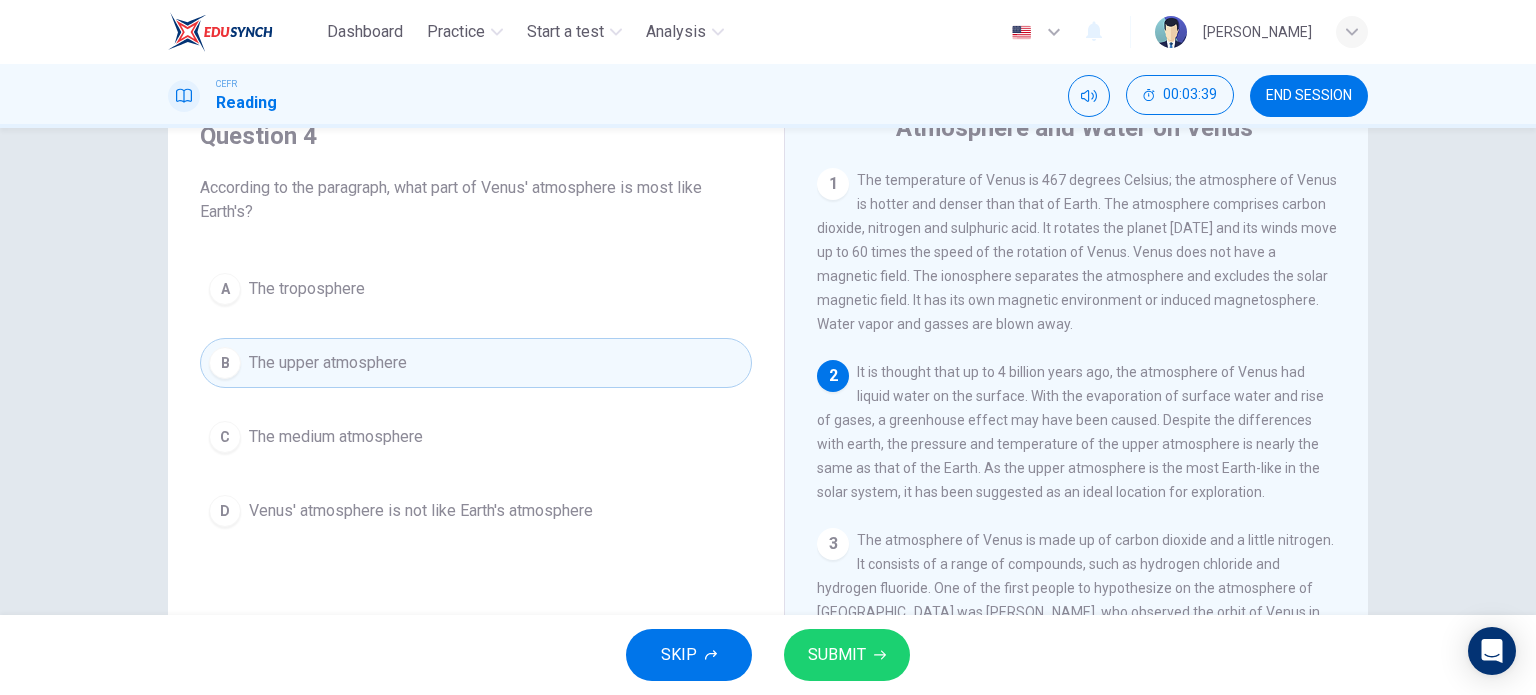 click on "SUBMIT" at bounding box center [837, 655] 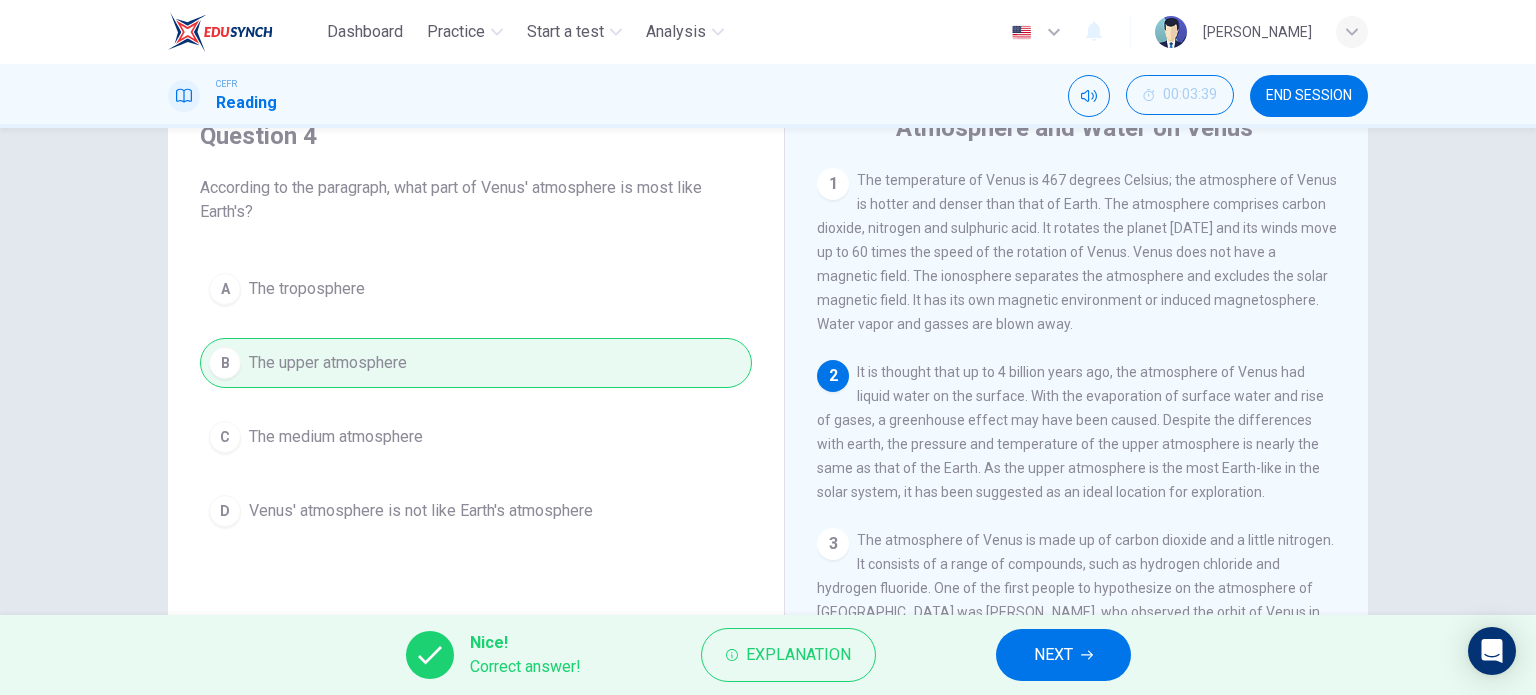 click on "NEXT" at bounding box center [1063, 655] 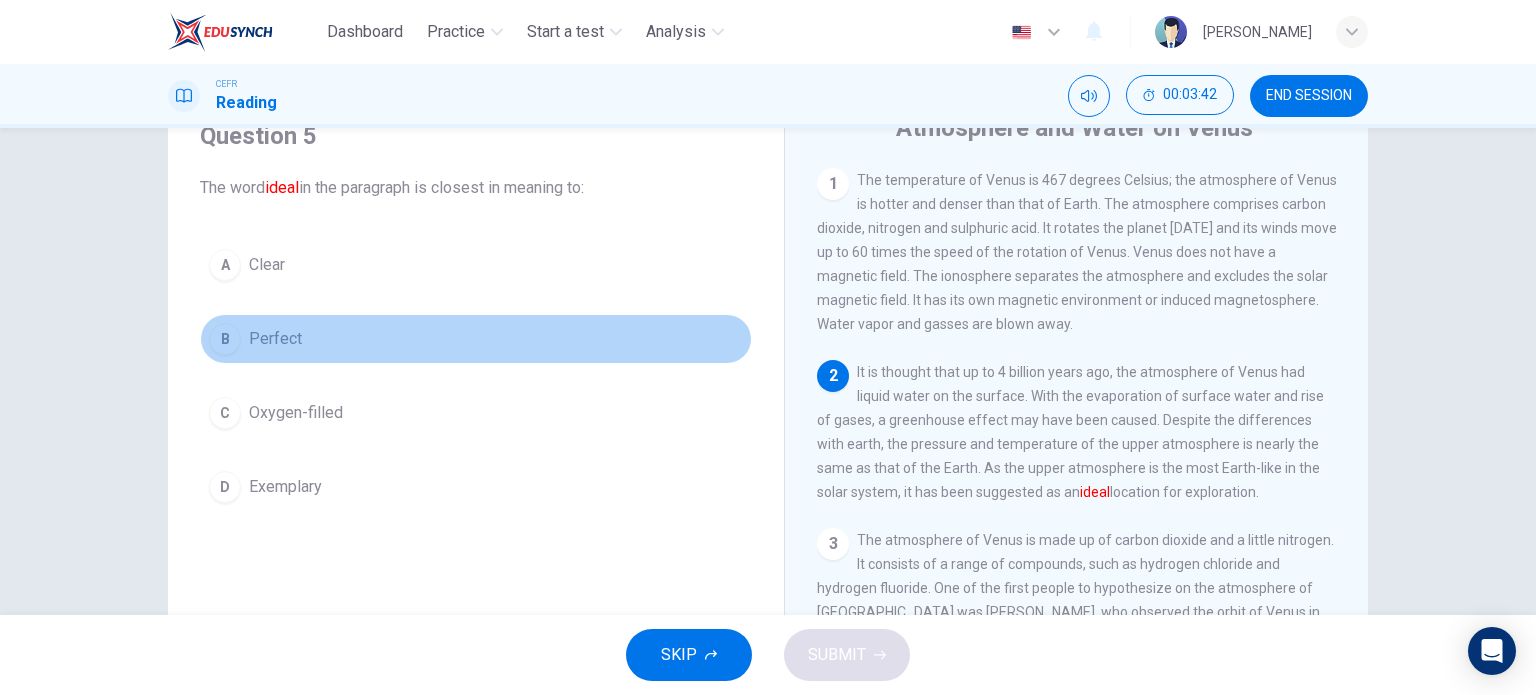 click on "Perfect" at bounding box center (275, 339) 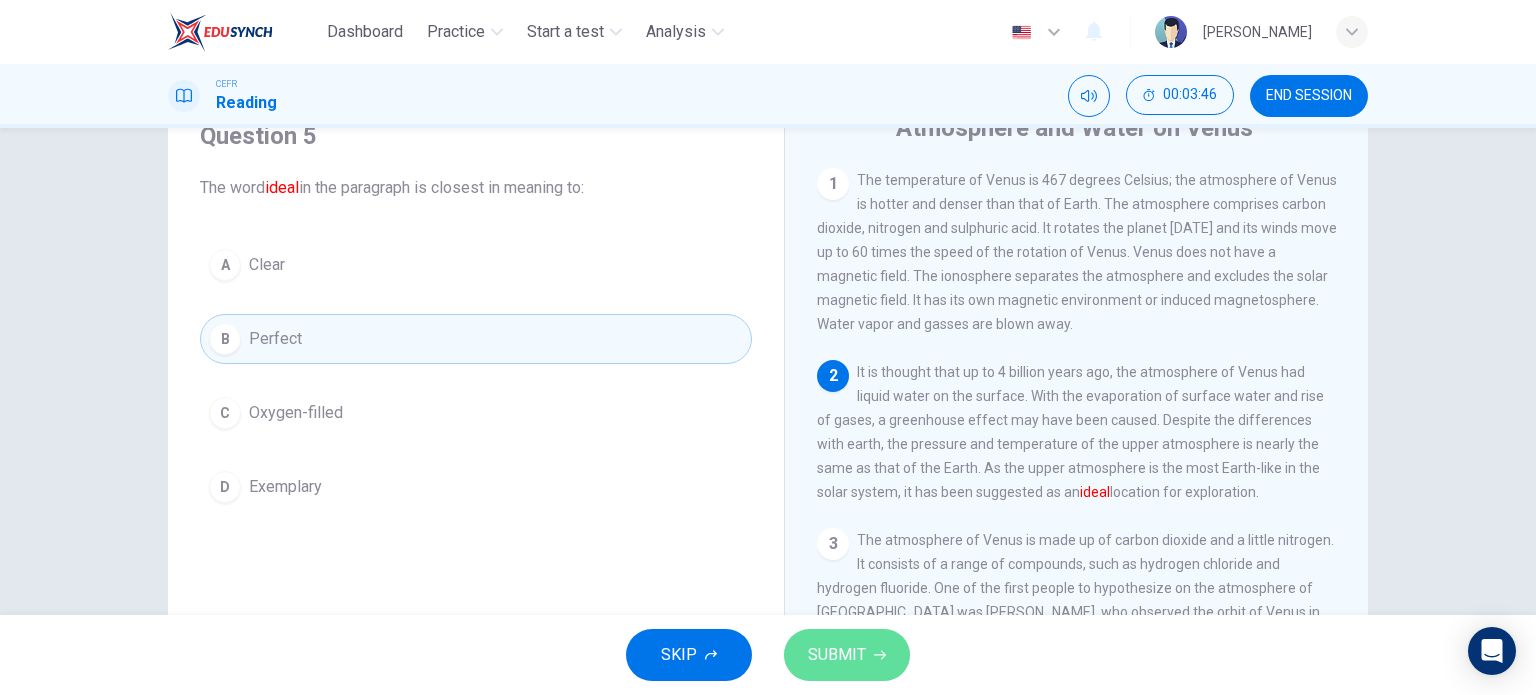 click on "SUBMIT" at bounding box center (837, 655) 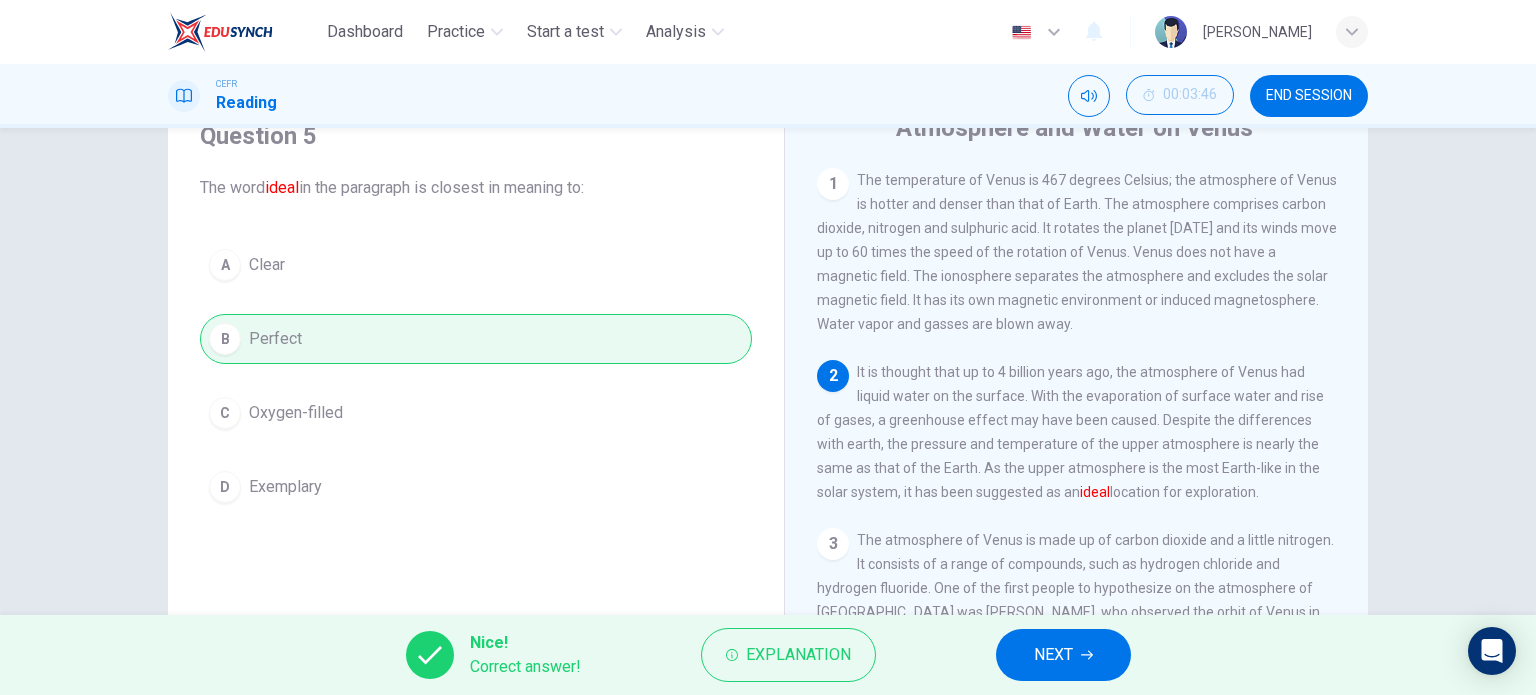 click on "NEXT" at bounding box center (1053, 655) 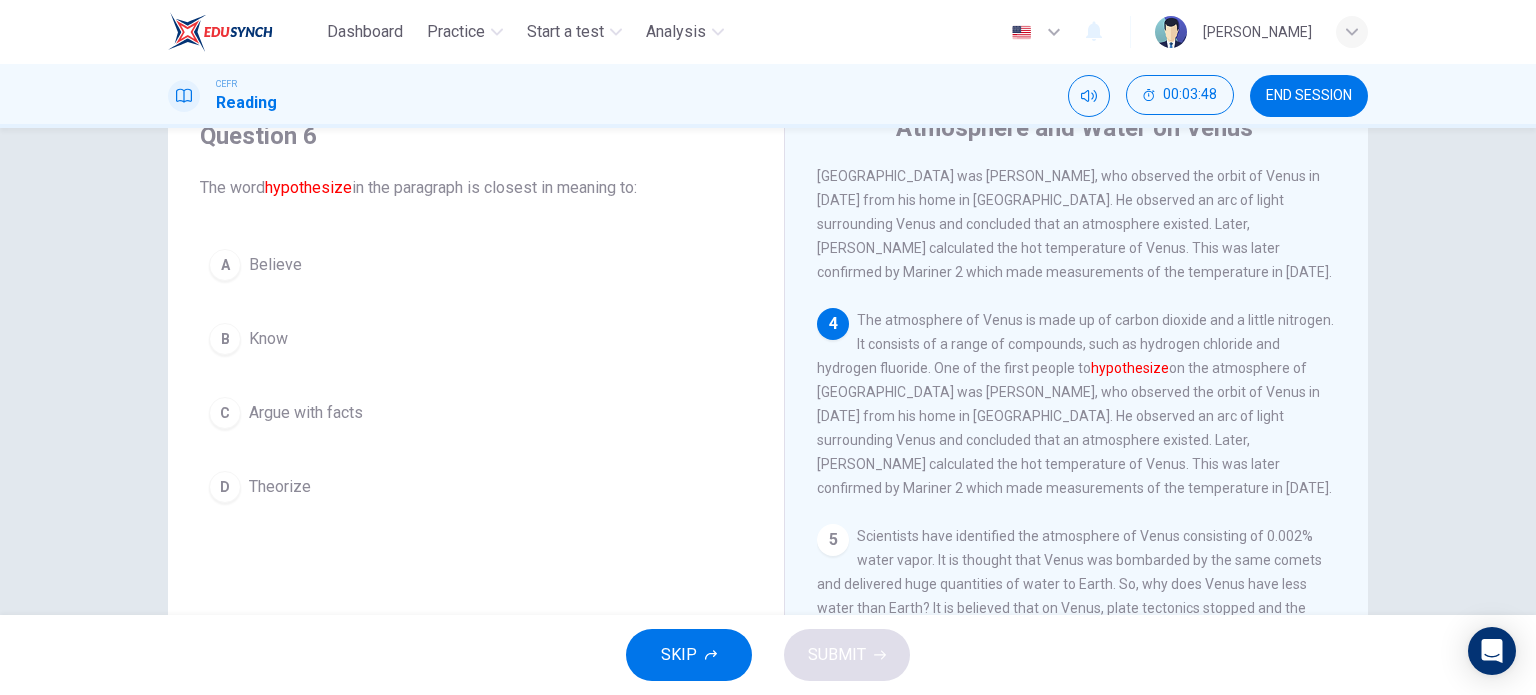 scroll, scrollTop: 500, scrollLeft: 0, axis: vertical 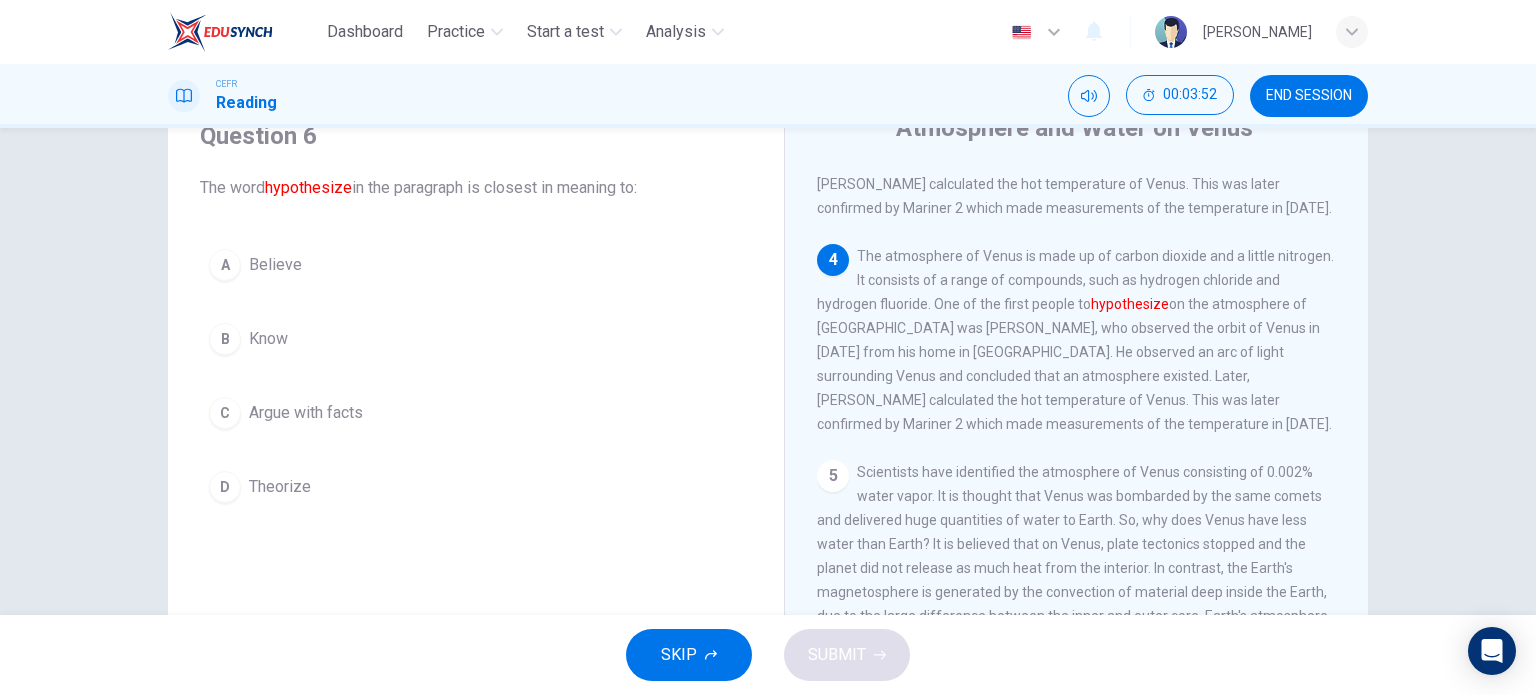 click on "Theorize" at bounding box center [280, 487] 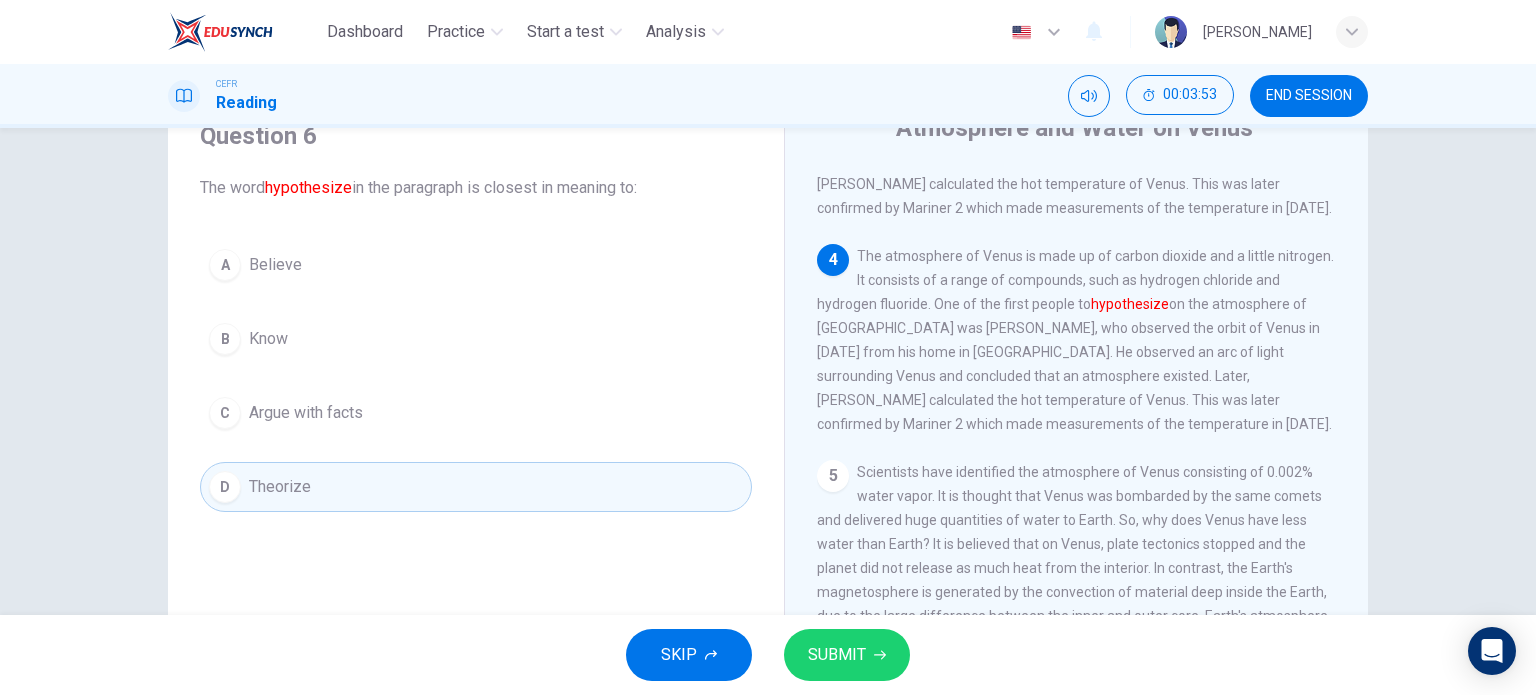 click on "SUBMIT" at bounding box center (837, 655) 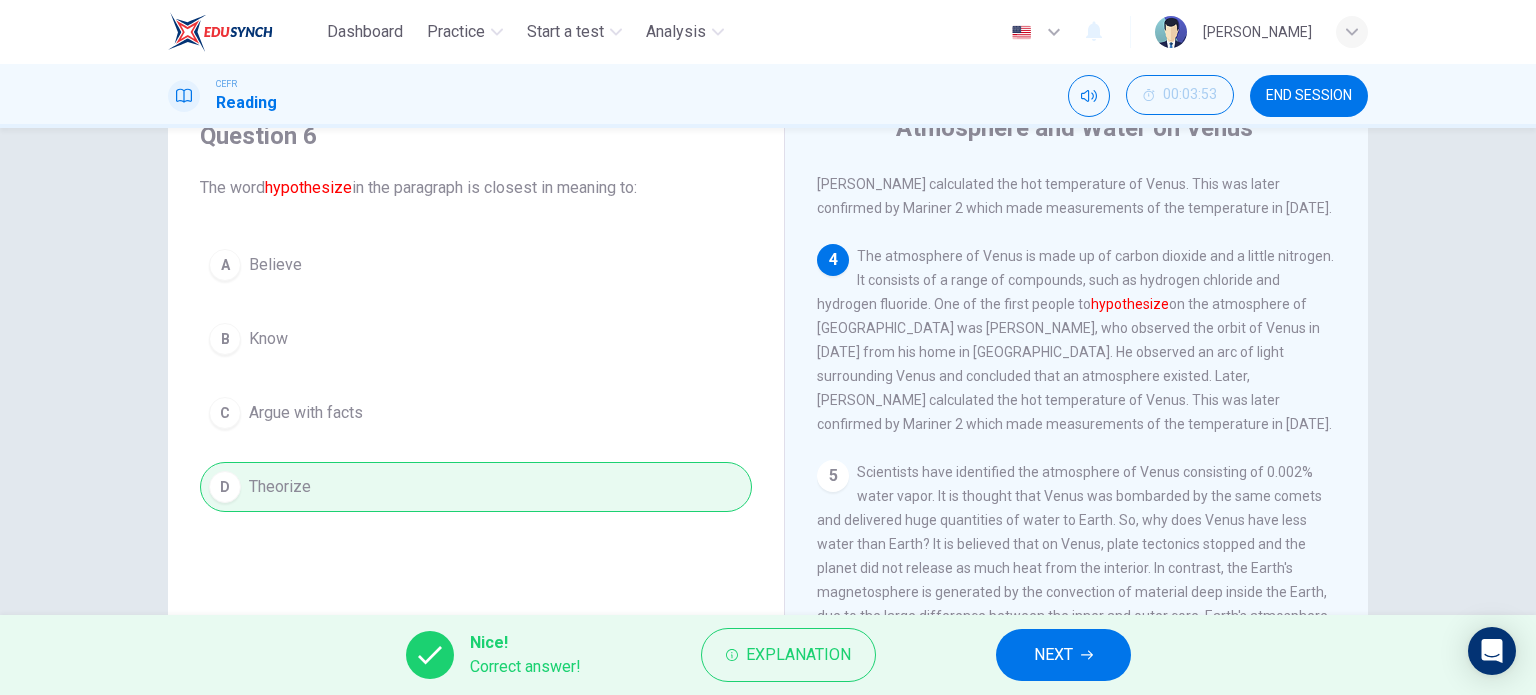 click on "NEXT" at bounding box center [1063, 655] 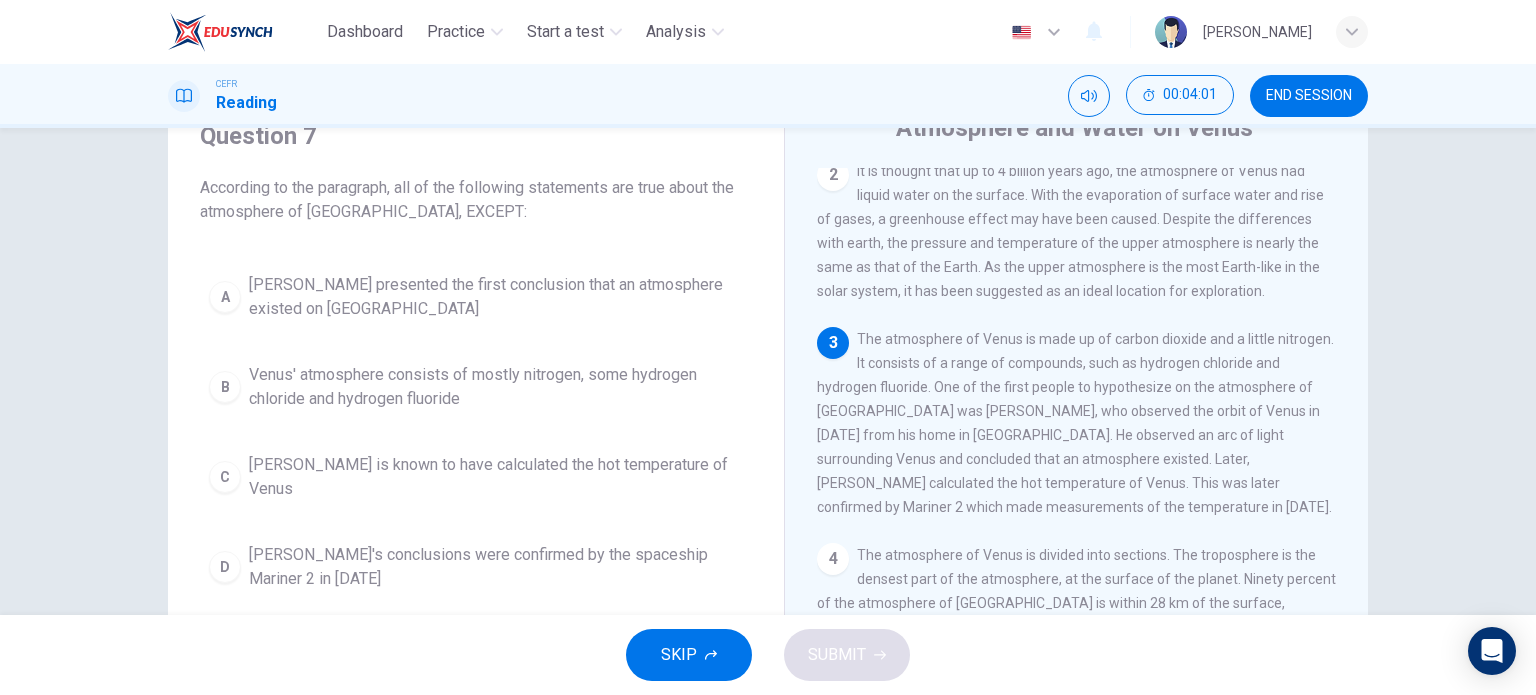 scroll, scrollTop: 200, scrollLeft: 0, axis: vertical 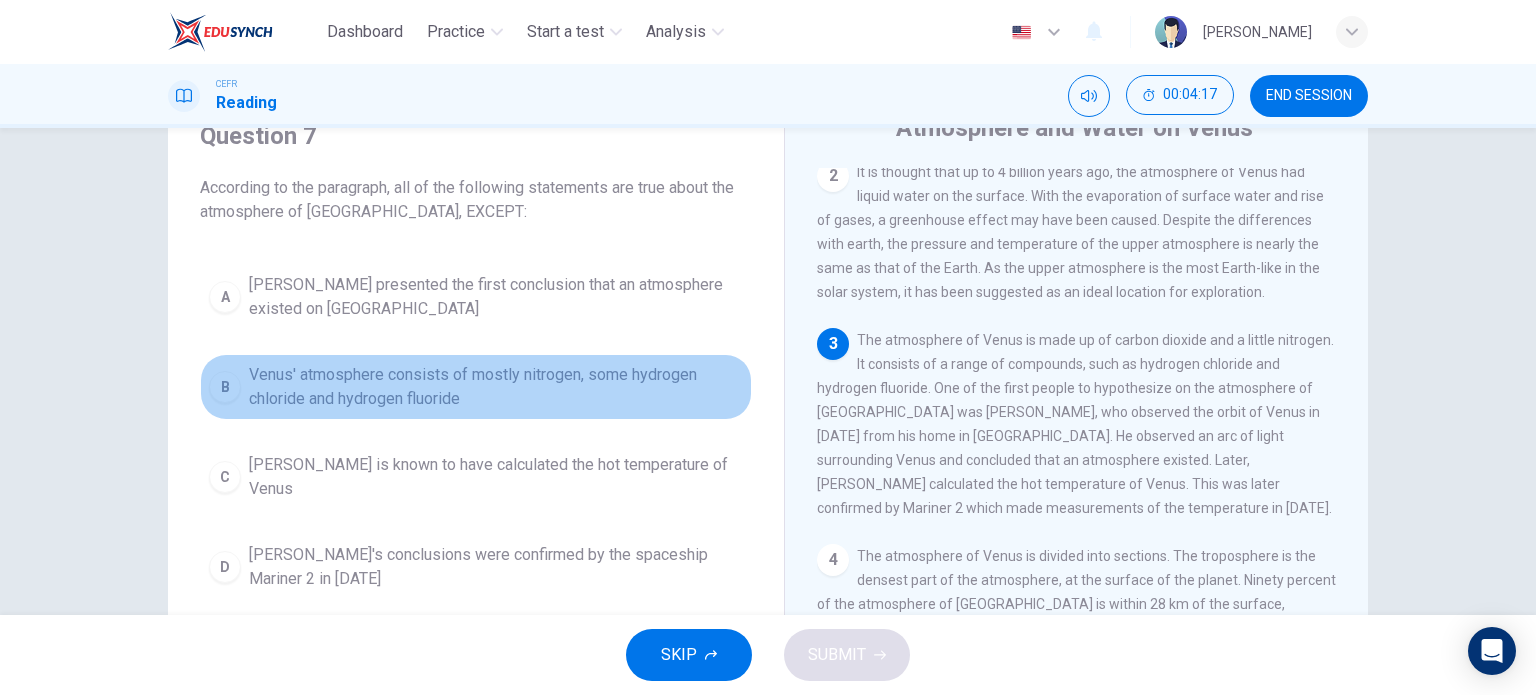 click on "Venus' atmosphere consists of mostly nitrogen, some hydrogen chloride and hydrogen fluoride" at bounding box center [496, 387] 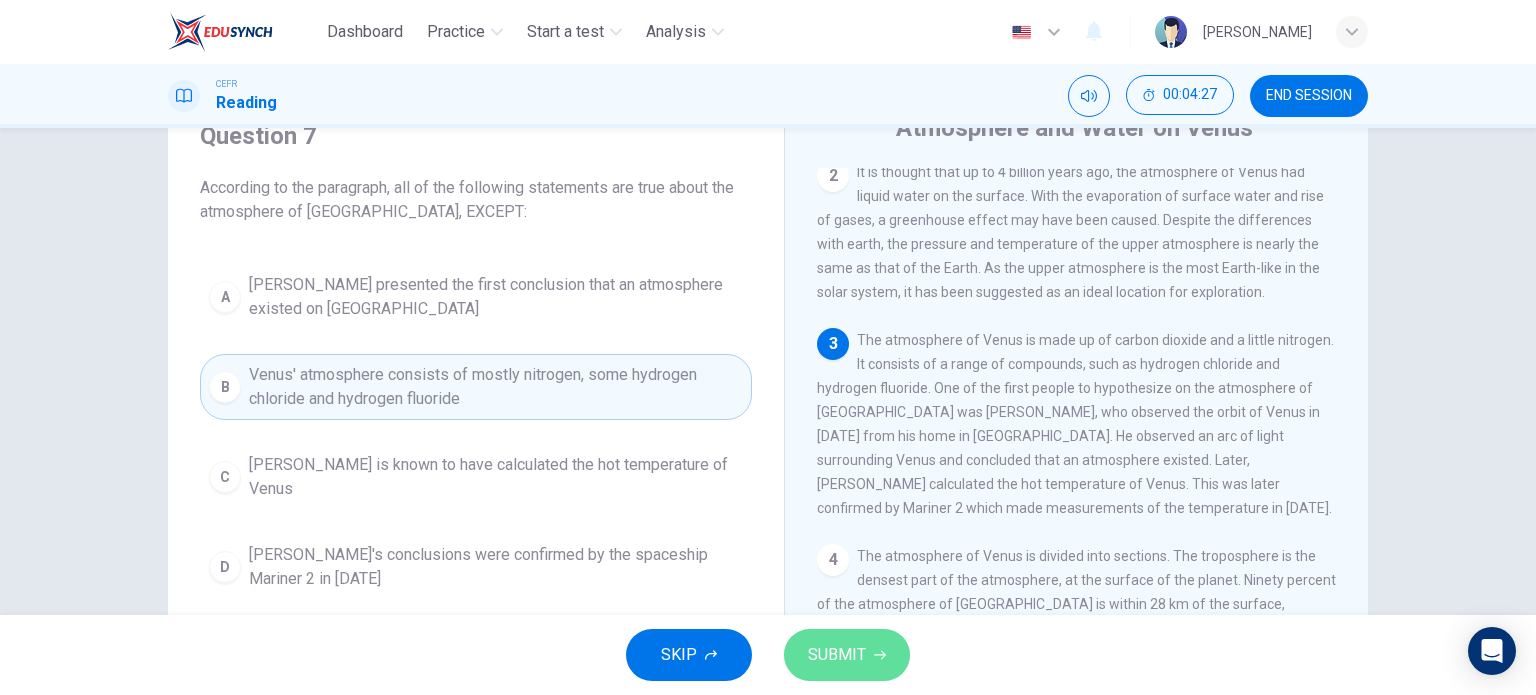 click on "SUBMIT" at bounding box center [837, 655] 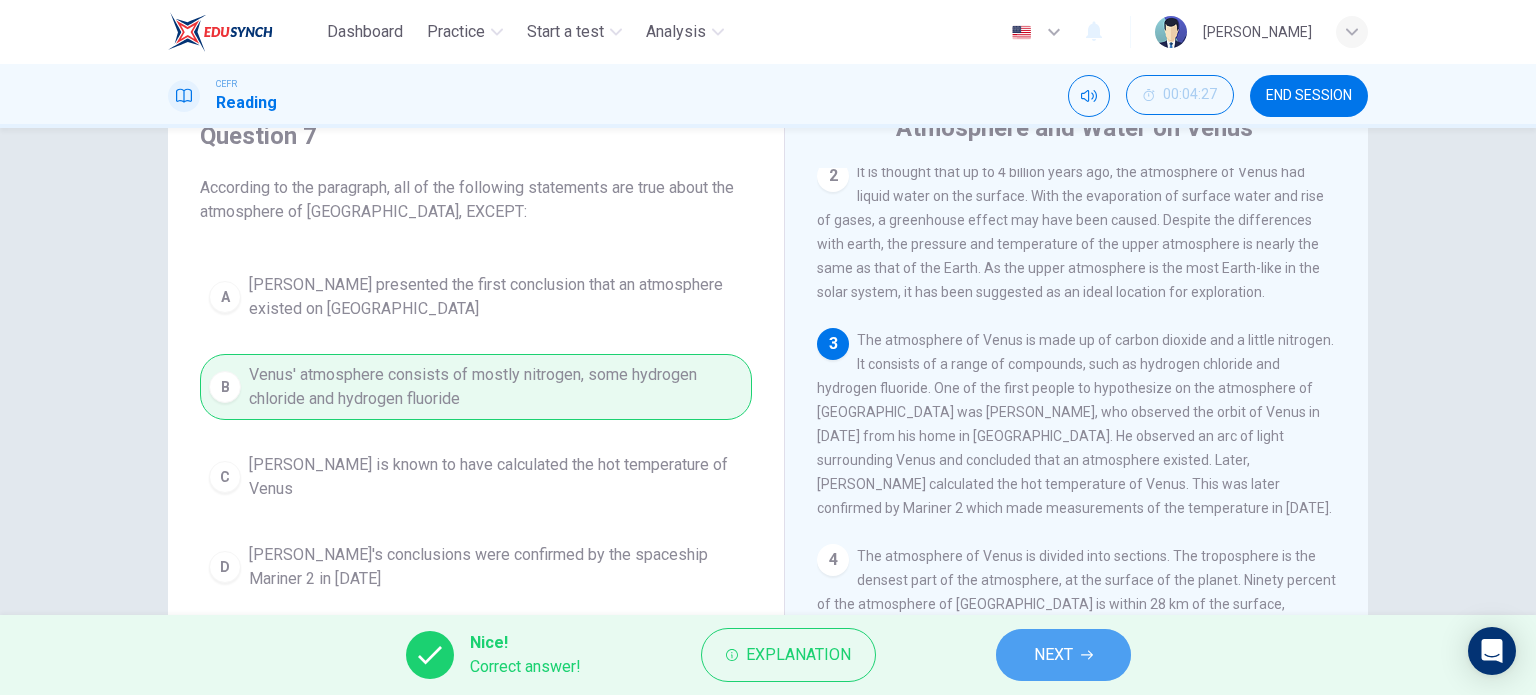 click on "NEXT" at bounding box center [1053, 655] 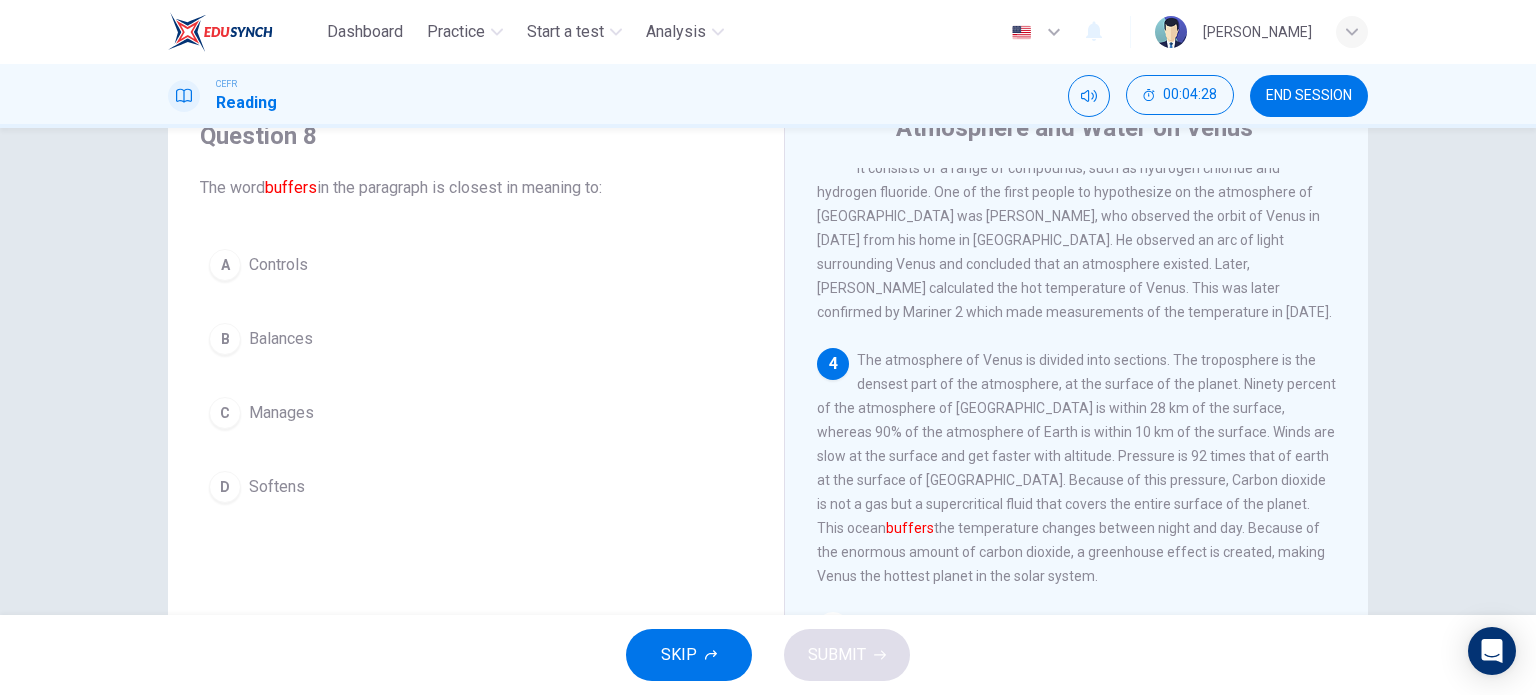 scroll, scrollTop: 400, scrollLeft: 0, axis: vertical 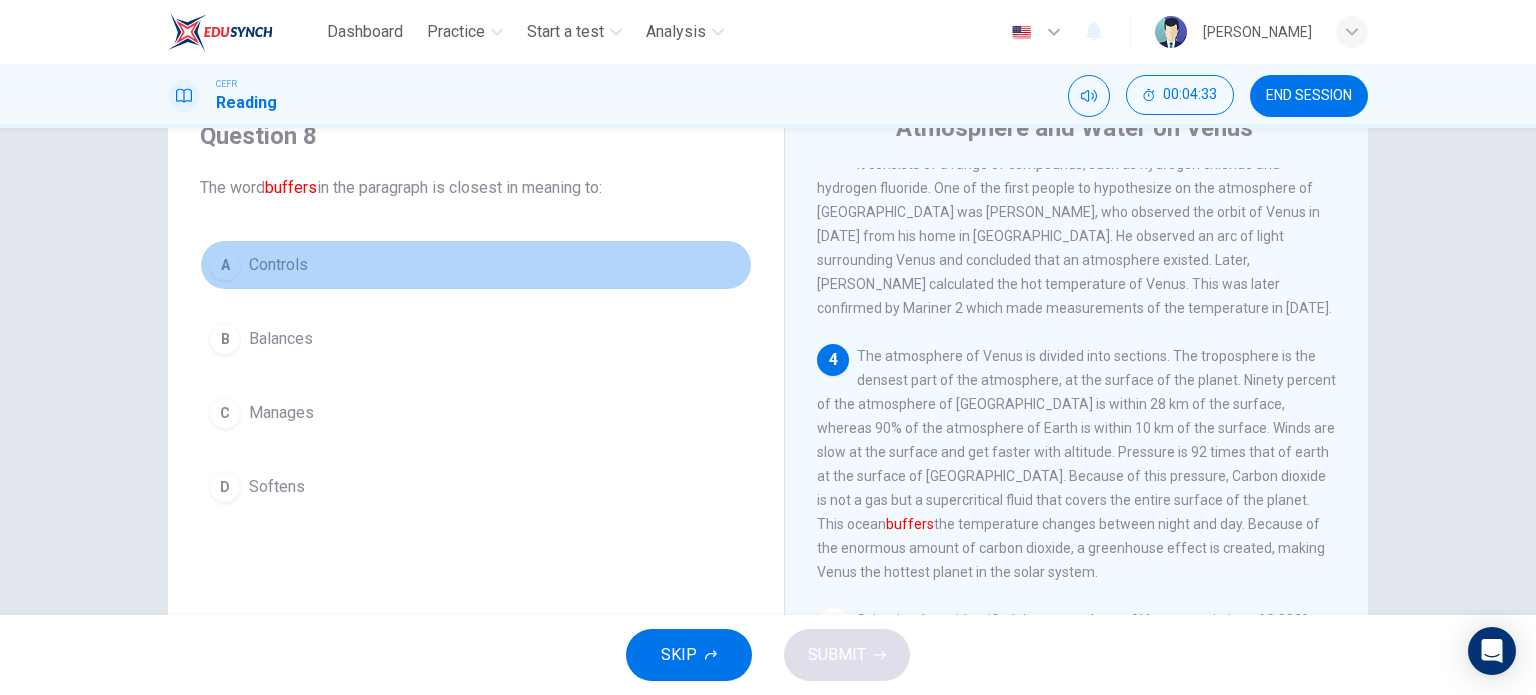 click on "Controls" at bounding box center [278, 265] 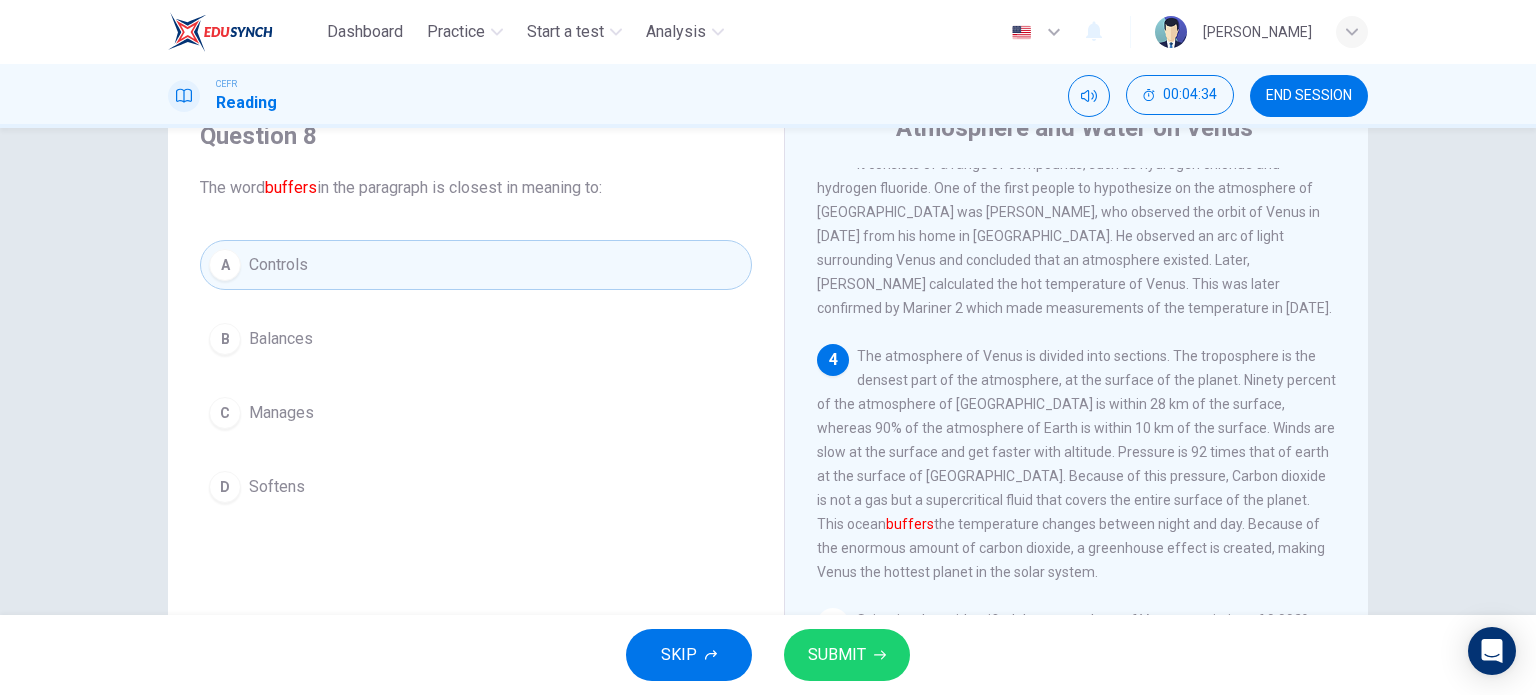 click on "SUBMIT" at bounding box center [837, 655] 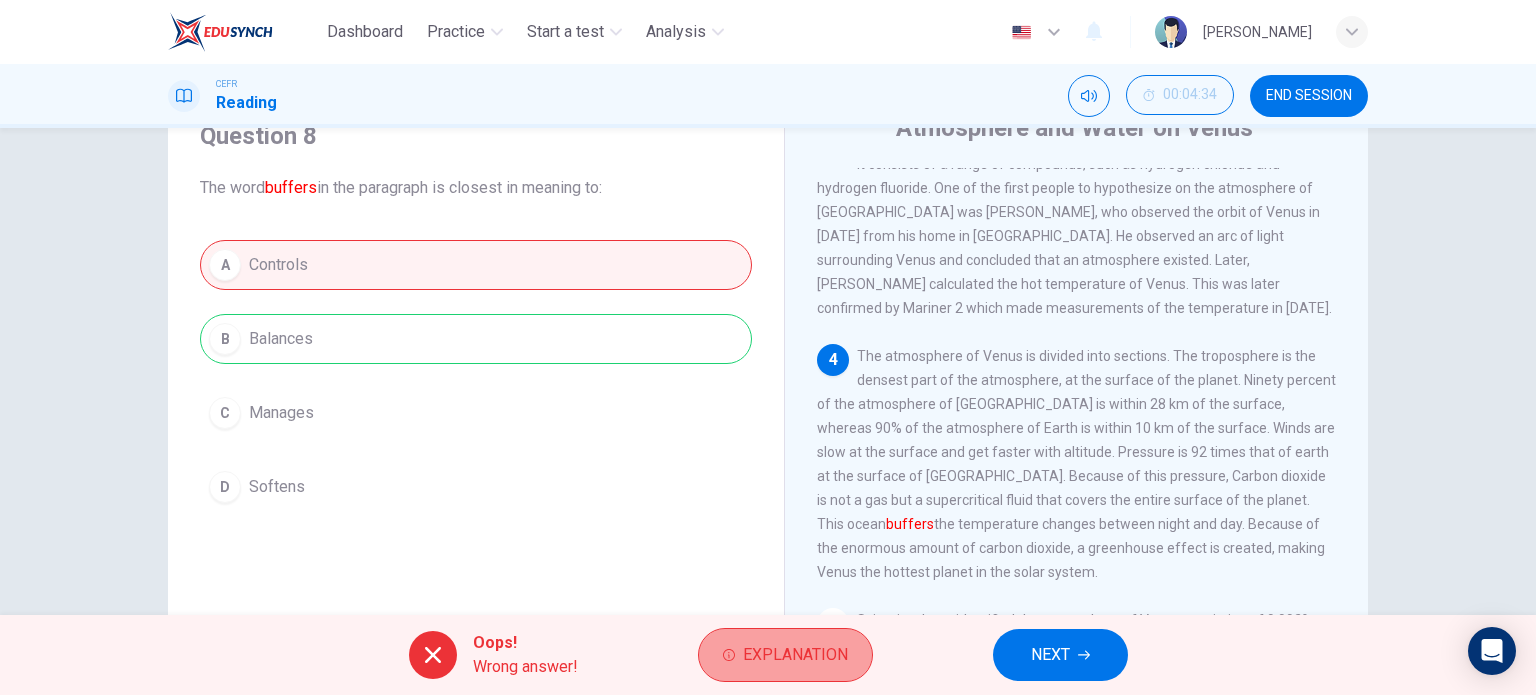 click on "Explanation" at bounding box center [795, 655] 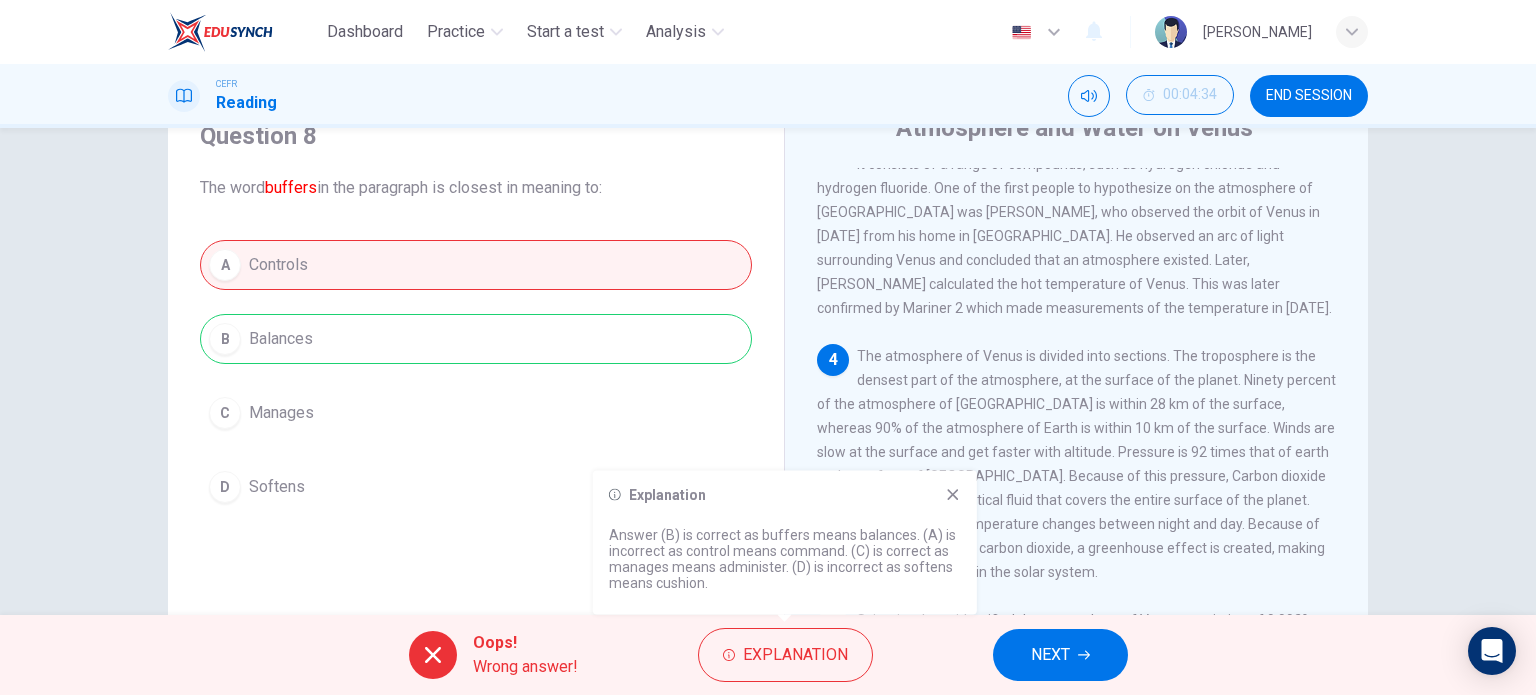 click 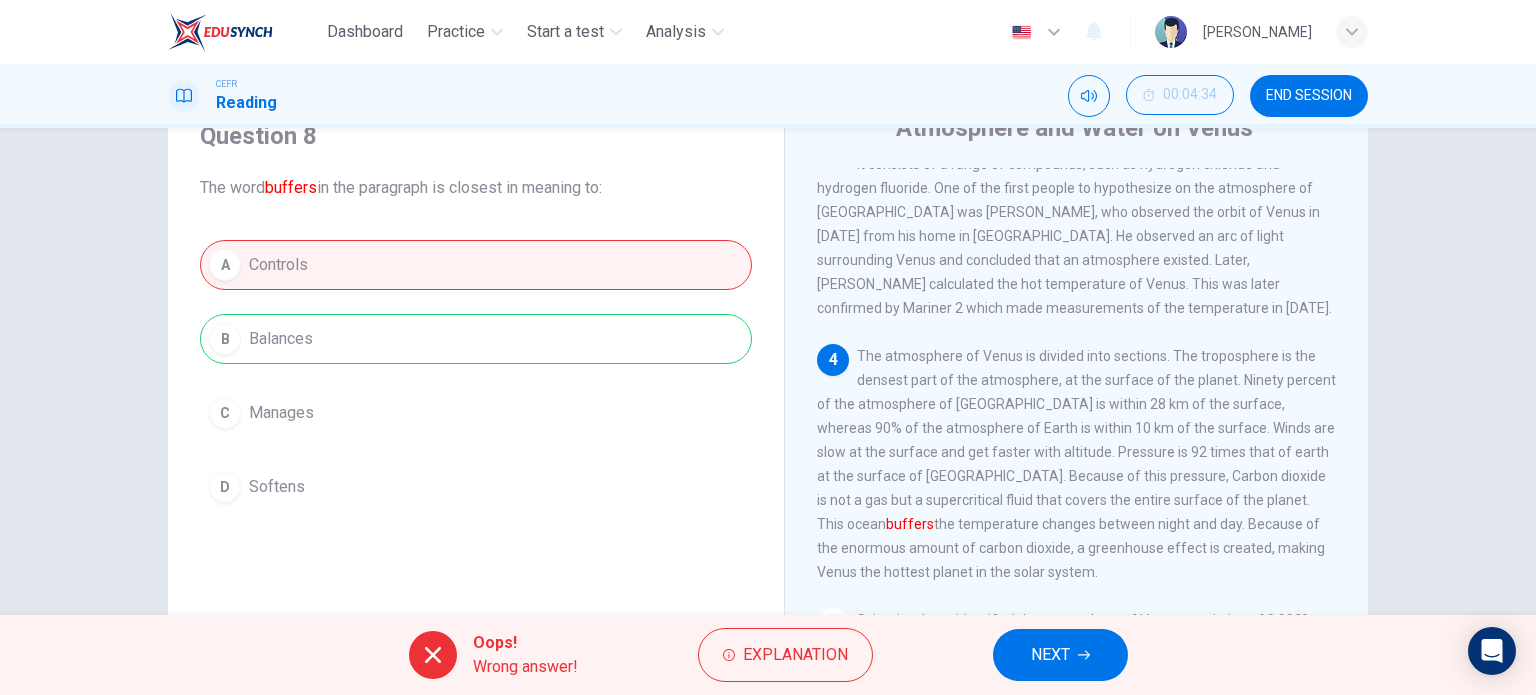 click on "NEXT" at bounding box center (1060, 655) 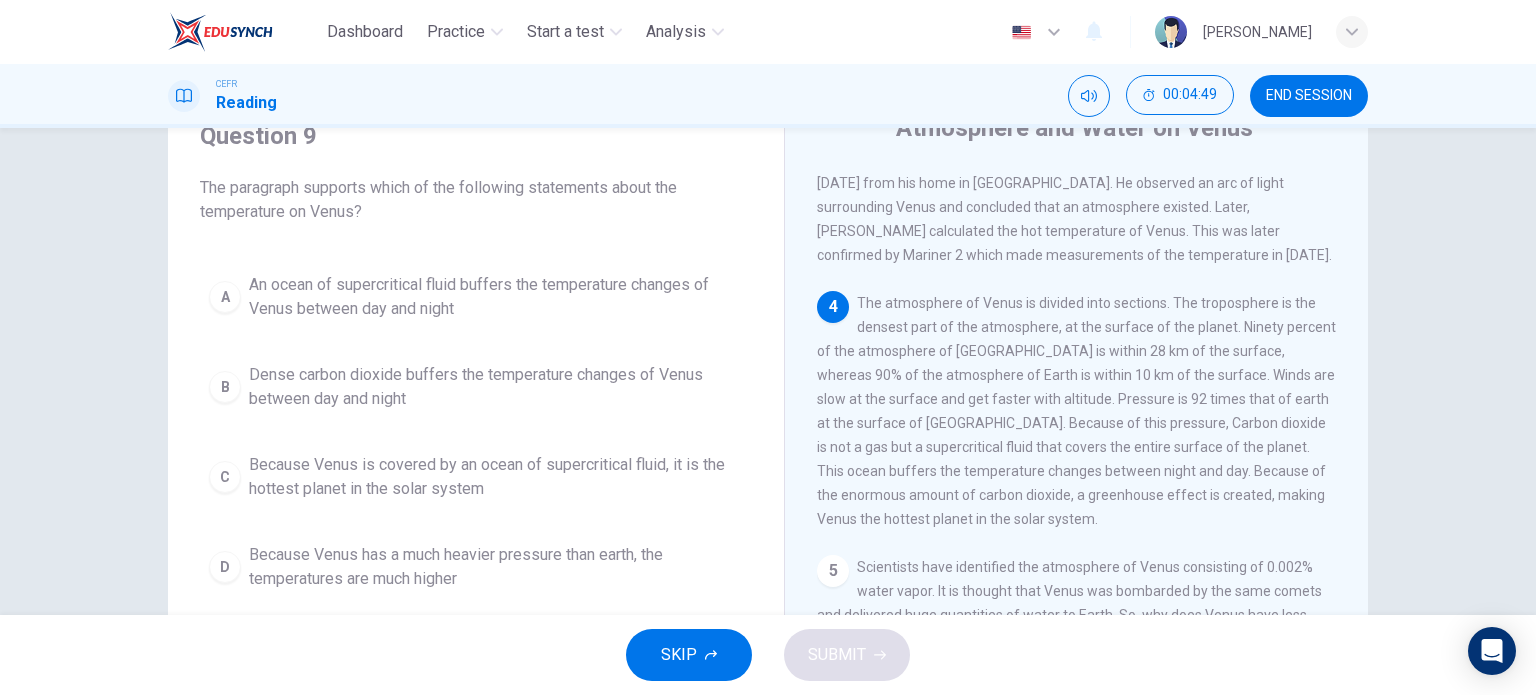 scroll, scrollTop: 500, scrollLeft: 0, axis: vertical 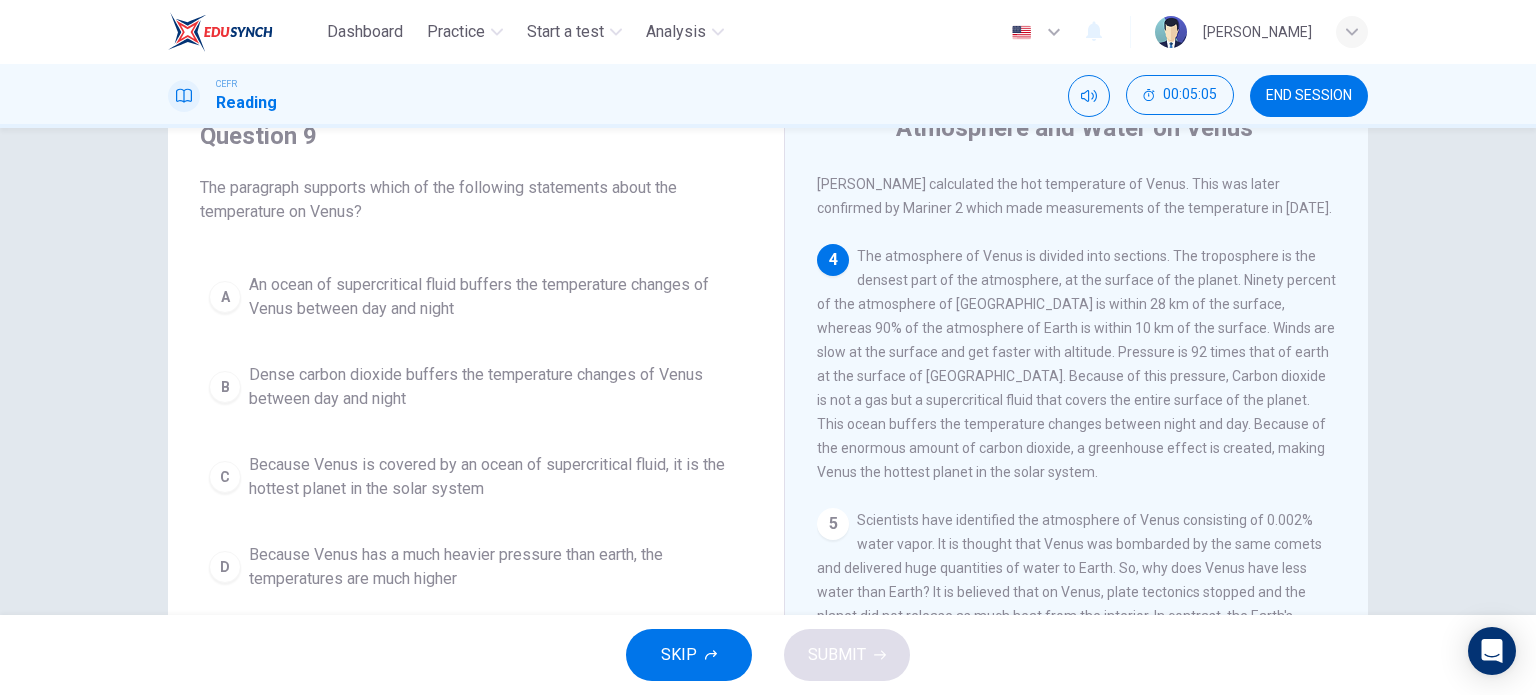 click on "An ocean of supercritical fluid buffers the temperature changes of Venus between day and night" at bounding box center (496, 297) 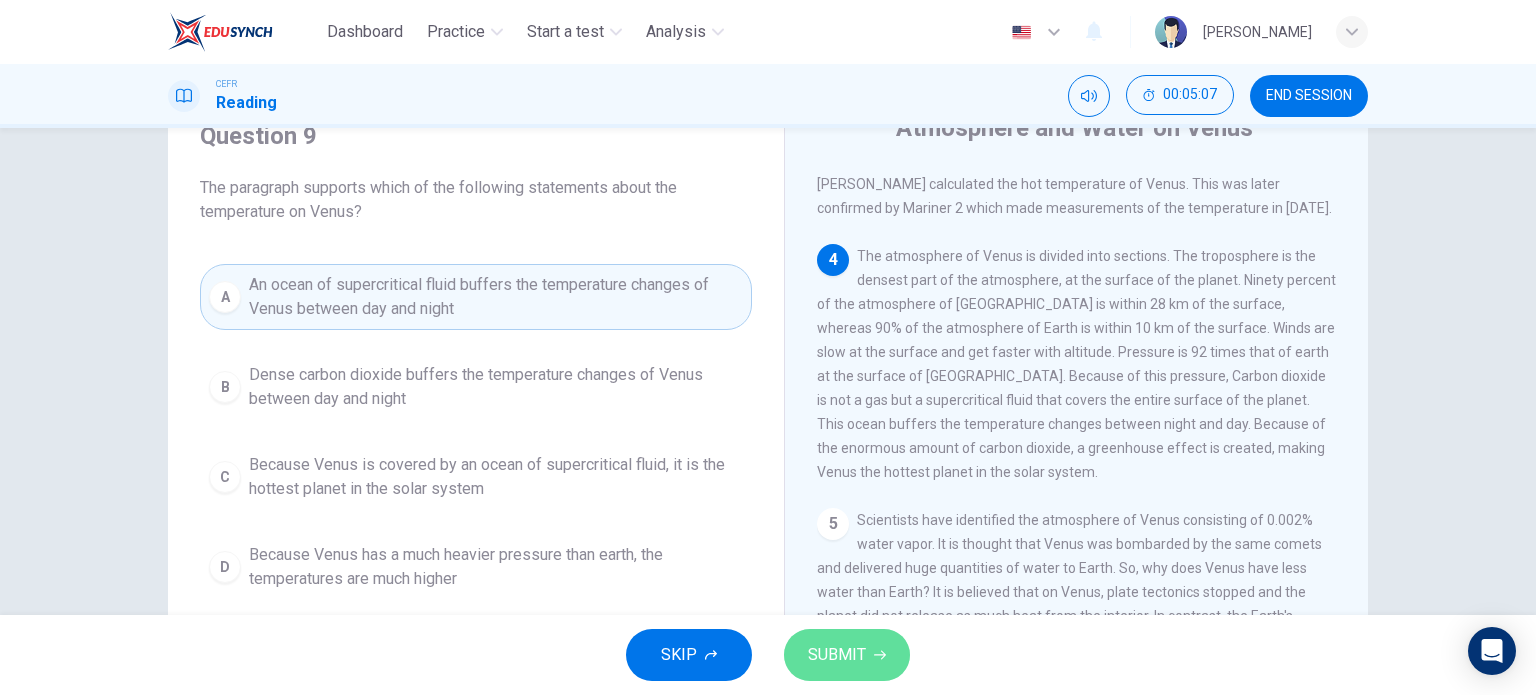 click on "SUBMIT" at bounding box center (837, 655) 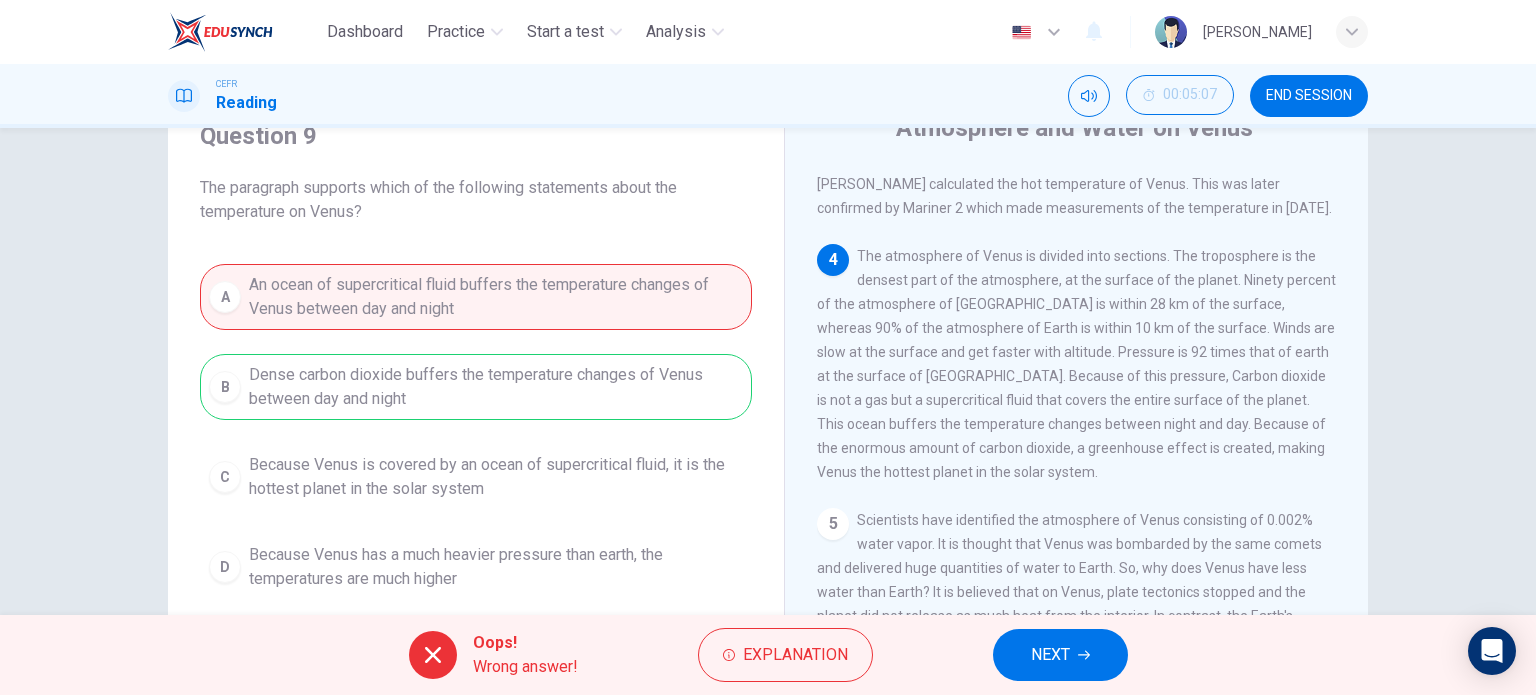 click on "NEXT" at bounding box center (1060, 655) 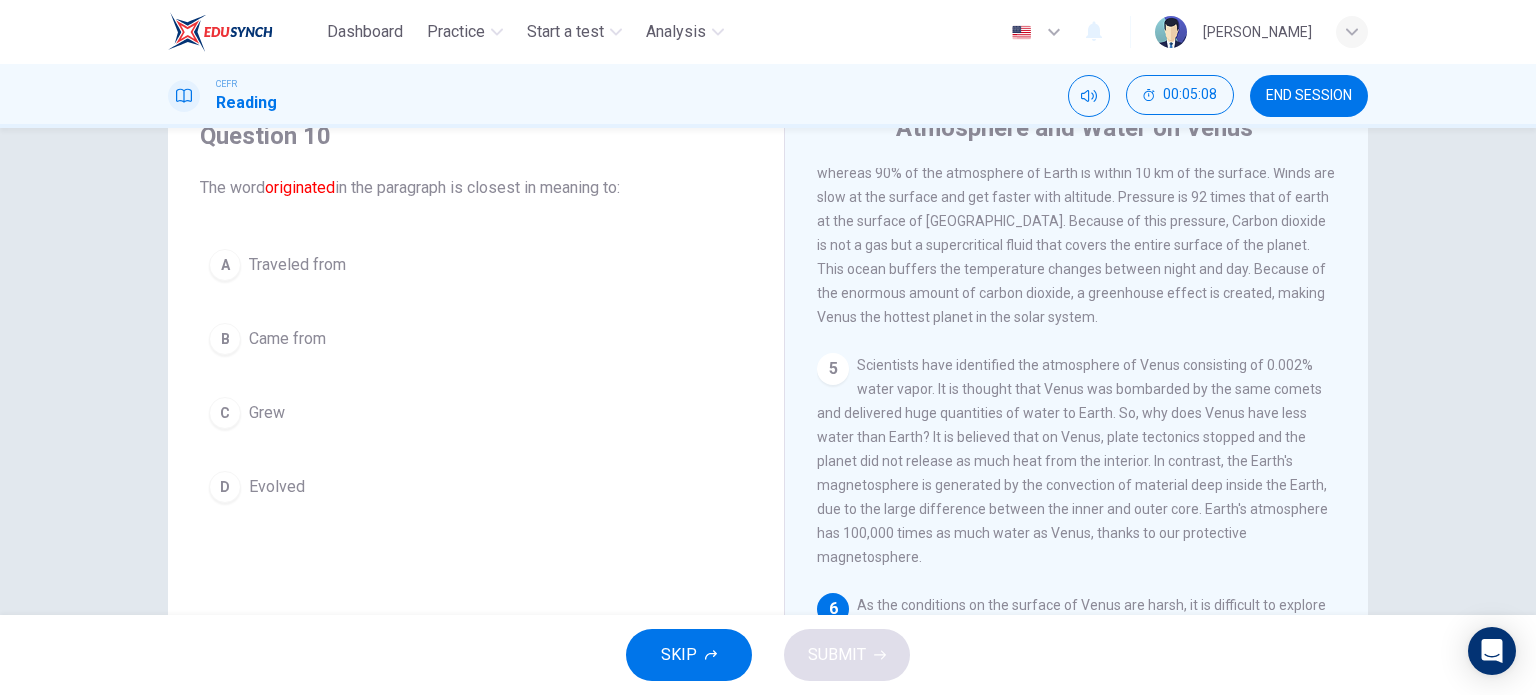 scroll, scrollTop: 752, scrollLeft: 0, axis: vertical 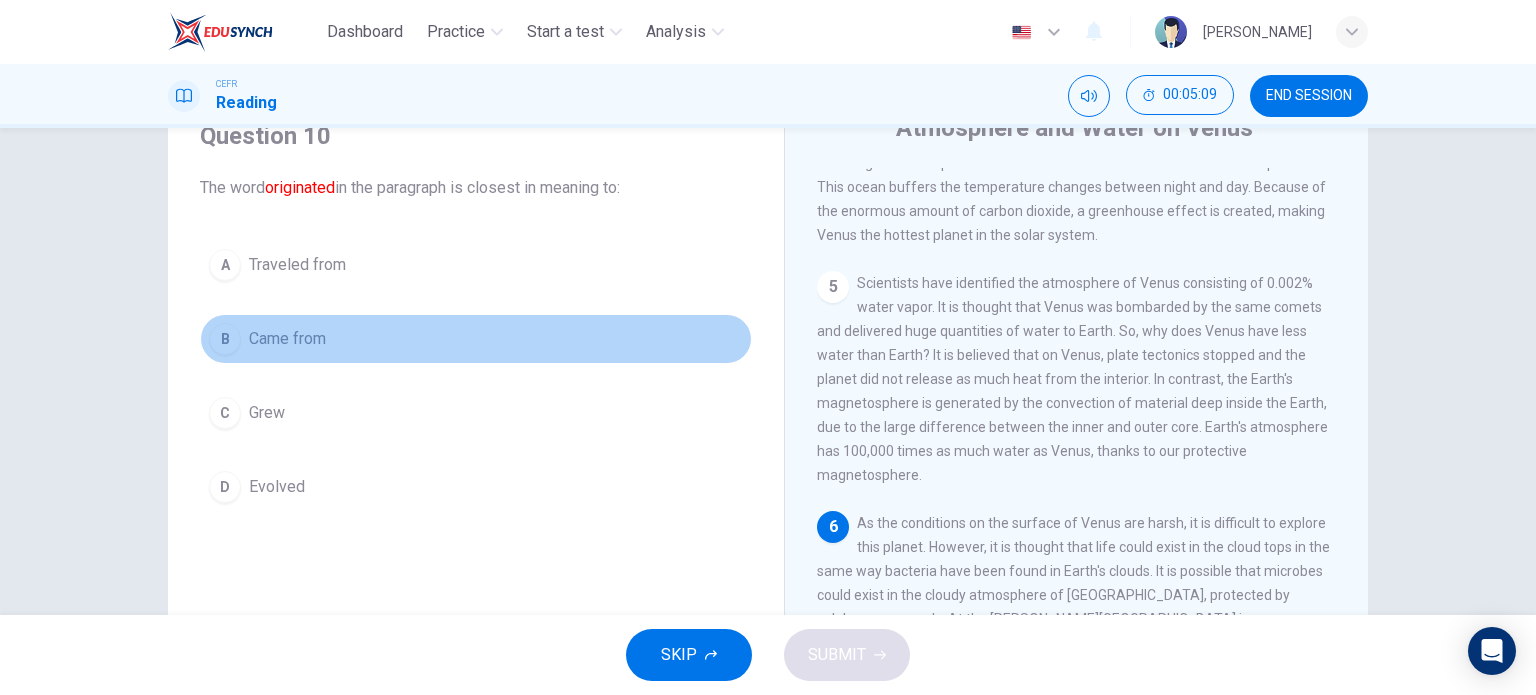 click on "Came from" at bounding box center (287, 339) 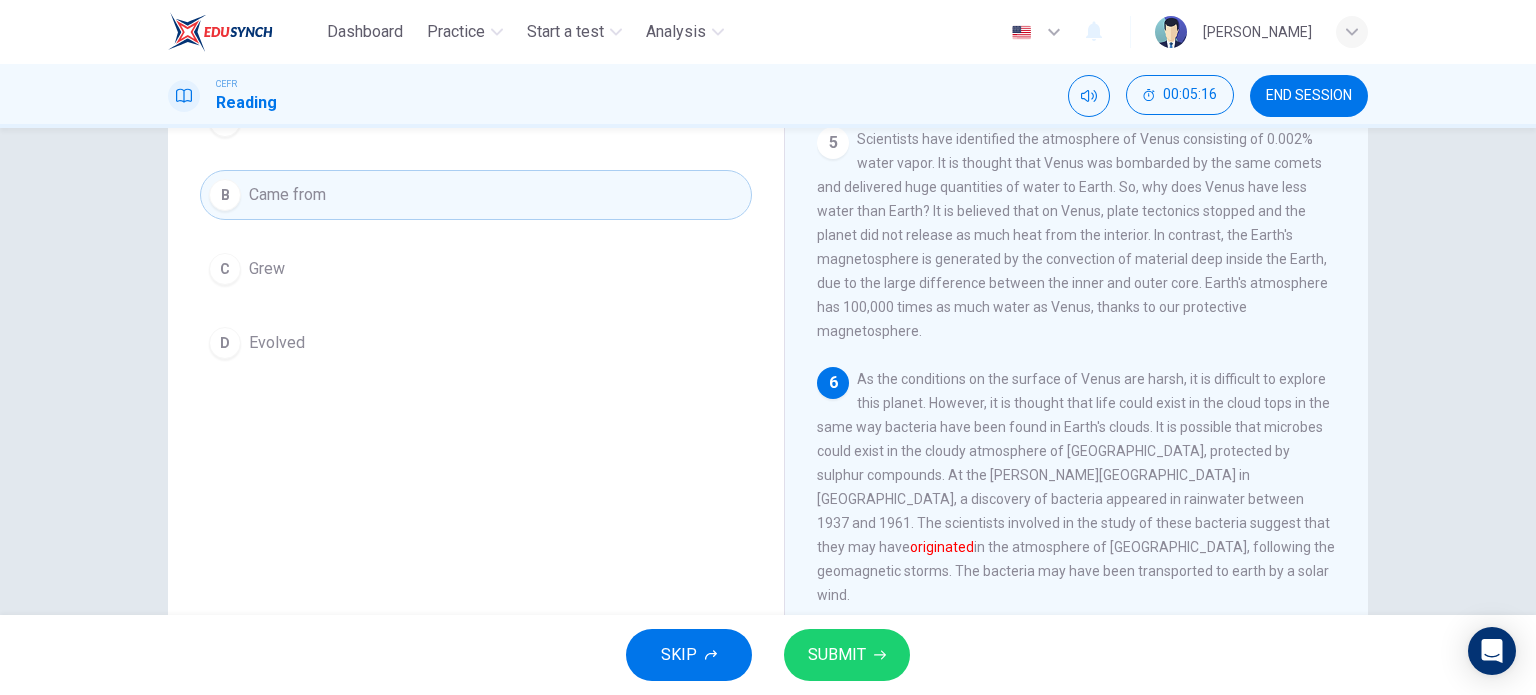 scroll, scrollTop: 188, scrollLeft: 0, axis: vertical 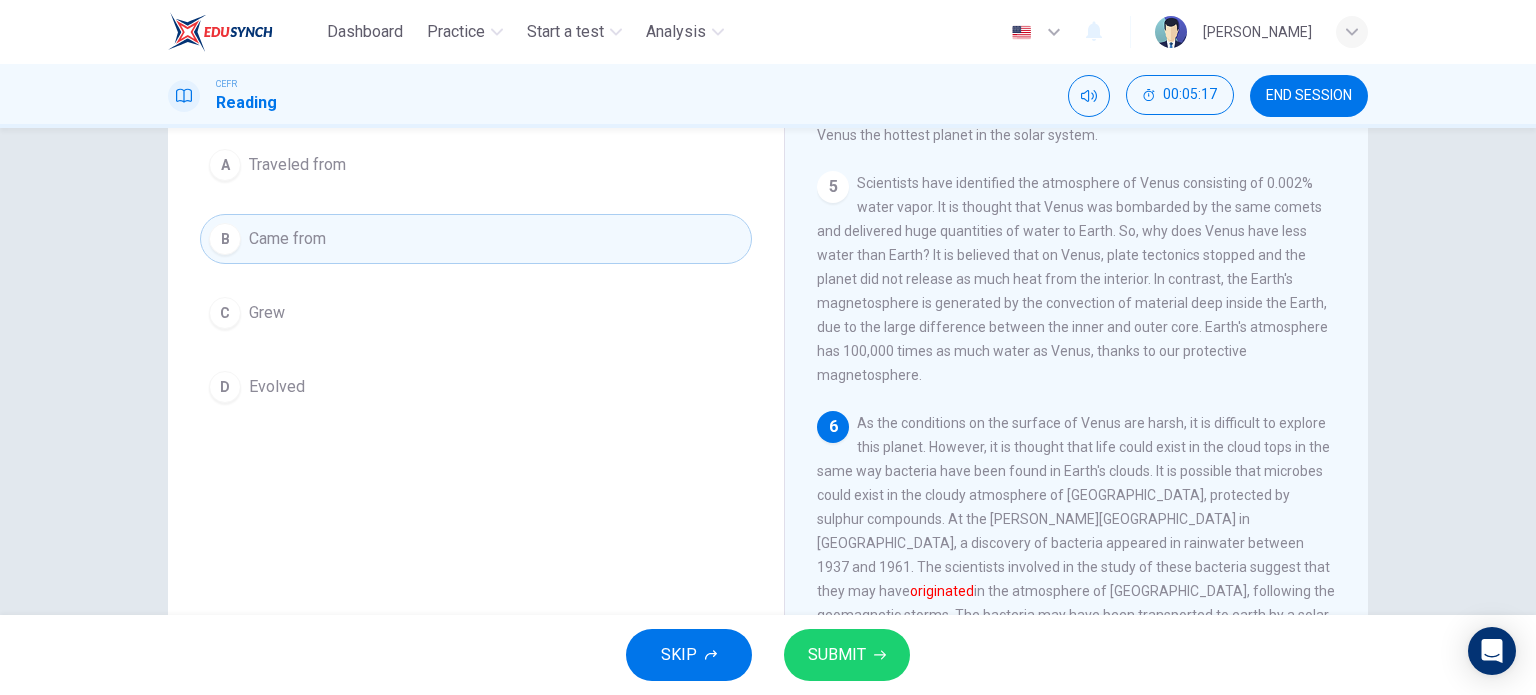 click on "A Traveled from B Came from C Grew D Evolved" at bounding box center (476, 276) 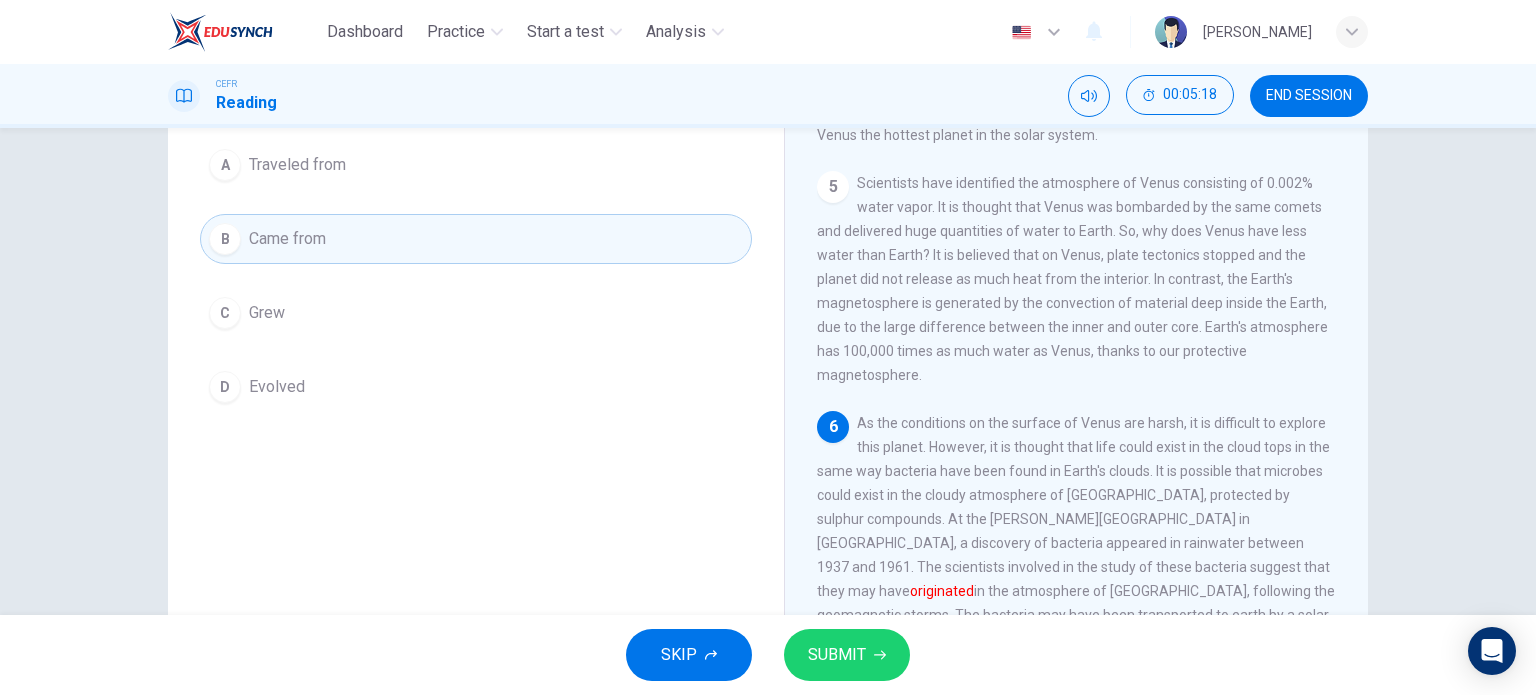 scroll, scrollTop: 288, scrollLeft: 0, axis: vertical 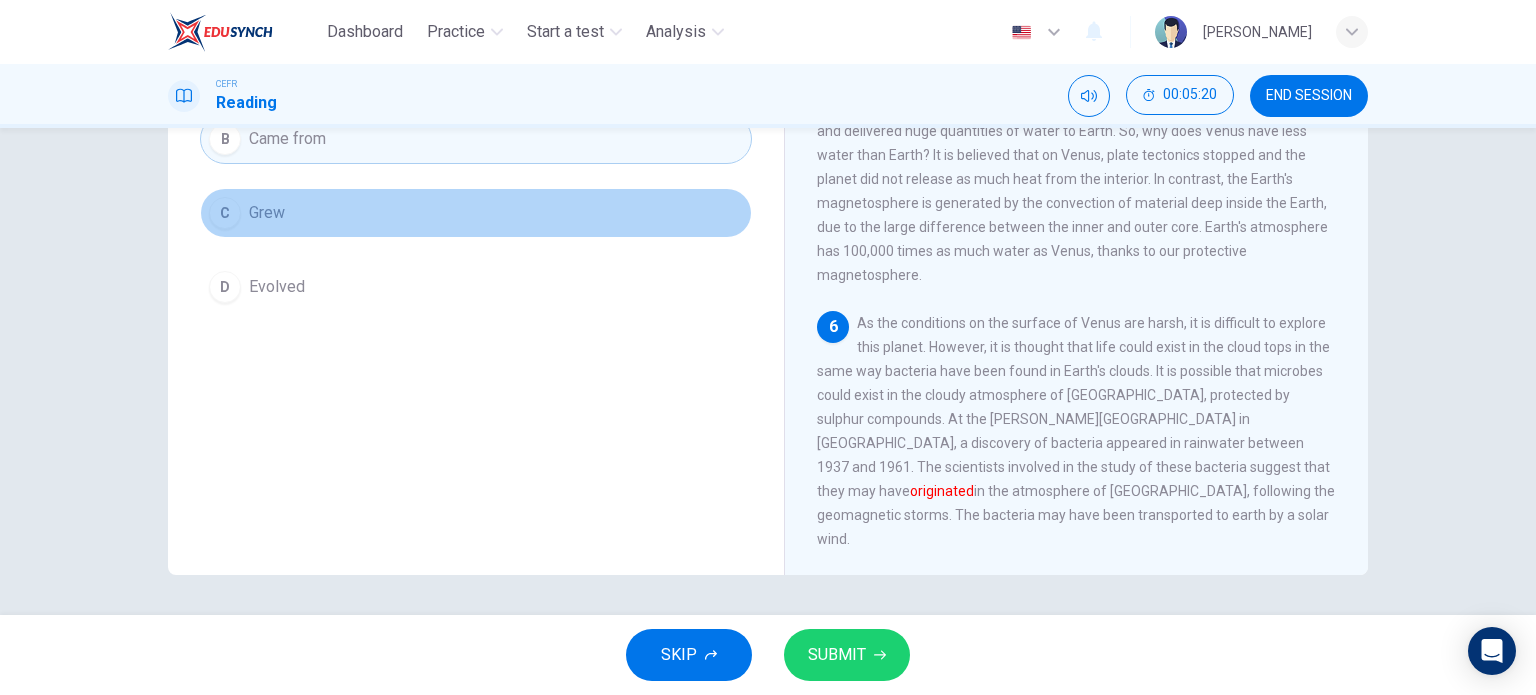 click on "Grew" at bounding box center [267, 213] 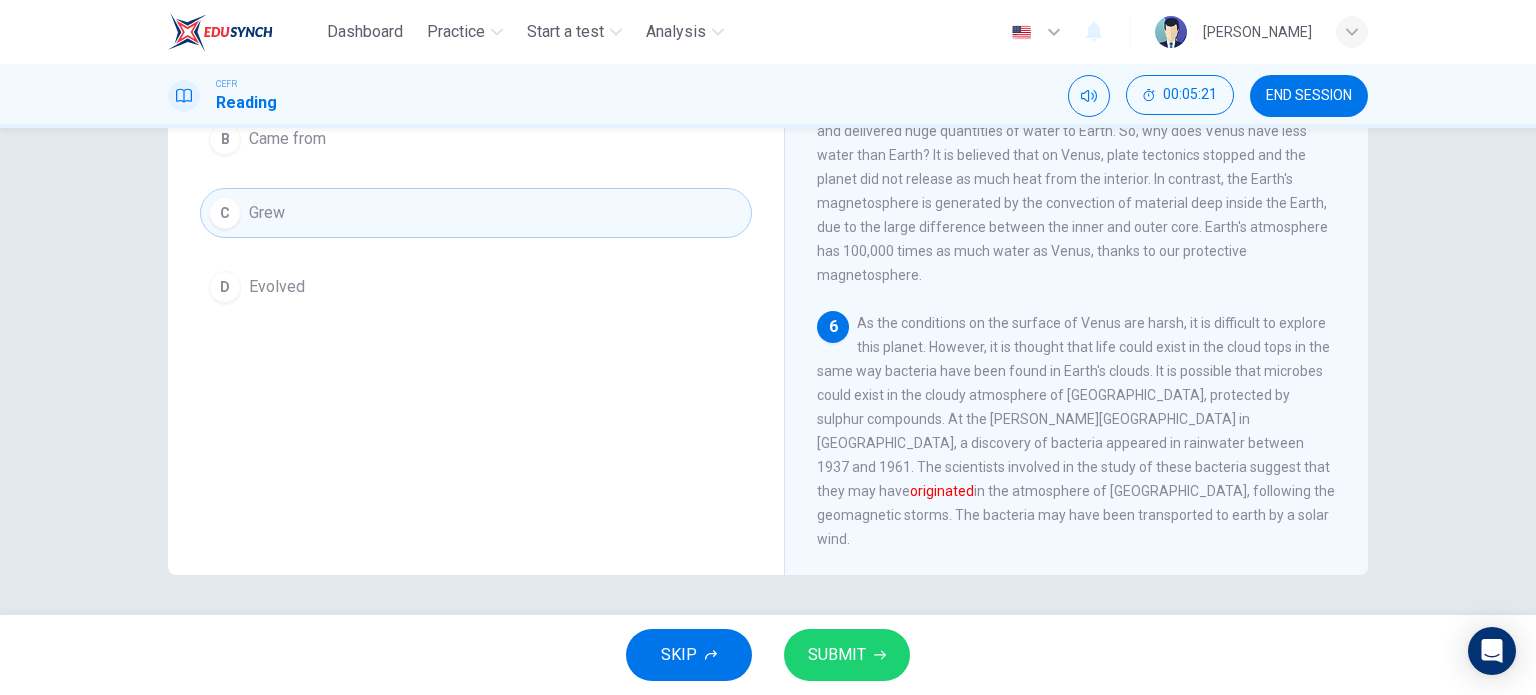 click on "SUBMIT" at bounding box center [847, 655] 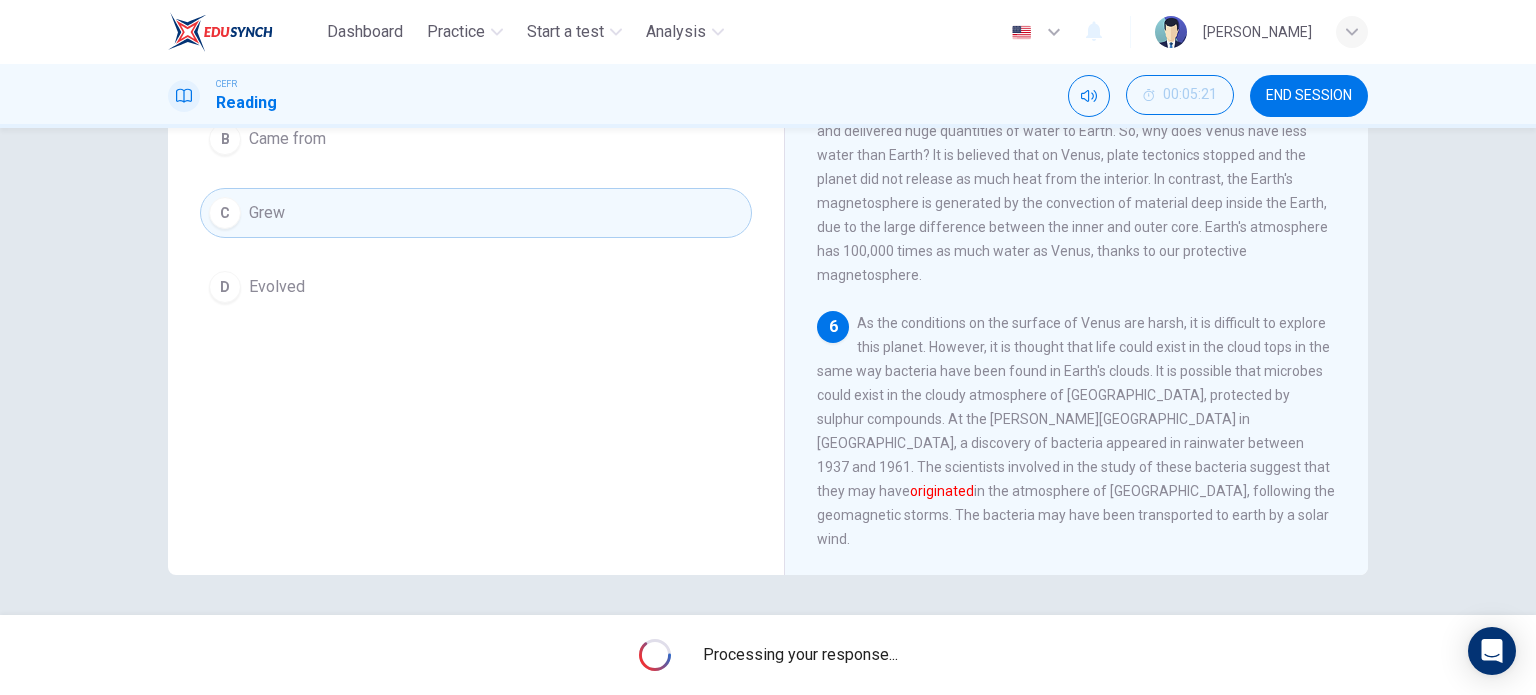 click on "Processing your response..." at bounding box center [800, 655] 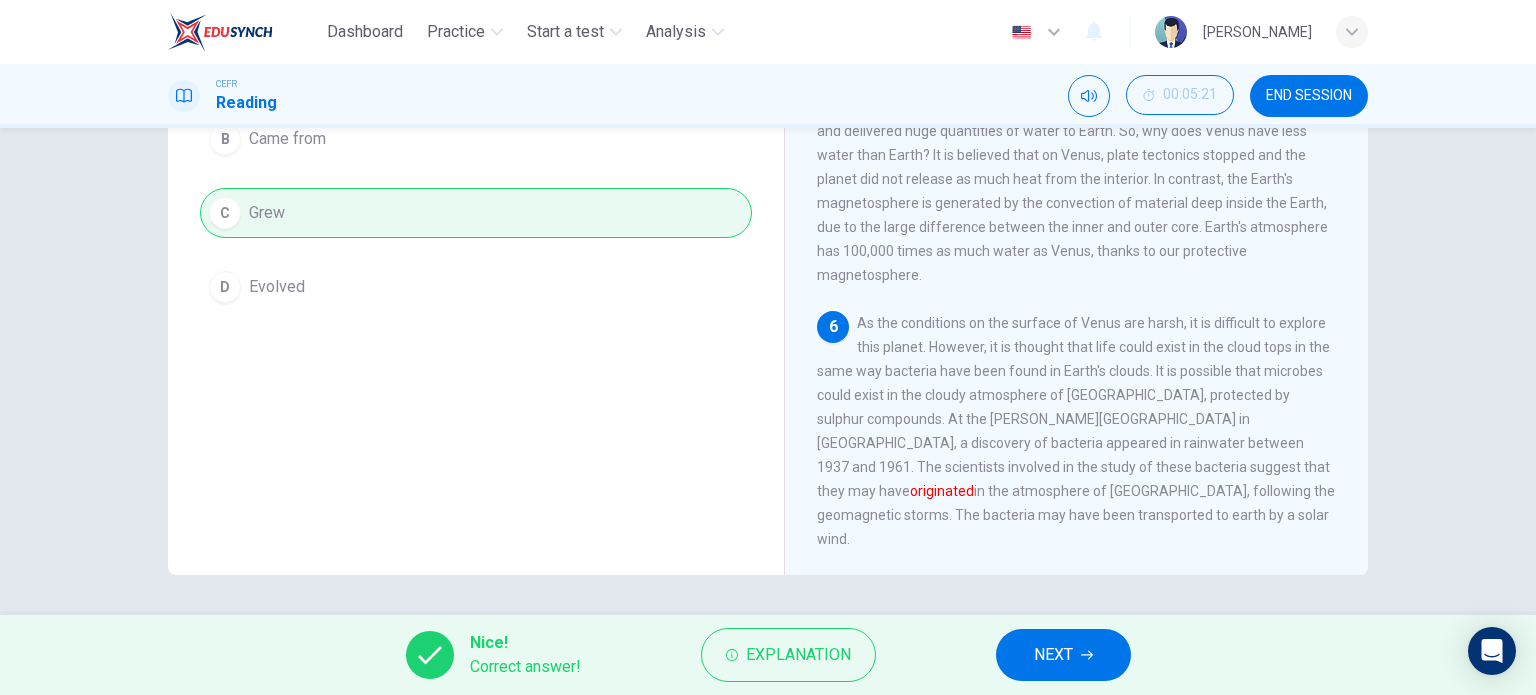 click on "NEXT" at bounding box center (1053, 655) 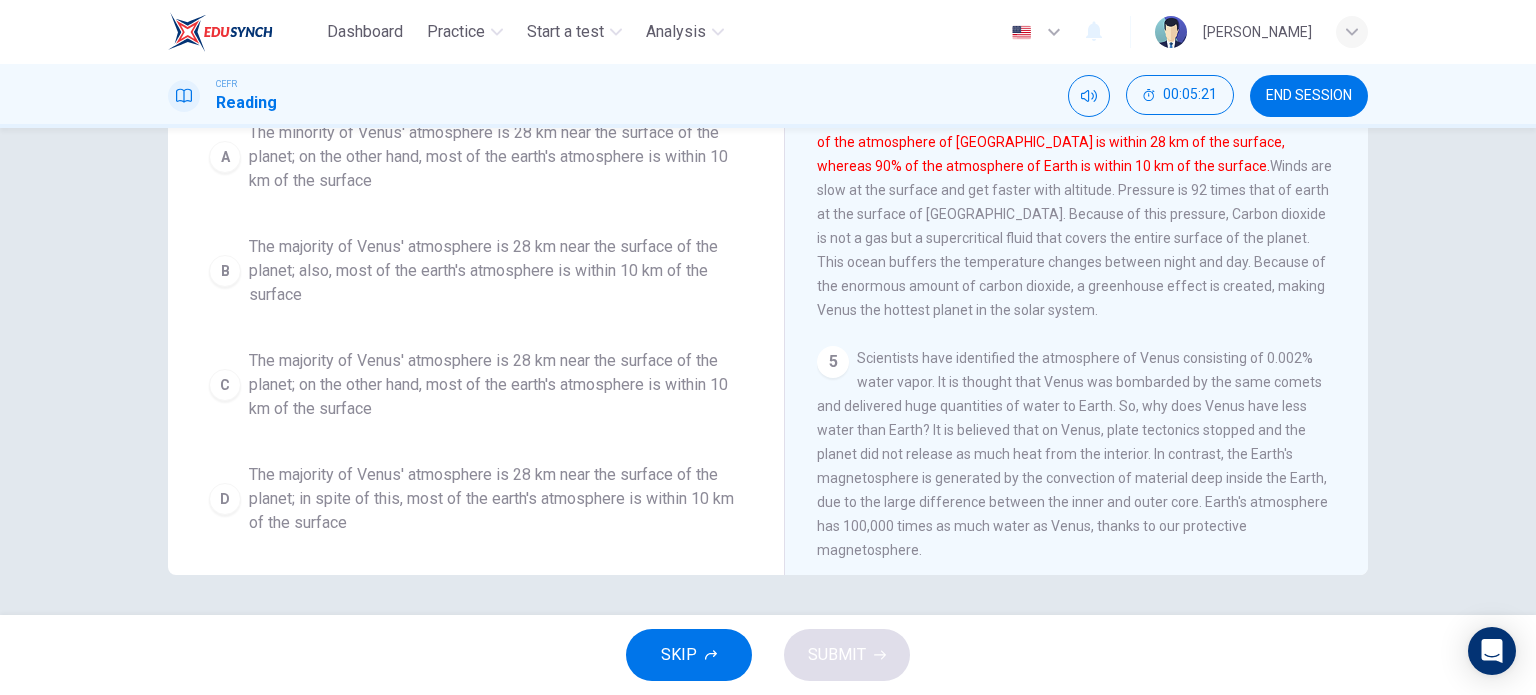 scroll, scrollTop: 452, scrollLeft: 0, axis: vertical 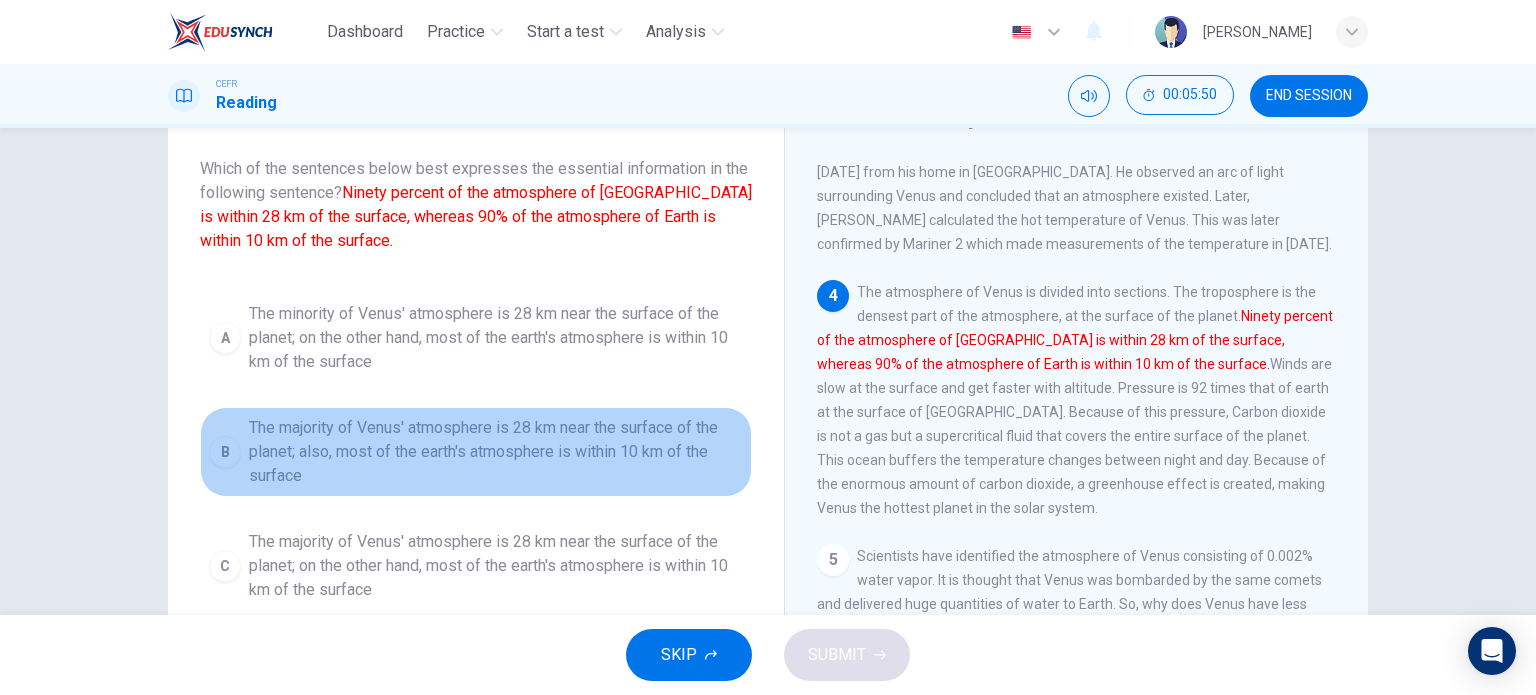 click on "The majority of Venus' atmosphere is 28 km near the surface of the planet; also, most of the earth's atmosphere is within 10 km of the surface" at bounding box center (496, 452) 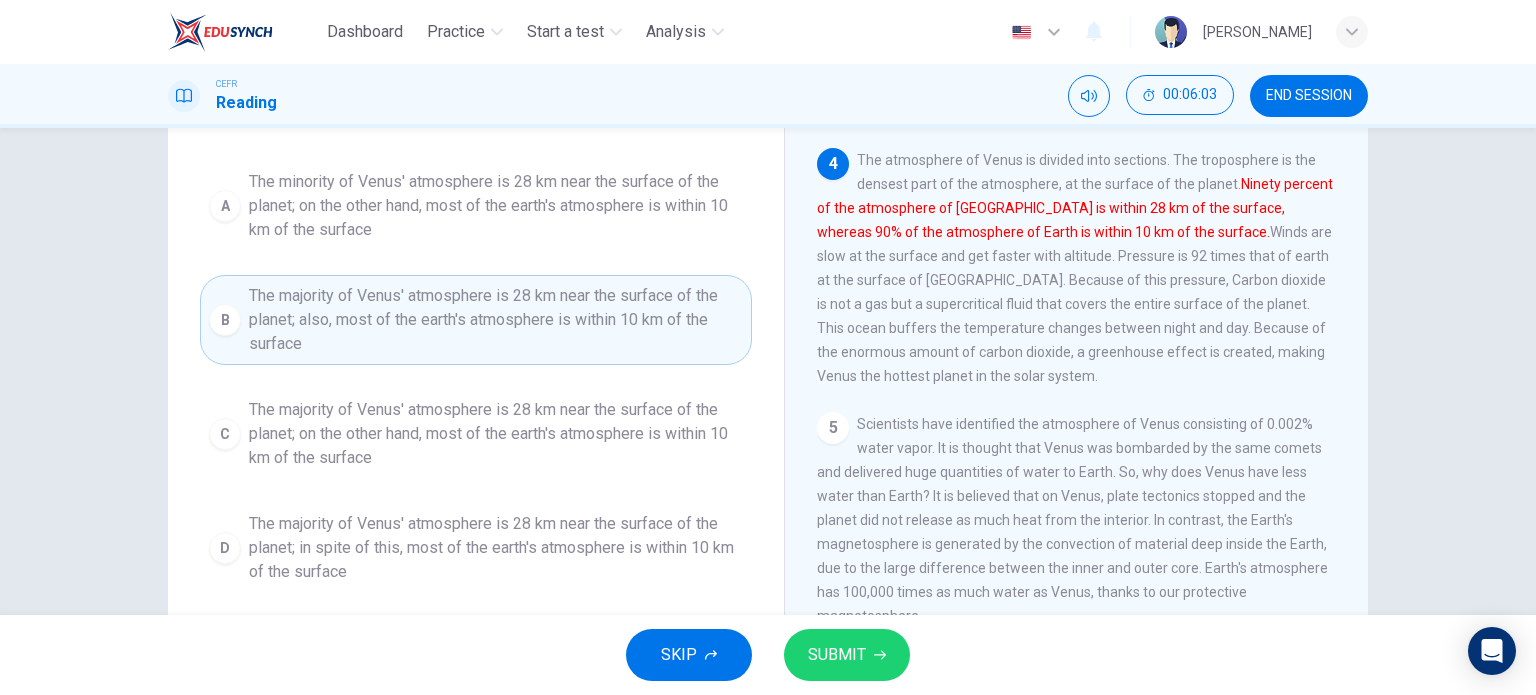 scroll, scrollTop: 288, scrollLeft: 0, axis: vertical 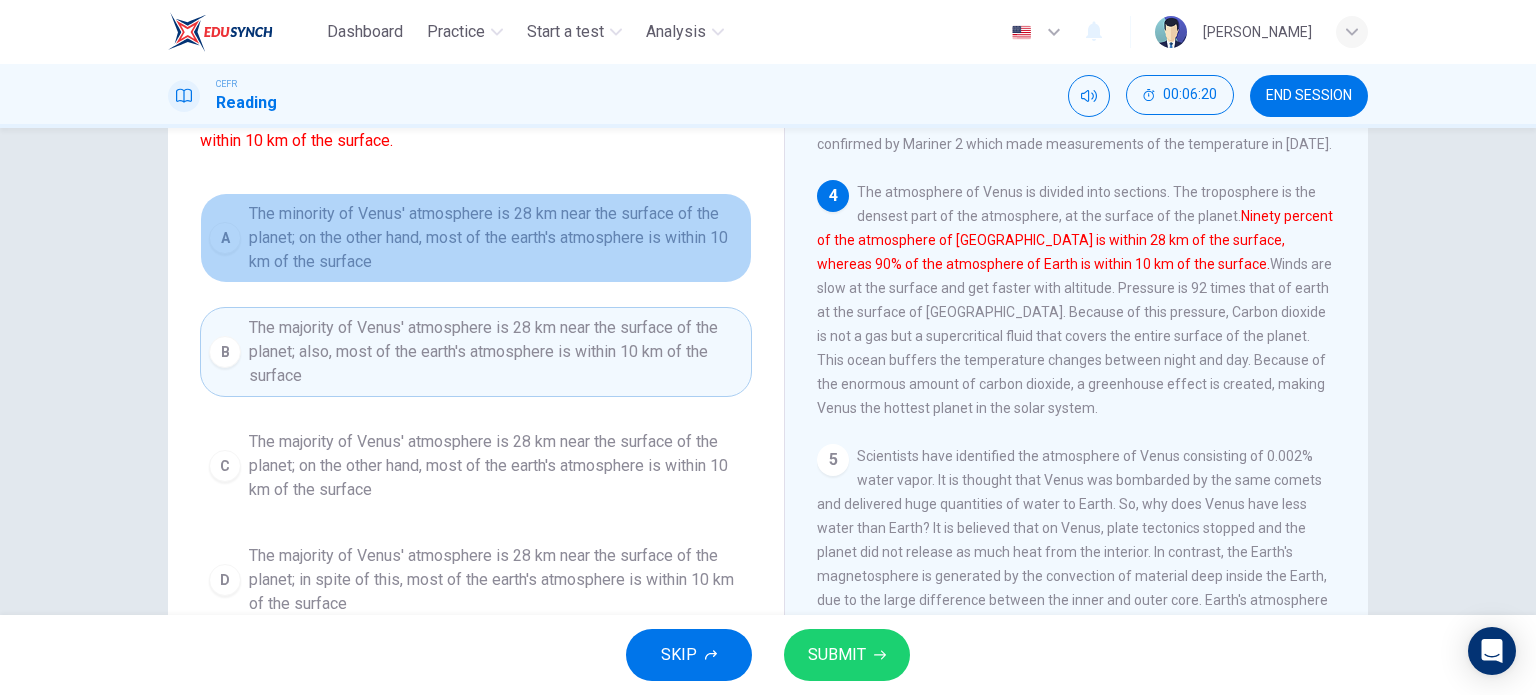 click on "The minority of Venus' atmosphere is 28 km near the surface of the planet; on the other hand, most of the earth's atmosphere is within 10 km of the surface" at bounding box center (496, 238) 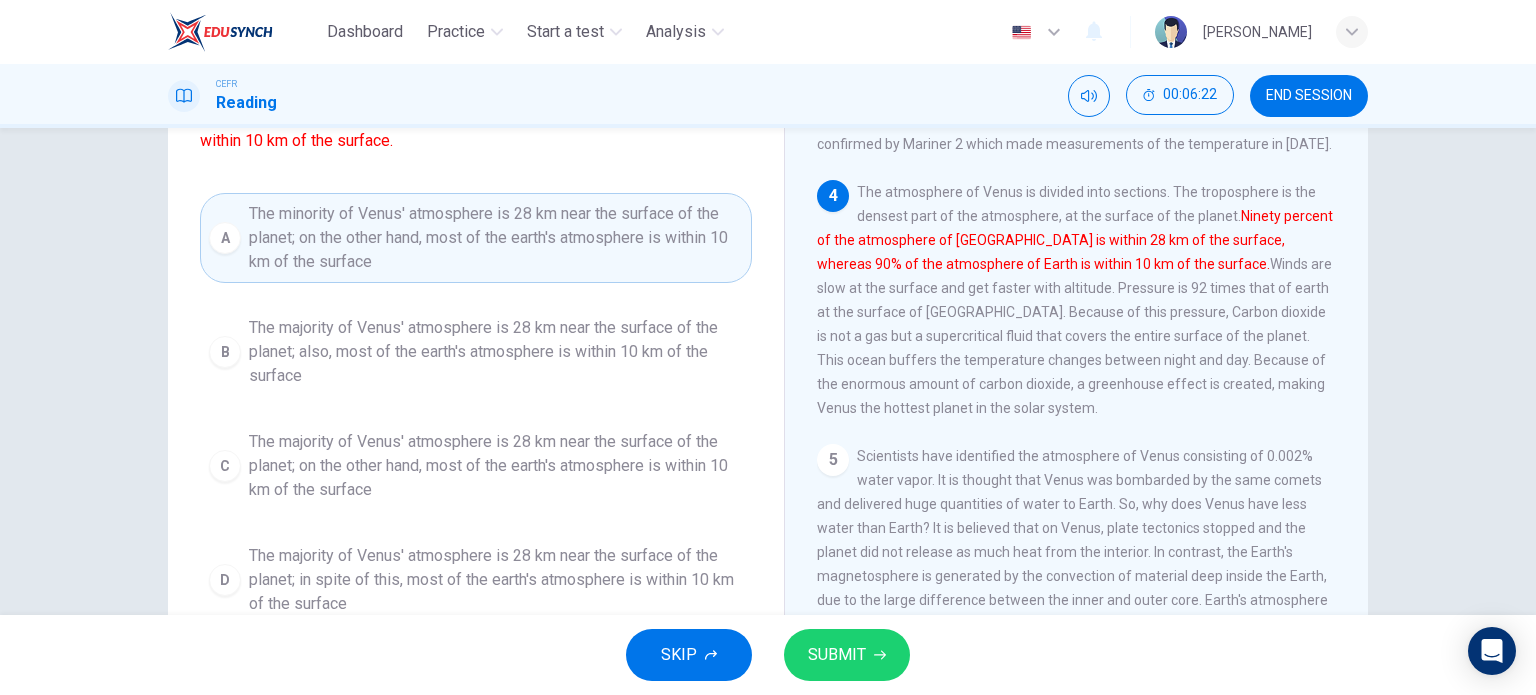 click on "The minority of Venus' atmosphere is 28 km near the surface of the planet; on the other hand, most of the earth's atmosphere is within 10 km of the surface" at bounding box center [496, 238] 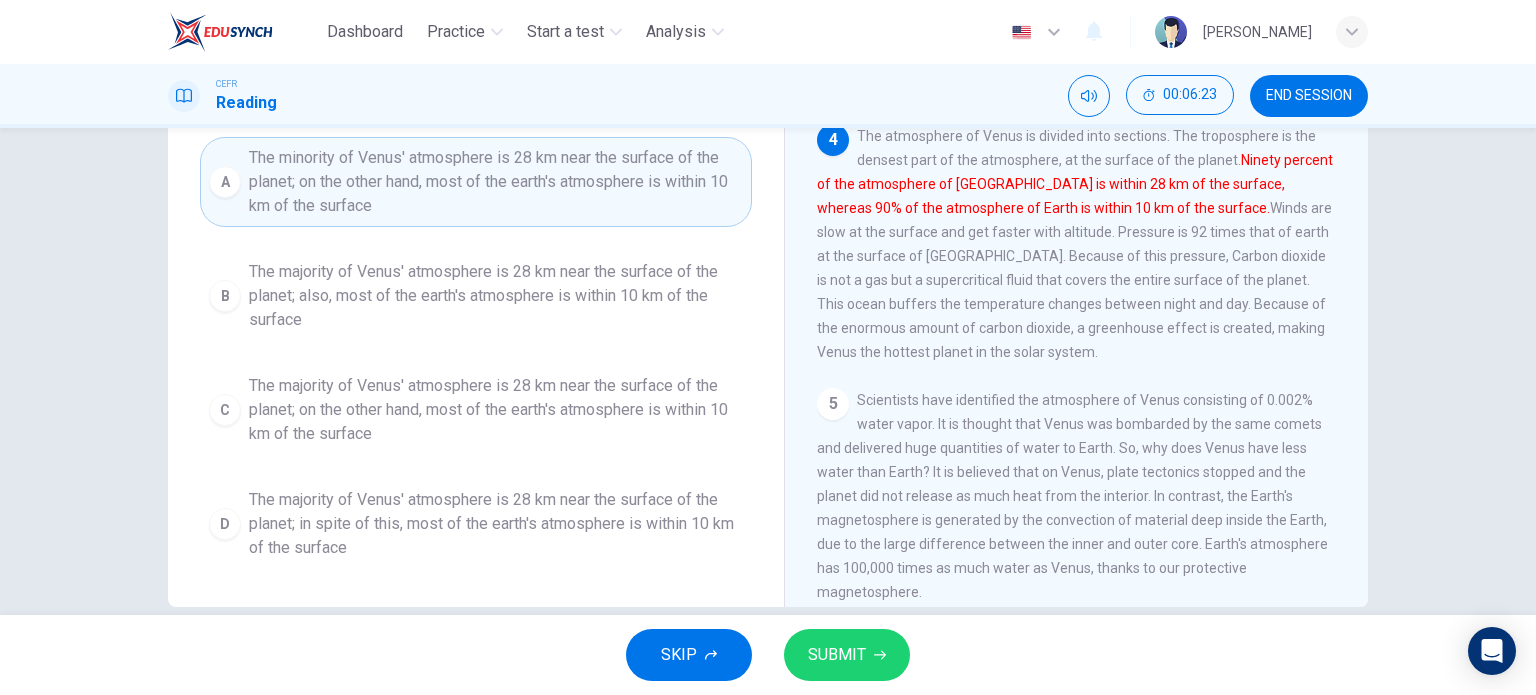 scroll, scrollTop: 288, scrollLeft: 0, axis: vertical 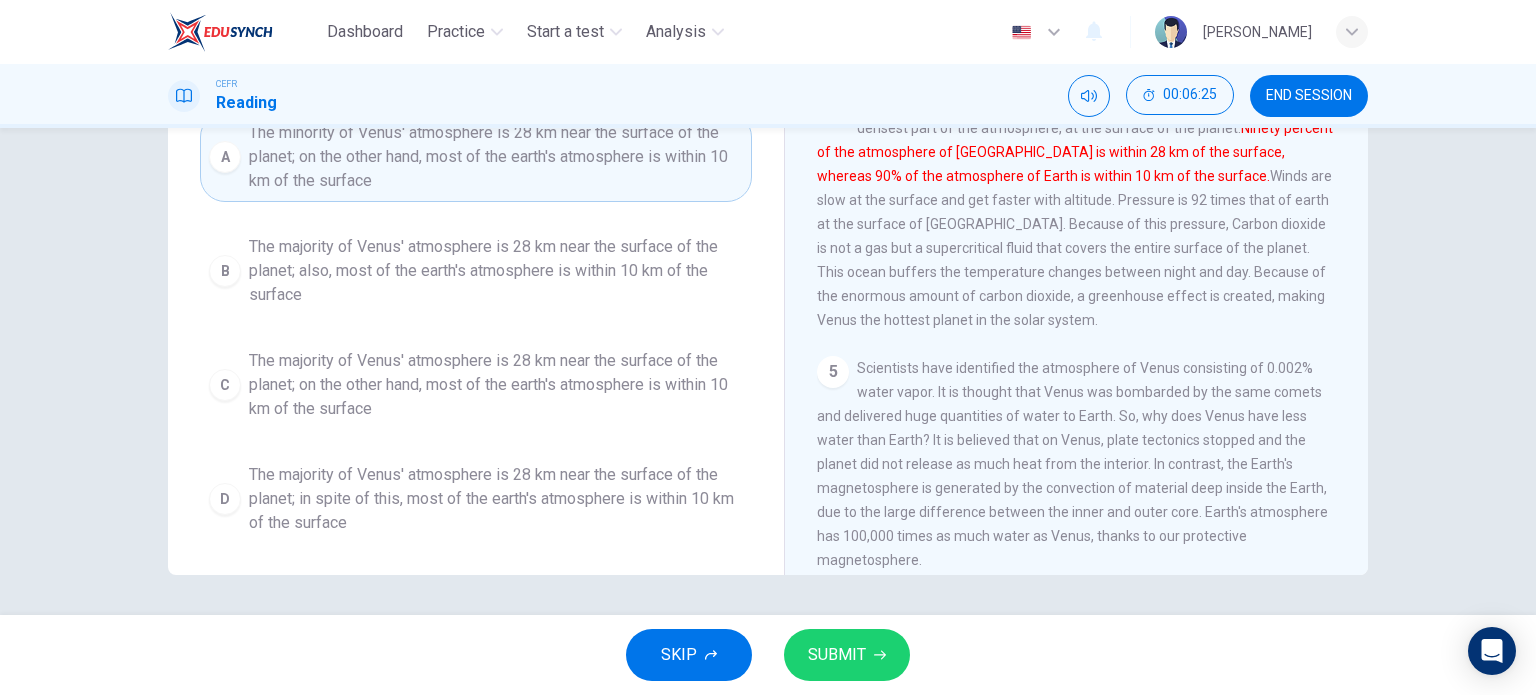 click on "The majority of Venus' atmosphere is 28 km near the surface of the planet; on the other hand, most of the earth's atmosphere is within 10 km of the surface" at bounding box center [496, 385] 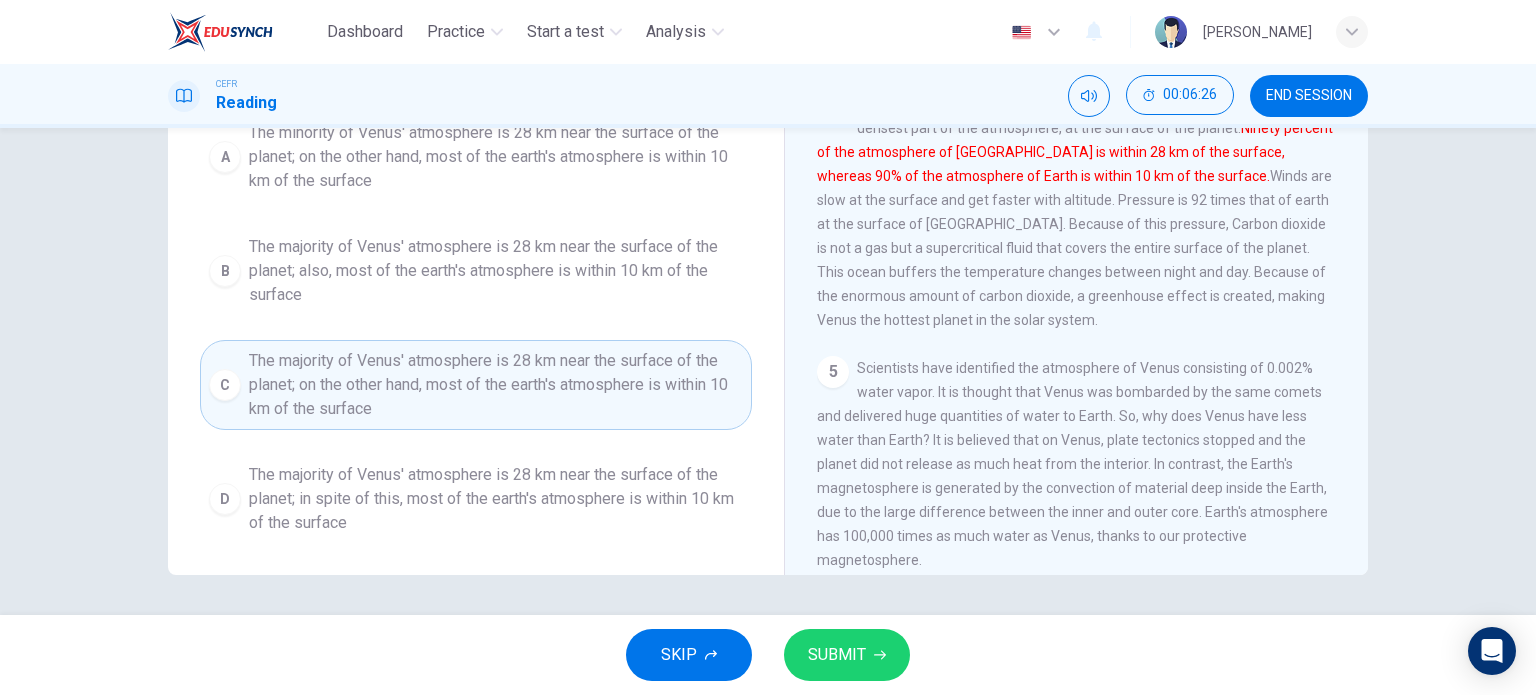 click on "The majority of Venus' atmosphere is 28 km near the surface of the planet; on the other hand, most of the earth's atmosphere is within 10 km of the surface" at bounding box center [496, 385] 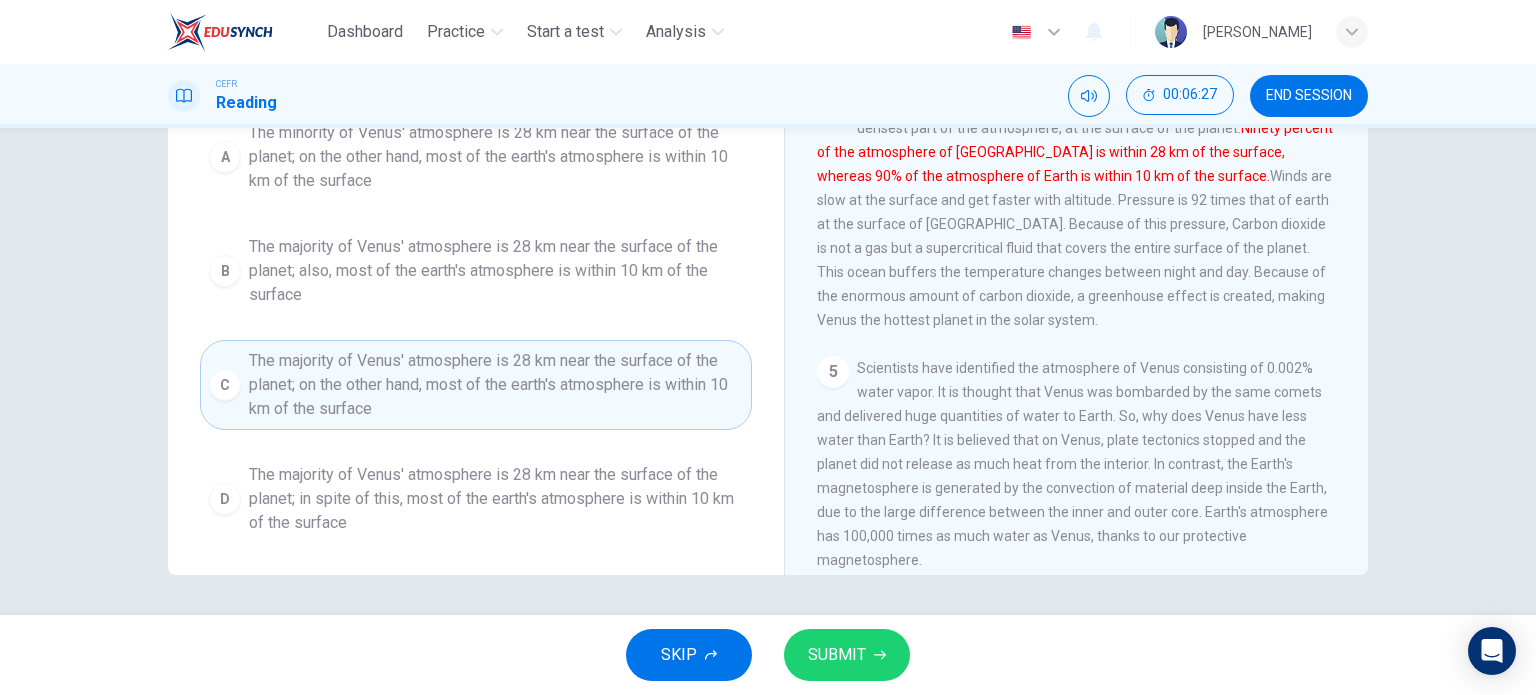 click on "SUBMIT" at bounding box center (837, 655) 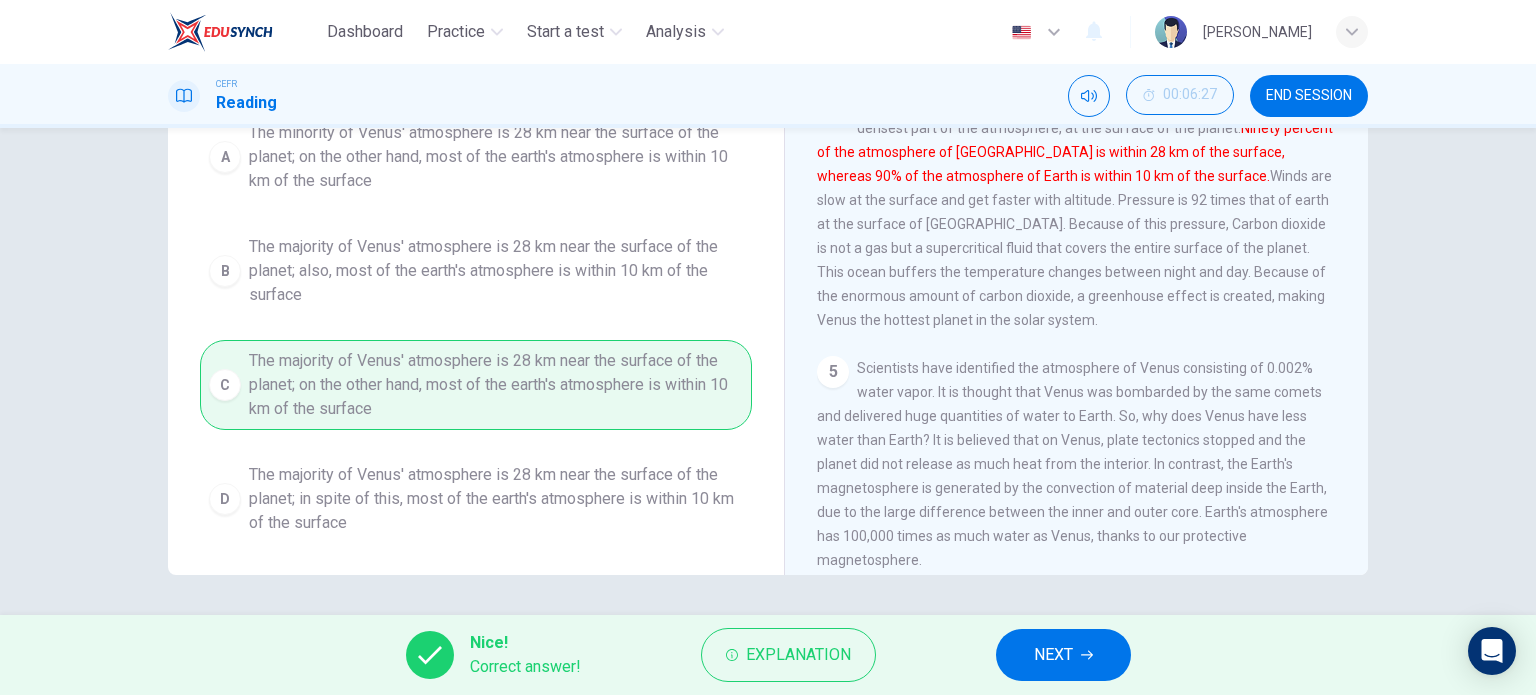 click on "NEXT" at bounding box center [1053, 655] 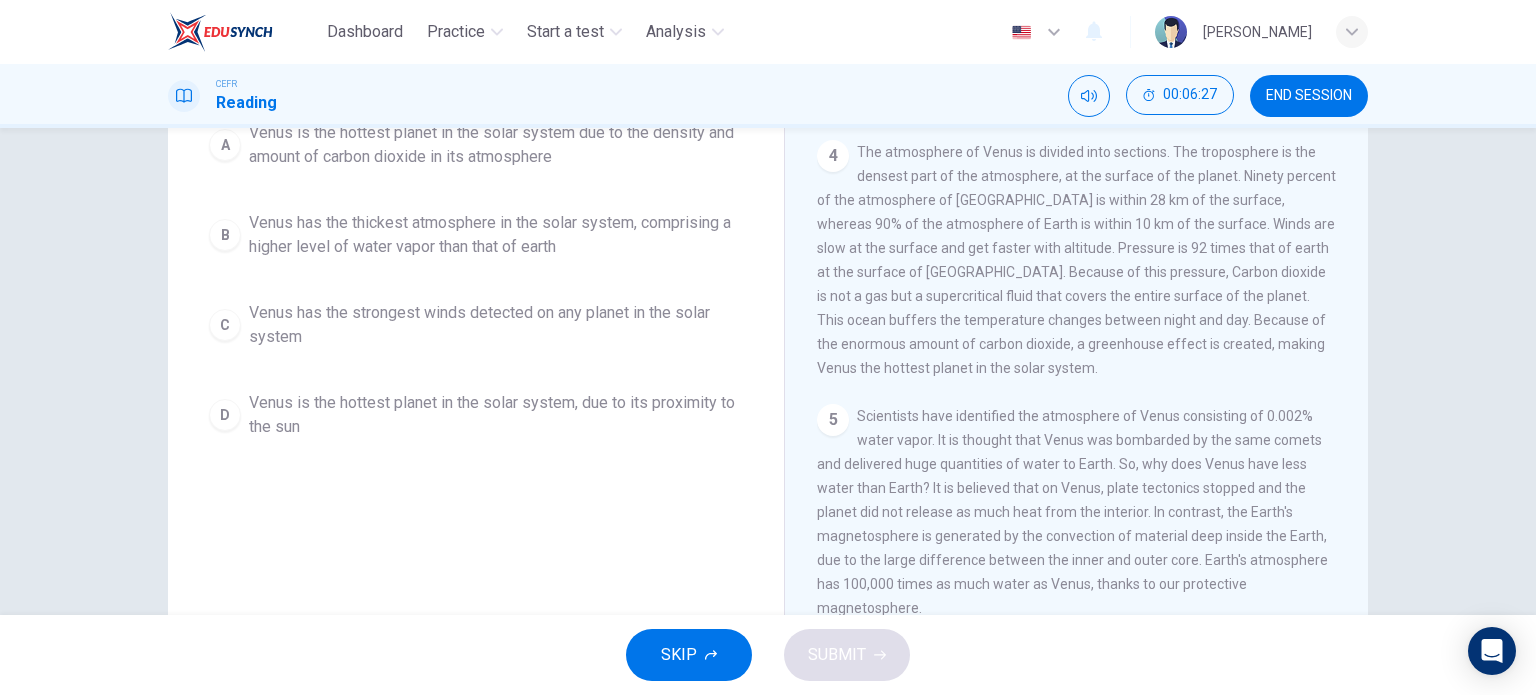 scroll, scrollTop: 40, scrollLeft: 0, axis: vertical 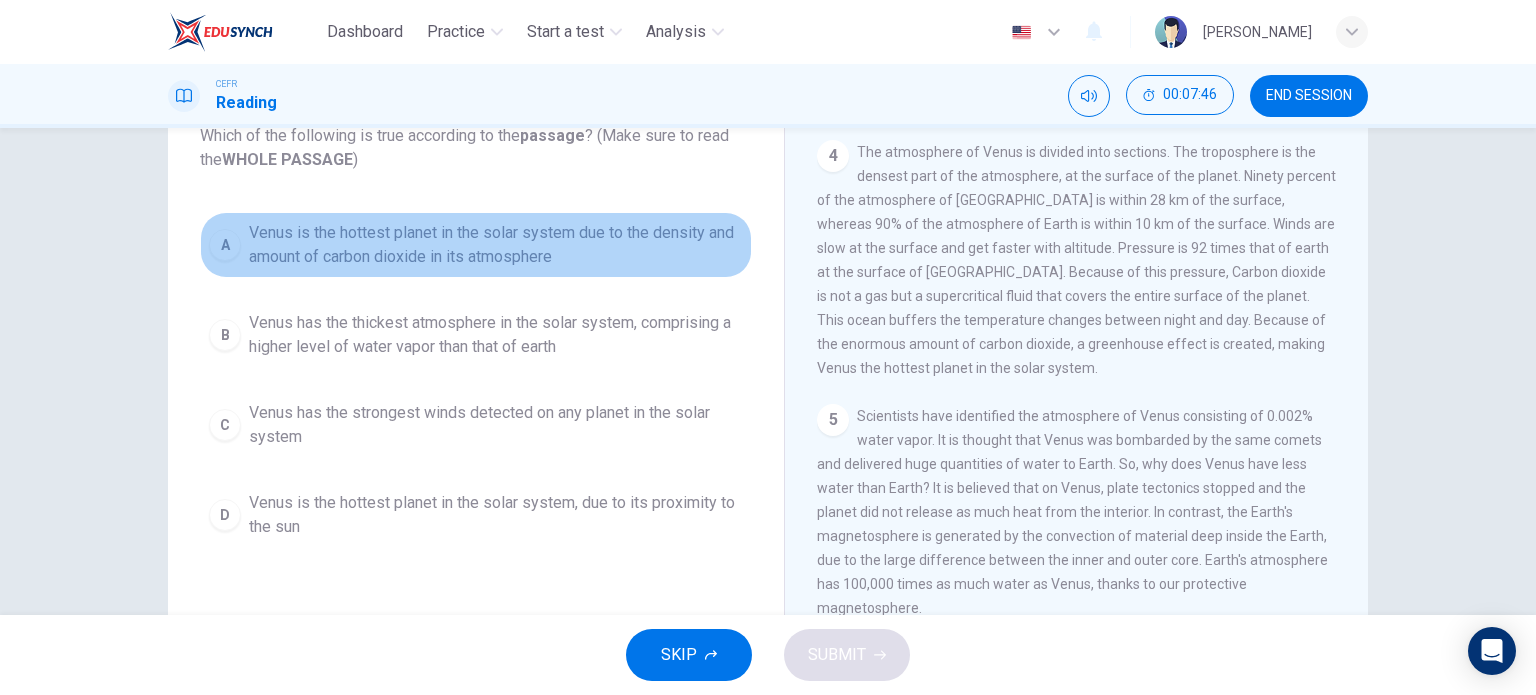 click on "Venus is the hottest planet in the solar system due to the density and amount of carbon dioxide in its atmosphere" at bounding box center [496, 245] 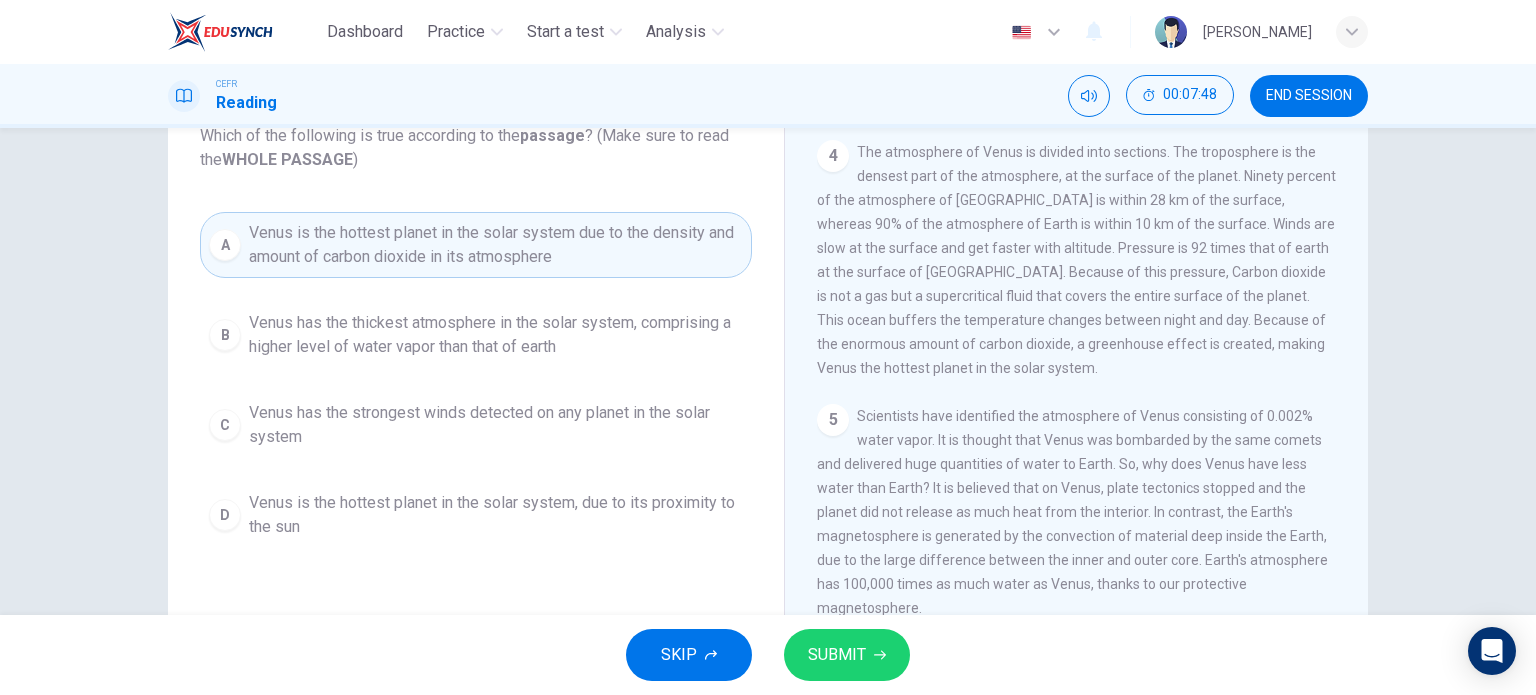 click on "SUBMIT" at bounding box center [837, 655] 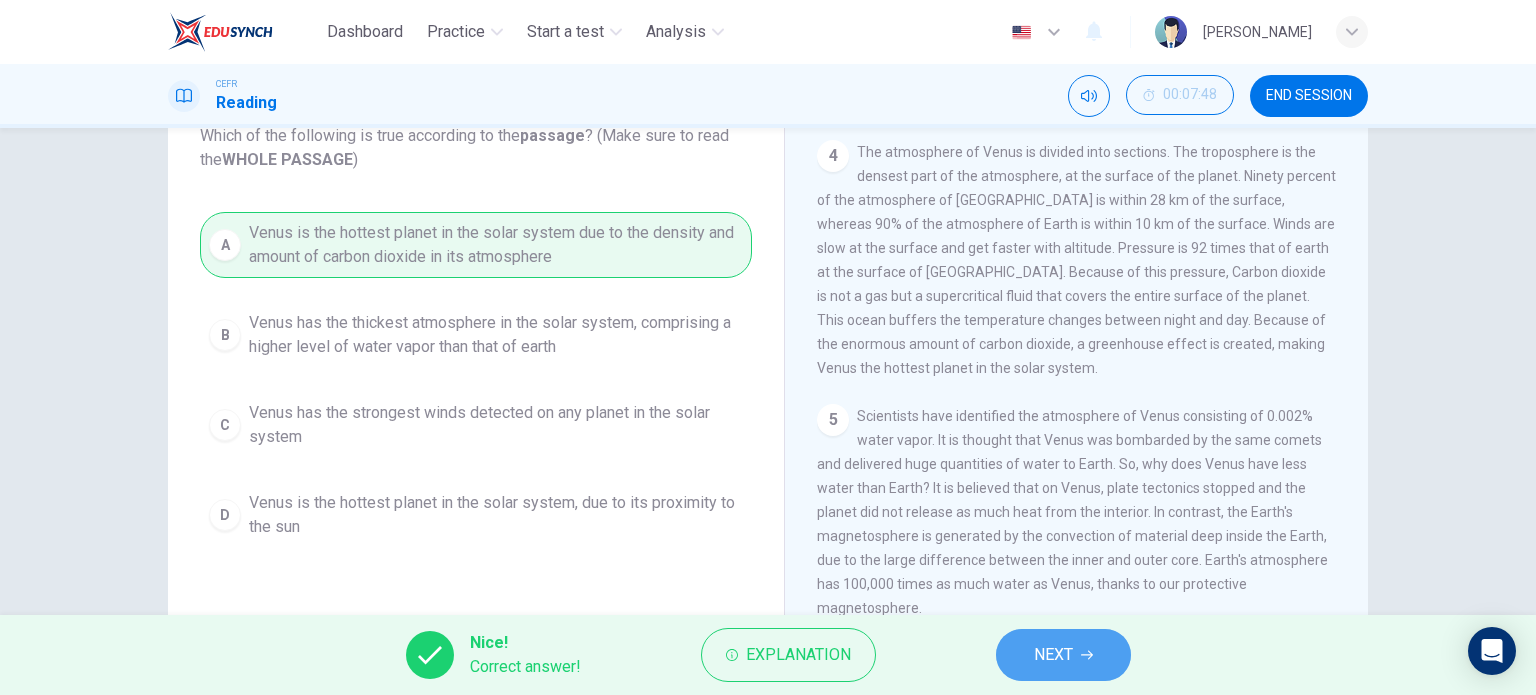 click on "NEXT" at bounding box center (1063, 655) 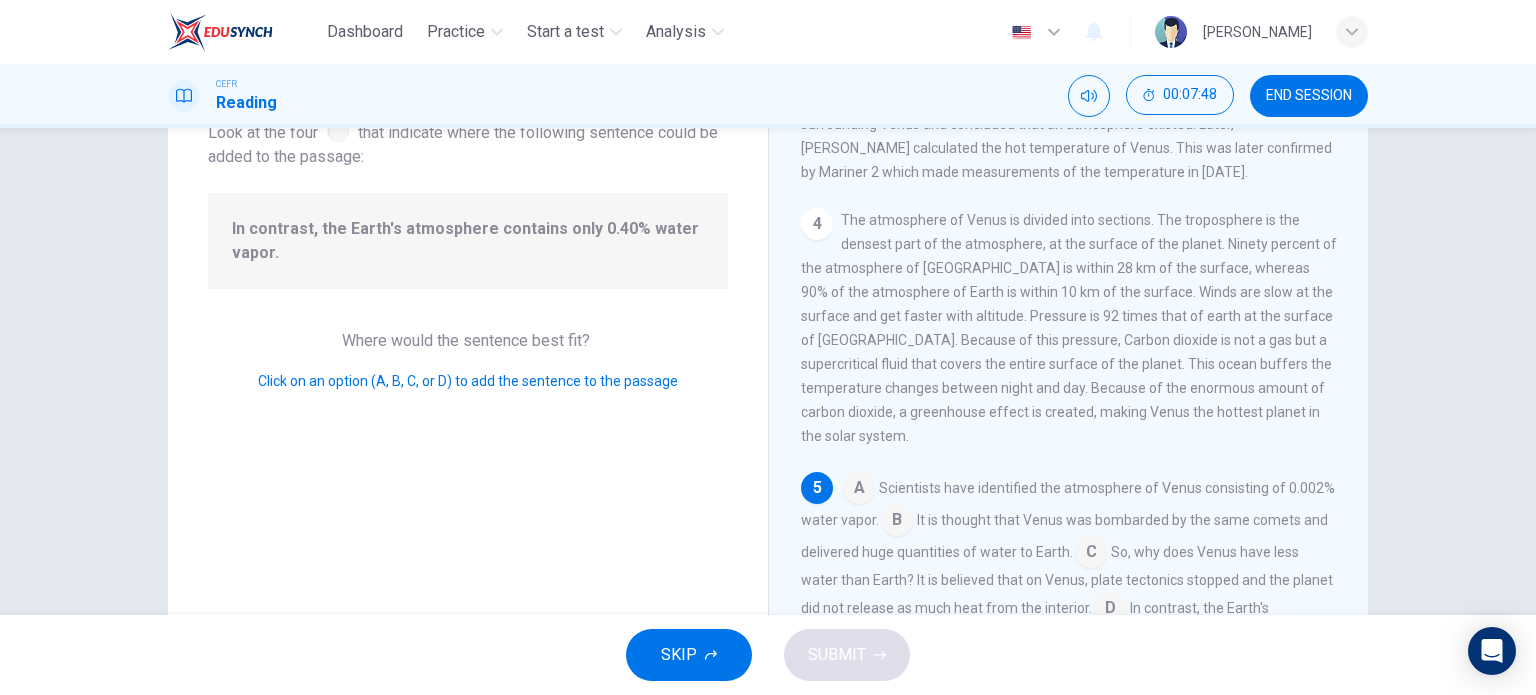 scroll, scrollTop: 737, scrollLeft: 0, axis: vertical 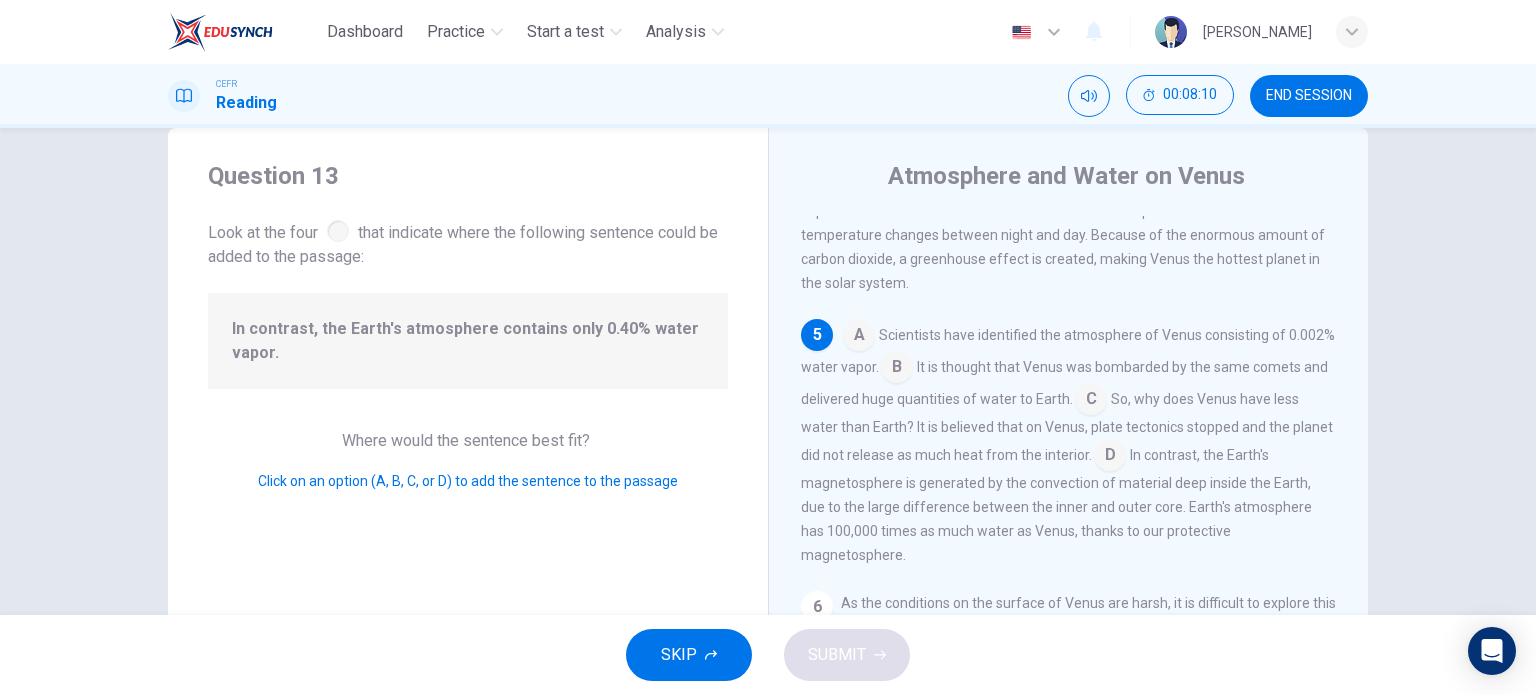 click at bounding box center (859, 337) 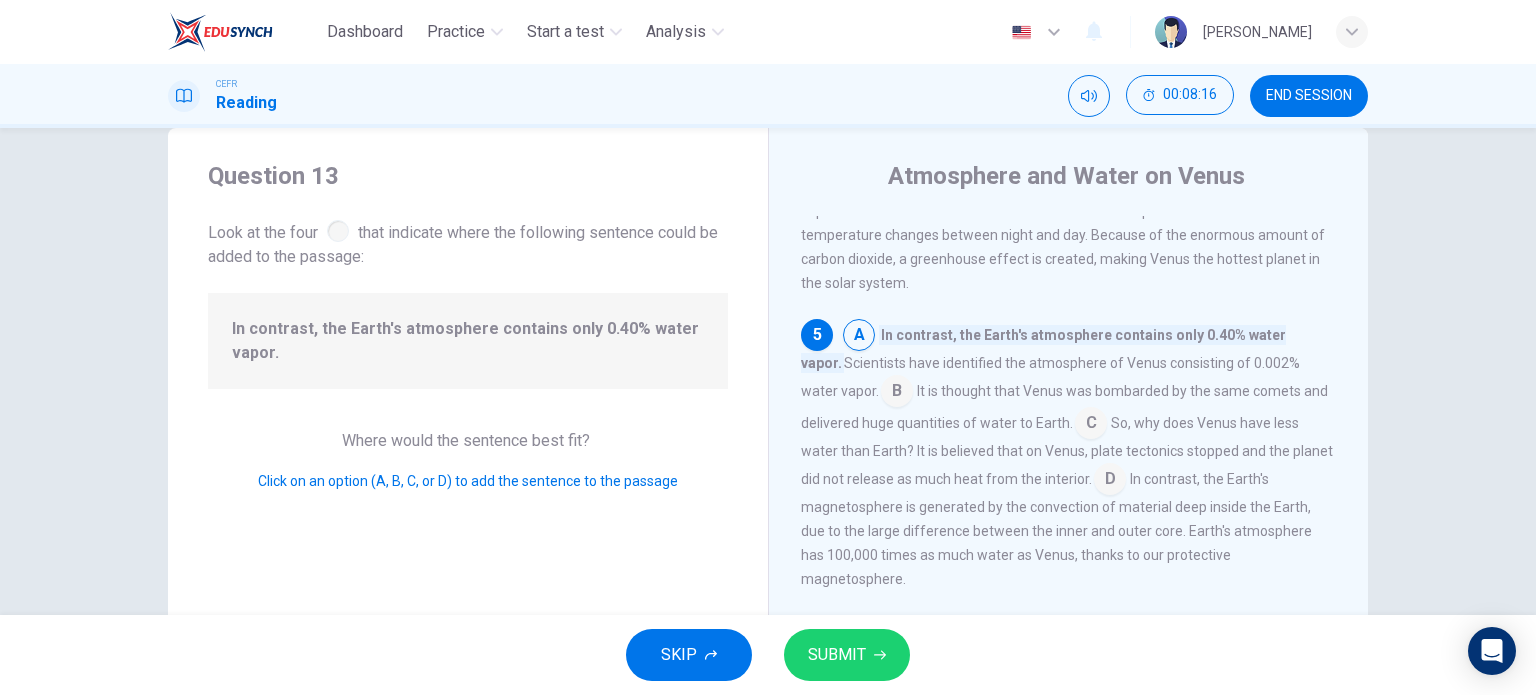 click at bounding box center (897, 393) 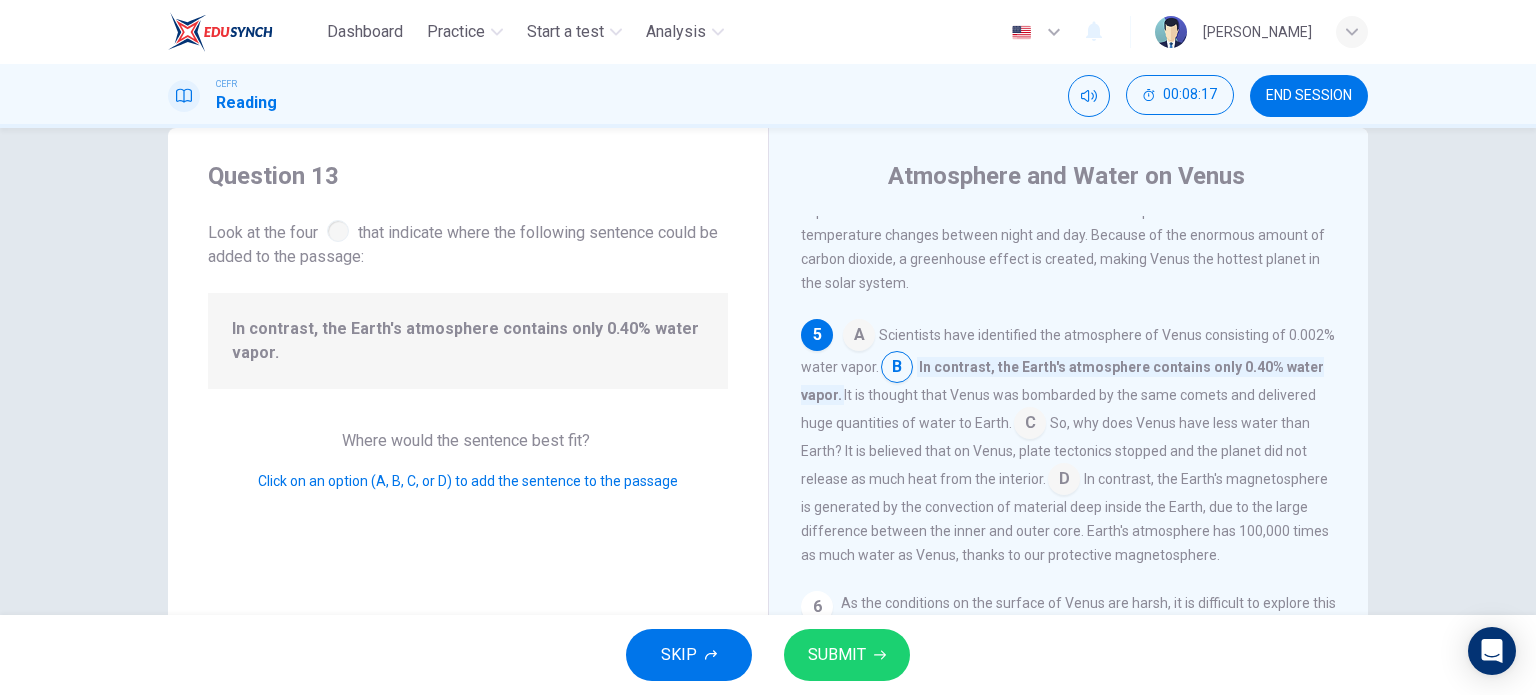 click at bounding box center (897, 369) 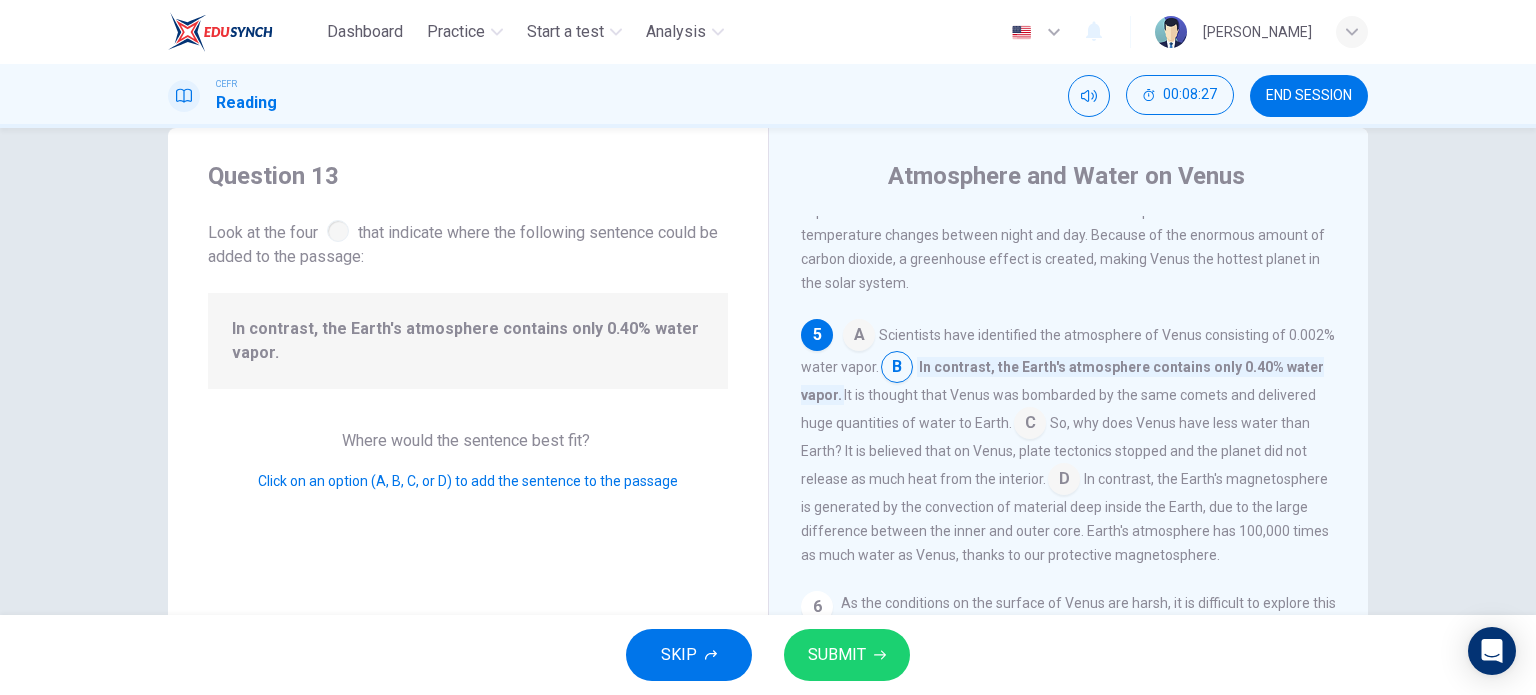 click on "SUBMIT" at bounding box center [837, 655] 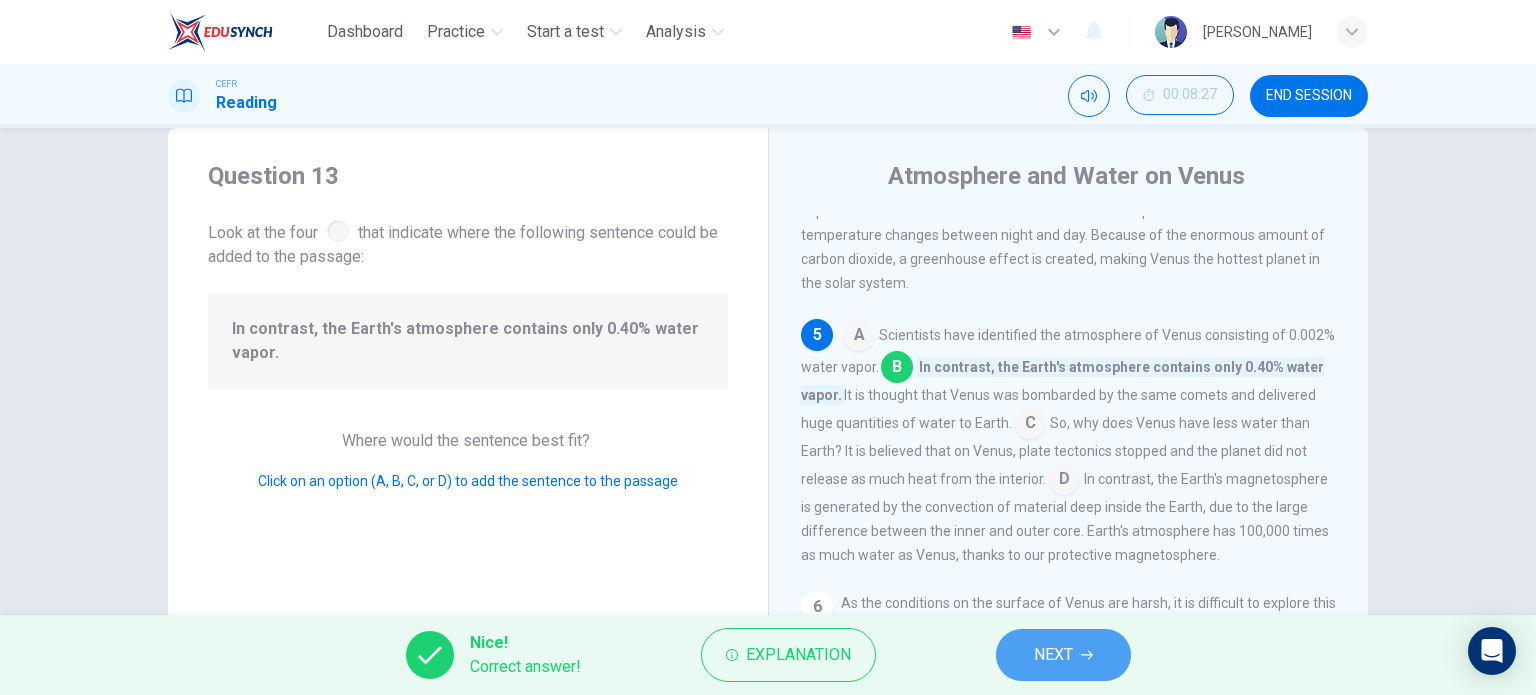 click on "NEXT" at bounding box center (1053, 655) 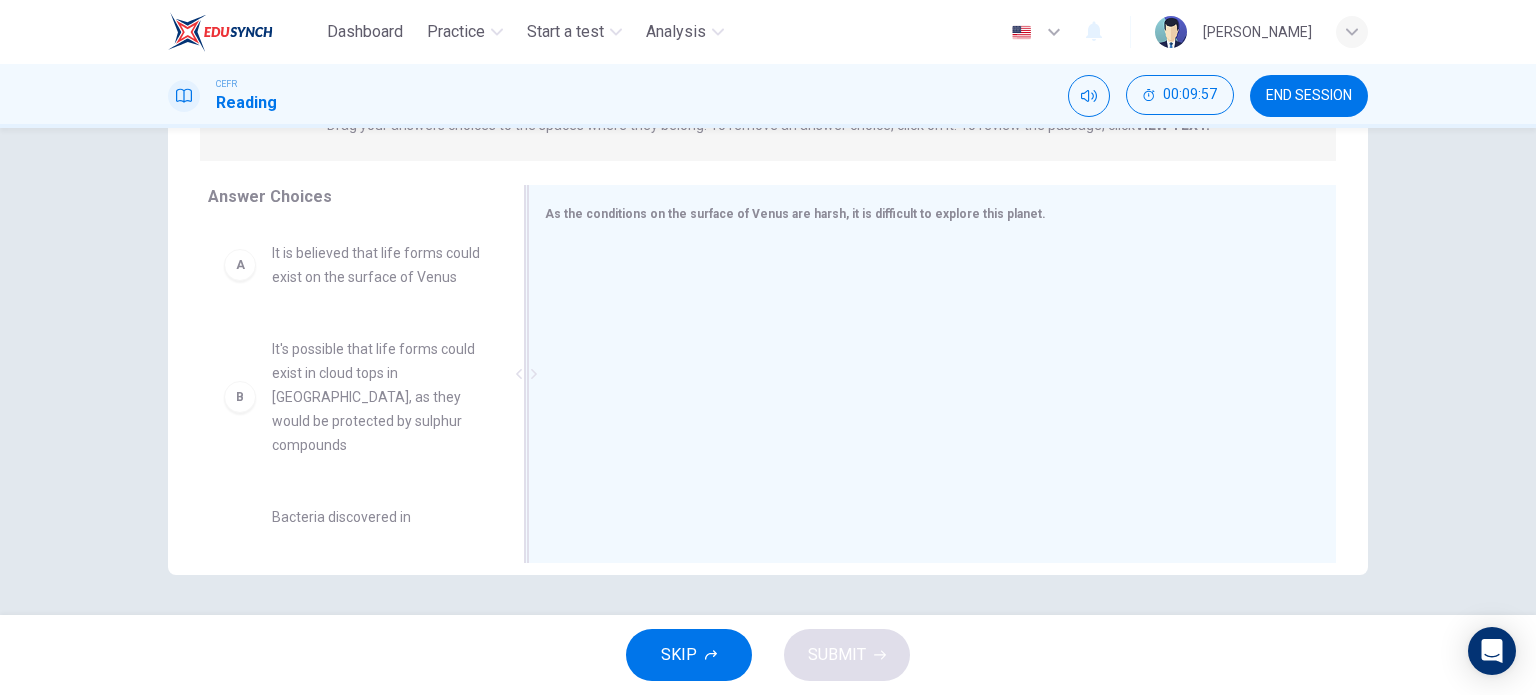 scroll, scrollTop: 188, scrollLeft: 0, axis: vertical 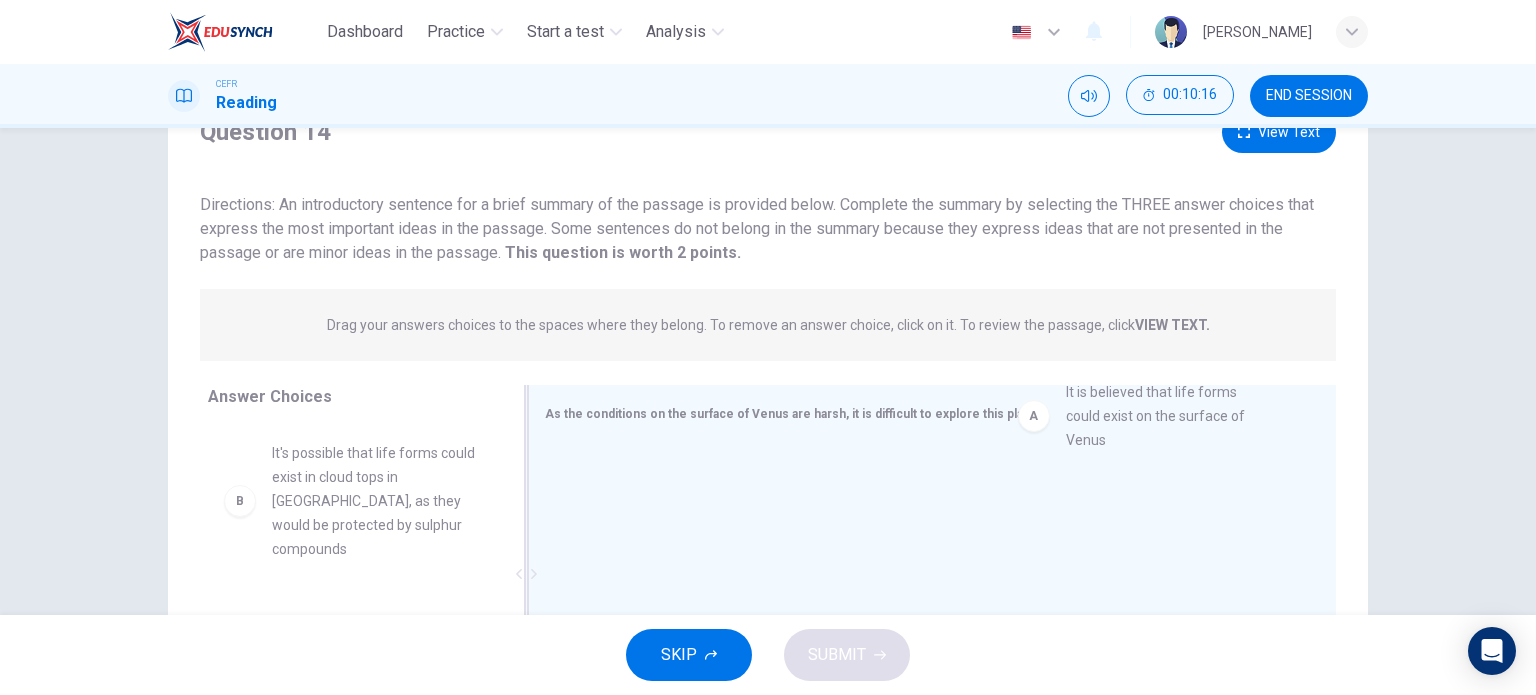 drag, startPoint x: 332, startPoint y: 500, endPoint x: 1124, endPoint y: 439, distance: 794.34564 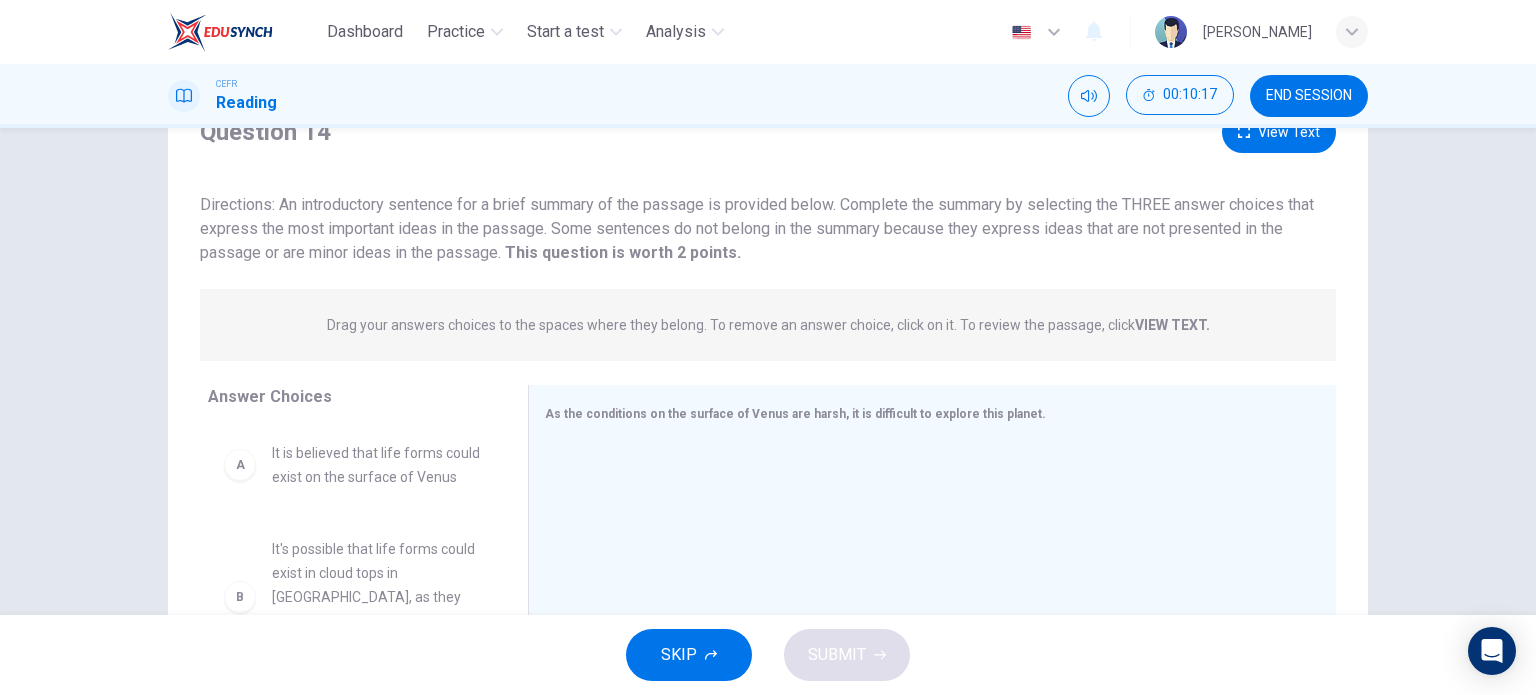click on "It is believed that life forms could exist on the surface of Venus" at bounding box center (376, 465) 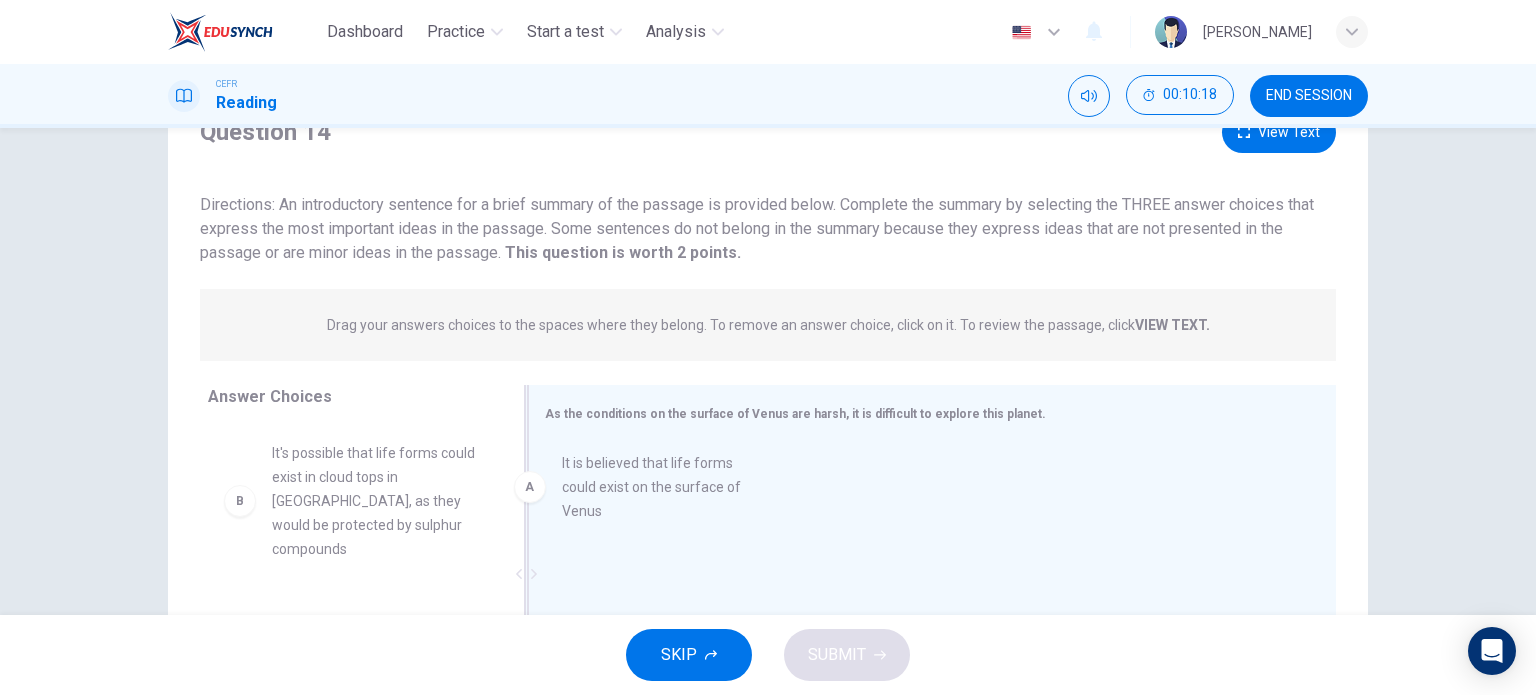drag, startPoint x: 329, startPoint y: 499, endPoint x: 639, endPoint y: 496, distance: 310.01453 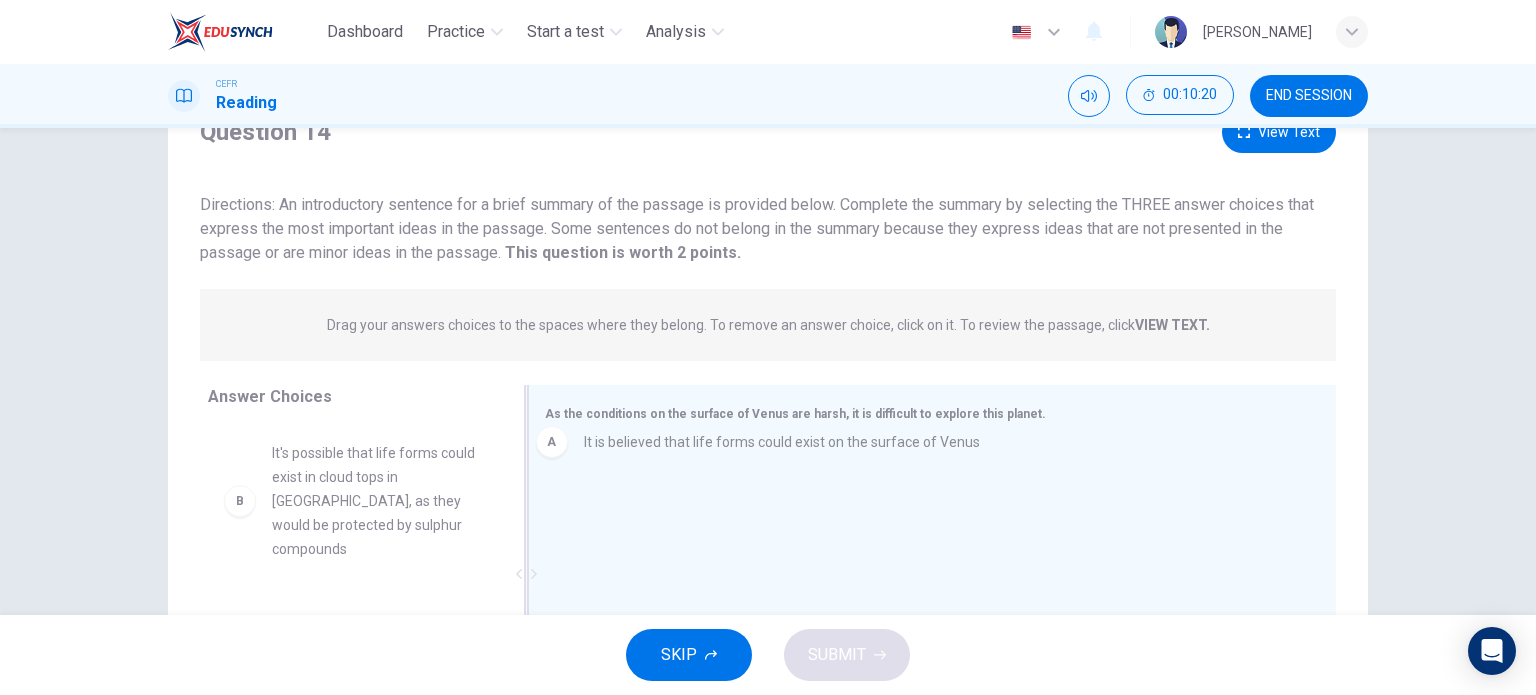 drag, startPoint x: 645, startPoint y: 495, endPoint x: 618, endPoint y: 458, distance: 45.80393 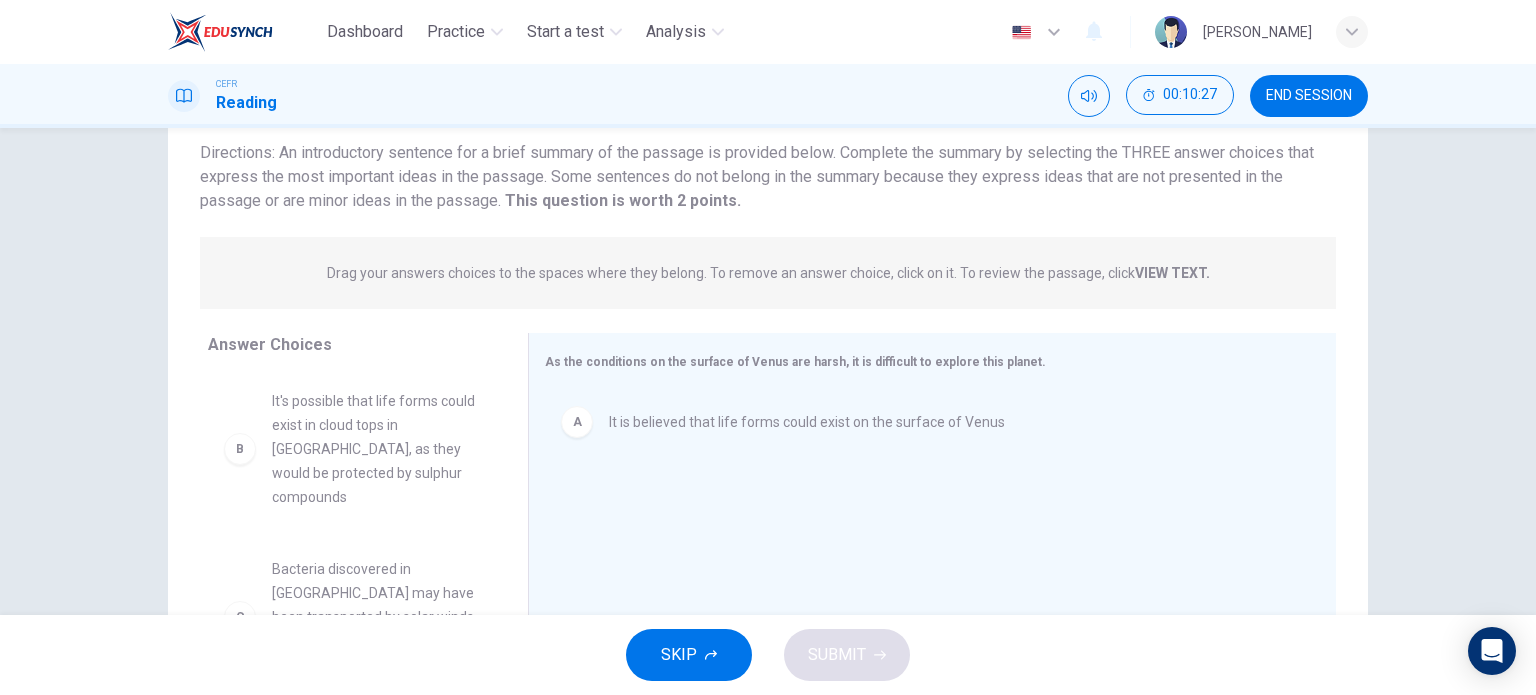 scroll, scrollTop: 188, scrollLeft: 0, axis: vertical 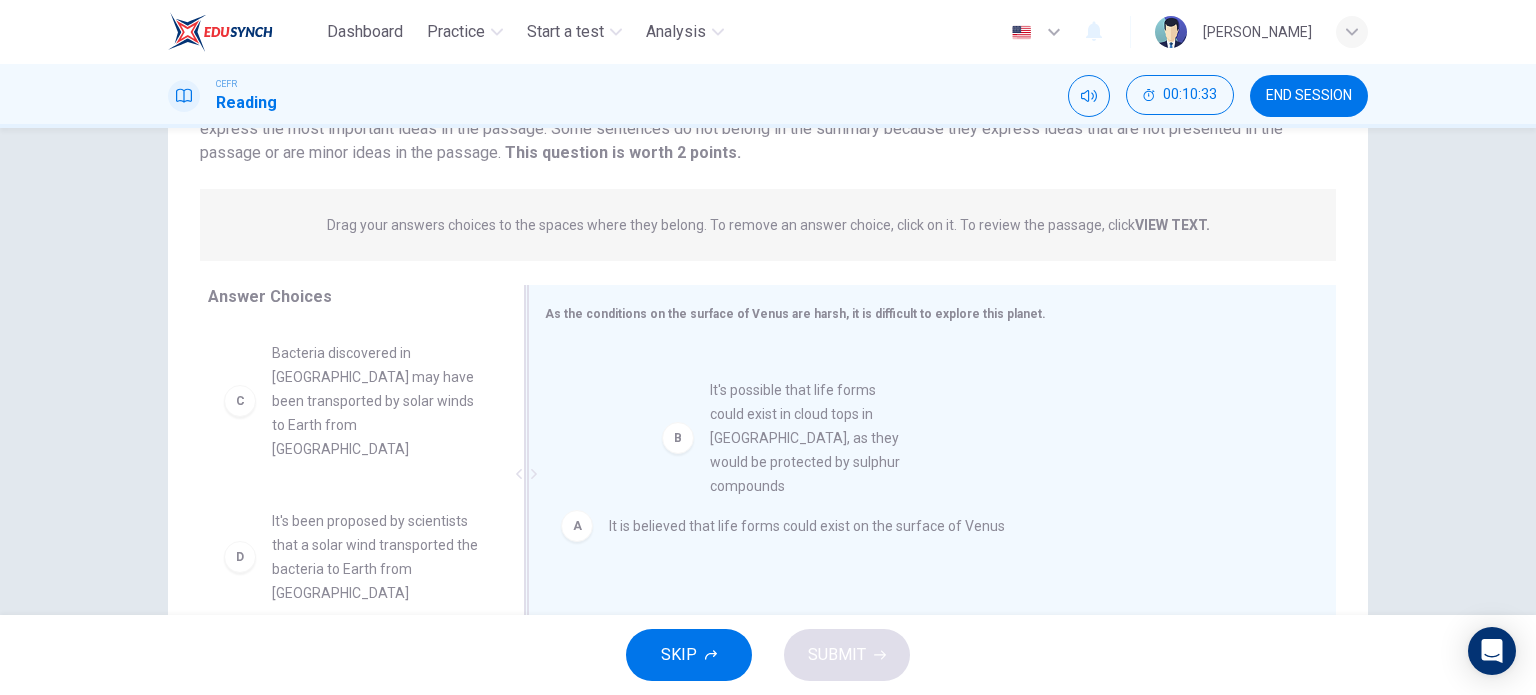 drag, startPoint x: 379, startPoint y: 420, endPoint x: 836, endPoint y: 460, distance: 458.7472 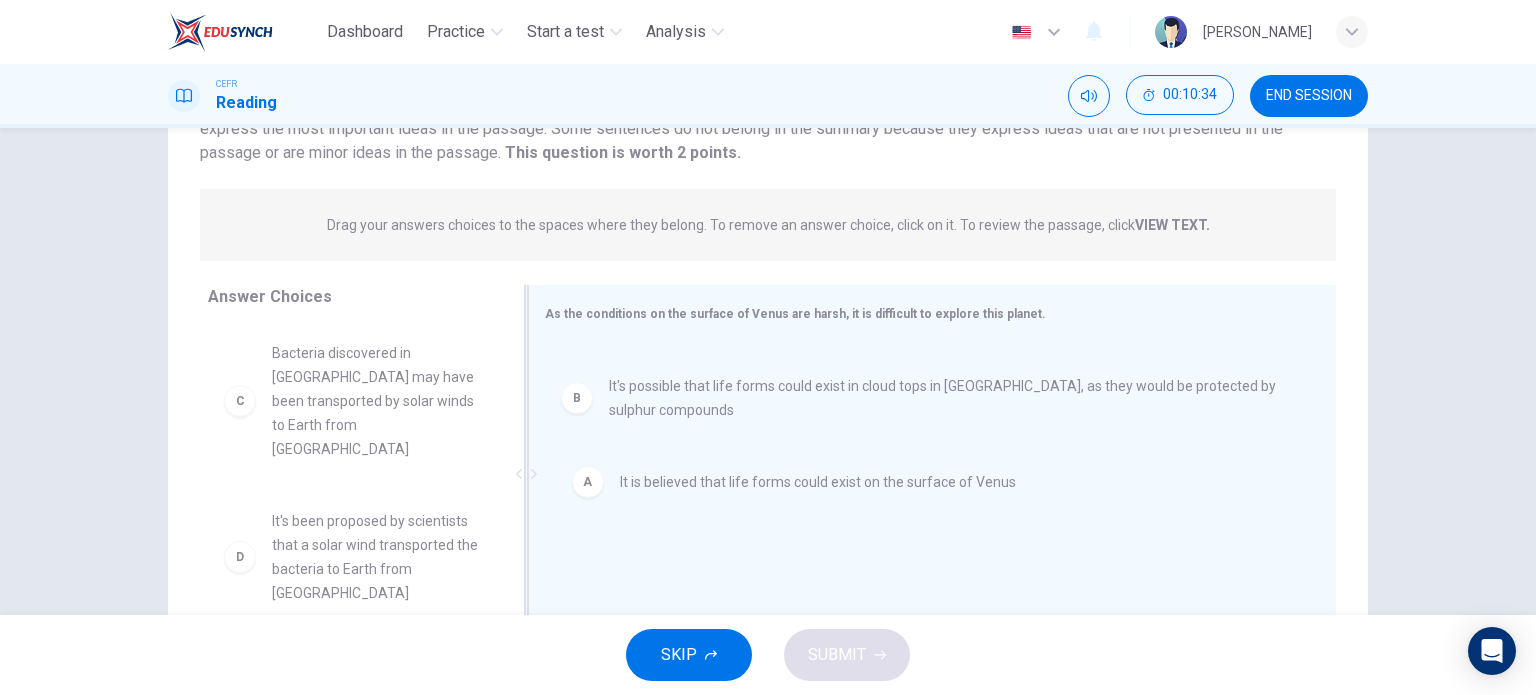 drag, startPoint x: 641, startPoint y: 376, endPoint x: 647, endPoint y: 531, distance: 155.11609 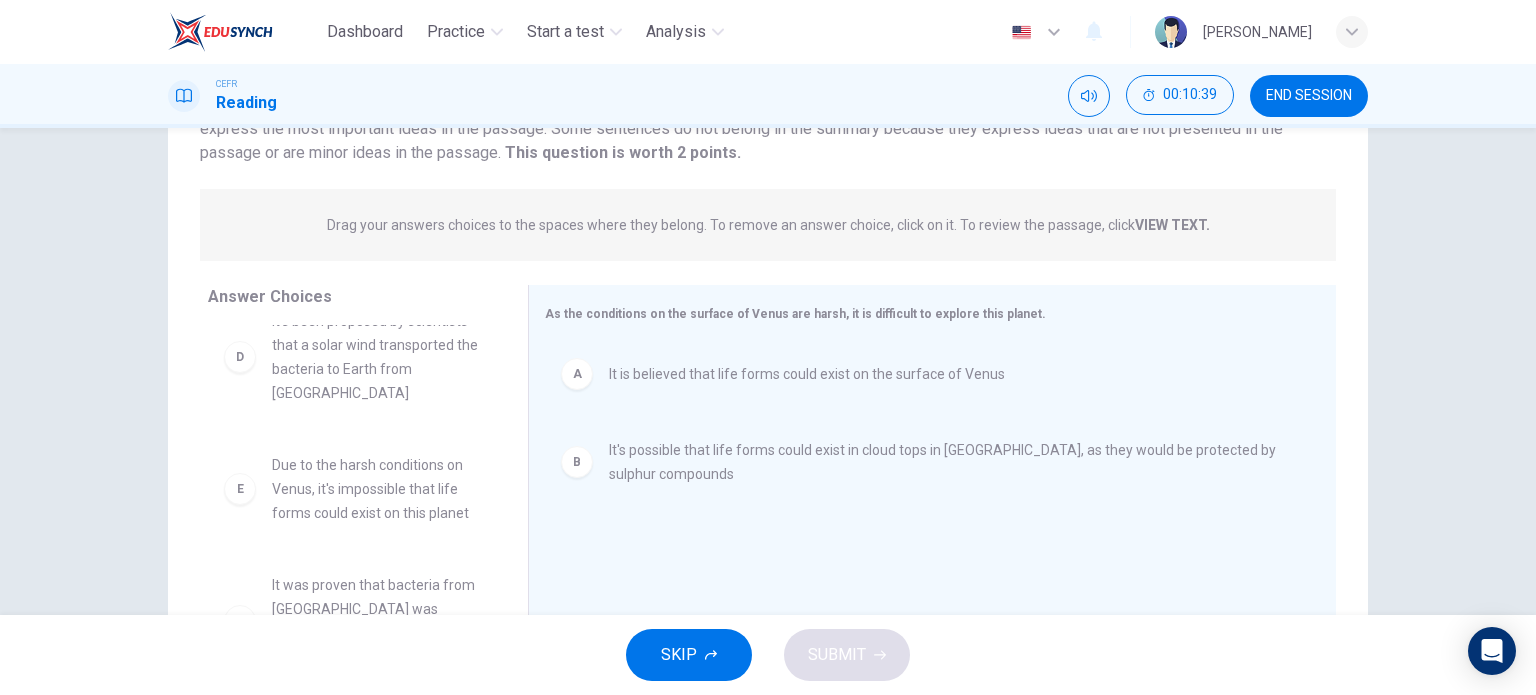 scroll, scrollTop: 204, scrollLeft: 0, axis: vertical 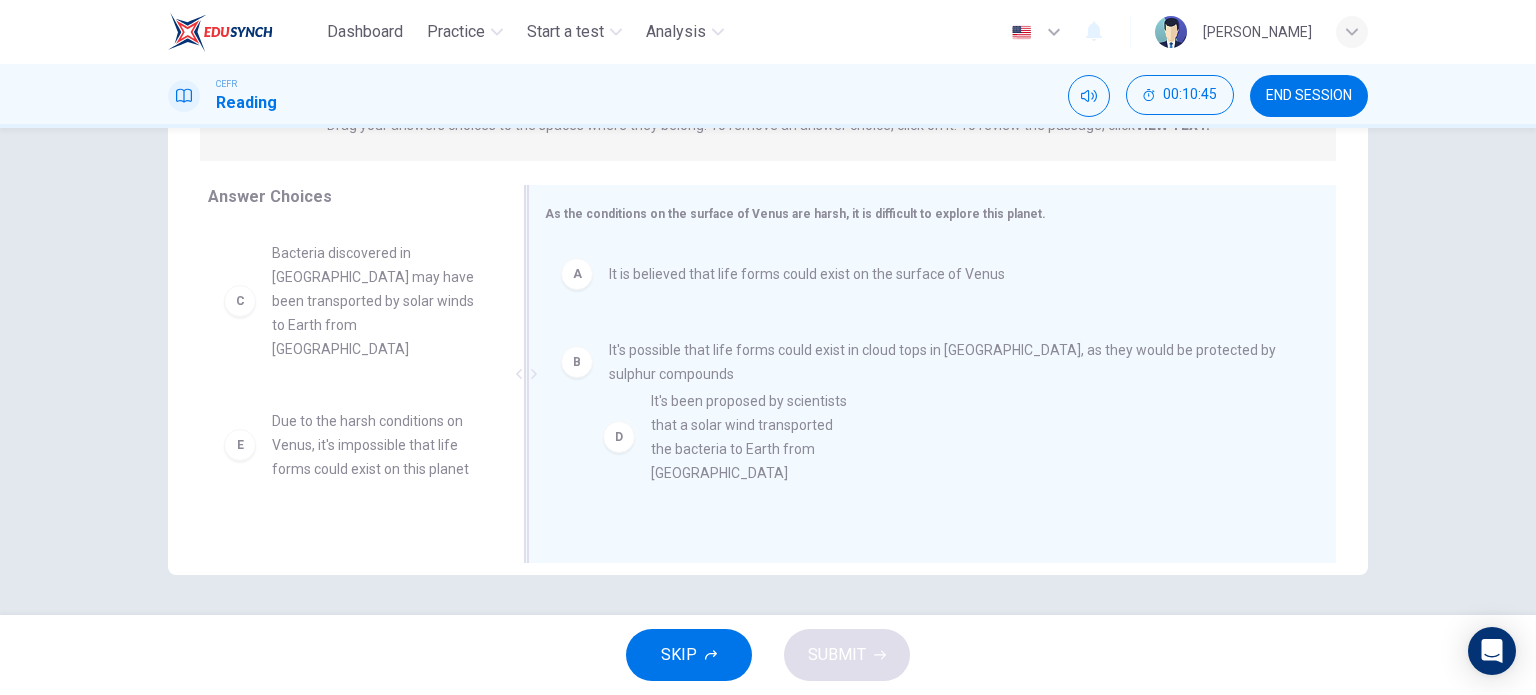 drag, startPoint x: 391, startPoint y: 440, endPoint x: 783, endPoint y: 443, distance: 392.01147 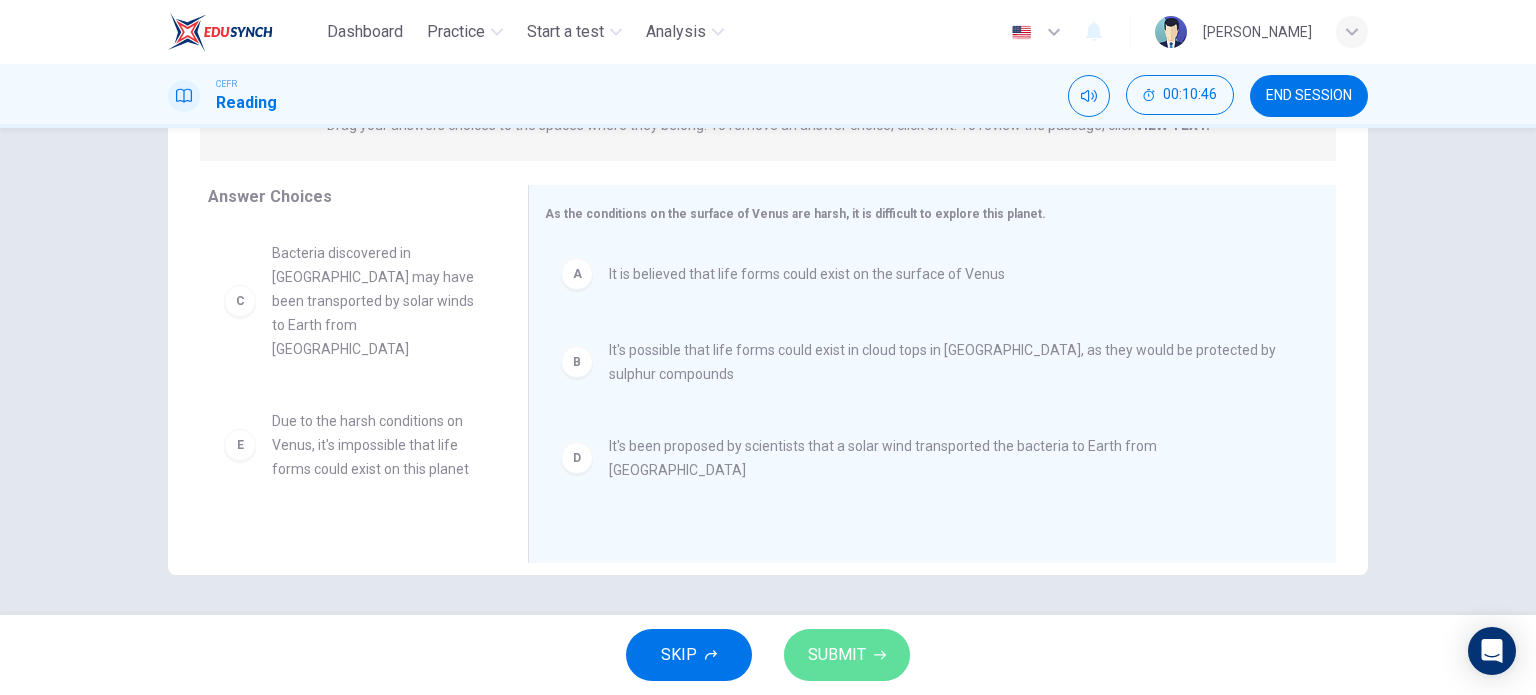 click on "SUBMIT" at bounding box center (847, 655) 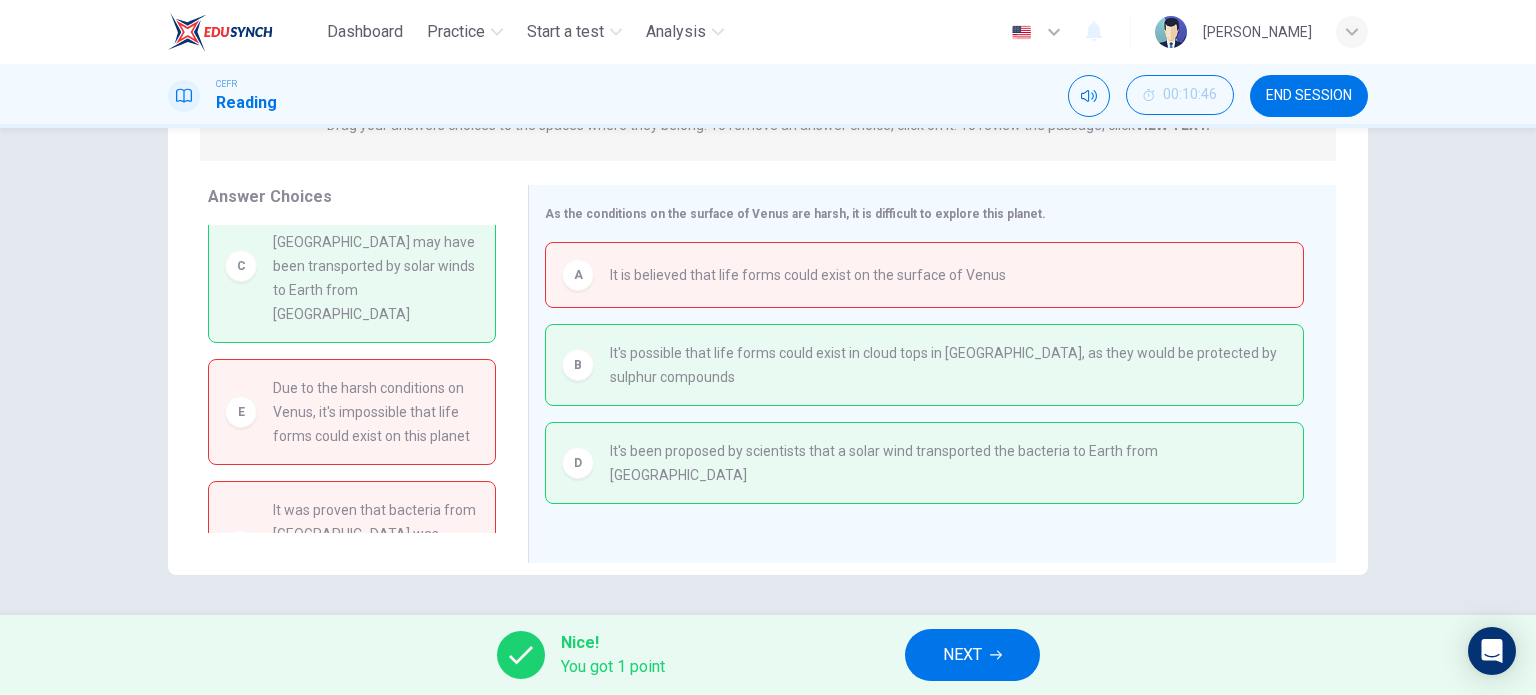 scroll, scrollTop: 64, scrollLeft: 0, axis: vertical 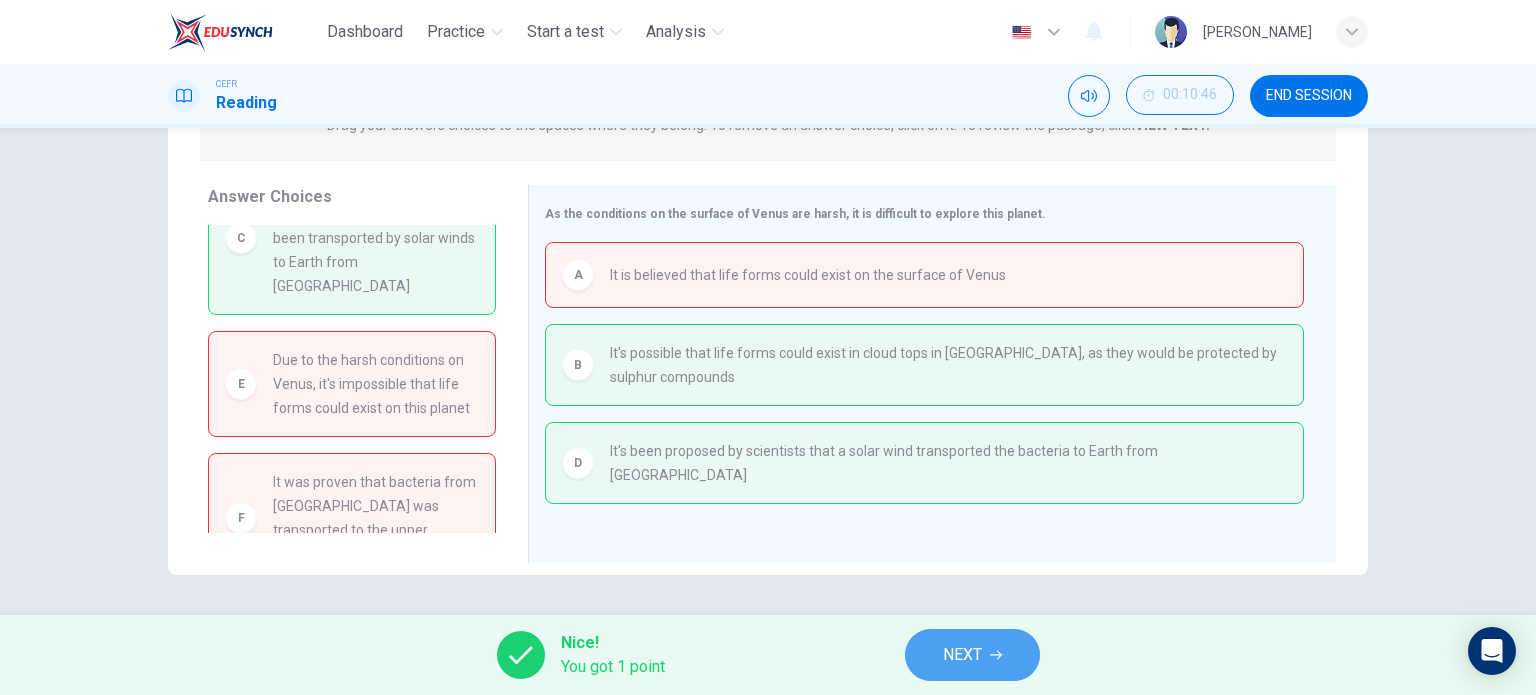 click on "NEXT" at bounding box center [972, 655] 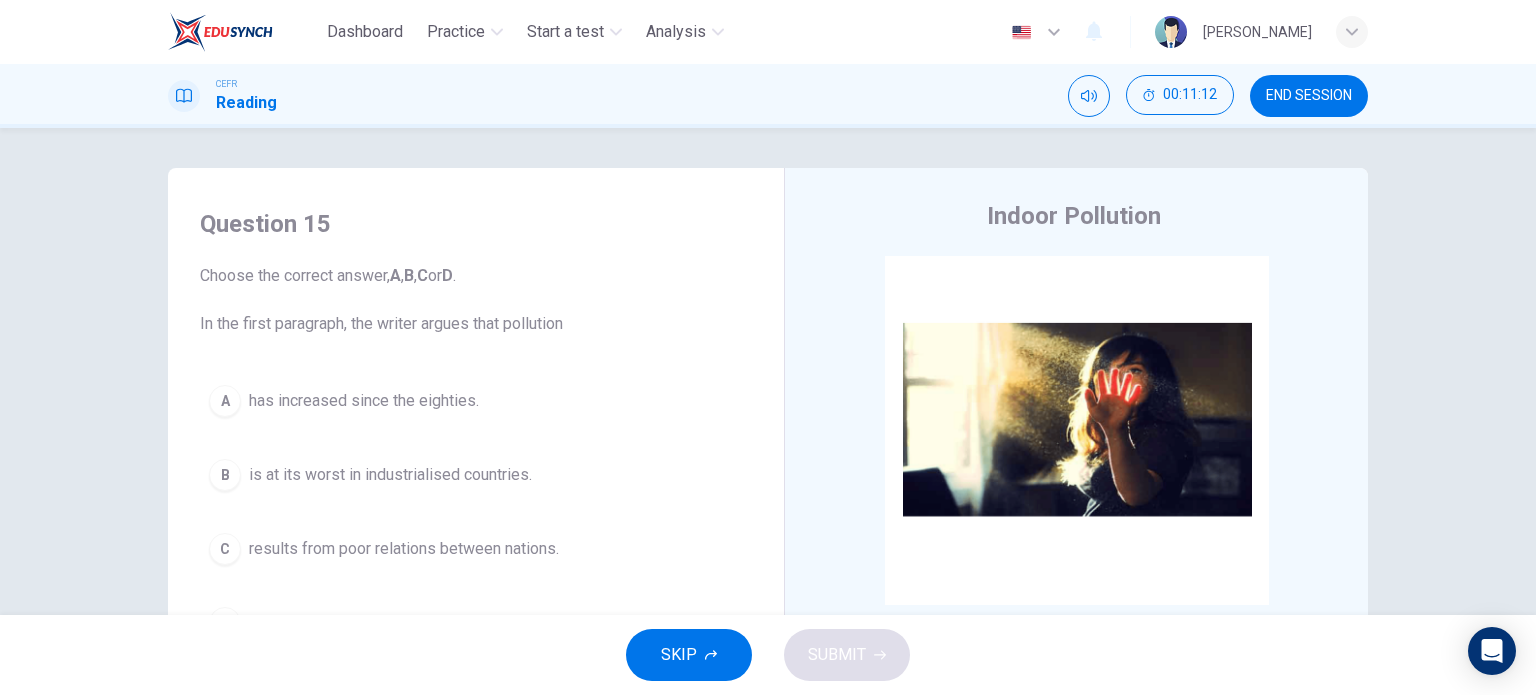 scroll, scrollTop: 100, scrollLeft: 0, axis: vertical 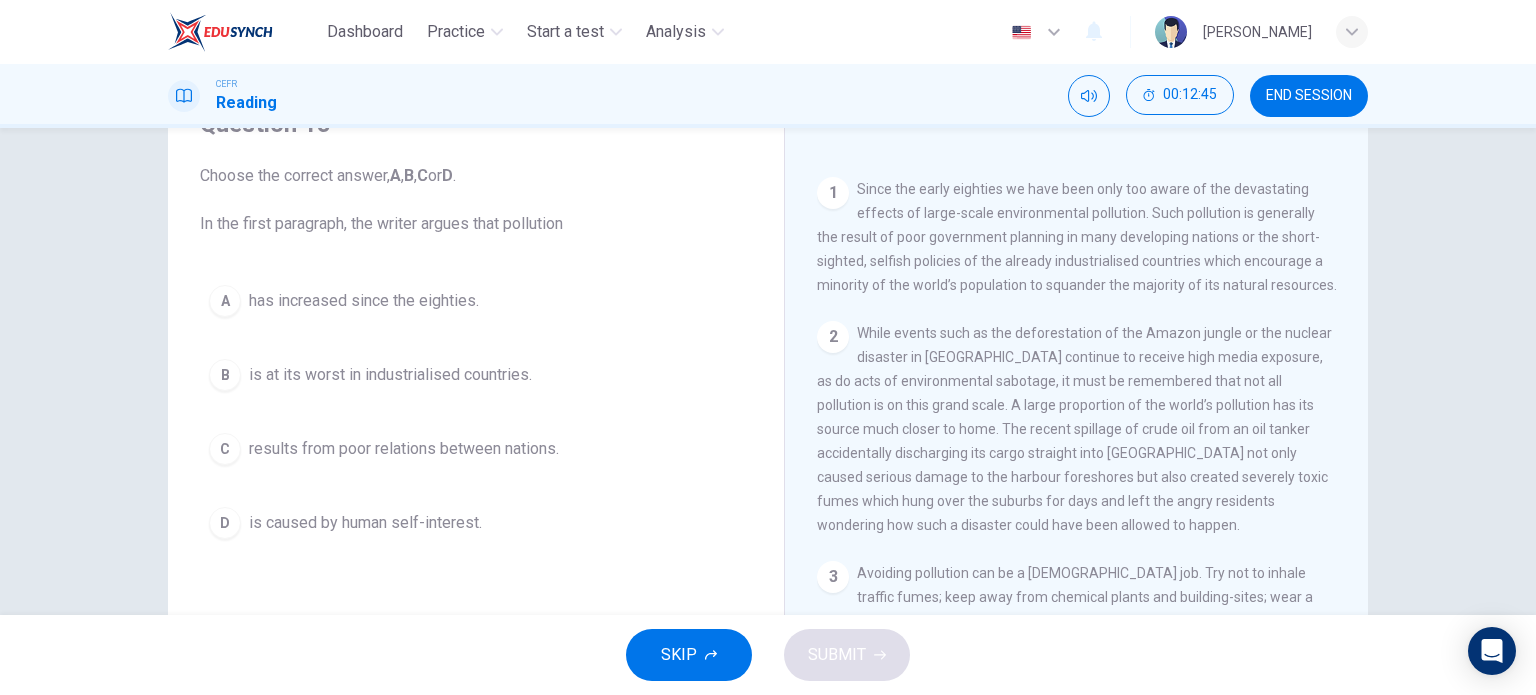 click on "is caused by human self-interest." at bounding box center [365, 523] 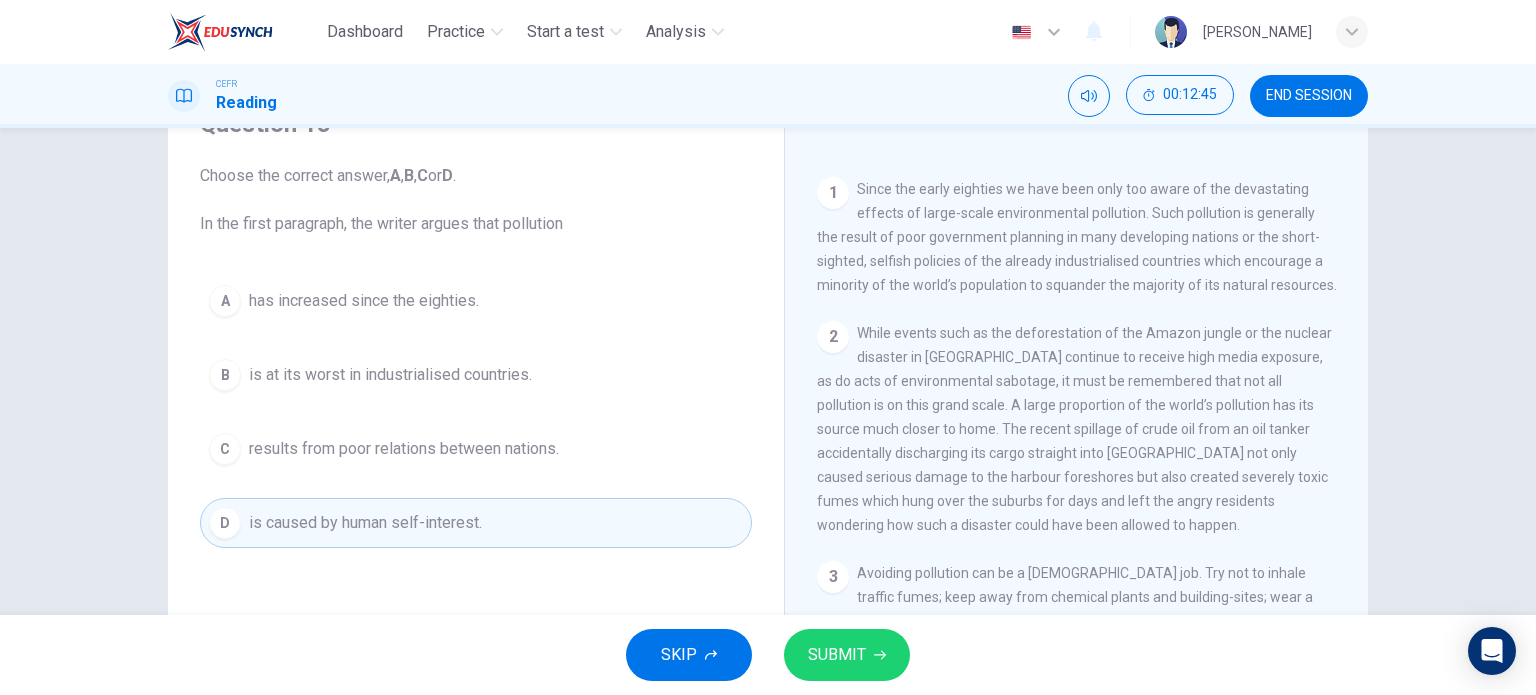 click on "SUBMIT" at bounding box center (837, 655) 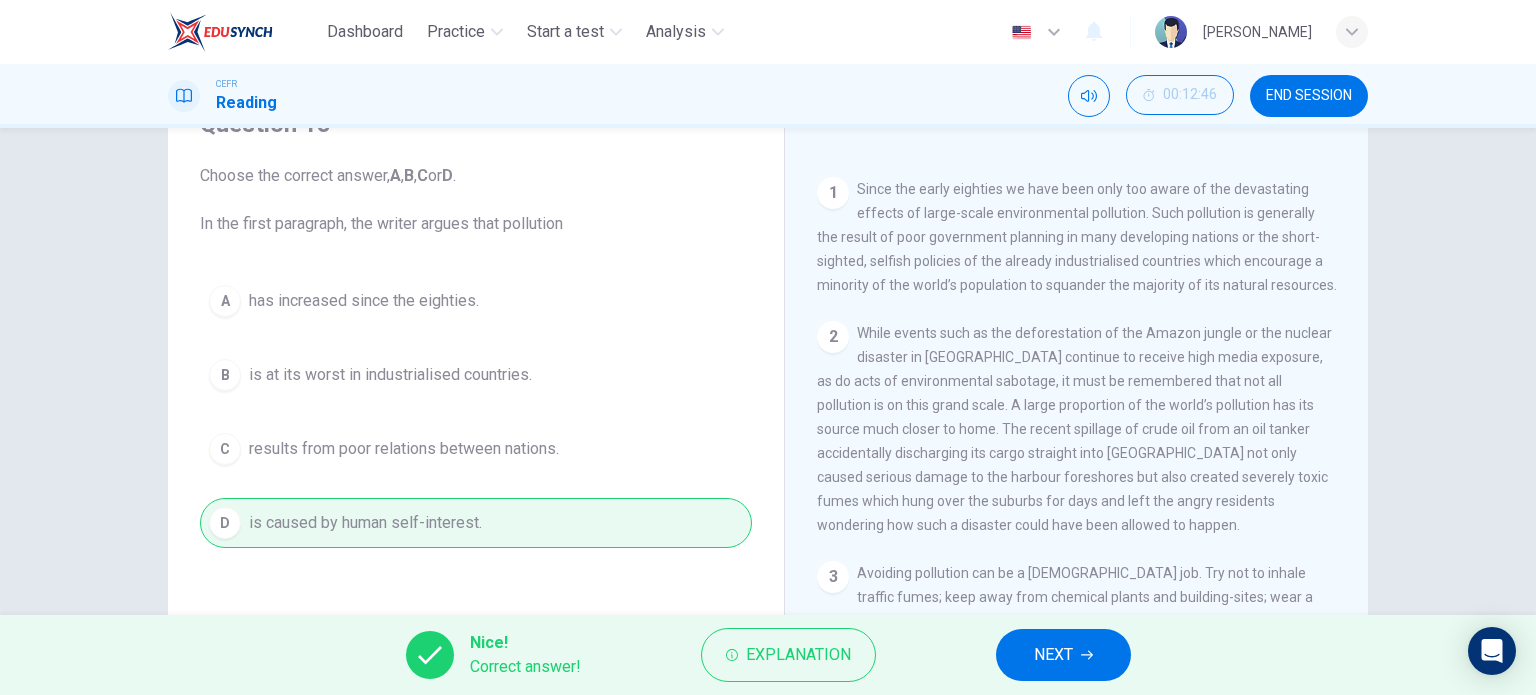click on "NEXT" at bounding box center [1063, 655] 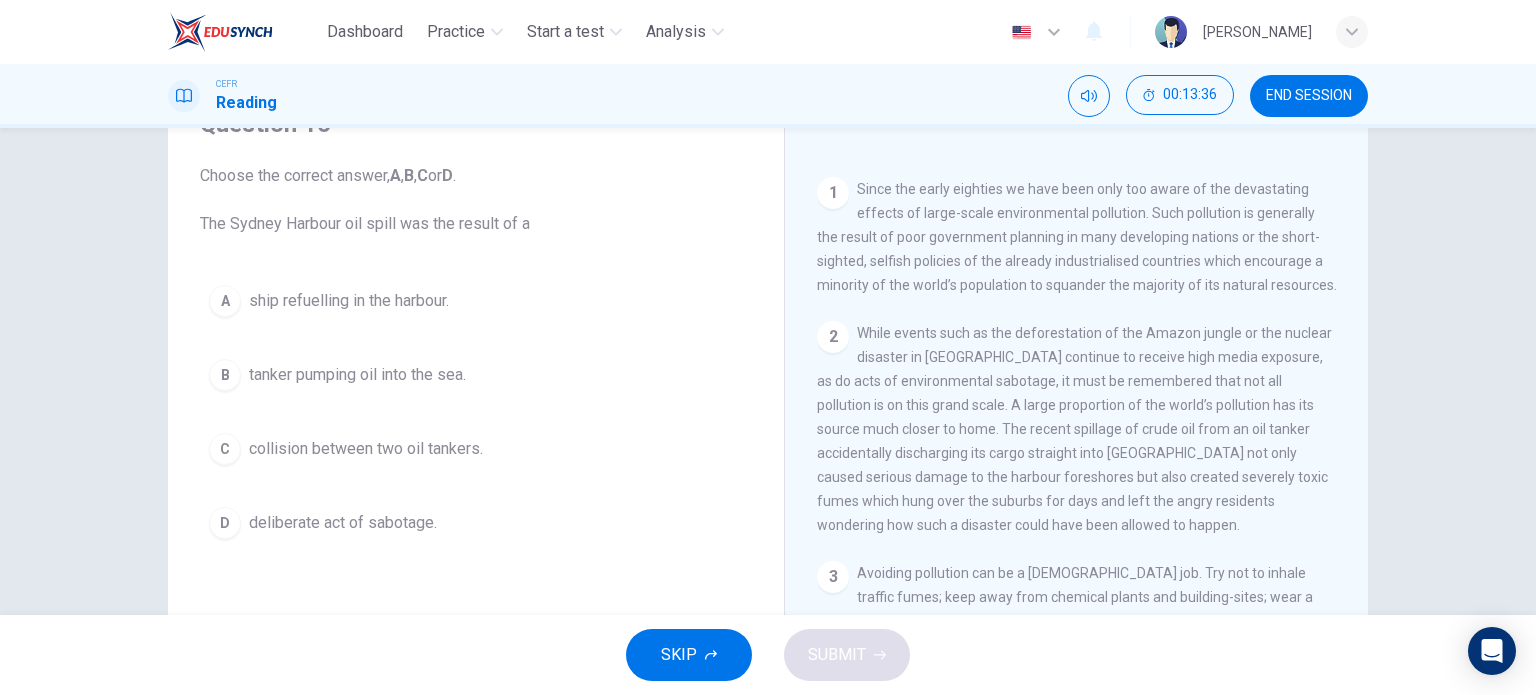 drag, startPoint x: 883, startPoint y: 458, endPoint x: 936, endPoint y: 461, distance: 53.08484 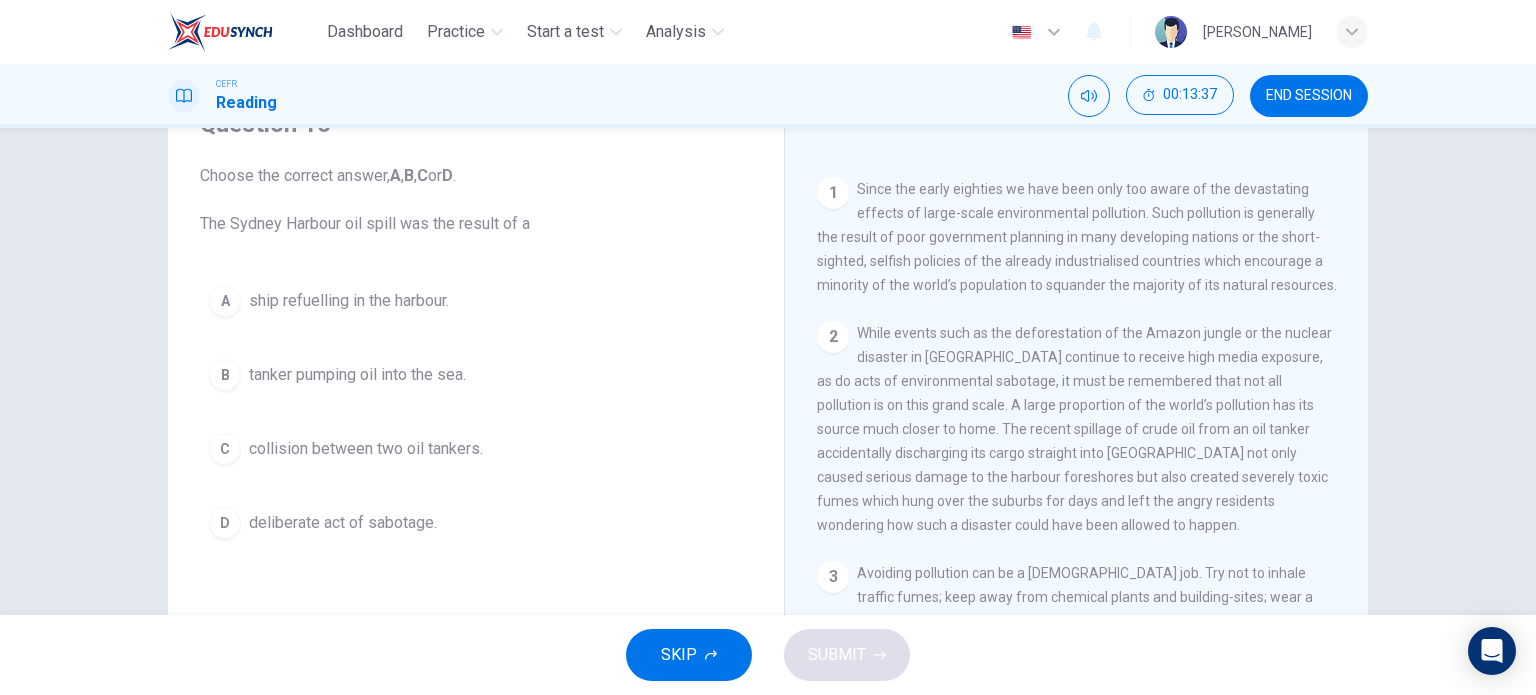 drag, startPoint x: 871, startPoint y: 456, endPoint x: 916, endPoint y: 476, distance: 49.24429 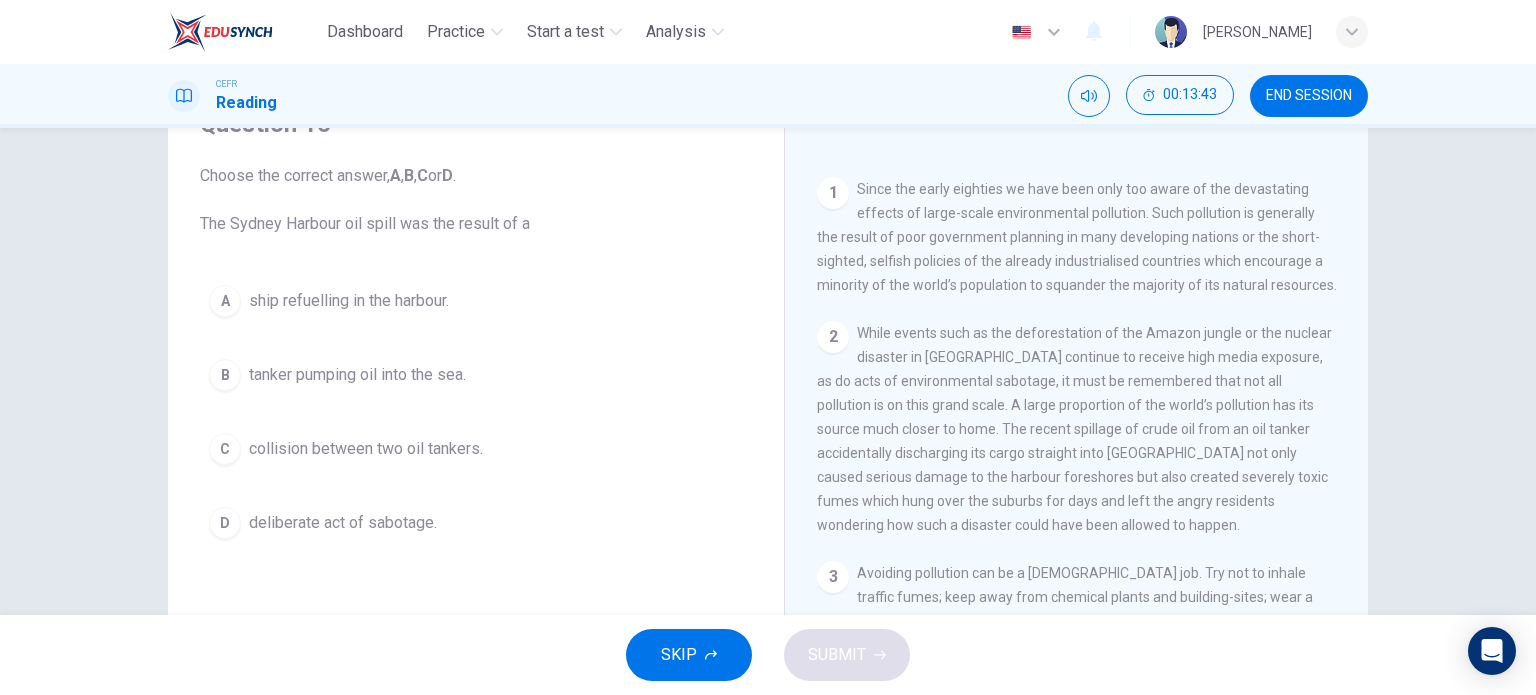 click on "tanker pumping oil into the sea." at bounding box center [357, 375] 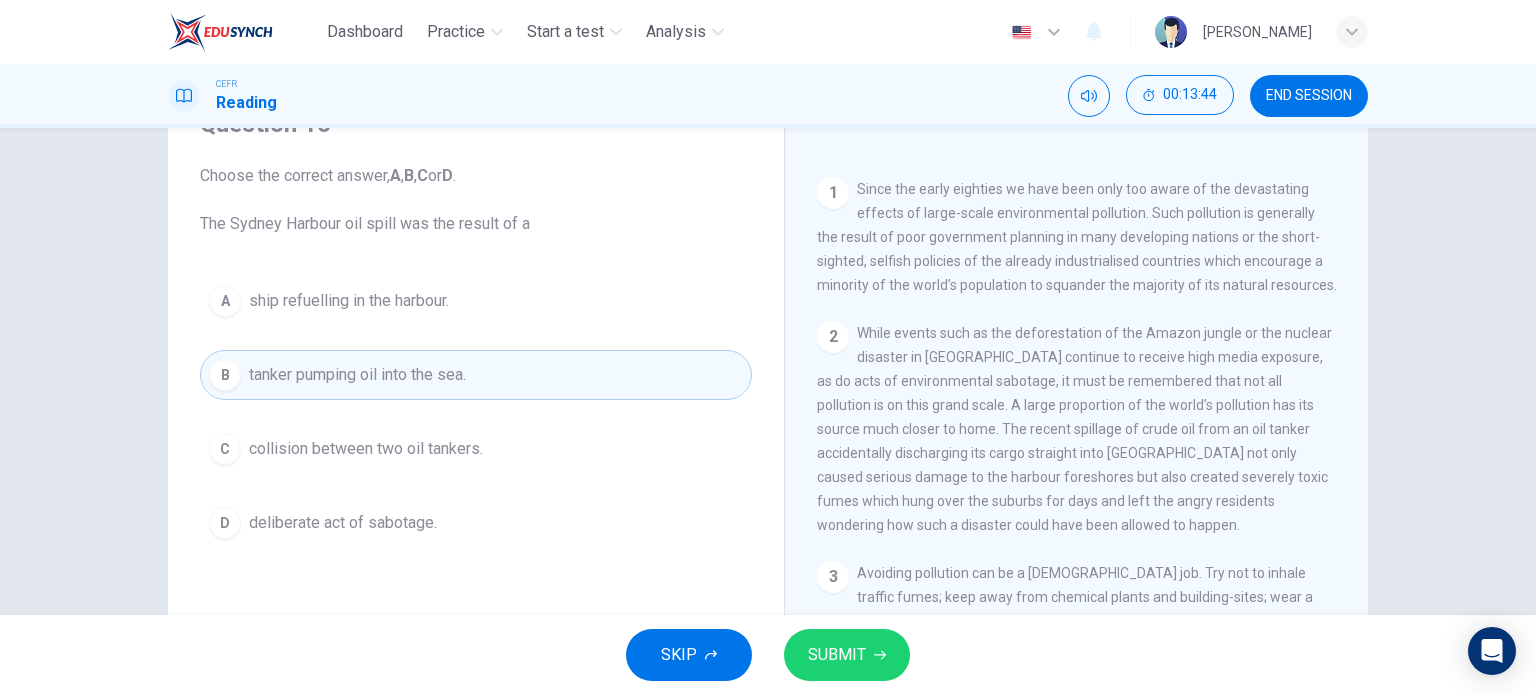click on "SUBMIT" at bounding box center (837, 655) 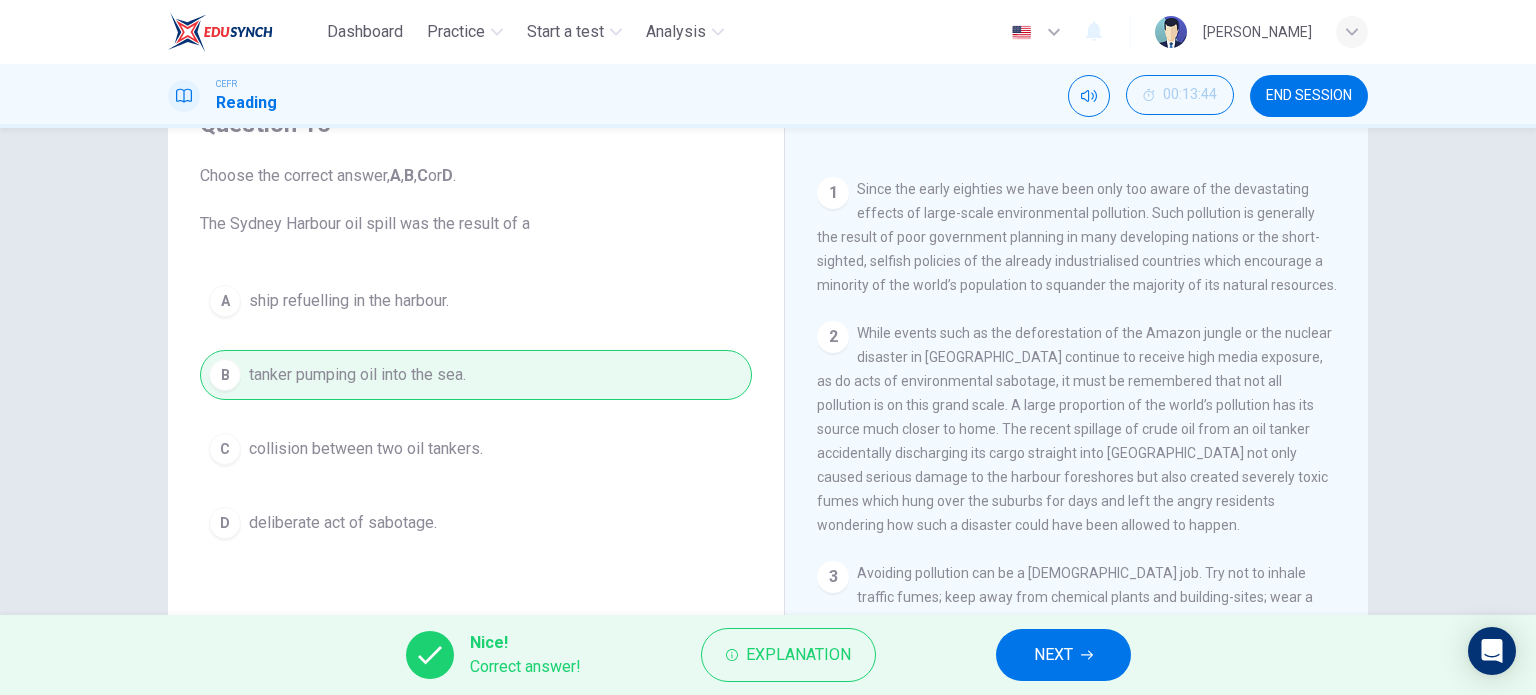 click on "NEXT" at bounding box center (1053, 655) 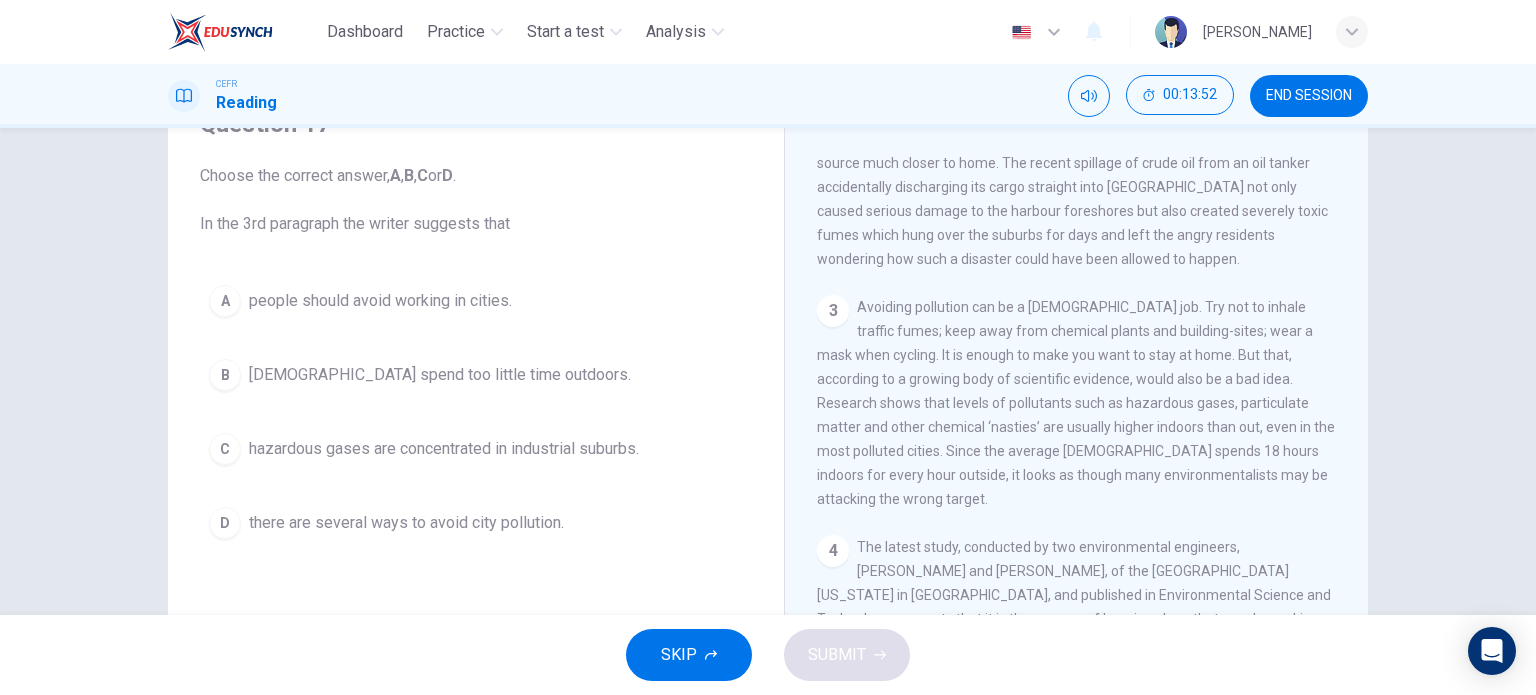 scroll, scrollTop: 700, scrollLeft: 0, axis: vertical 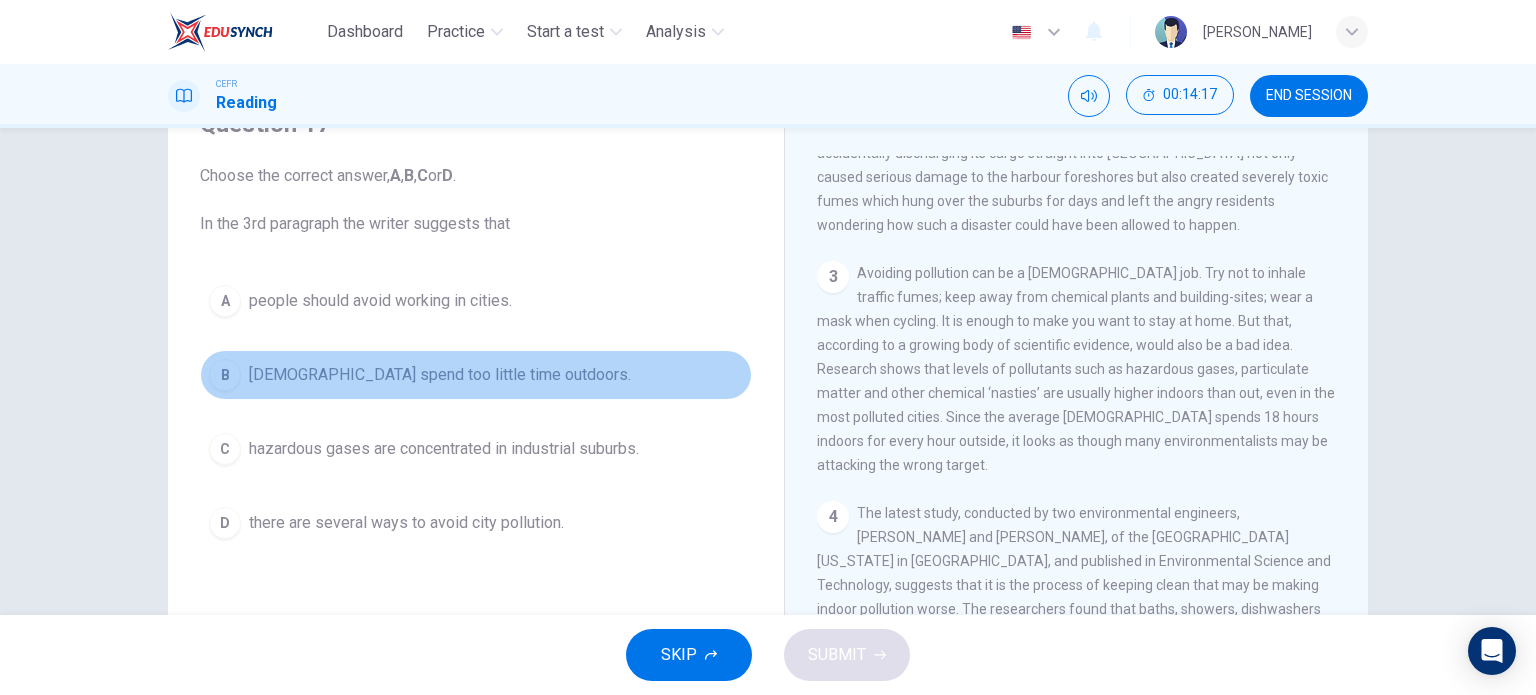 click on "Americans spend too little time outdoors." at bounding box center [440, 375] 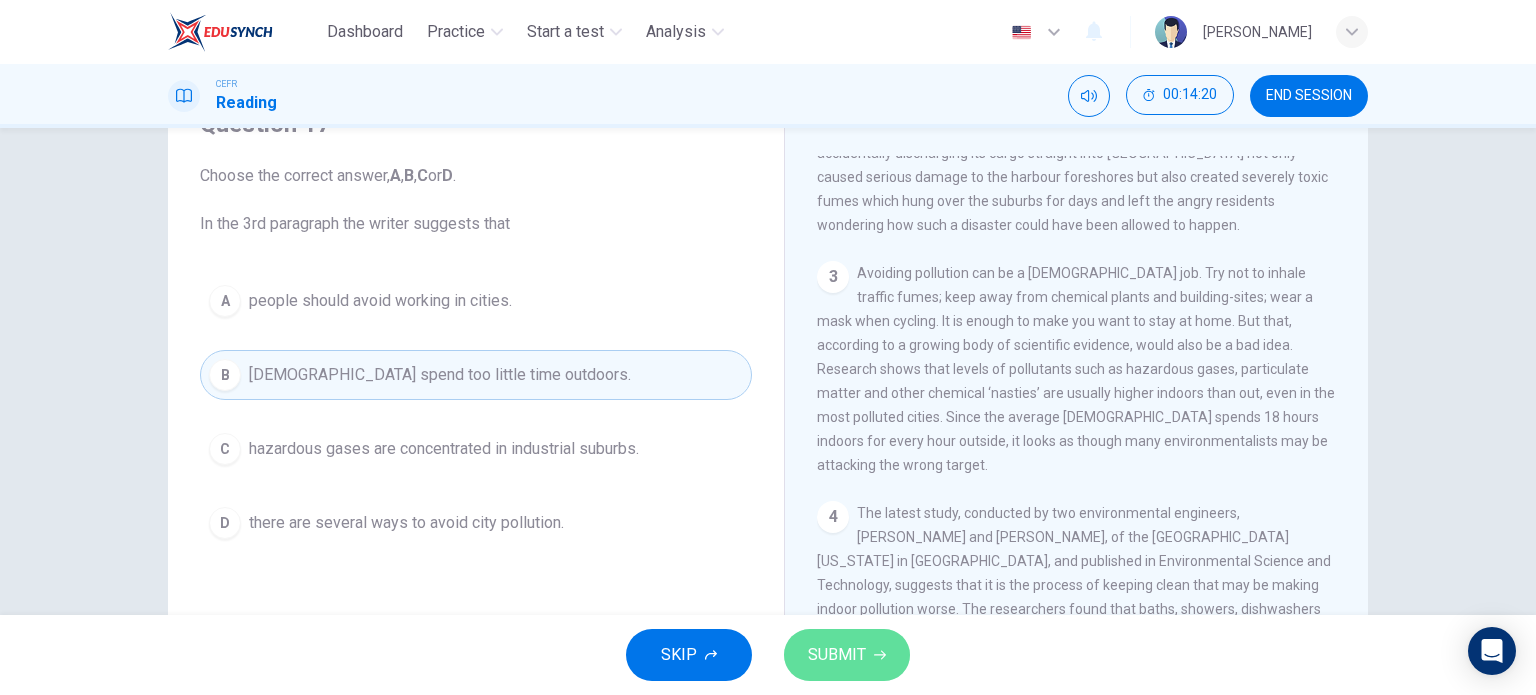 click 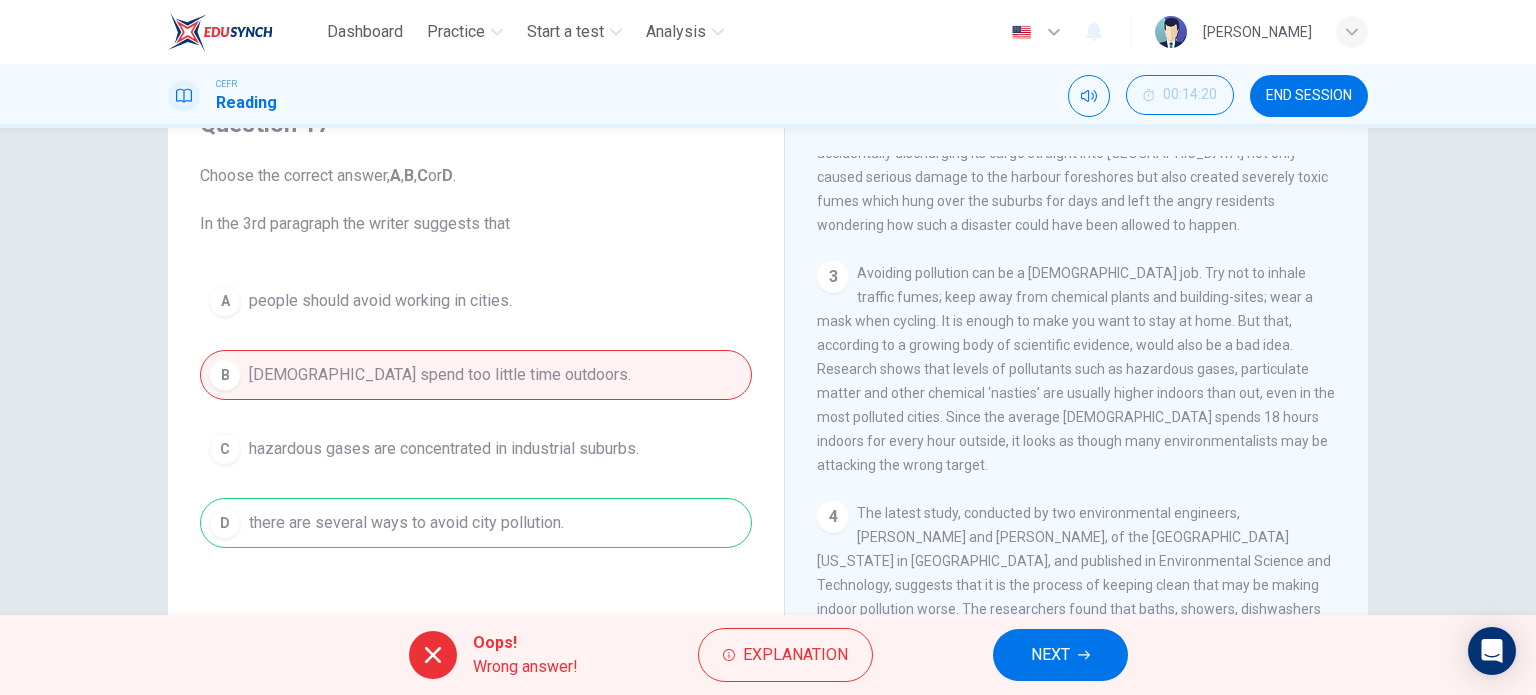 click on "A people should avoid working in cities. B Americans spend too little time outdoors. C hazardous gases are concentrated in industrial suburbs. D there are several ways to avoid city pollution." at bounding box center (476, 412) 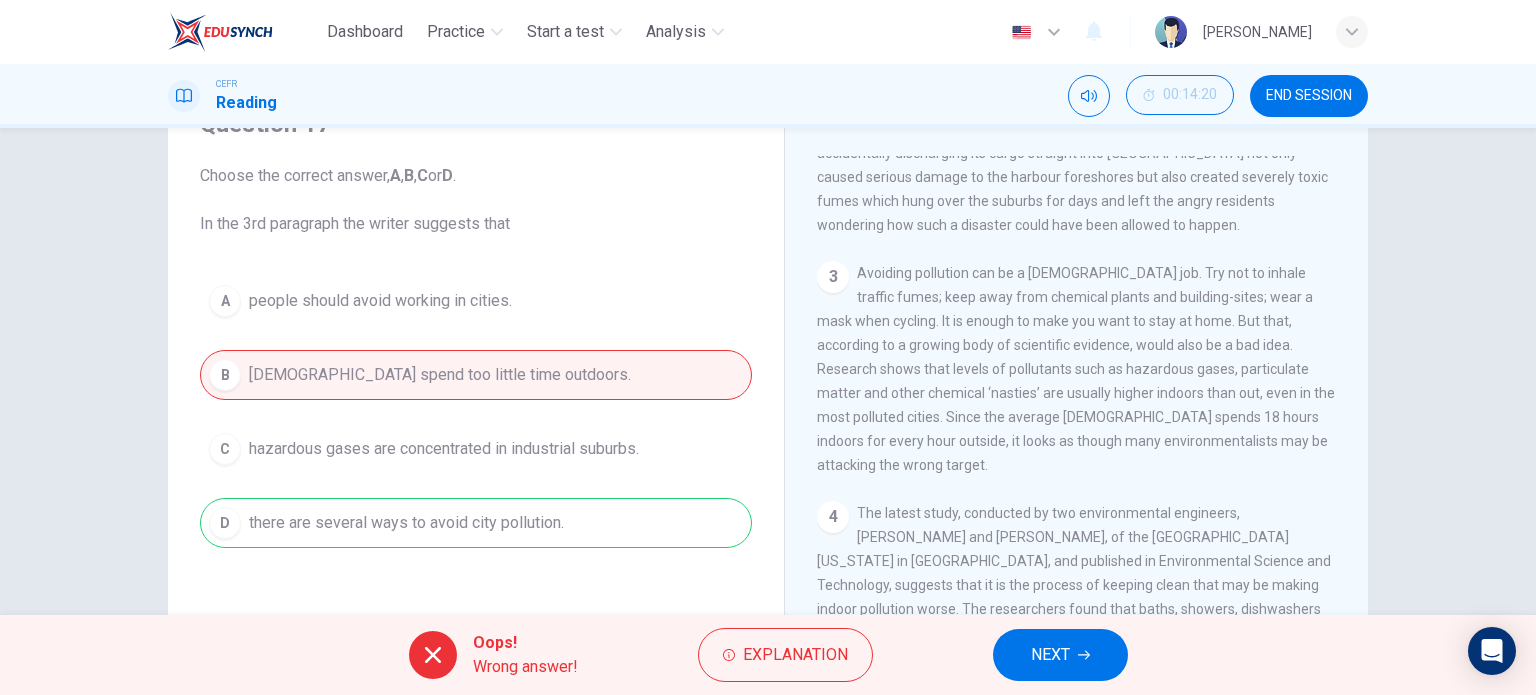 drag, startPoint x: 1133, startPoint y: 315, endPoint x: 1336, endPoint y: 352, distance: 206.34438 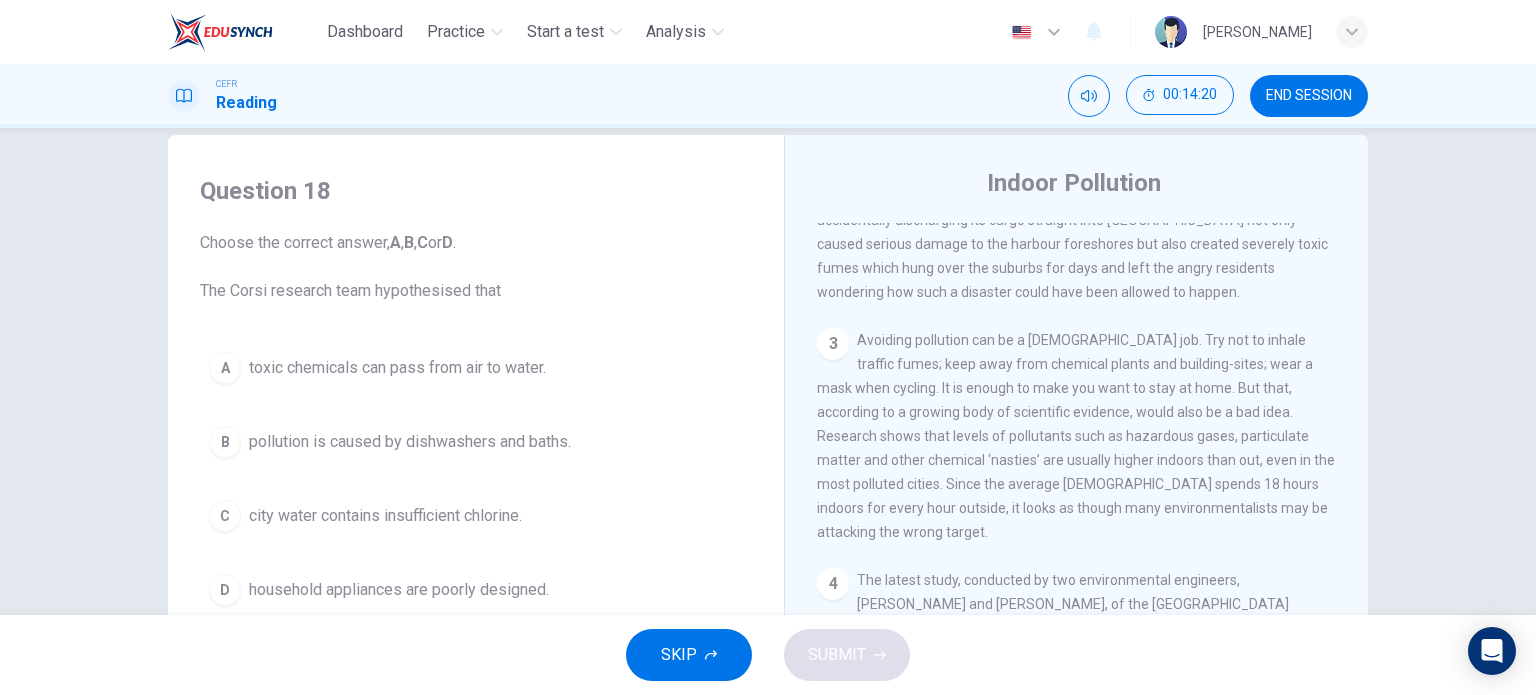 scroll, scrollTop: 0, scrollLeft: 0, axis: both 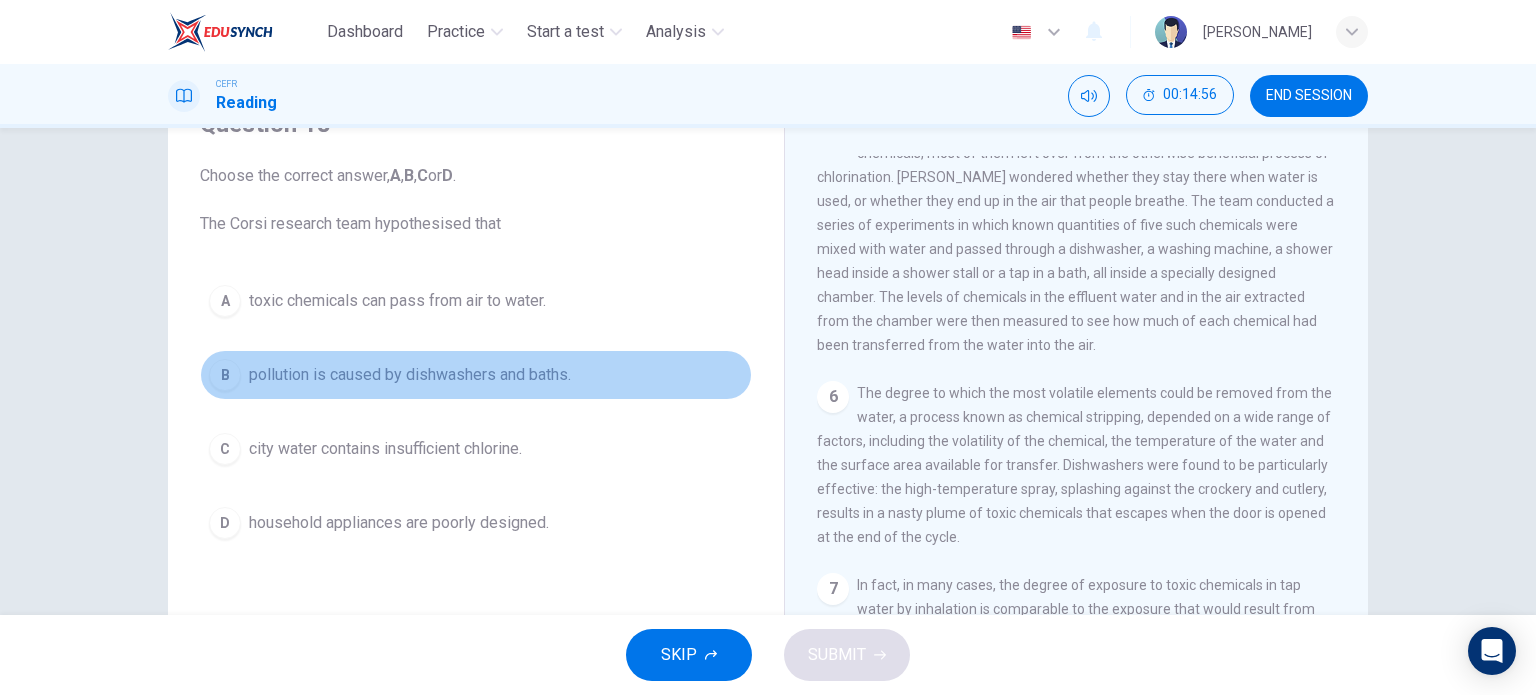 click on "pollution is caused by dishwashers and baths." at bounding box center [410, 375] 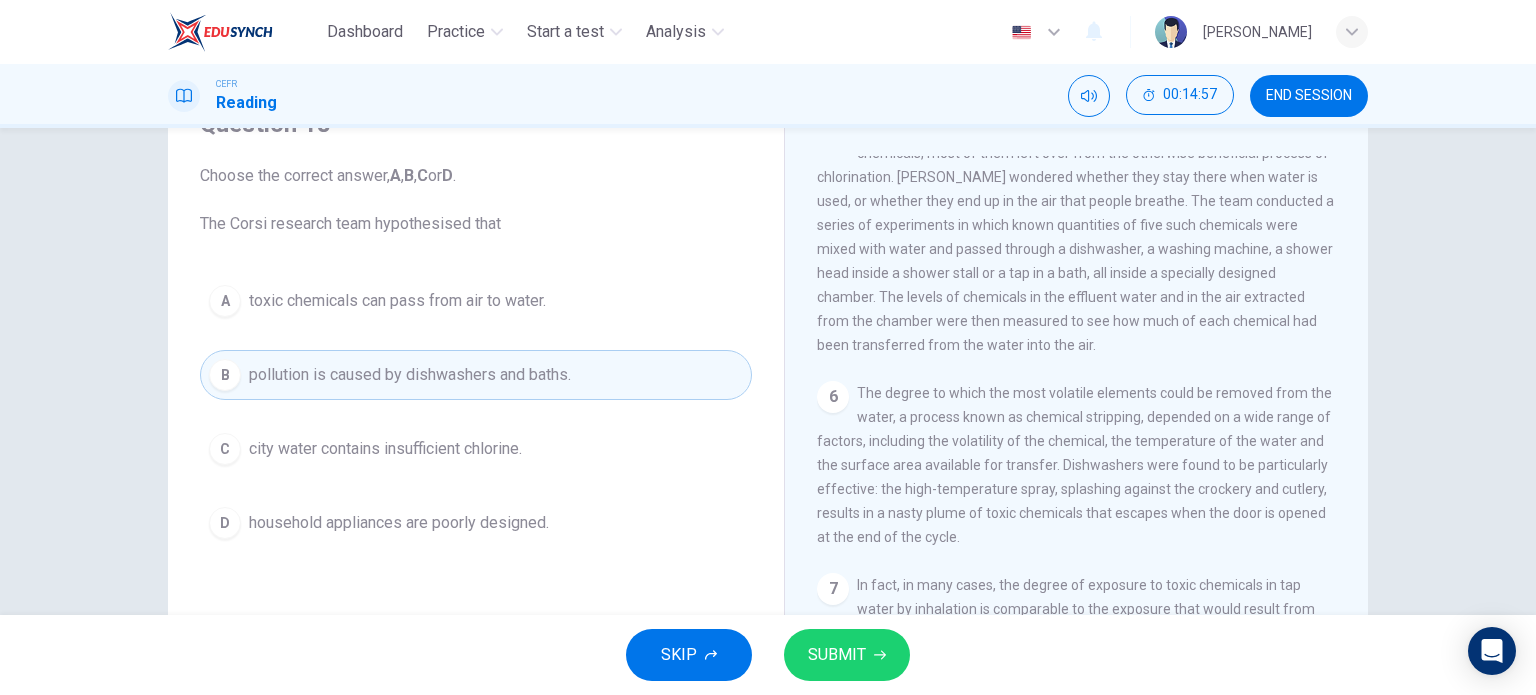 click on "SUBMIT" at bounding box center (847, 655) 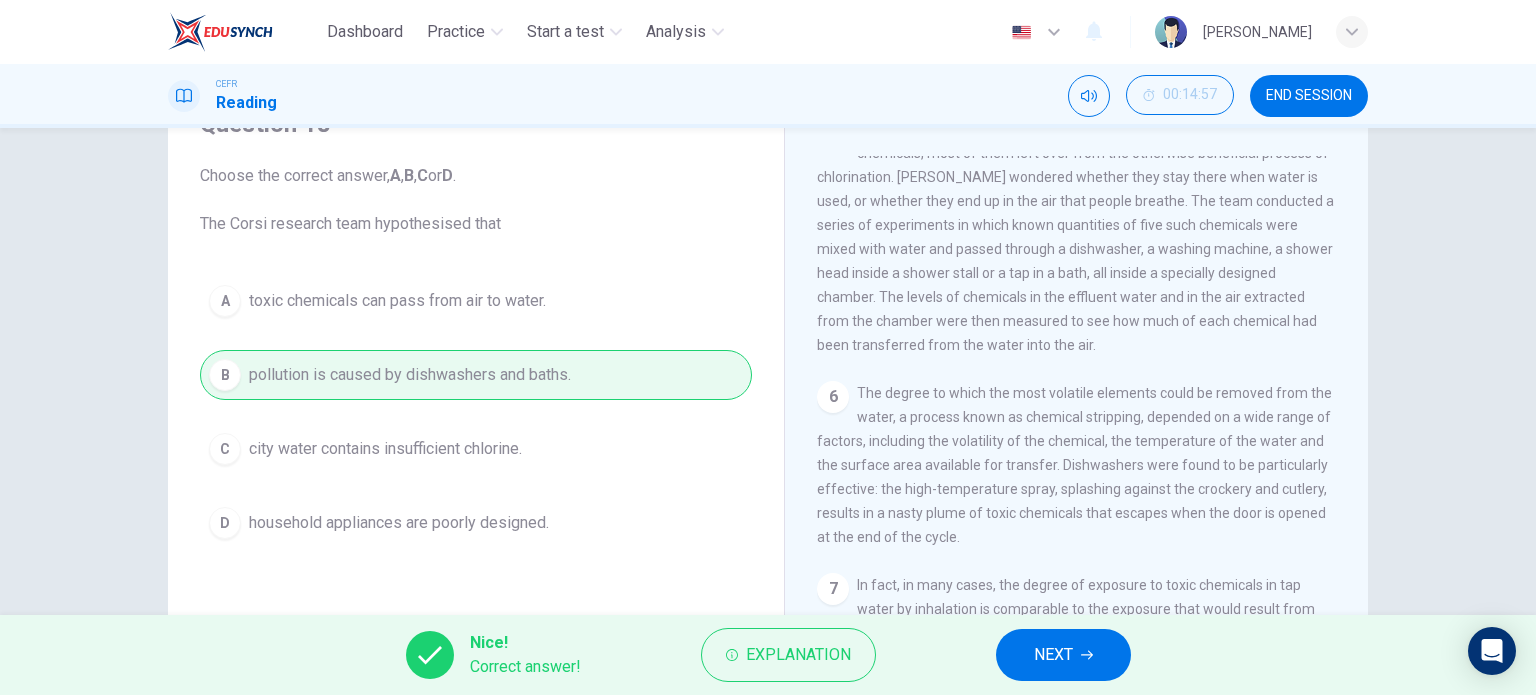 click on "NEXT" at bounding box center (1053, 655) 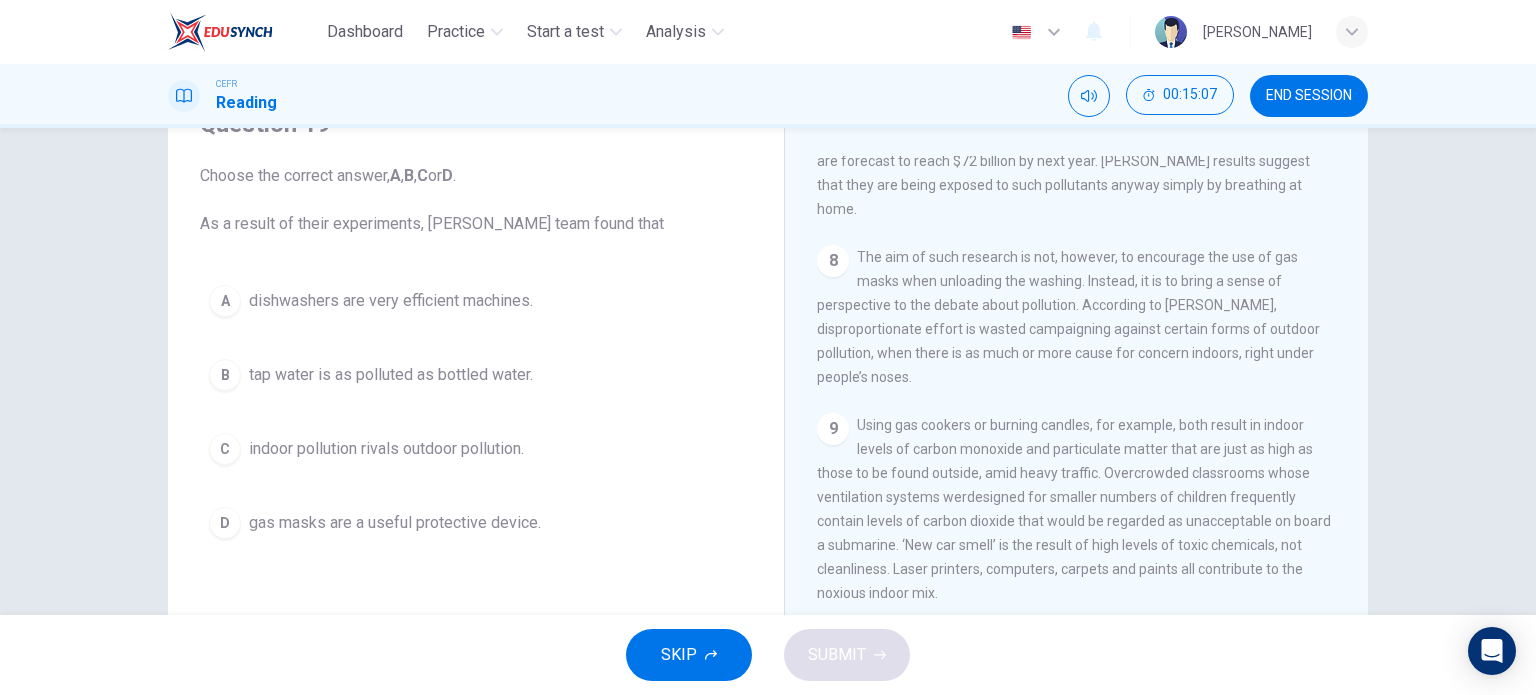 scroll, scrollTop: 1839, scrollLeft: 0, axis: vertical 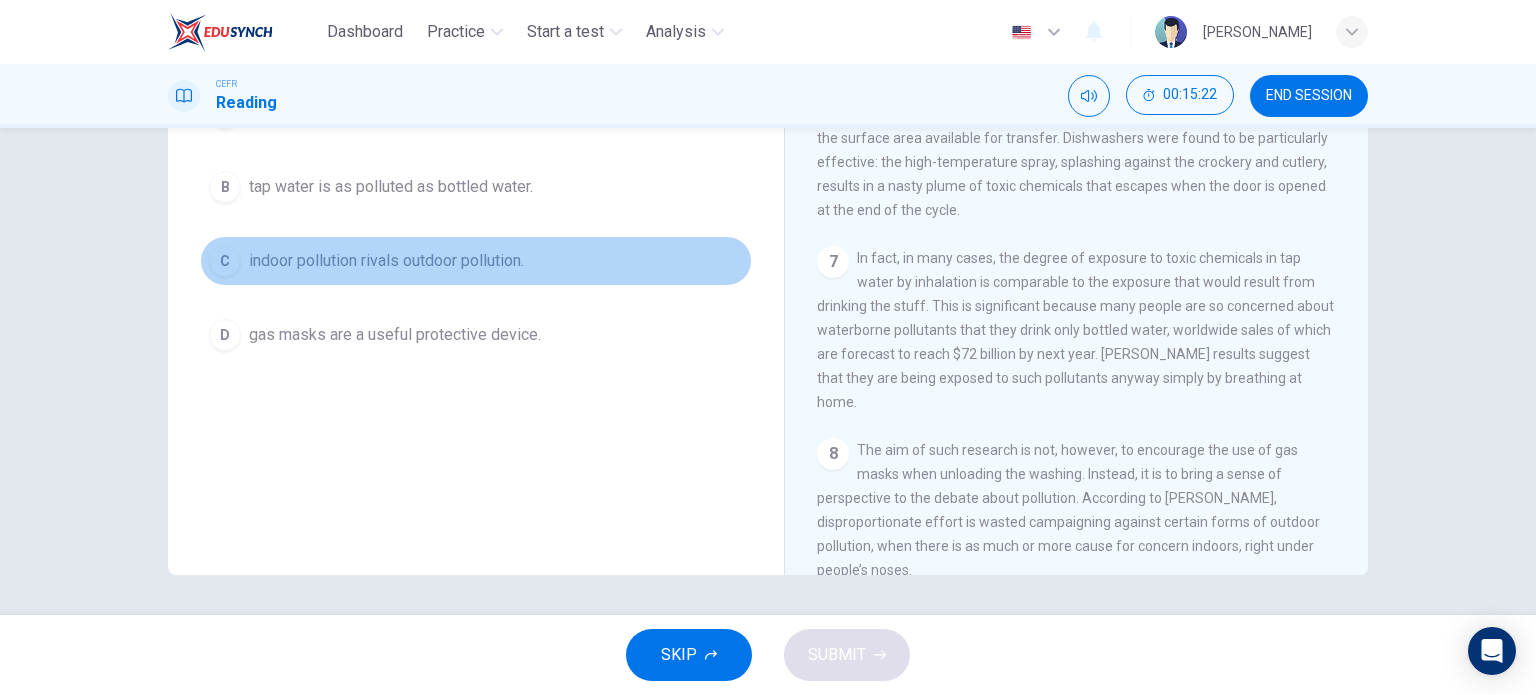 click on "indoor pollution rivals outdoor pollution." at bounding box center (386, 261) 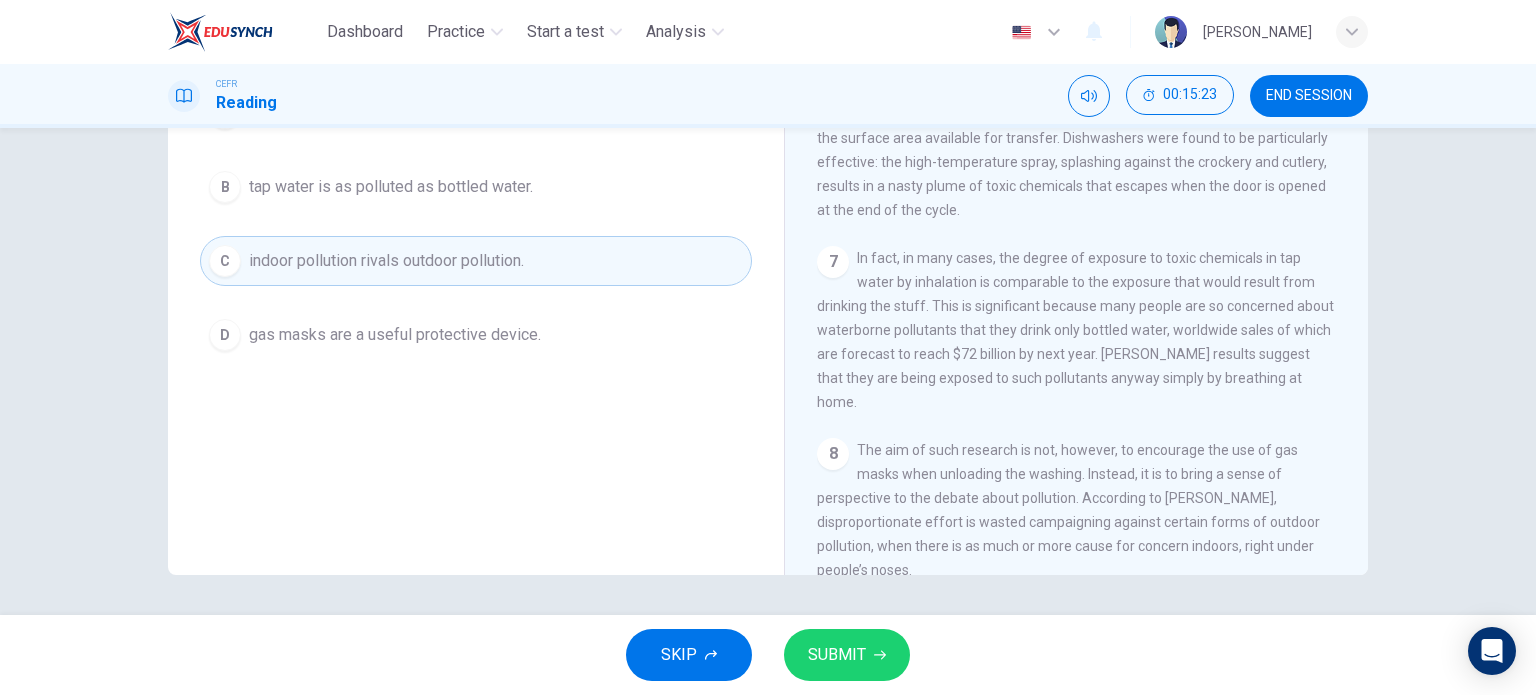 click on "SUBMIT" at bounding box center [847, 655] 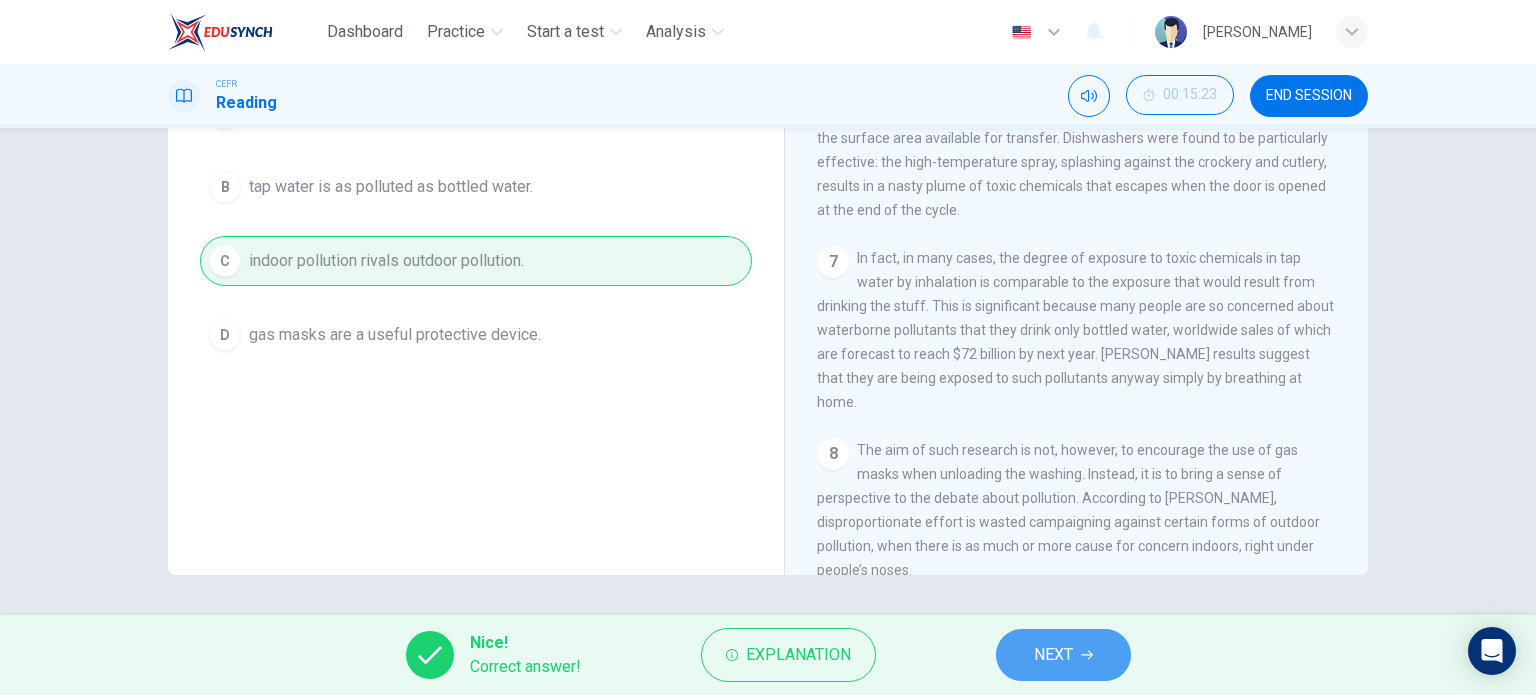 click 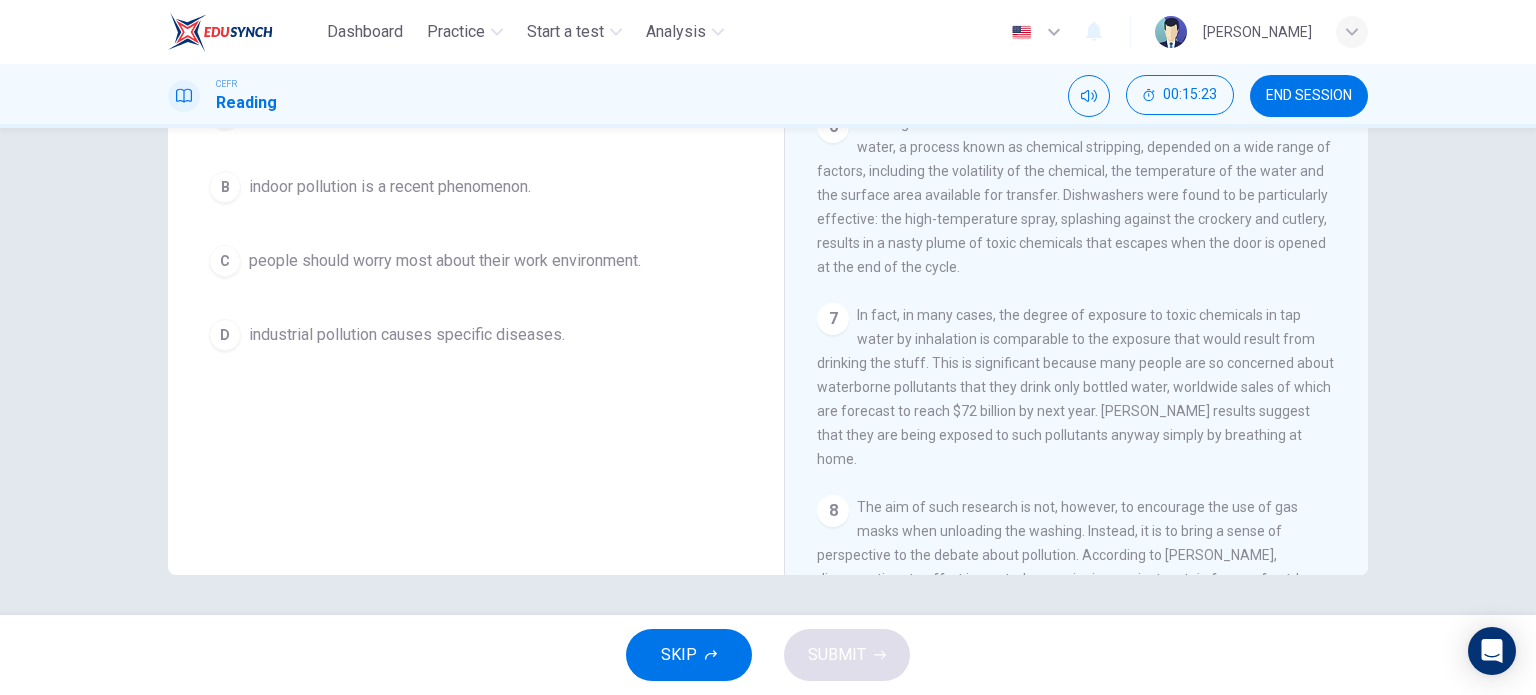 scroll, scrollTop: 1339, scrollLeft: 0, axis: vertical 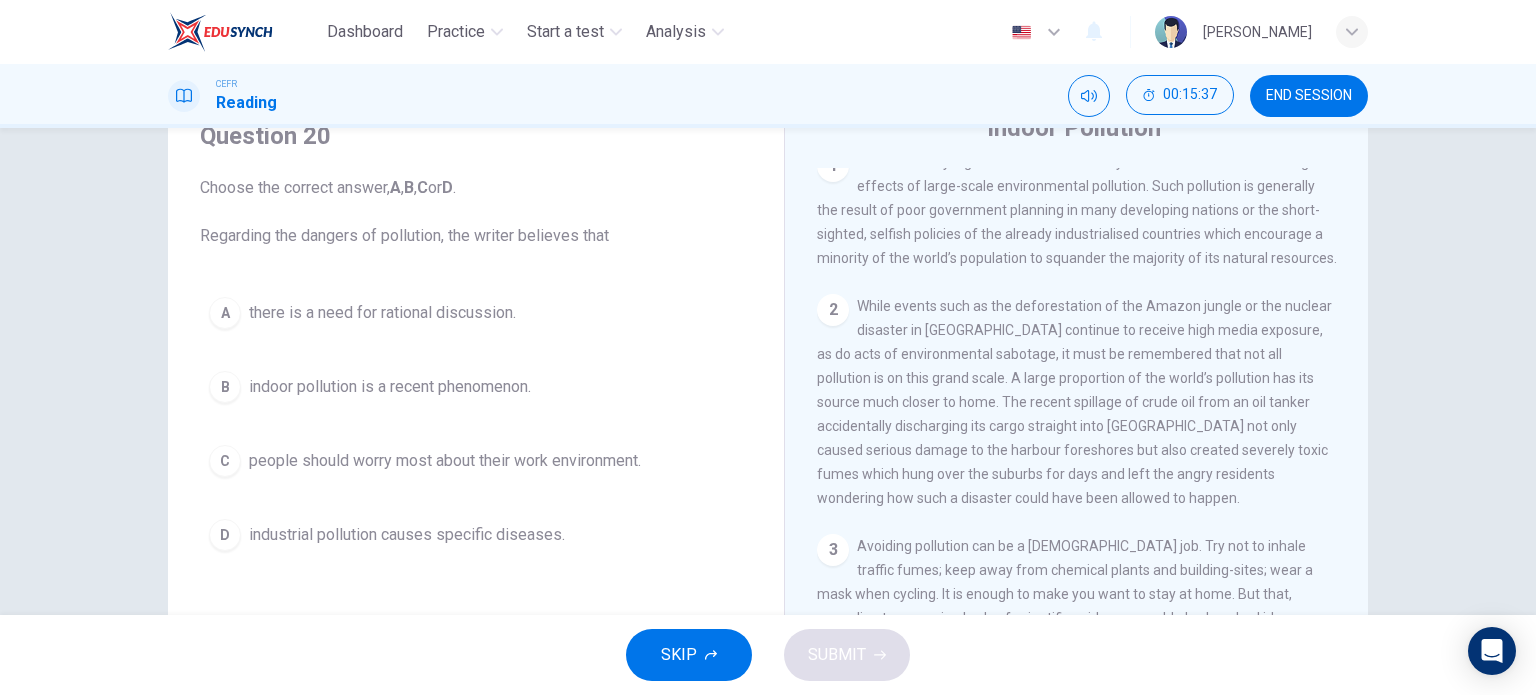 click on "there is a need for rational discussion." at bounding box center [382, 313] 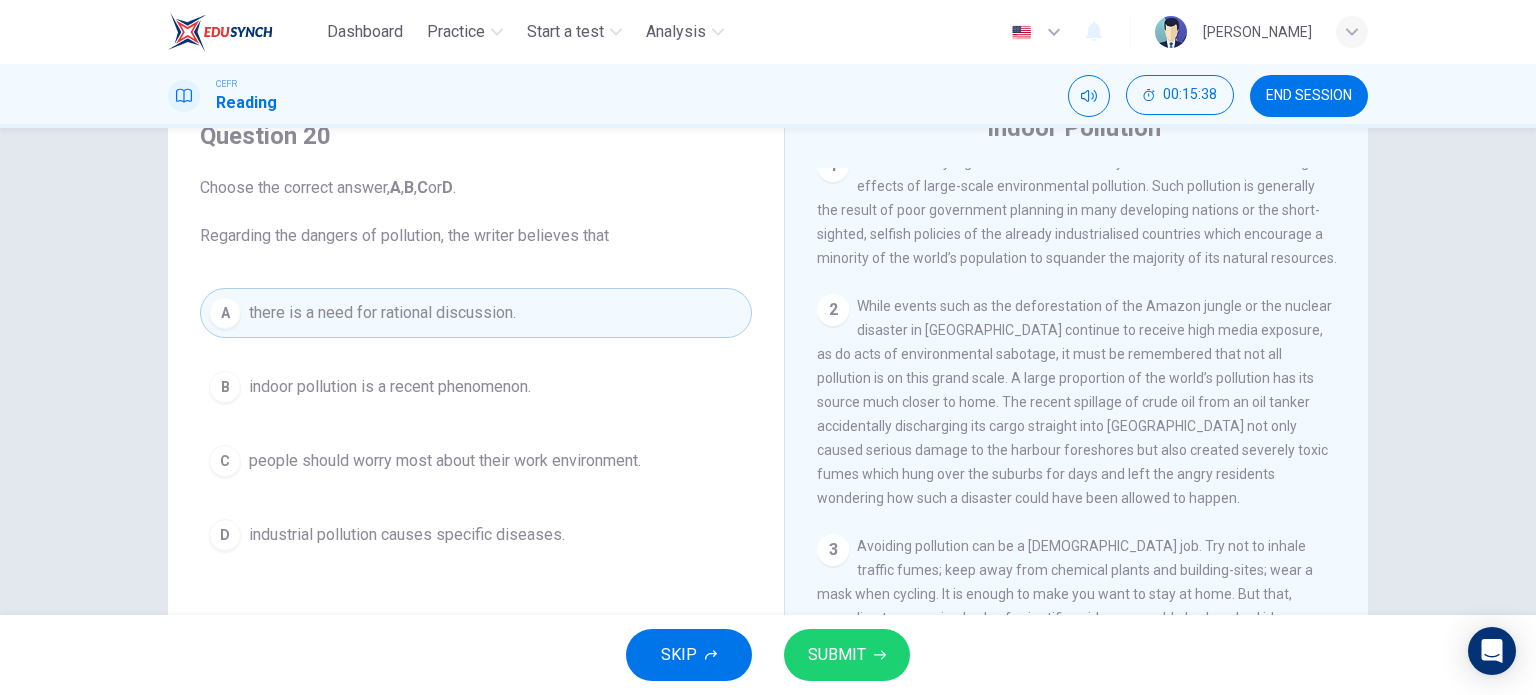 click on "SUBMIT" at bounding box center [837, 655] 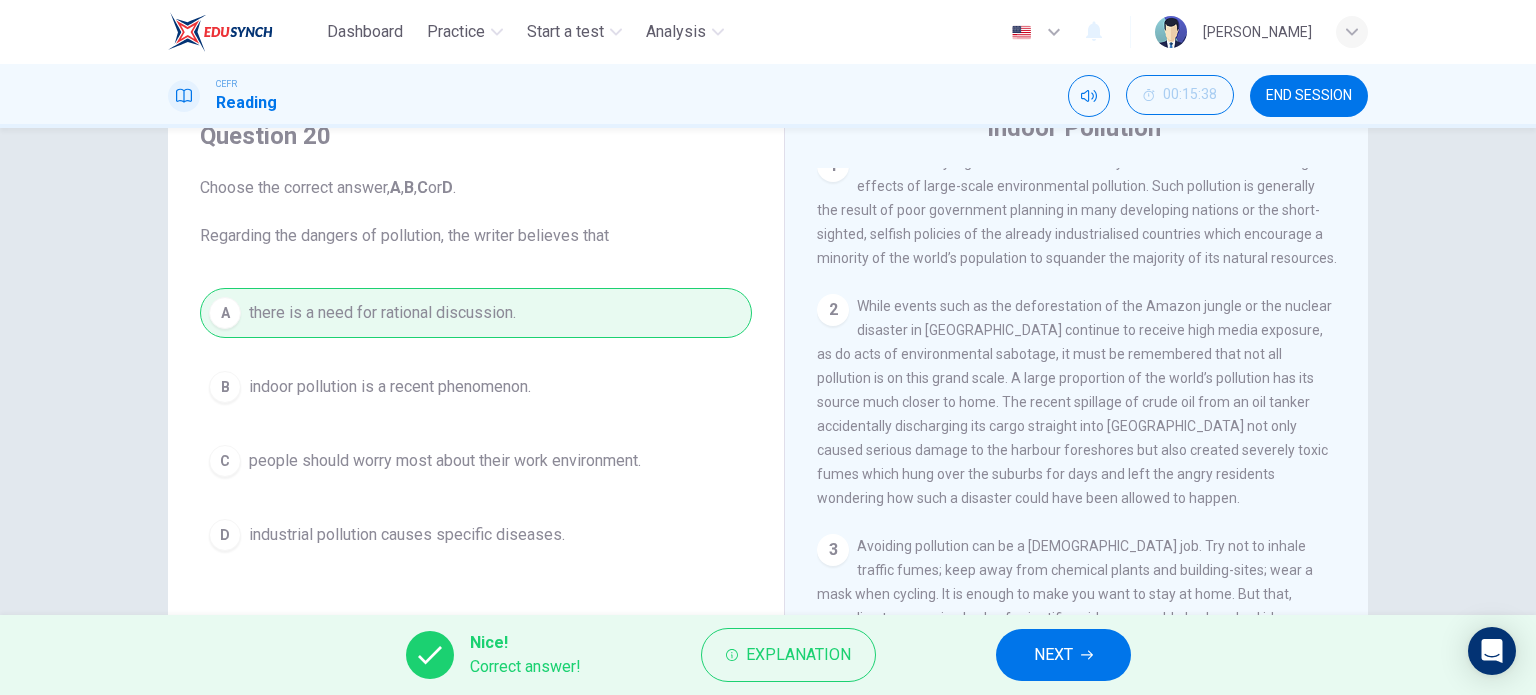 click 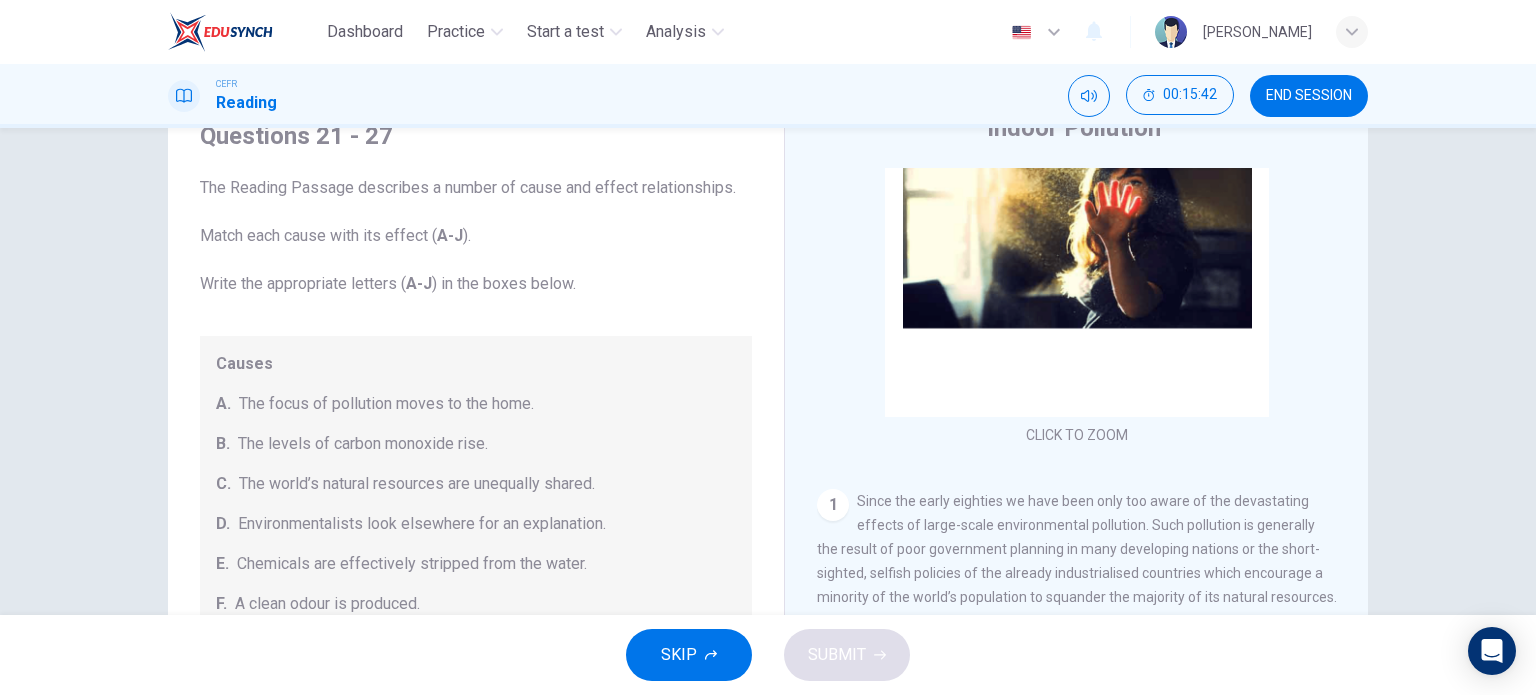 scroll, scrollTop: 200, scrollLeft: 0, axis: vertical 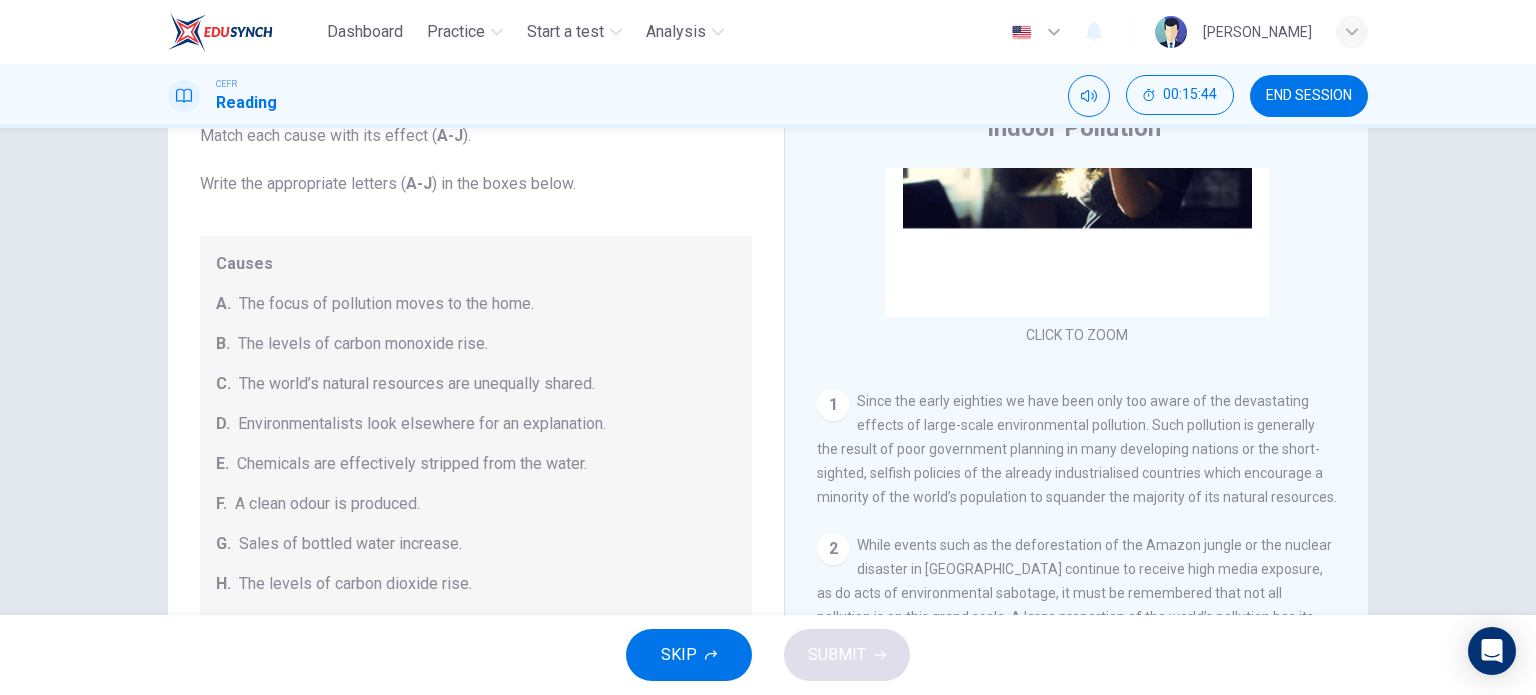 click on "1" at bounding box center (833, 405) 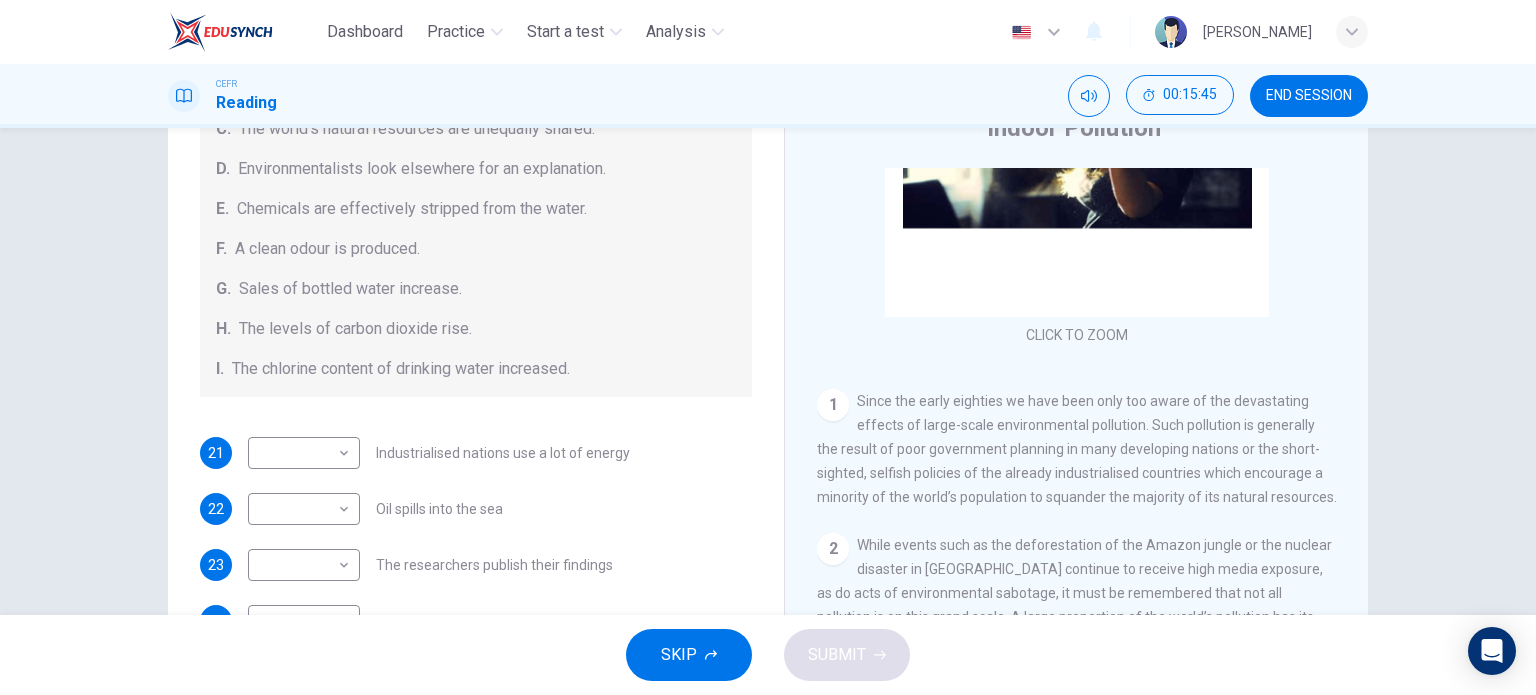 scroll, scrollTop: 400, scrollLeft: 0, axis: vertical 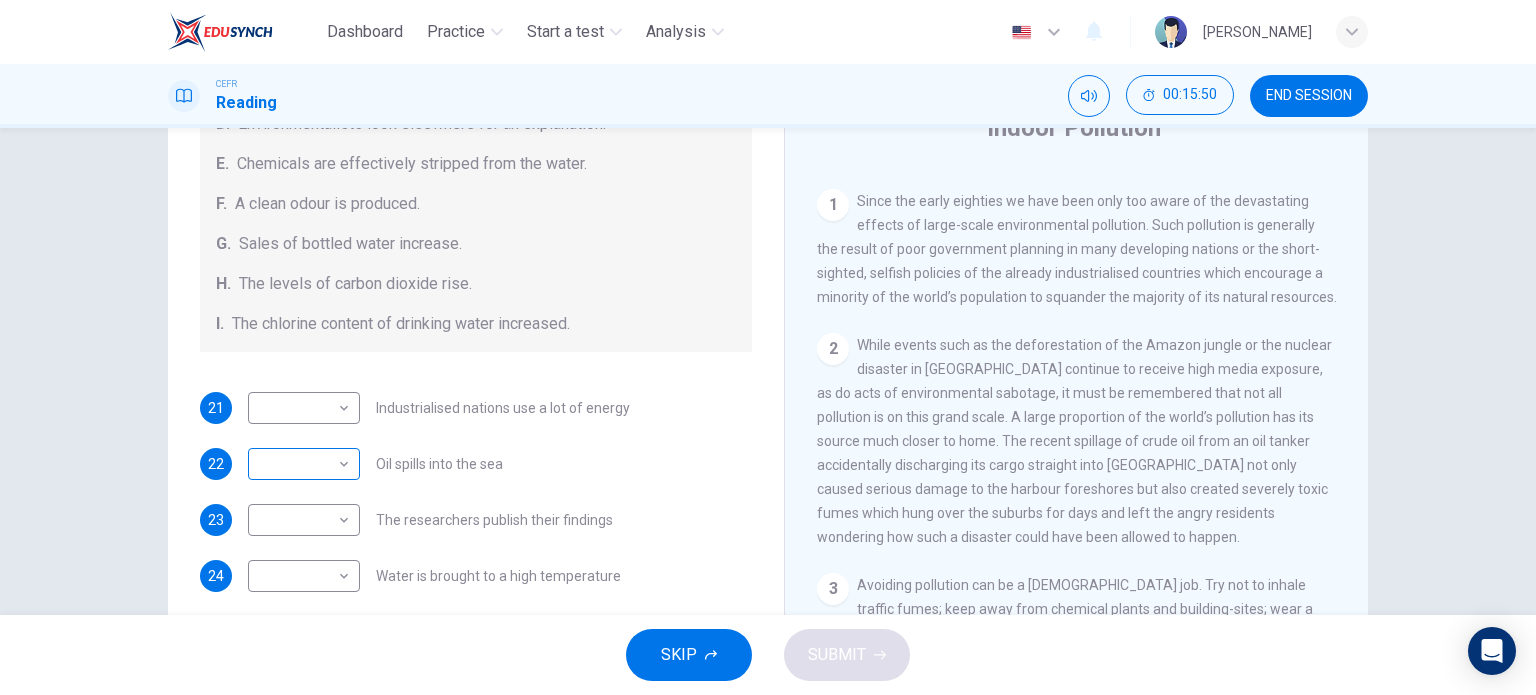 click on "Dashboard Practice Start a test Analysis English en ​ NUUR ALYSSA BINTI KHIR AKYARIFF CEFR Reading 00:15:50 END SESSION Questions 21 - 27 The Reading Passage describes a number of cause and effect relationships.
Match each cause with its effect ( A-J ).
Write the appropriate letters ( A-J ) in the boxes below. Causes A. The focus of pollution moves to the home. B. The levels of carbon monoxide rise. C. The world’s natural resources are unequally shared. D. Environmentalists look elsewhere for an explanation. E. Chemicals are effectively stripped from the water. F. A clean odour is produced. G. Sales of bottled water increase. H. The levels of carbon dioxide rise. I. The chlorine content of drinking water increased. 21 ​ ​ Industrialised nations use a lot of energy 22 ​ ​ Oil spills into the sea 23 ​ ​ The researchers publish their findings 24 ​ ​ Water is brought to a high temperature 25 ​ ​ People fear pollutants in tap water 26 ​ ​ Air conditioning systems are inadequate 27 ​" at bounding box center [768, 347] 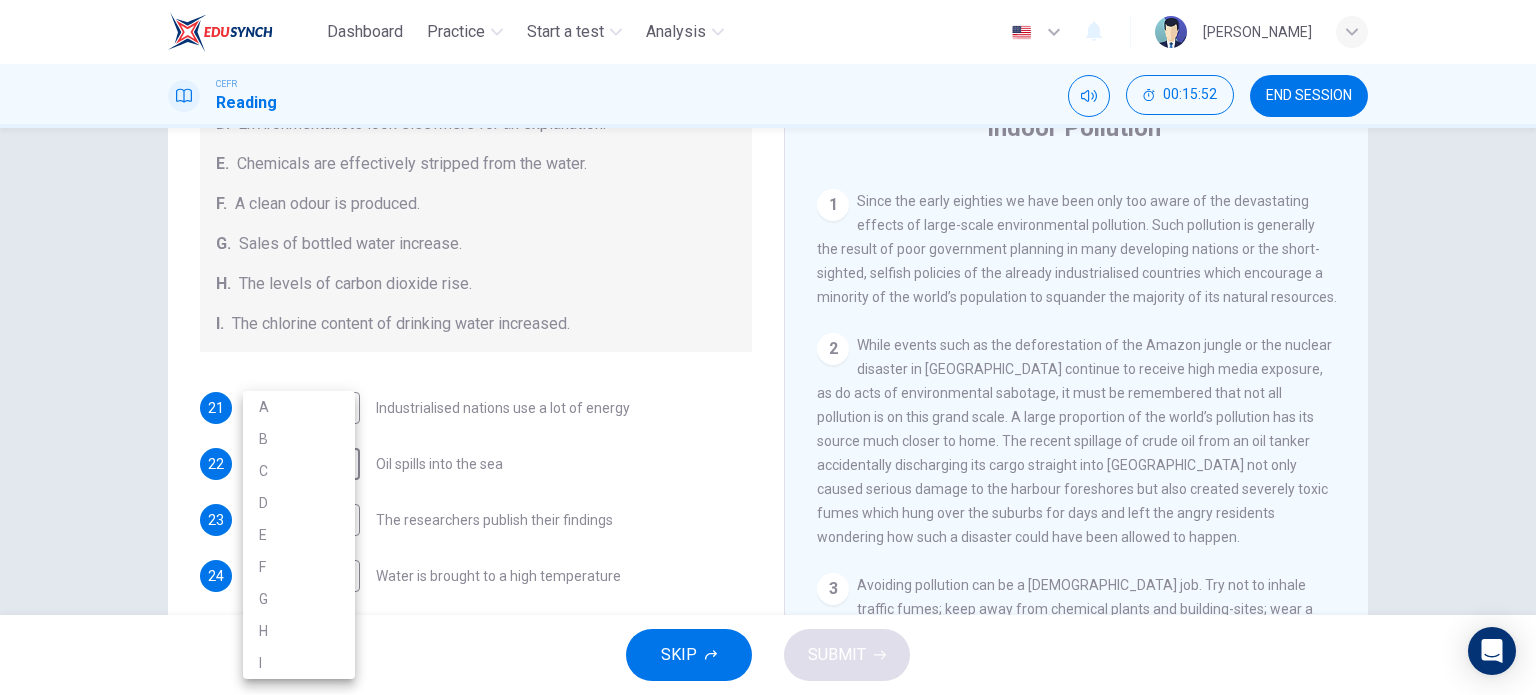 click at bounding box center [768, 347] 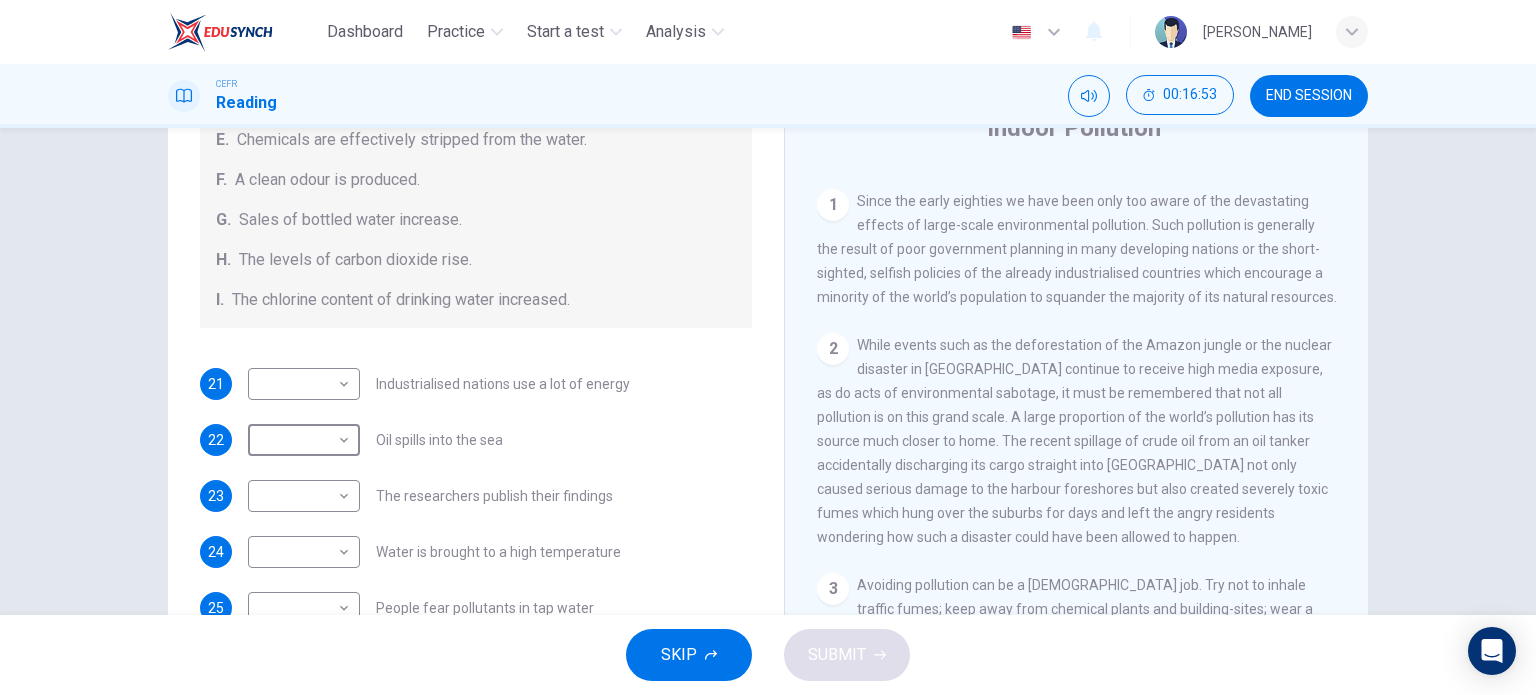 scroll, scrollTop: 424, scrollLeft: 0, axis: vertical 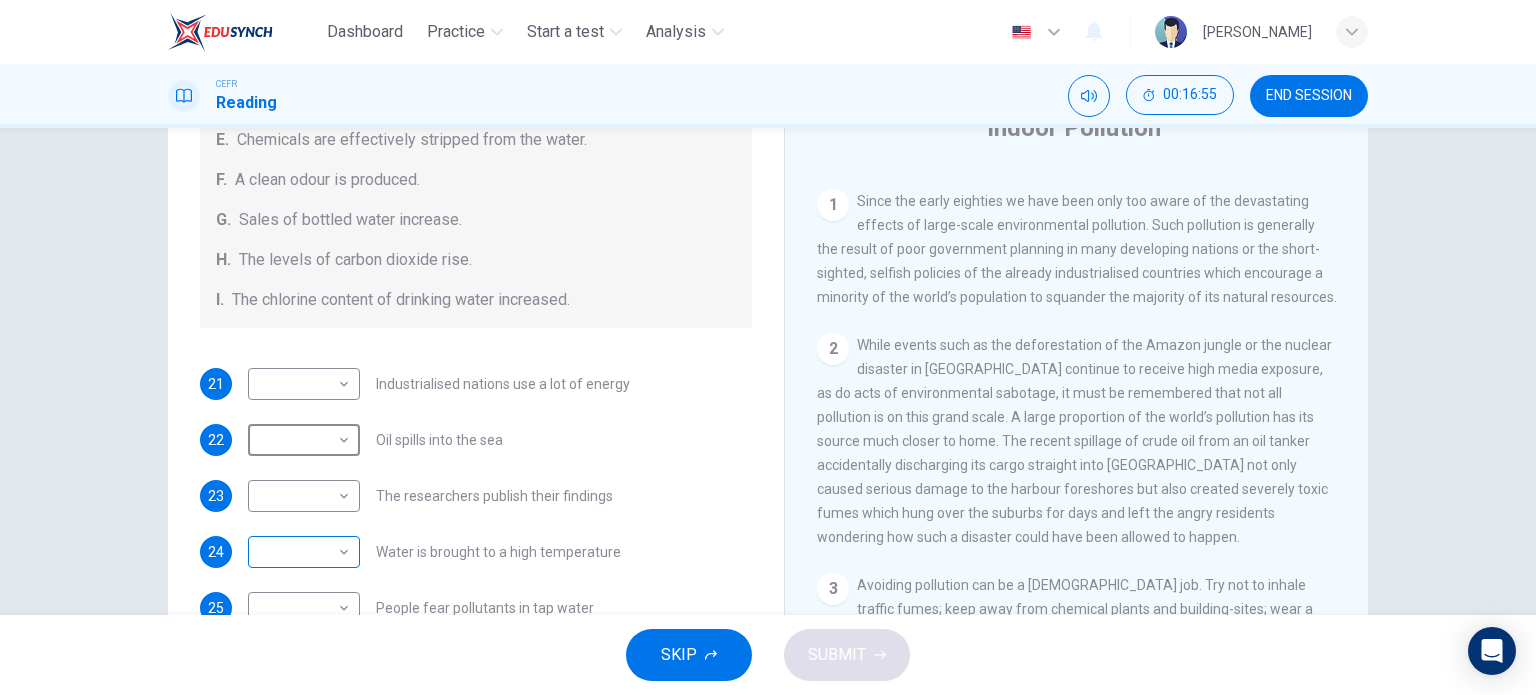click on "Dashboard Practice Start a test Analysis English en ​ NUUR ALYSSA BINTI KHIR AKYARIFF CEFR Reading 00:16:55 END SESSION Questions 21 - 27 The Reading Passage describes a number of cause and effect relationships.
Match each cause with its effect ( A-J ).
Write the appropriate letters ( A-J ) in the boxes below. Causes A. The focus of pollution moves to the home. B. The levels of carbon monoxide rise. C. The world’s natural resources are unequally shared. D. Environmentalists look elsewhere for an explanation. E. Chemicals are effectively stripped from the water. F. A clean odour is produced. G. Sales of bottled water increase. H. The levels of carbon dioxide rise. I. The chlorine content of drinking water increased. 21 ​ ​ Industrialised nations use a lot of energy 22 ​ ​ Oil spills into the sea 23 ​ ​ The researchers publish their findings 24 ​ ​ Water is brought to a high temperature 25 ​ ​ People fear pollutants in tap water 26 ​ ​ Air conditioning systems are inadequate 27 ​" at bounding box center [768, 347] 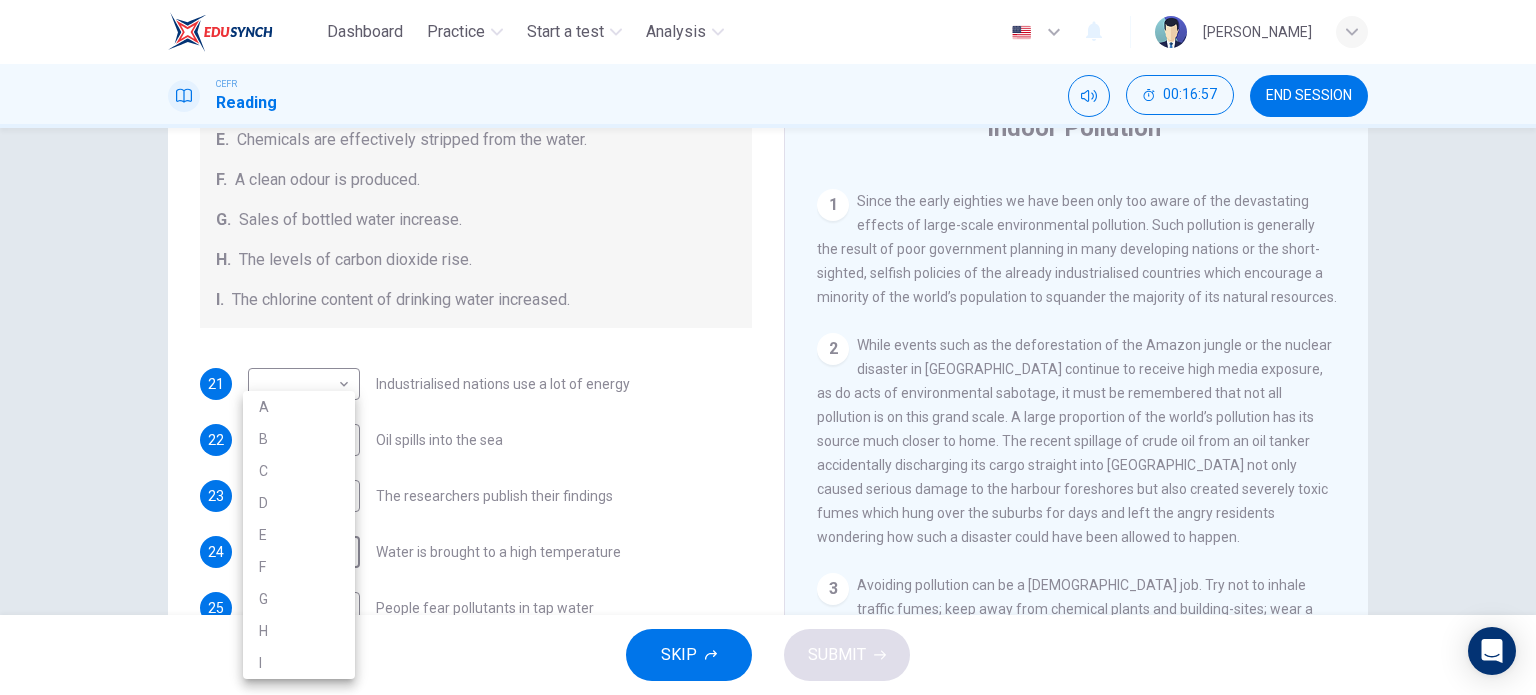 click at bounding box center (768, 347) 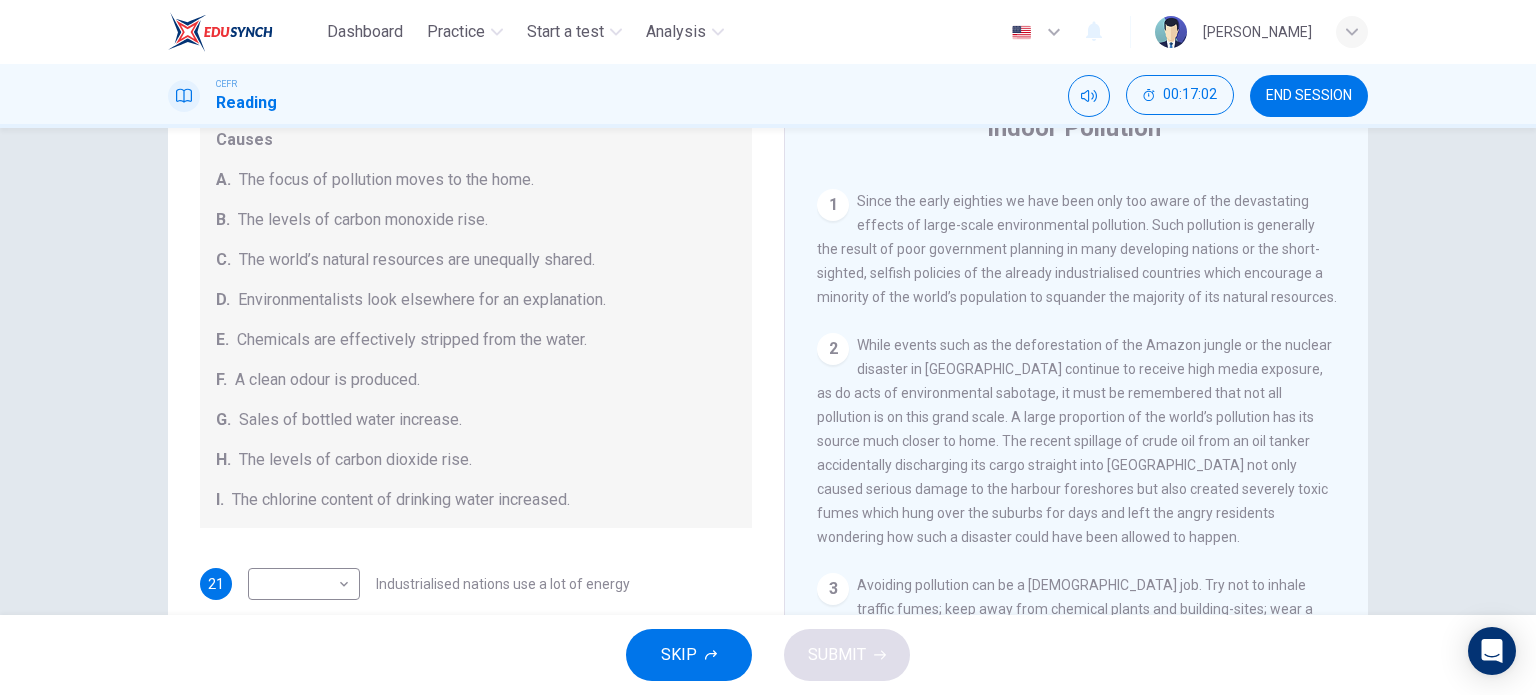 scroll, scrollTop: 424, scrollLeft: 0, axis: vertical 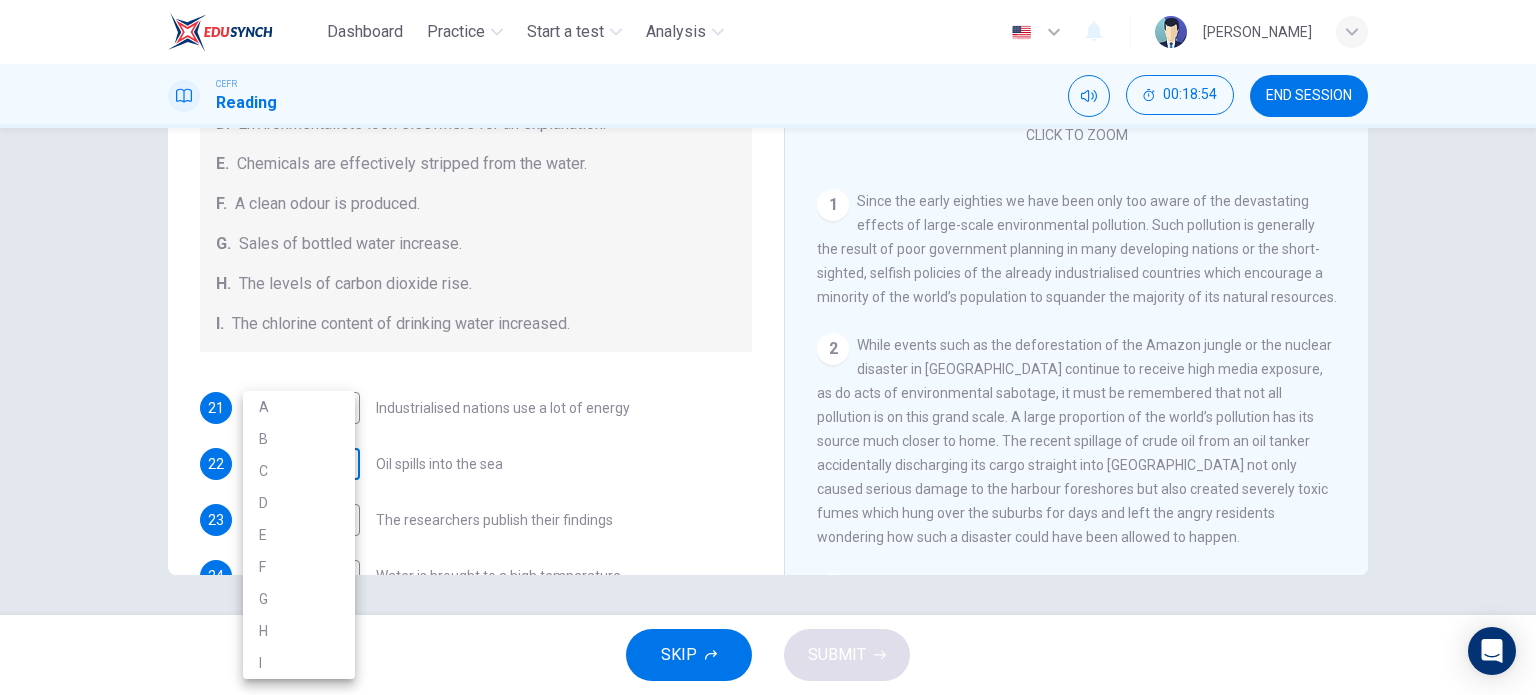 click on "Dashboard Practice Start a test Analysis English en ​ NUUR ALYSSA BINTI KHIR AKYARIFF CEFR Reading 00:18:54 END SESSION Questions 21 - 27 The Reading Passage describes a number of cause and effect relationships.
Match each cause with its effect ( A-J ).
Write the appropriate letters ( A-J ) in the boxes below. Causes A. The focus of pollution moves to the home. B. The levels of carbon monoxide rise. C. The world’s natural resources are unequally shared. D. Environmentalists look elsewhere for an explanation. E. Chemicals are effectively stripped from the water. F. A clean odour is produced. G. Sales of bottled water increase. H. The levels of carbon dioxide rise. I. The chlorine content of drinking water increased. 21 ​ ​ Industrialised nations use a lot of energy 22 ​ ​ Oil spills into the sea 23 ​ ​ The researchers publish their findings 24 ​ ​ Water is brought to a high temperature 25 ​ ​ People fear pollutants in tap water 26 ​ ​ Air conditioning systems are inadequate 27 ​" at bounding box center [768, 347] 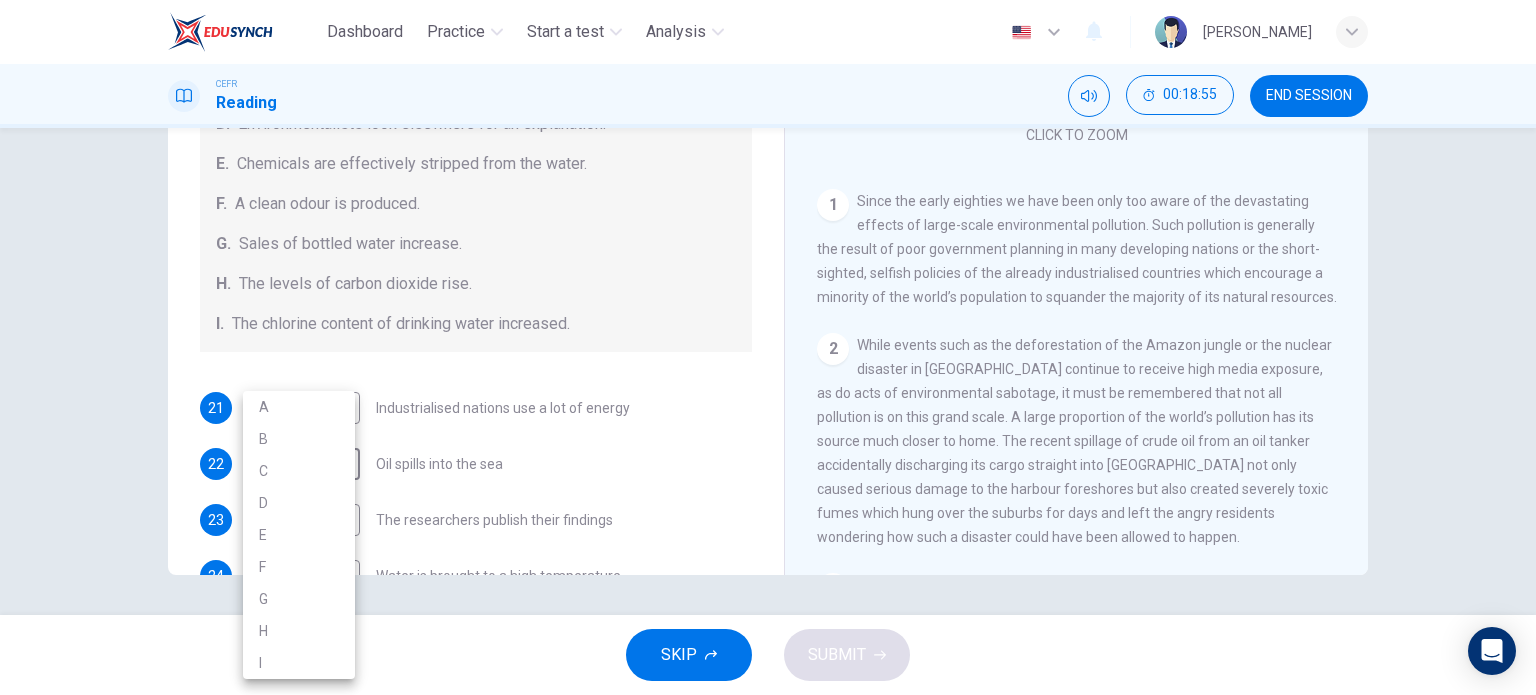 click on "A" at bounding box center [299, 407] 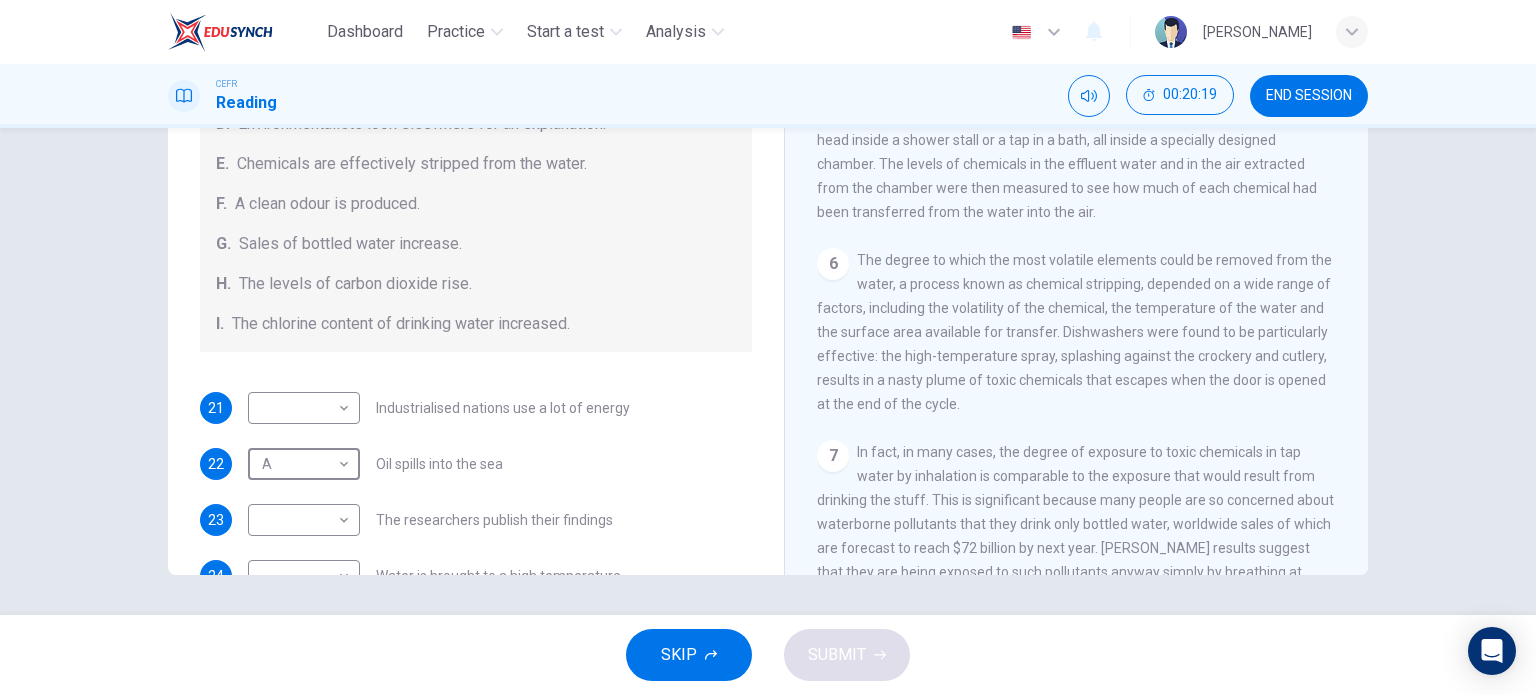 scroll, scrollTop: 1200, scrollLeft: 0, axis: vertical 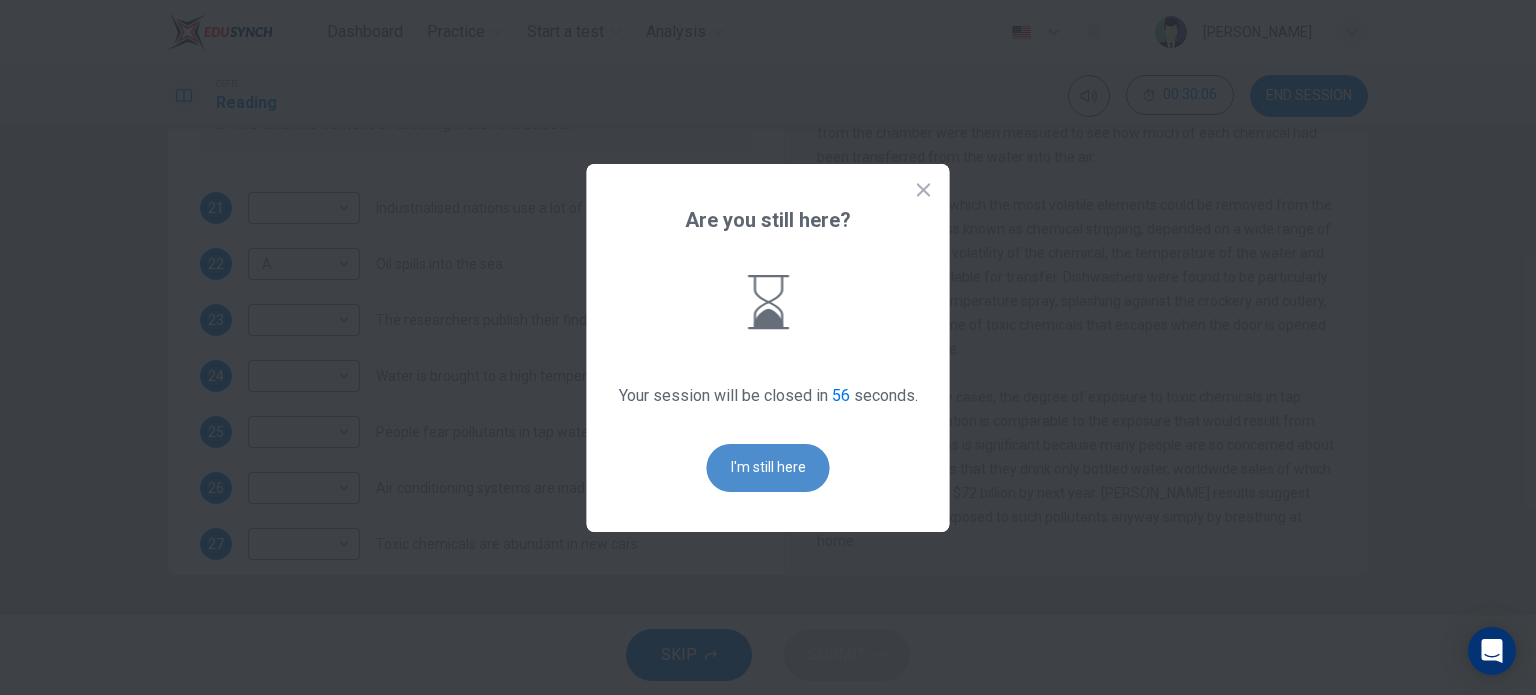 click on "I'm still here" at bounding box center (768, 468) 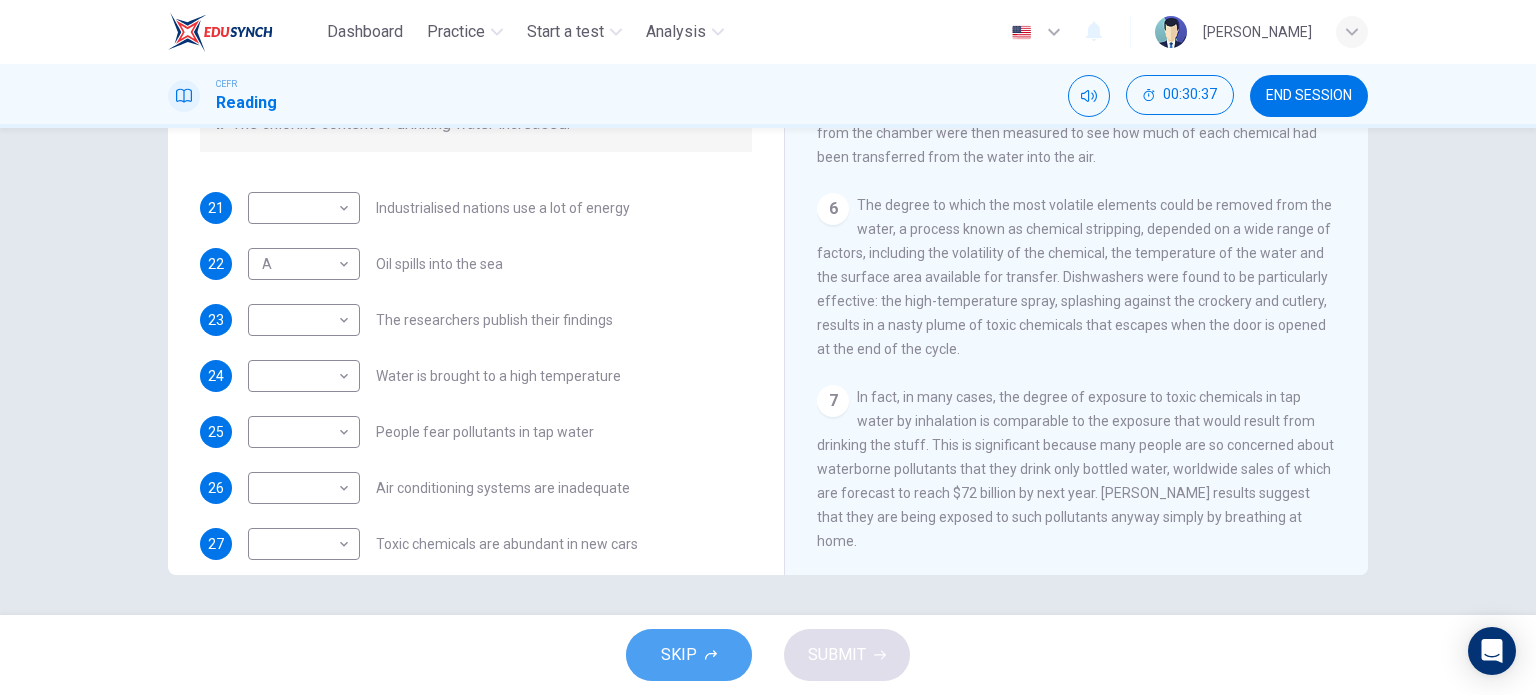 click on "SKIP" at bounding box center (689, 655) 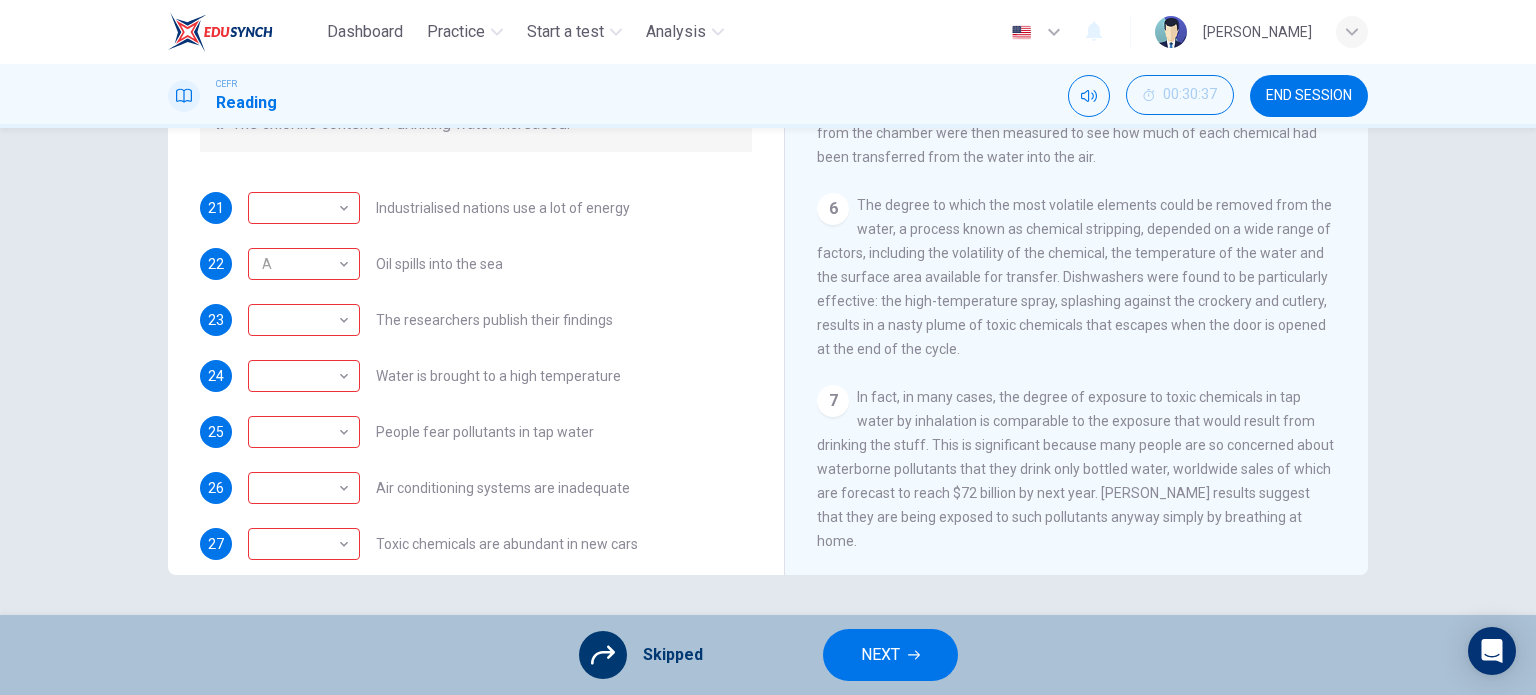 click on "Skipped NEXT" at bounding box center [768, 655] 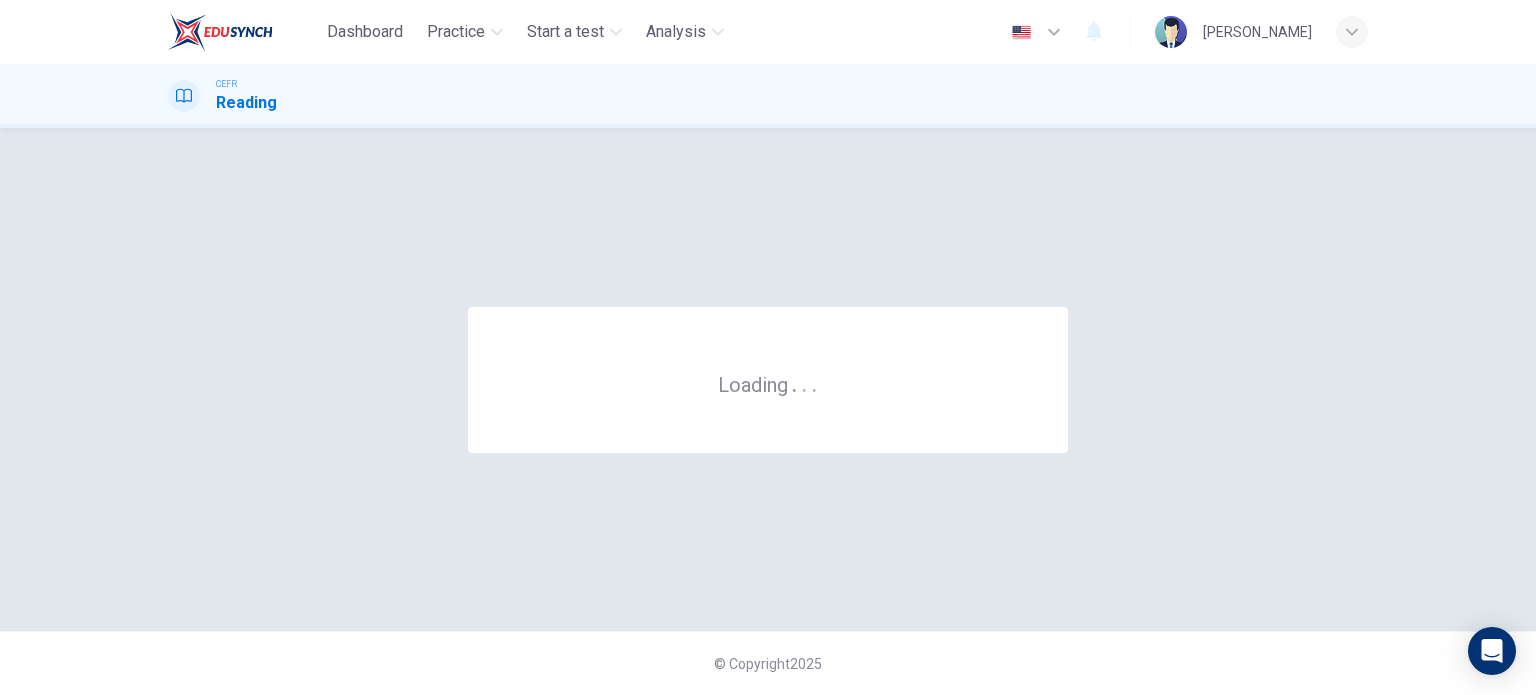 scroll, scrollTop: 0, scrollLeft: 0, axis: both 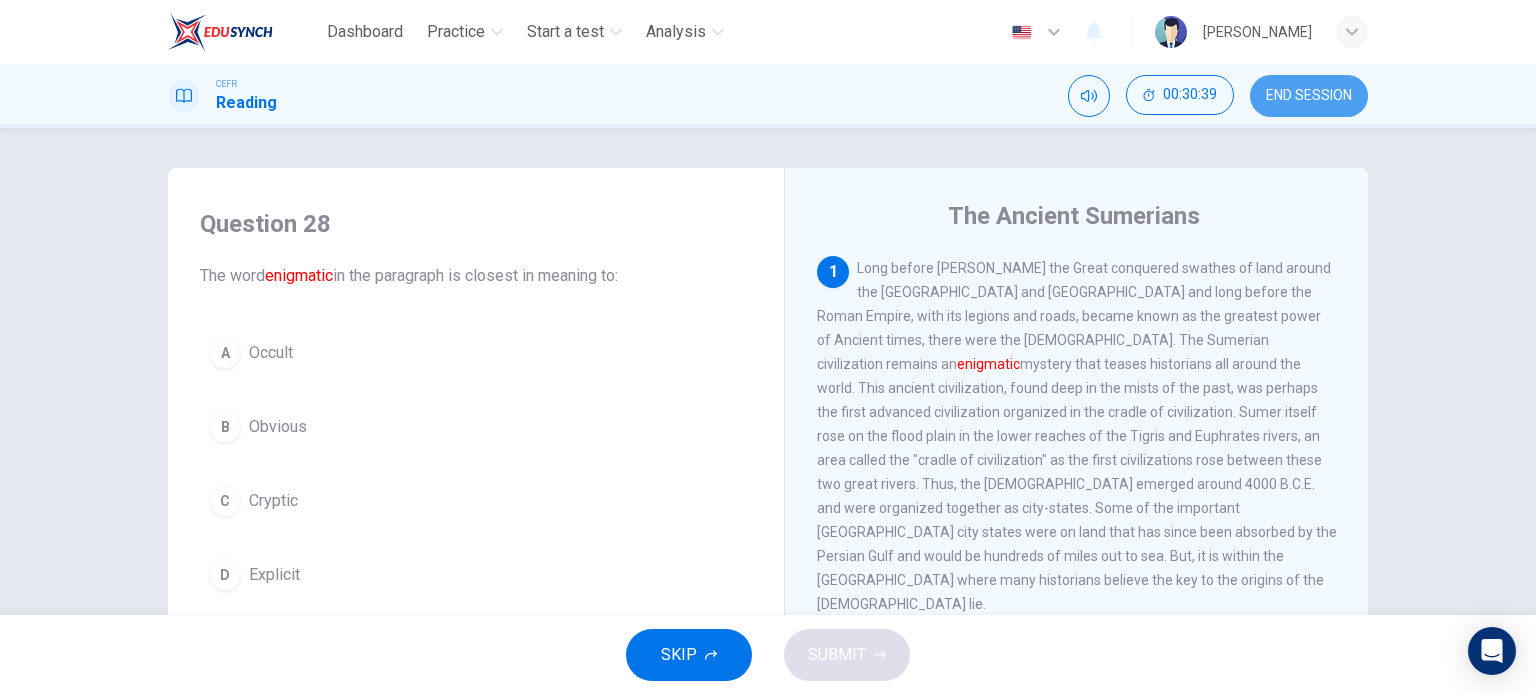 click on "END SESSION" at bounding box center [1309, 96] 